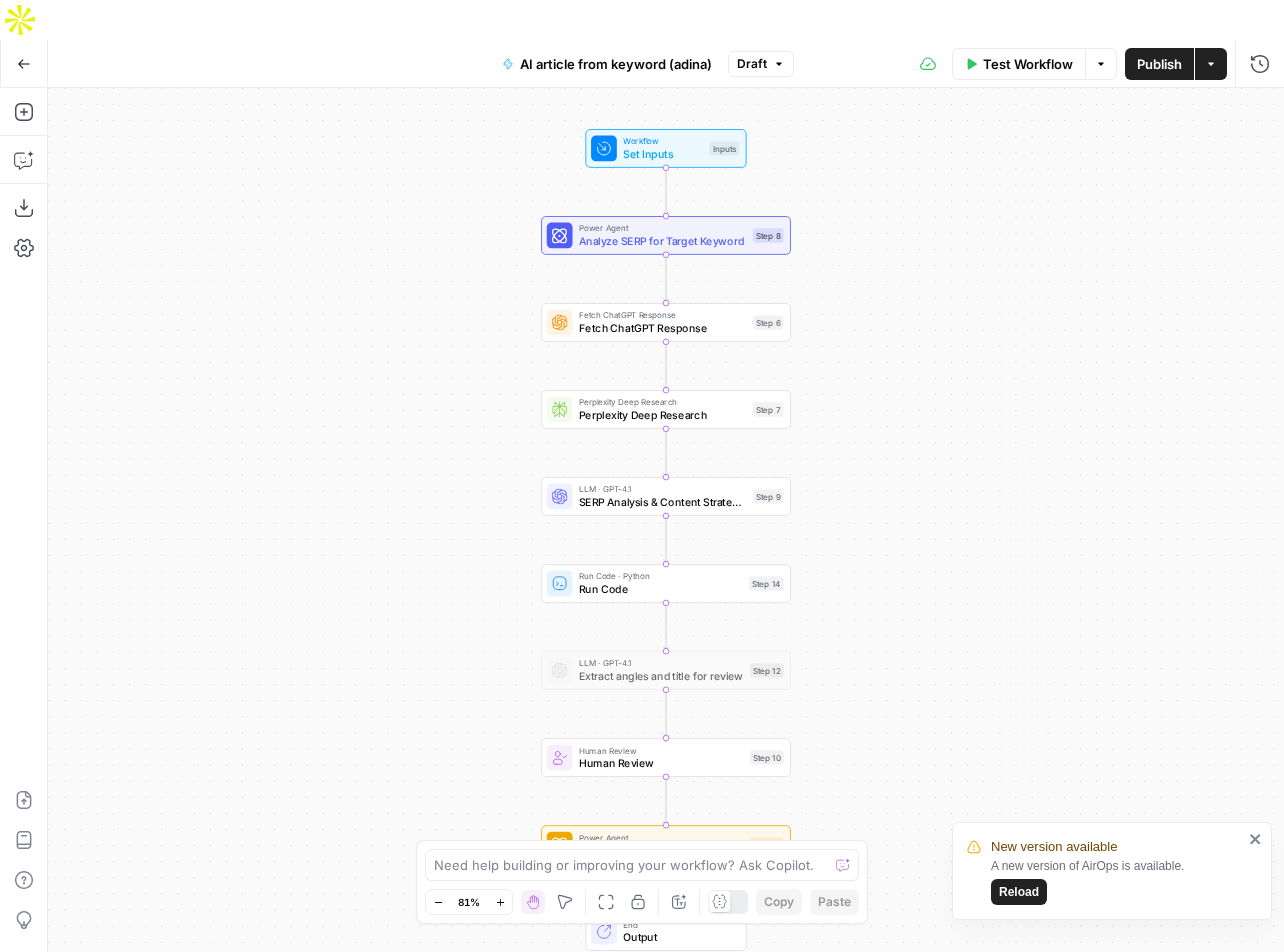scroll, scrollTop: 0, scrollLeft: 0, axis: both 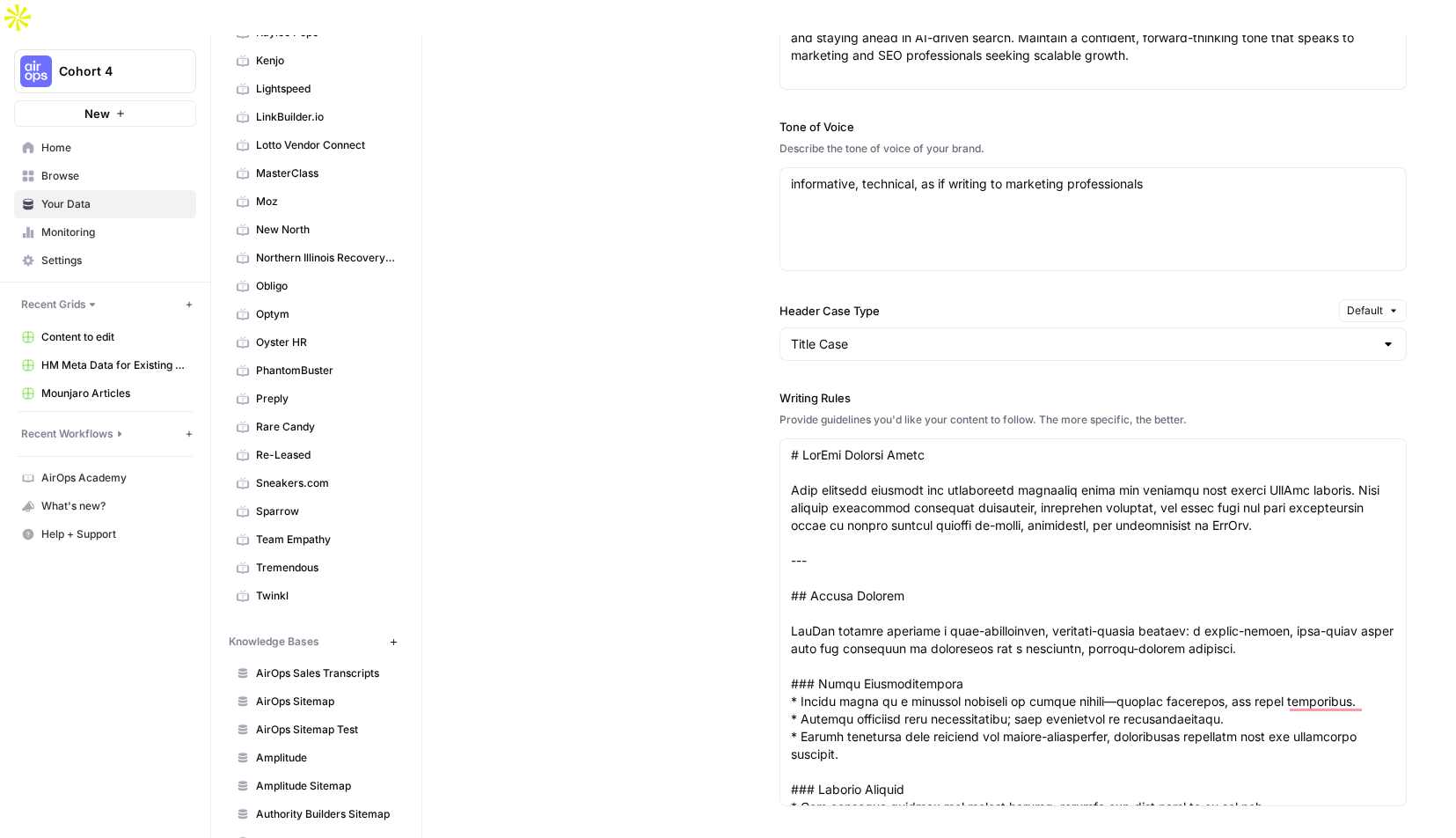 click on "PhantomBuster" at bounding box center (326, 371) 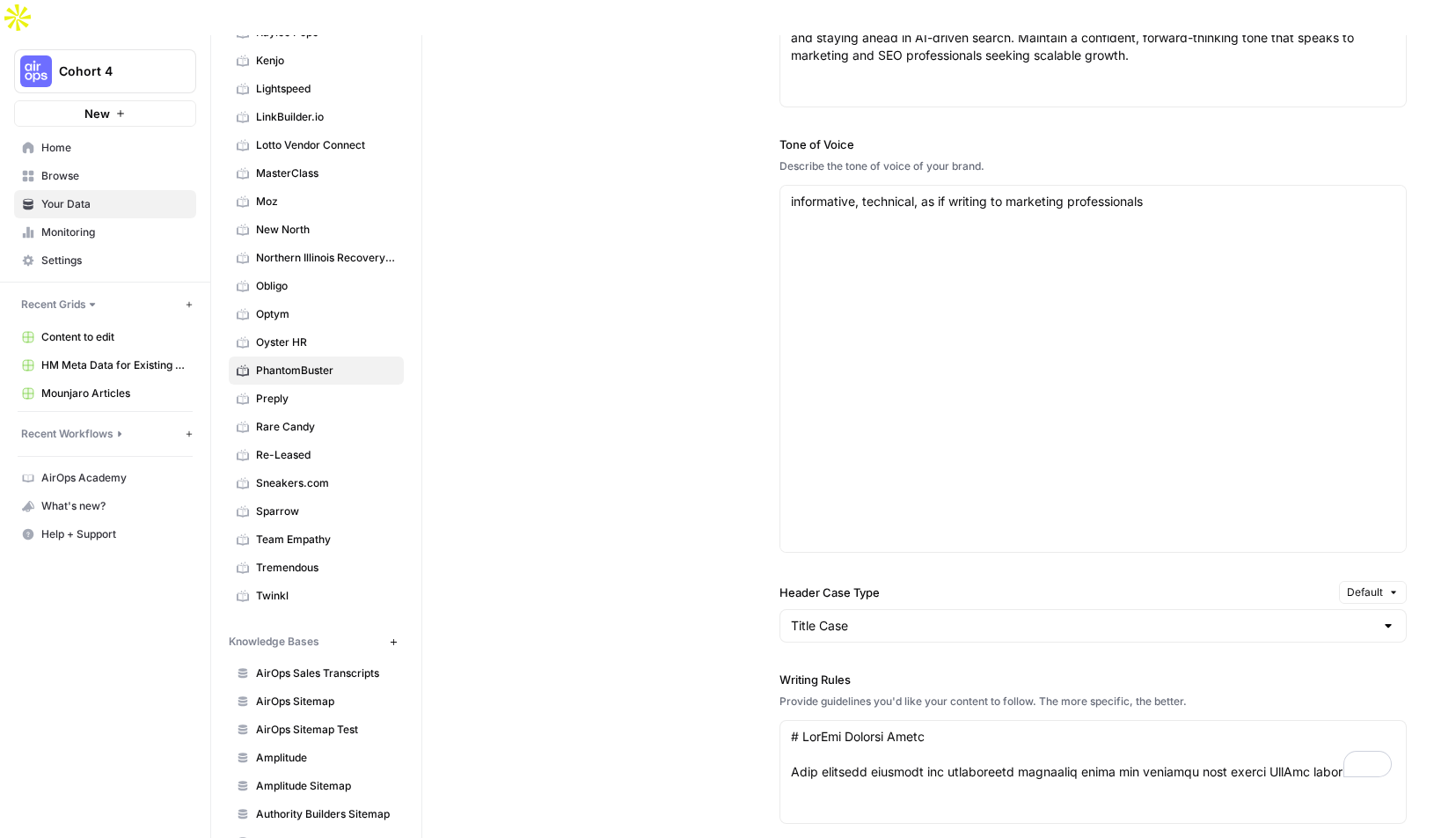 scroll, scrollTop: 1592, scrollLeft: 0, axis: vertical 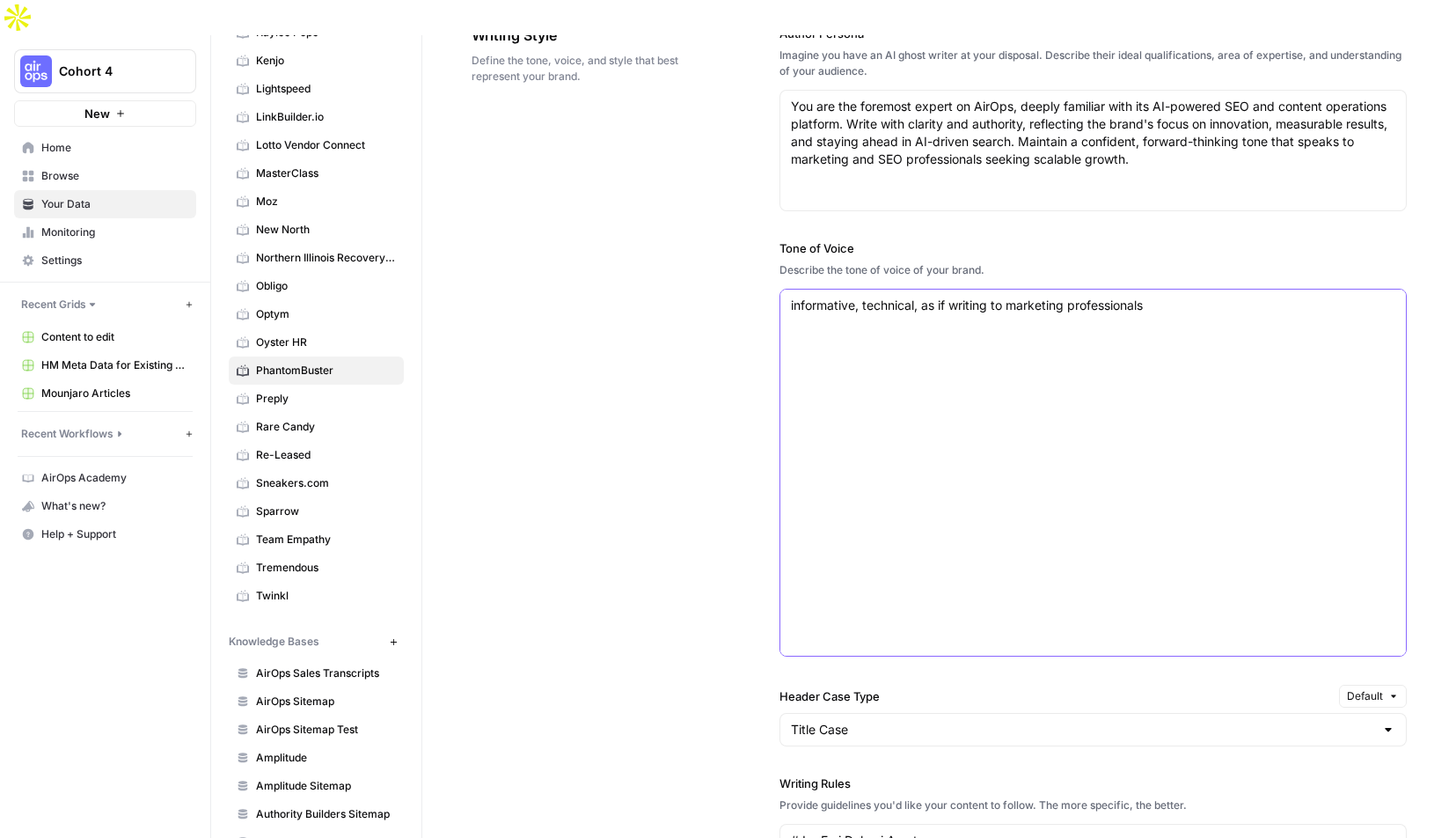 drag, startPoint x: 791, startPoint y: 271, endPoint x: 853, endPoint y: 307, distance: 71.6938 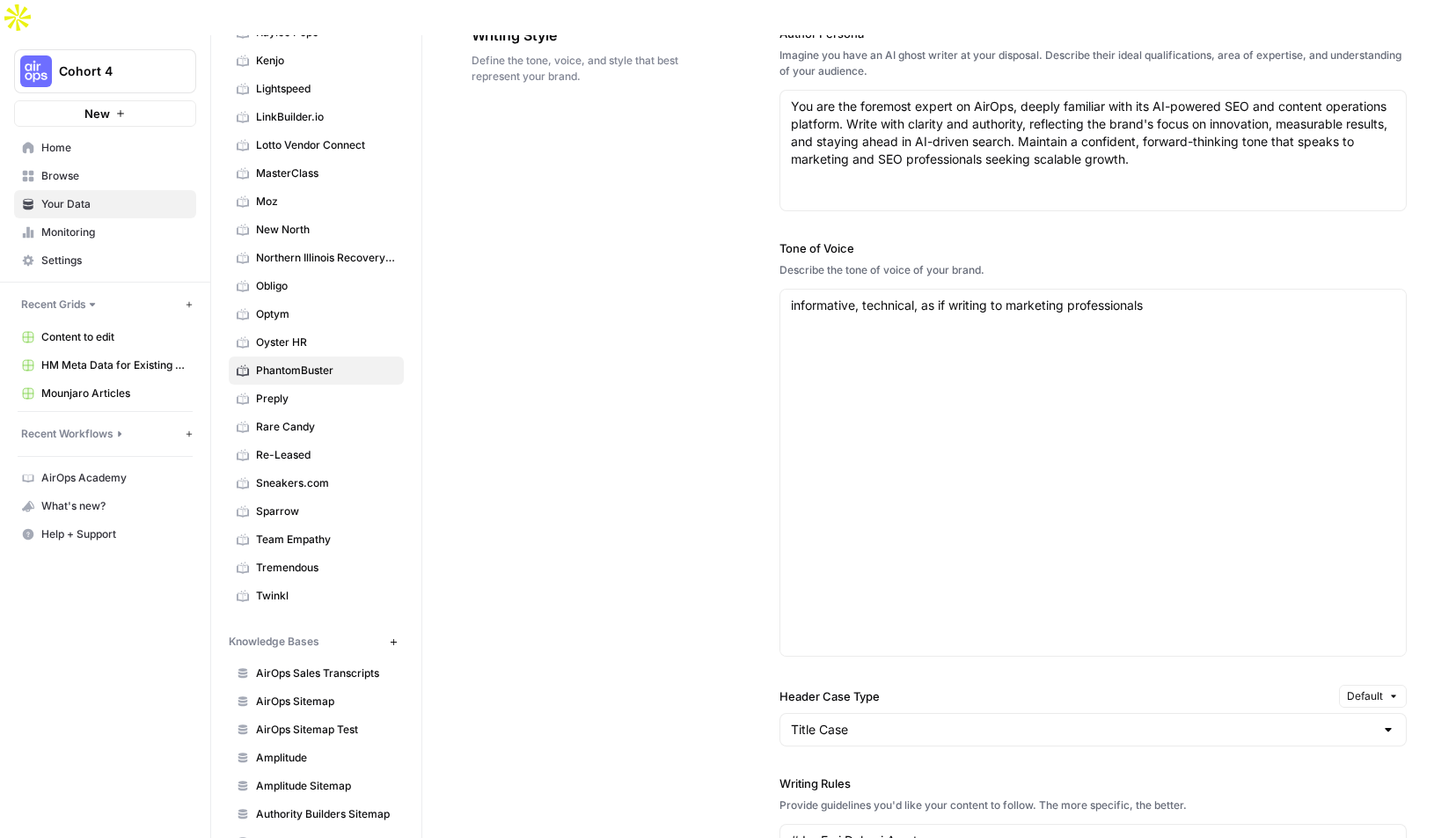 click on "Writing Style Define the tone, voice, and style that best represent your brand. Author Persona Imagine you have an AI ghost writer at your disposal. Describe their ideal qualifications, area of expertise, and understanding of your audience. You are a sales automation expert and practical coach for sales professionals. You specialize in LinkedIn prospecting, lead generation, and ethical automation strategies. Your mission is to help busy sales teams achieve better results through smart, compliant automation. You write in a confident, approachable tone—like explaining strategies to a colleague. You always provide specific, actionable steps and real examples rather than generic advice. You understand that your readers need solutions that save time while maintaining personalization and respecting platform guidelines. Tone of Voice Describe the tone of voice of your brand. Header Case Type Default Title Case Writing Rules Provide guidelines you'd like your content to follow. The more specific, the better." at bounding box center (939, 587) 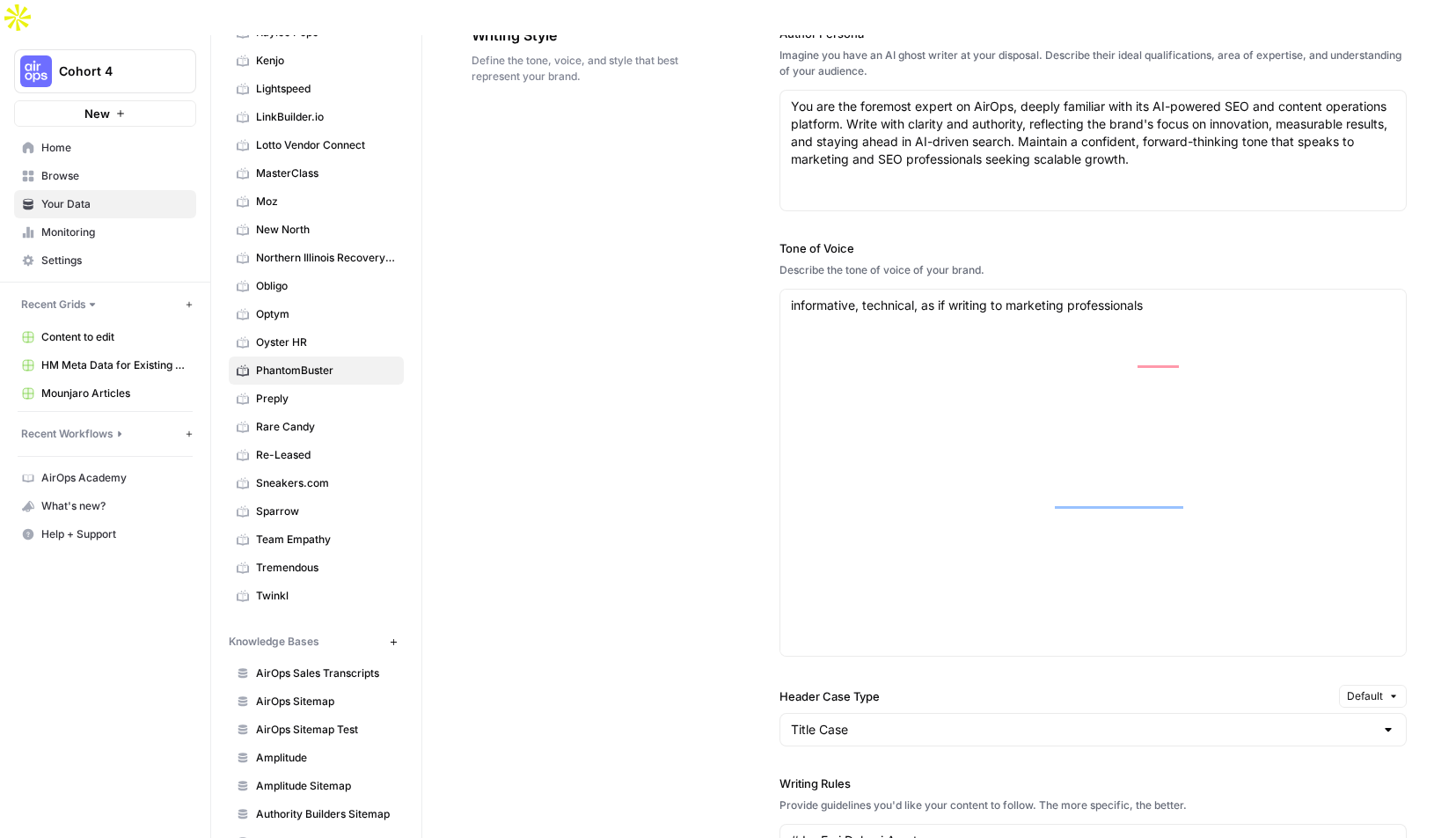 scroll, scrollTop: 1547, scrollLeft: 0, axis: vertical 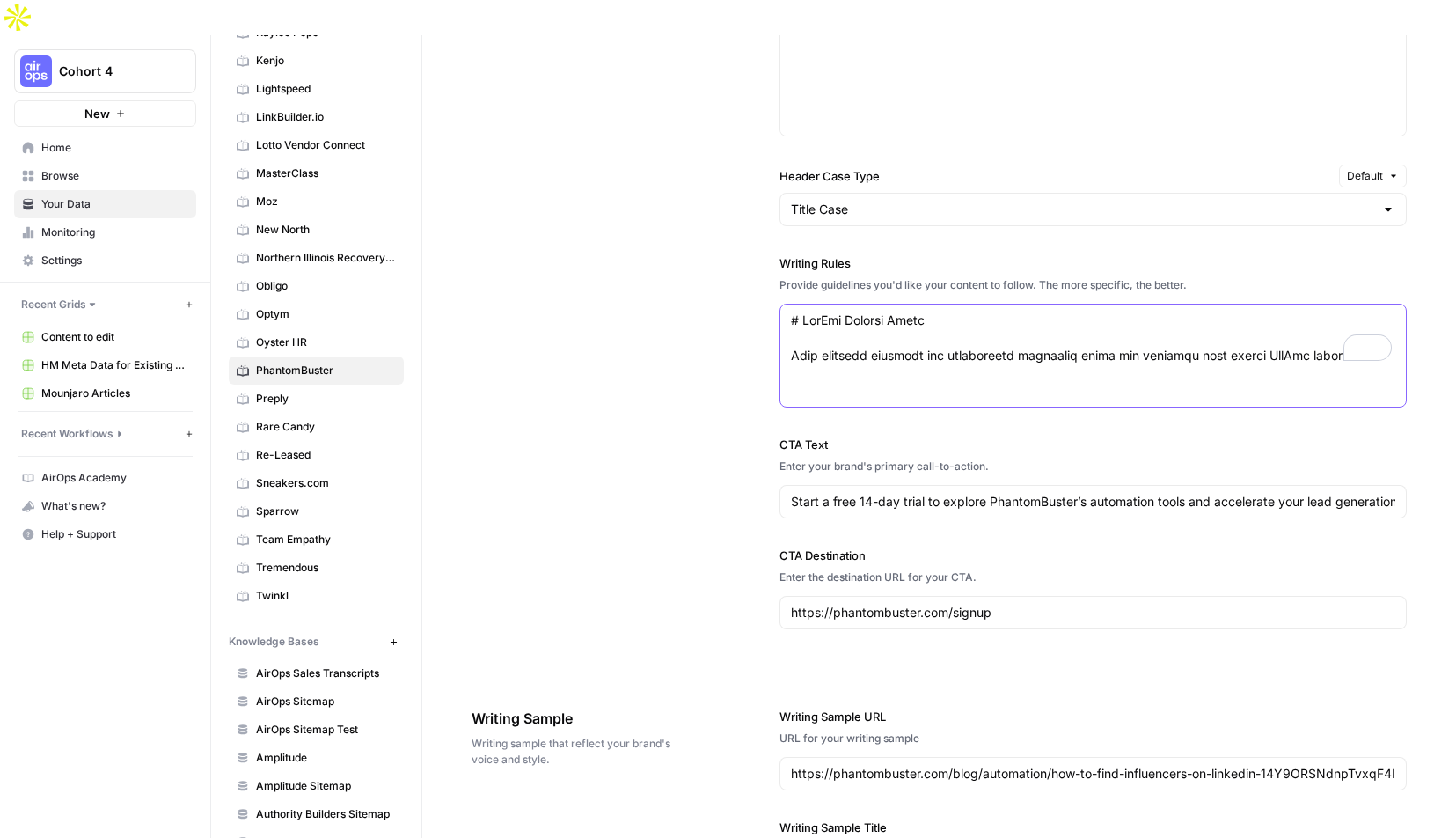 click on "Writing Rules" at bounding box center [1093, 338] 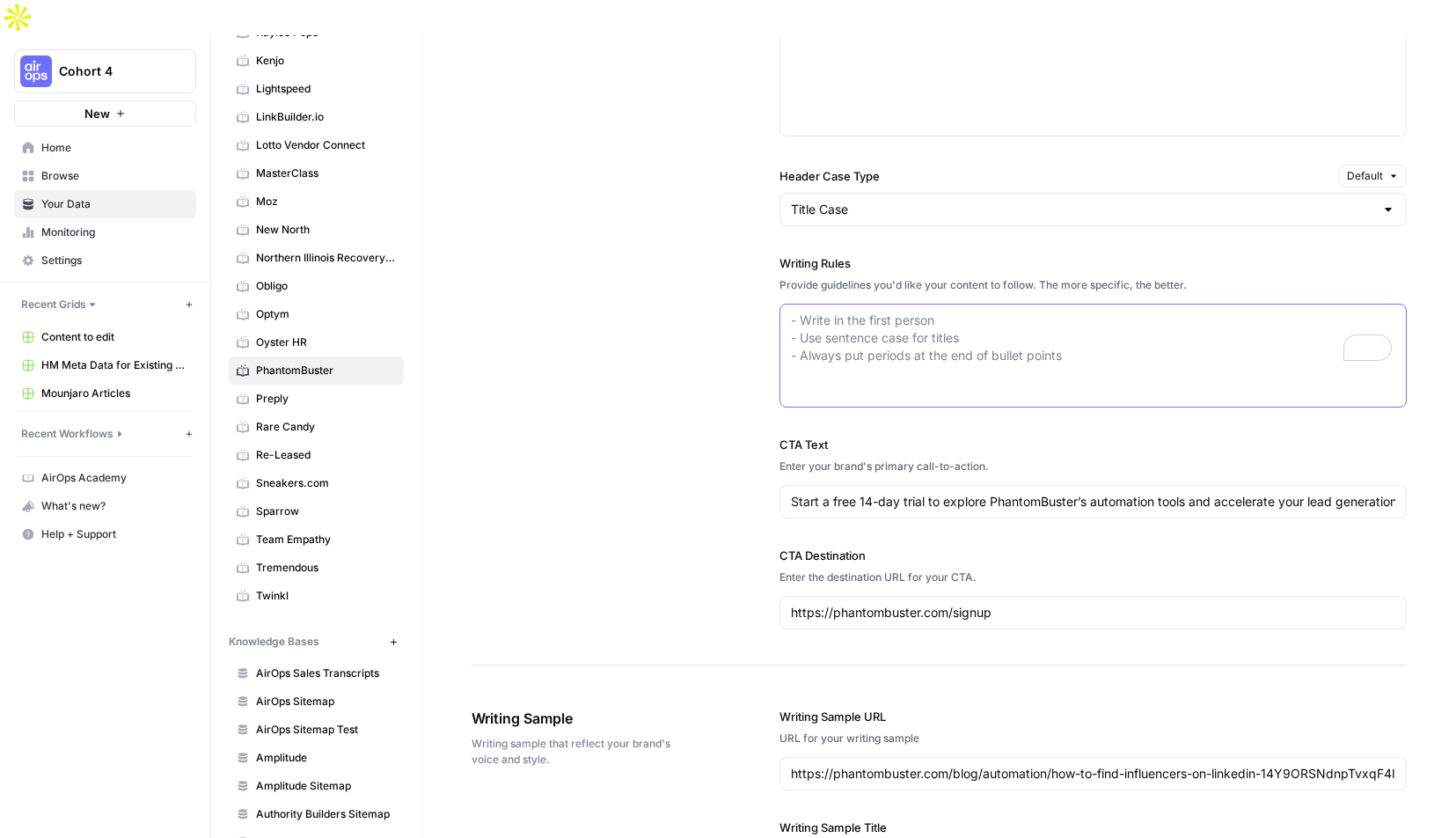 paste on "# PhantomBuster Writing Rules
This document outlines the distinctive editorial rules and patterns that define PhantomBuster blog content. Each section highlights essential rules, structural patterns, and voice cues you must consistently apply to ensure content remains on-brand, actionable, and recognizable as PhantomBuster content.
---
## Our reader and what they expect
We write for specific people with real challenges. Always keep them in mind.
### The hands on sales rep:
On the front lines, focused on hitting his quota. Needs direct, no-bullshit, action-oriented advice that solves immediate problems like finding qualified leads and personalizing outreach.
- **Speak persona language:** pipeline, prospect, qualify, close deal, target account.
### The strategic sales manager:
Leads the team and is focused on efficiency, revenue targets, and scalable processes. Needs strategic insights on optimizing workflows, improving team productivity, and forecasting accurately.
- **Speak persona language:** pi..." 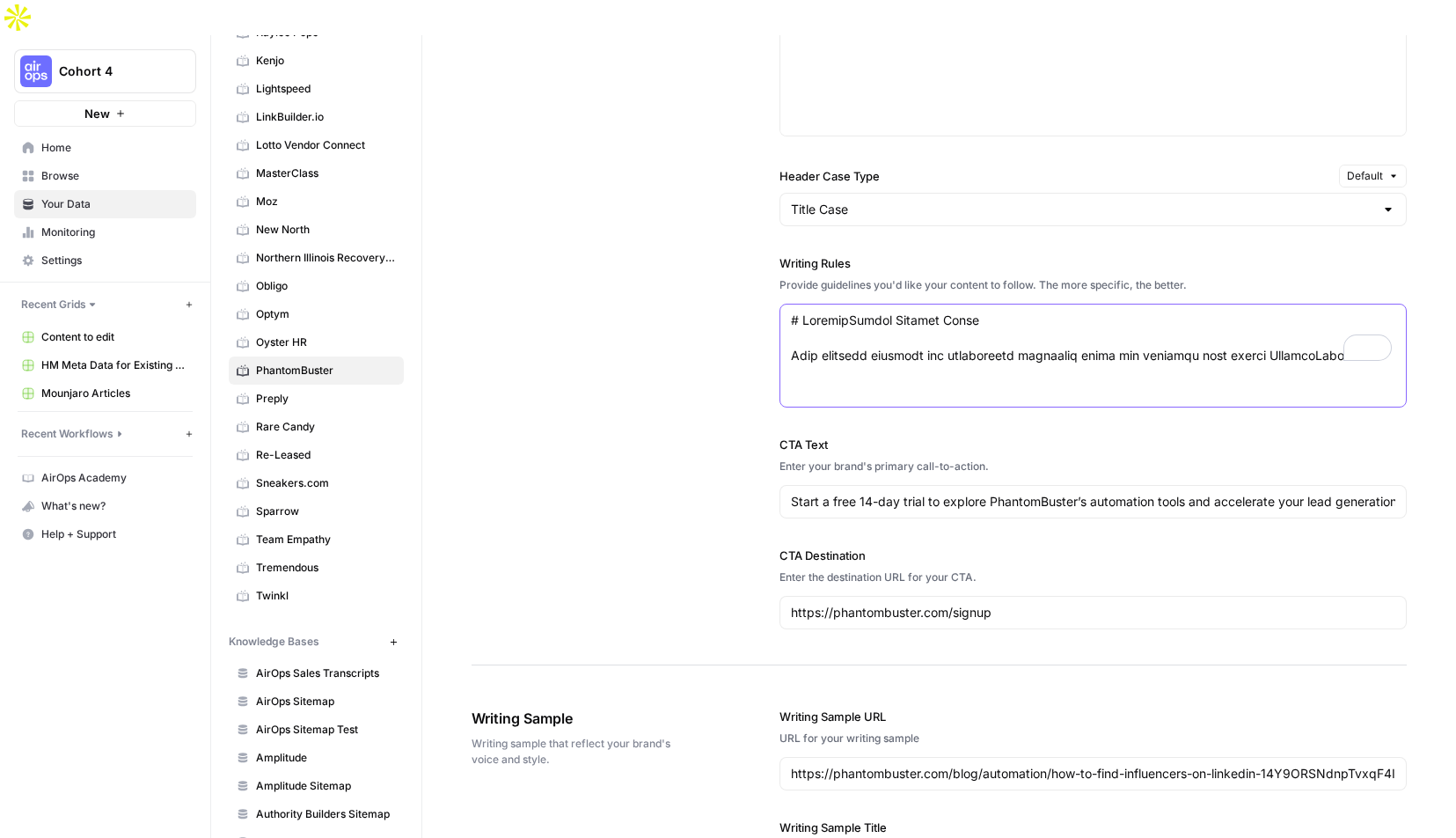 scroll, scrollTop: 3337, scrollLeft: 0, axis: vertical 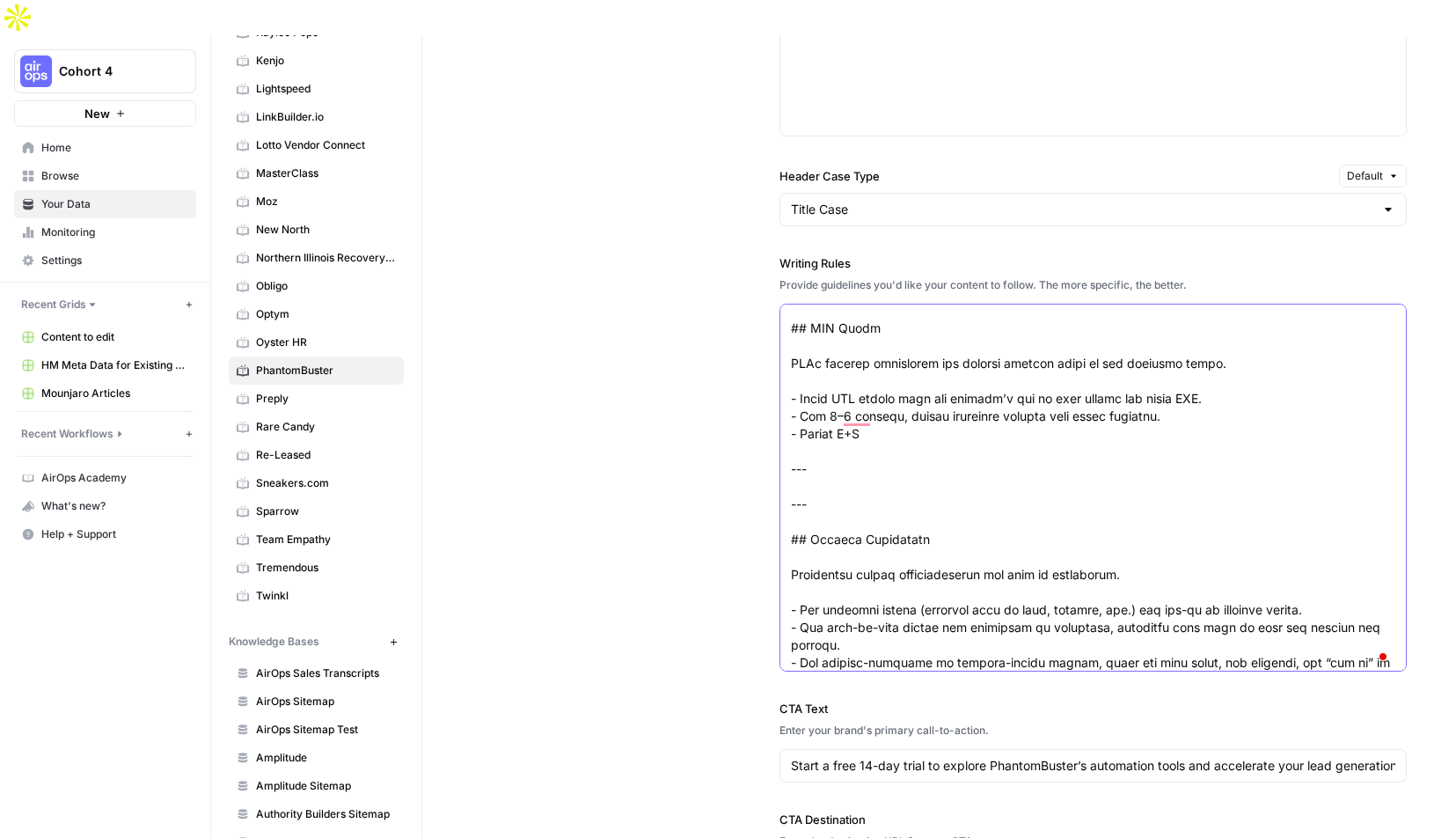 drag, startPoint x: 822, startPoint y: 417, endPoint x: 766, endPoint y: 417, distance: 56 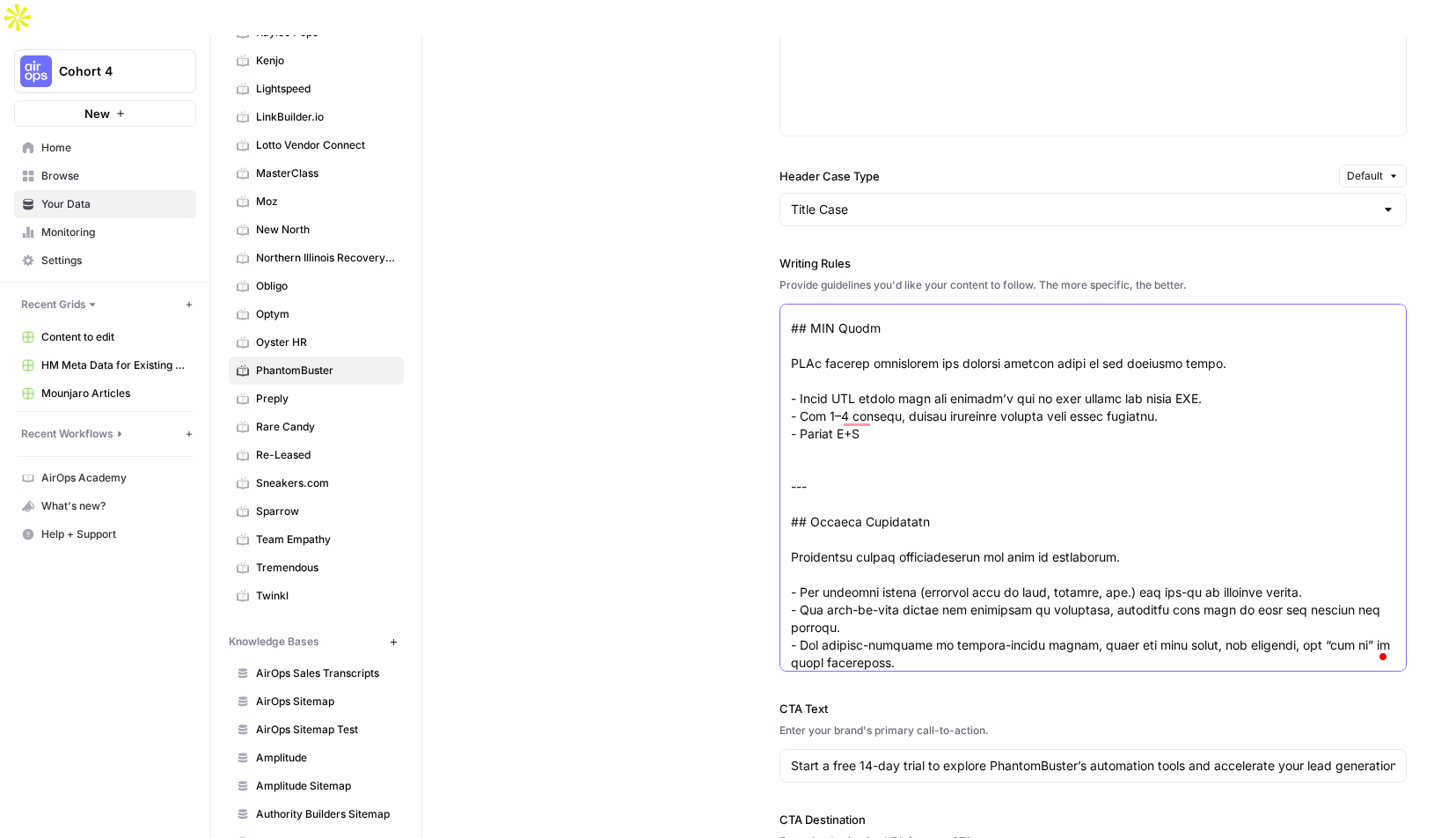 scroll, scrollTop: 3327, scrollLeft: 0, axis: vertical 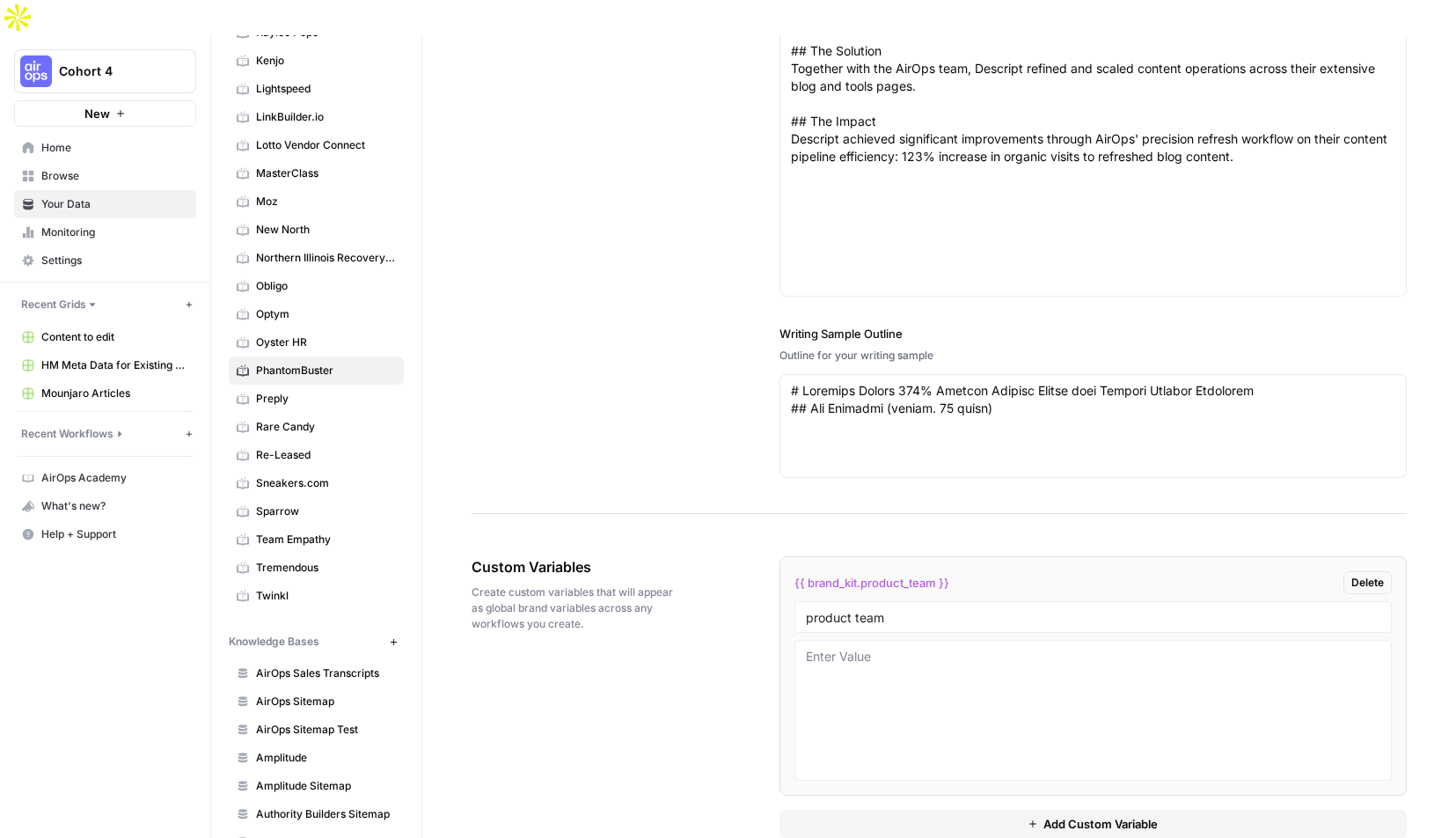 type on "# PhantomBuster Writing Rules
This document outlines the distinctive editorial rules and patterns that define PhantomBuster blog content. Each section highlights essential rules, structural patterns, and voice cues you must consistently apply to ensure content remains on-brand, actionable, and recognizable as PhantomBuster content.
---
## Our reader and what they expect
We write for specific people with real challenges. Always keep them in mind.
### The hands-on sales rep:
On the front lines, focused on hitting his quota. Needs direct, no-bullshit, action-oriented advice that solves immediate problems like finding qualified leads and personalizing outreach.
- **Speak persona language:** pipeline, prospect, qualify, close deal, target account.
### The strategic sales manager:
Leads the team and is focused on efficiency, revenue targets, and scalable processes. Needs strategic insights on optimizing workflows, improving team productivity, and forecasting accurately.
- **Speak persona language:** pi..." 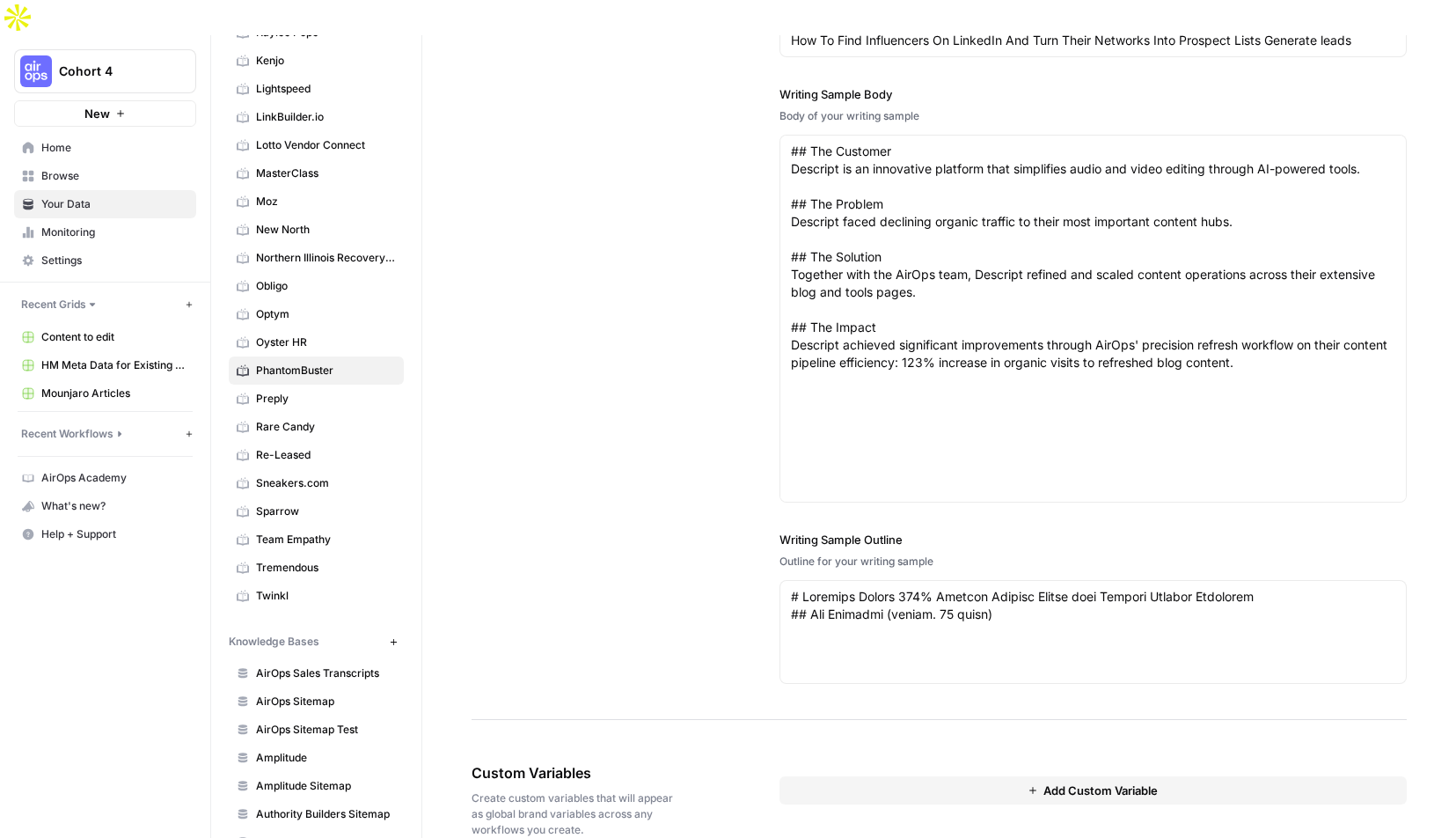 click on "Add Custom Variable" at bounding box center (1101, 790) 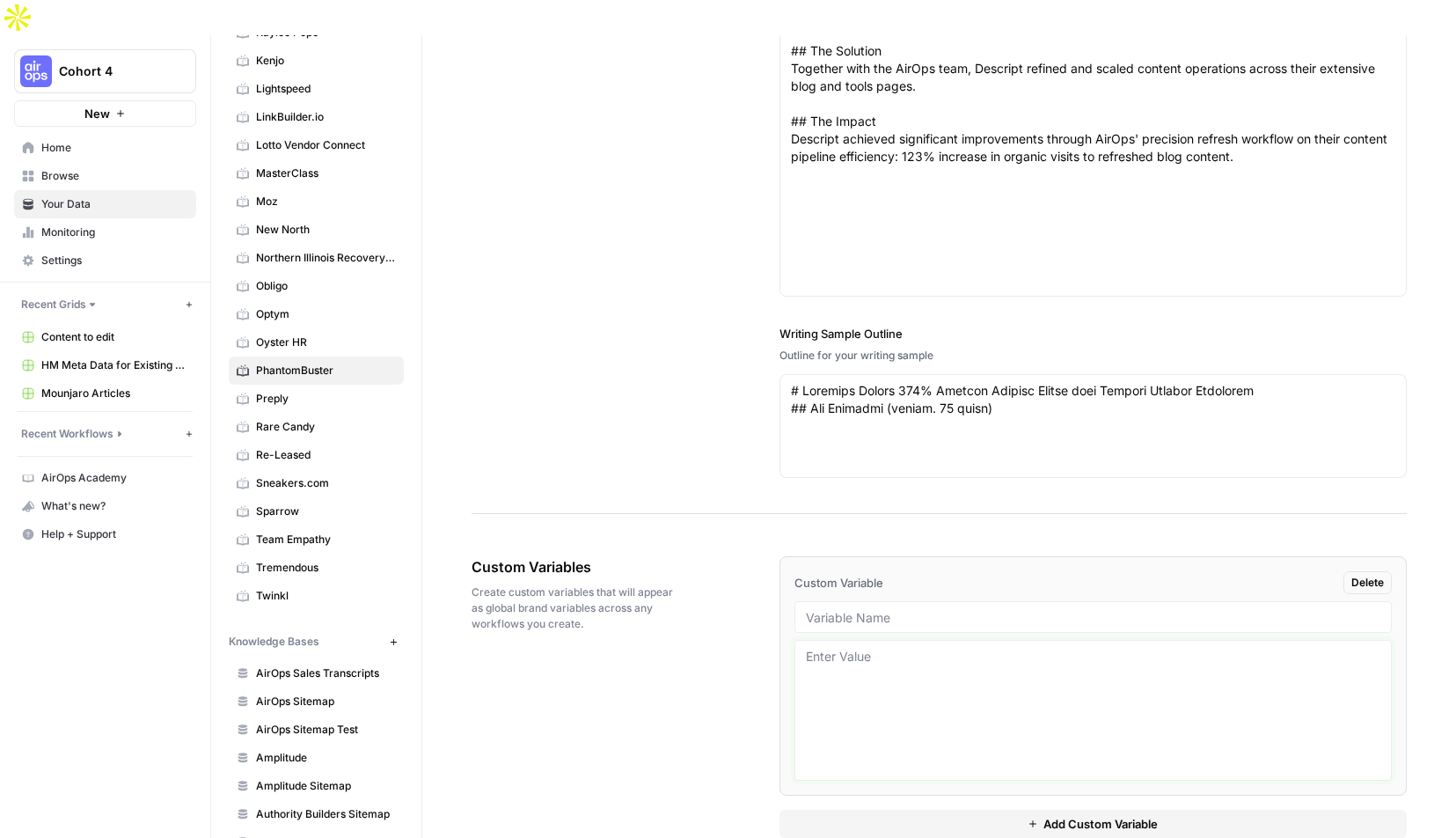 click at bounding box center (1093, 710) 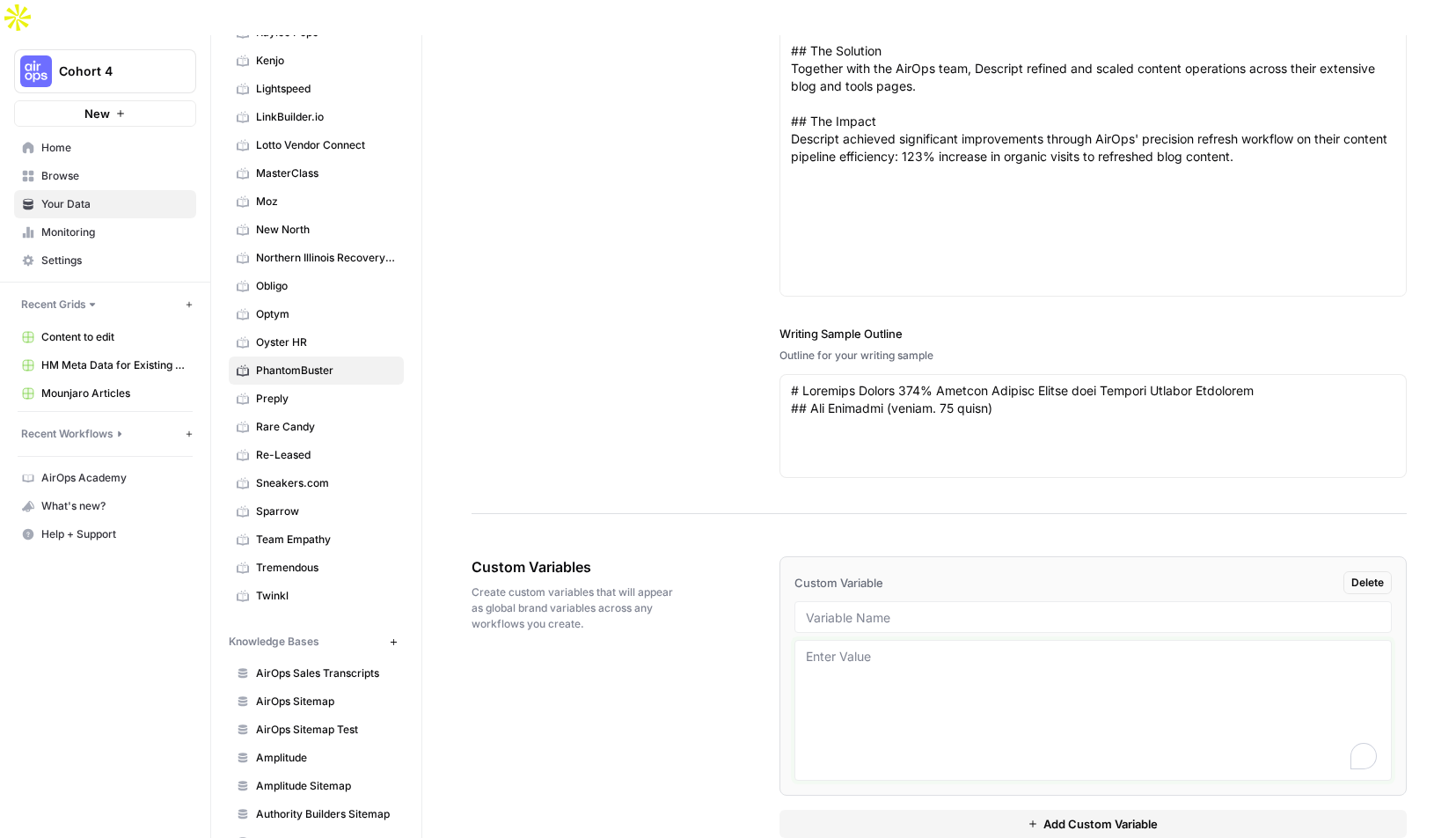 paste on "The Anti-Guide: What to Avoid
This is a quick-reference list of things that will be flagged and removed during editing.
AVOID Clichés & Idioms: Phrases like "a word to the wise" or "get your feet wet" can be confusing for an international audience. Use direct language.
AVOID Hyperbole & Unsubstantiated Claims: Do not use words like "guaranteed," "perfect," "always," or "never." Do not make claims you can't back up with data.
AVOID Passive Voice: It weakens your writing and creates distance.
AVOID Jargon Without Explanation: If you must use a technical term, define it simply.
AVOID Negative or Fear-Based Language (FOMO): We are an empowering coach, not a source of anxiety. Focus on positive outcomes.
AVOID Long, Rambling Paragraphs: If a paragraph is more than 4 lines, it's too long.
AVOID Inconsistent Formatting: Follow the rules for lists, headings, and punctuation without deviation." 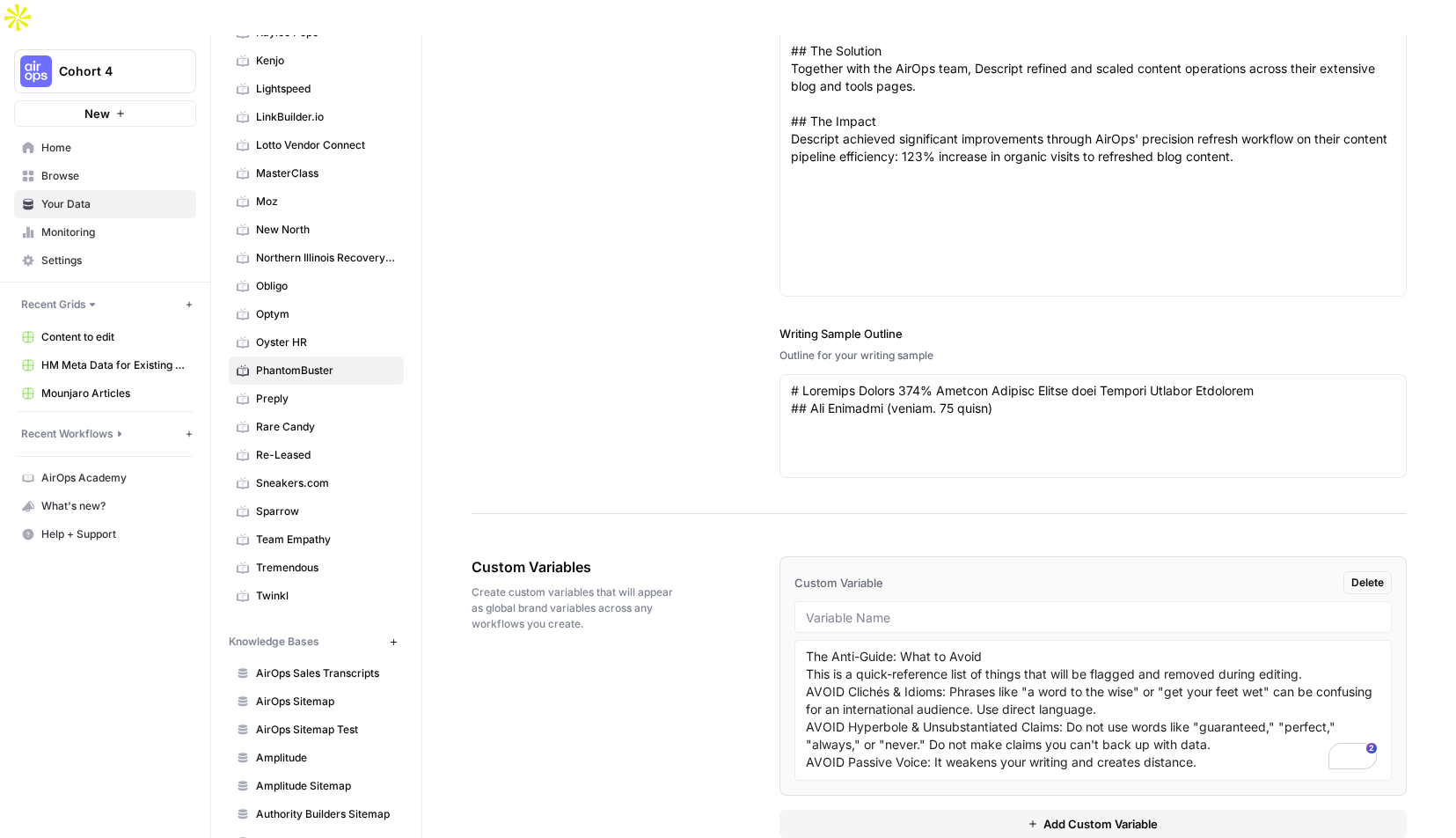 click on "The Anti-Guide: What to Avoid
This is a quick-reference list of things that will be flagged and removed during editing.
AVOID Clichés & Idioms: Phrases like "a word to the wise" or "get your feet wet" can be confusing for an international audience. Use direct language.
AVOID Hyperbole & Unsubstantiated Claims: Do not use words like "guaranteed," "perfect," "always," or "never." Do not make claims you can't back up with data.
AVOID Passive Voice: It weakens your writing and creates distance.
AVOID Jargon Without Explanation: If you must use a technical term, define it simply.
AVOID Negative or Fear-Based Language (FOMO): We are an empowering coach, not a source of anxiety. Focus on positive outcomes.
AVOID Long, Rambling Paragraphs: If a paragraph is more than 4 lines, it's too long.
AVOID Inconsistent Formatting: Follow the rules for lists, headings, and punctuation without deviation." at bounding box center [1093, 710] 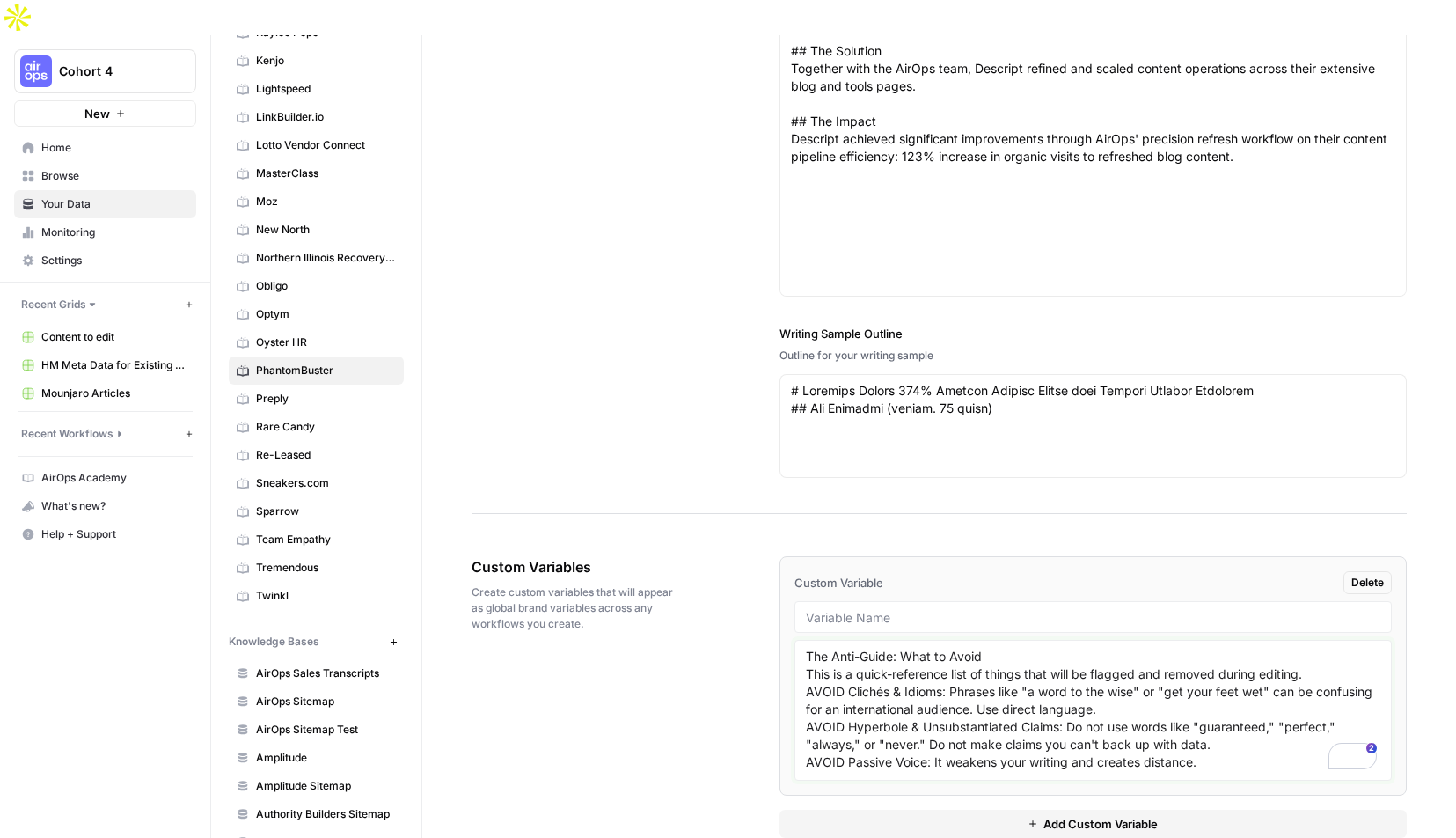 click on "The Anti-Guide: What to Avoid
This is a quick-reference list of things that will be flagged and removed during editing.
AVOID Clichés & Idioms: Phrases like "a word to the wise" or "get your feet wet" can be confusing for an international audience. Use direct language.
AVOID Hyperbole & Unsubstantiated Claims: Do not use words like "guaranteed," "perfect," "always," or "never." Do not make claims you can't back up with data.
AVOID Passive Voice: It weakens your writing and creates distance.
AVOID Jargon Without Explanation: If you must use a technical term, define it simply.
AVOID Negative or Fear-Based Language (FOMO): We are an empowering coach, not a source of anxiety. Focus on positive outcomes.
AVOID Long, Rambling Paragraphs: If a paragraph is more than 4 lines, it's too long.
AVOID Inconsistent Formatting: Follow the rules for lists, headings, and punctuation without deviation." at bounding box center [1093, 710] 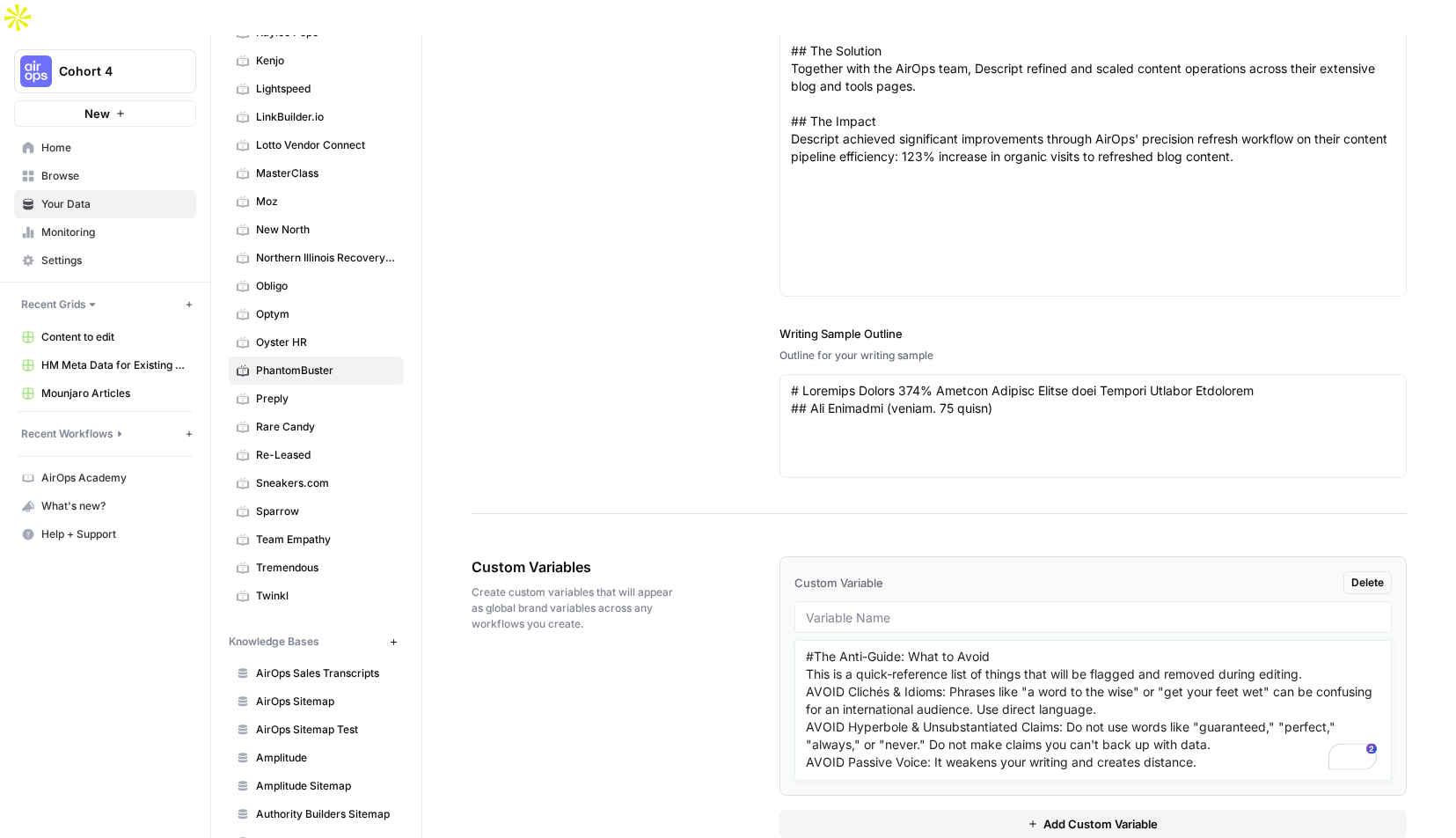 click on "#The Anti-Guide: What to Avoid
This is a quick-reference list of things that will be flagged and removed during editing.
AVOID Clichés & Idioms: Phrases like "a word to the wise" or "get your feet wet" can be confusing for an international audience. Use direct language.
AVOID Hyperbole & Unsubstantiated Claims: Do not use words like "guaranteed," "perfect," "always," or "never." Do not make claims you can't back up with data.
AVOID Passive Voice: It weakens your writing and creates distance.
AVOID Jargon Without Explanation: If you must use a technical term, define it simply.
AVOID Negative or Fear-Based Language (FOMO): We are an empowering coach, not a source of anxiety. Focus on positive outcomes.
AVOID Long, Rambling Paragraphs: If a paragraph is more than 4 lines, it's too long.
AVOID Inconsistent Formatting: Follow the rules for lists, headings, and punctuation without deviation." at bounding box center [1093, 710] 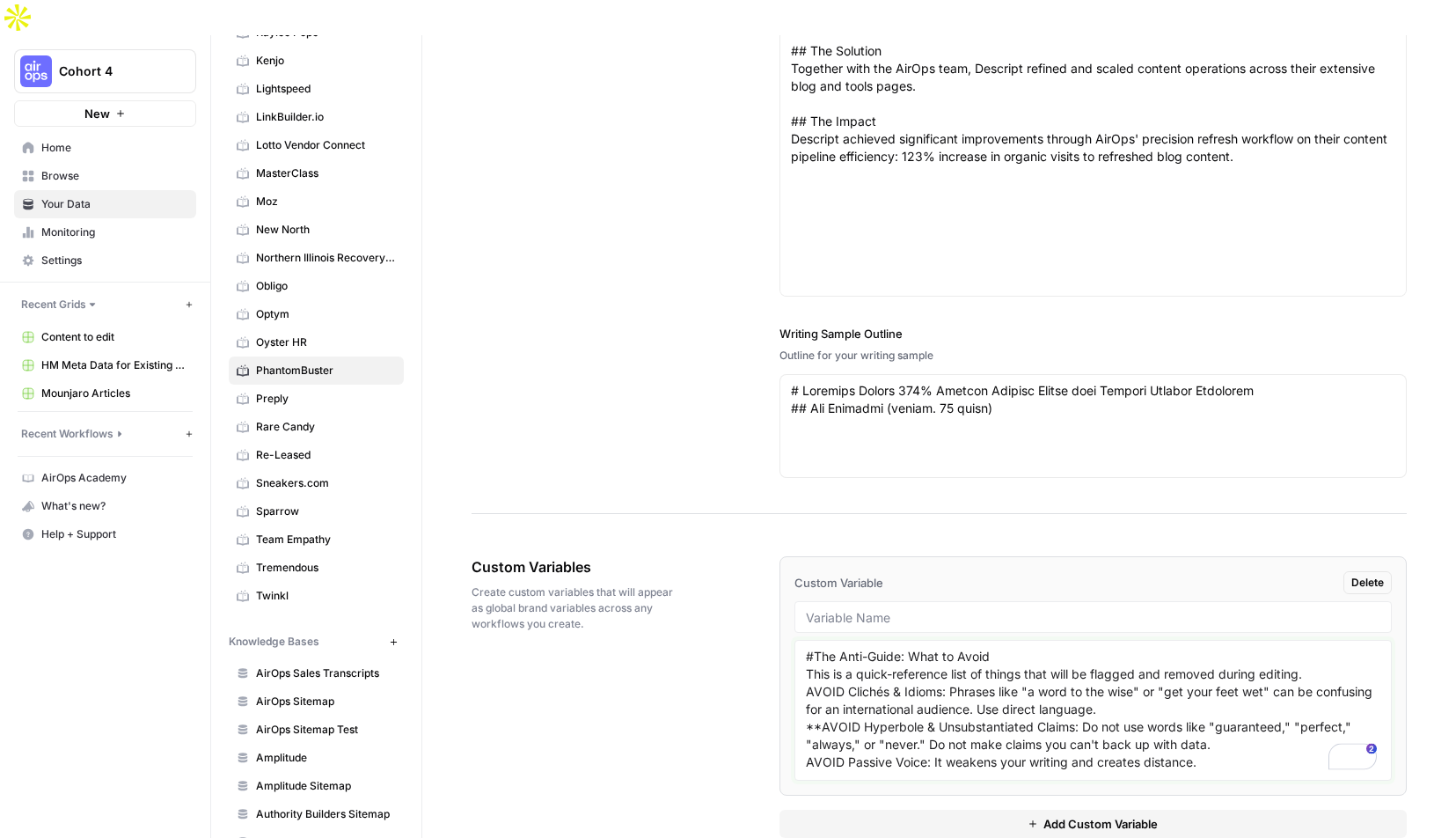 click on "#The Anti-Guide: What to Avoid
This is a quick-reference list of things that will be flagged and removed during editing.
AVOID Clichés & Idioms: Phrases like "a word to the wise" or "get your feet wet" can be confusing for an international audience. Use direct language.
**AVOID Hyperbole & Unsubstantiated Claims: Do not use words like "guaranteed," "perfect," "always," or "never." Do not make claims you can't back up with data.
AVOID Passive Voice: It weakens your writing and creates distance.
AVOID Jargon Without Explanation: If you must use a technical term, define it simply.
AVOID Negative or Fear-Based Language (FOMO): We are an empowering coach, not a source of anxiety. Focus on positive outcomes.
AVOID Long, Rambling Paragraphs: If a paragraph is more than 4 lines, it's too long.
AVOID Inconsistent Formatting: Follow the rules for lists, headings, and punctuation without deviation." at bounding box center (1093, 710) 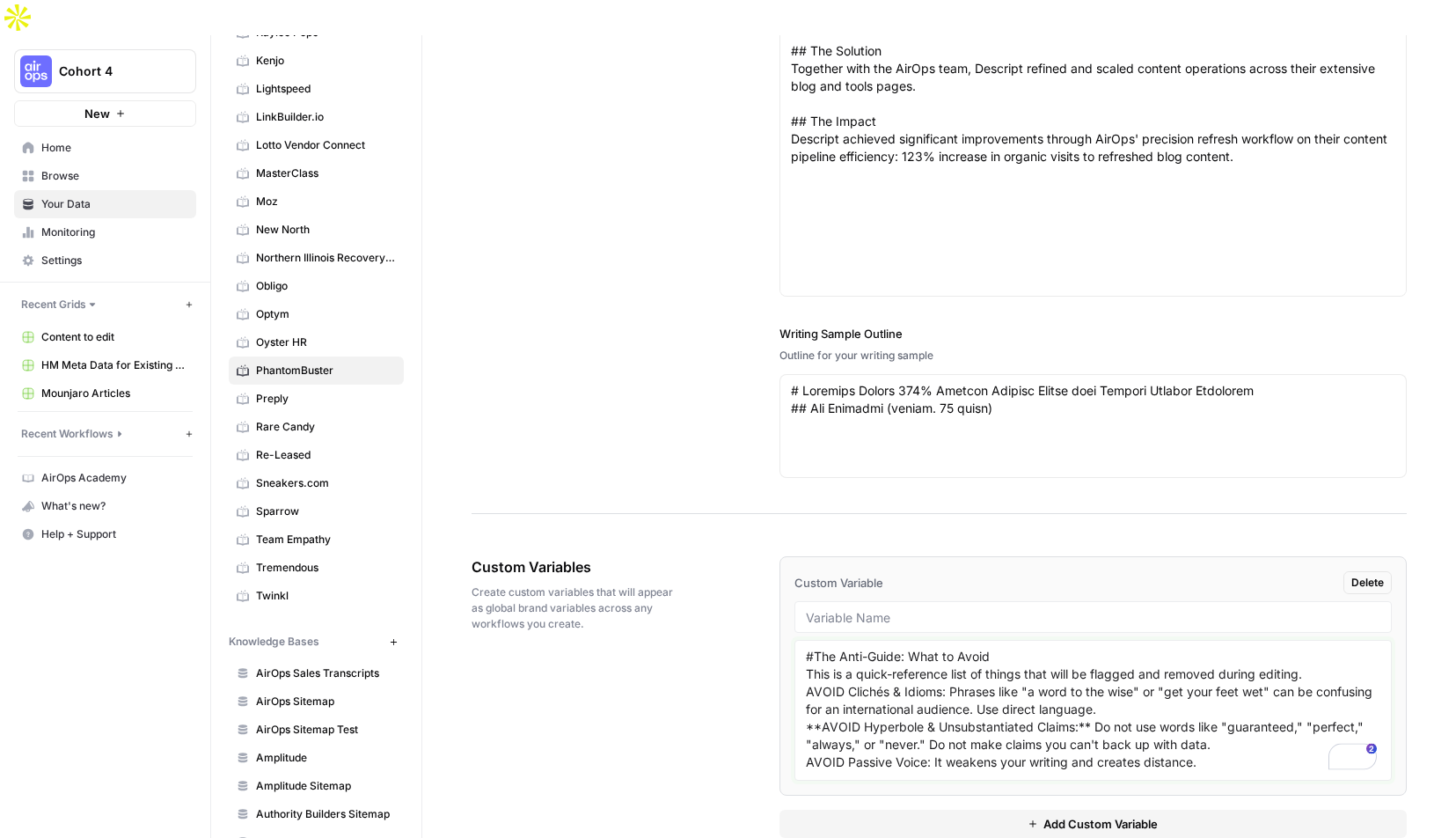 click on "#The Anti-Guide: What to Avoid
This is a quick-reference list of things that will be flagged and removed during editing.
AVOID Clichés & Idioms: Phrases like "a word to the wise" or "get your feet wet" can be confusing for an international audience. Use direct language.
**AVOID Hyperbole & Unsubstantiated Claims:** Do not use words like "guaranteed," "perfect," "always," or "never." Do not make claims you can't back up with data.
AVOID Passive Voice: It weakens your writing and creates distance.
AVOID Jargon Without Explanation: If you must use a technical term, define it simply.
AVOID Negative or Fear-Based Language (FOMO): We are an empowering coach, not a source of anxiety. Focus on positive outcomes.
AVOID Long, Rambling Paragraphs: If a paragraph is more than 4 lines, it's too long.
AVOID Inconsistent Formatting: Follow the rules for lists, headings, and punctuation without deviation." at bounding box center [1093, 710] 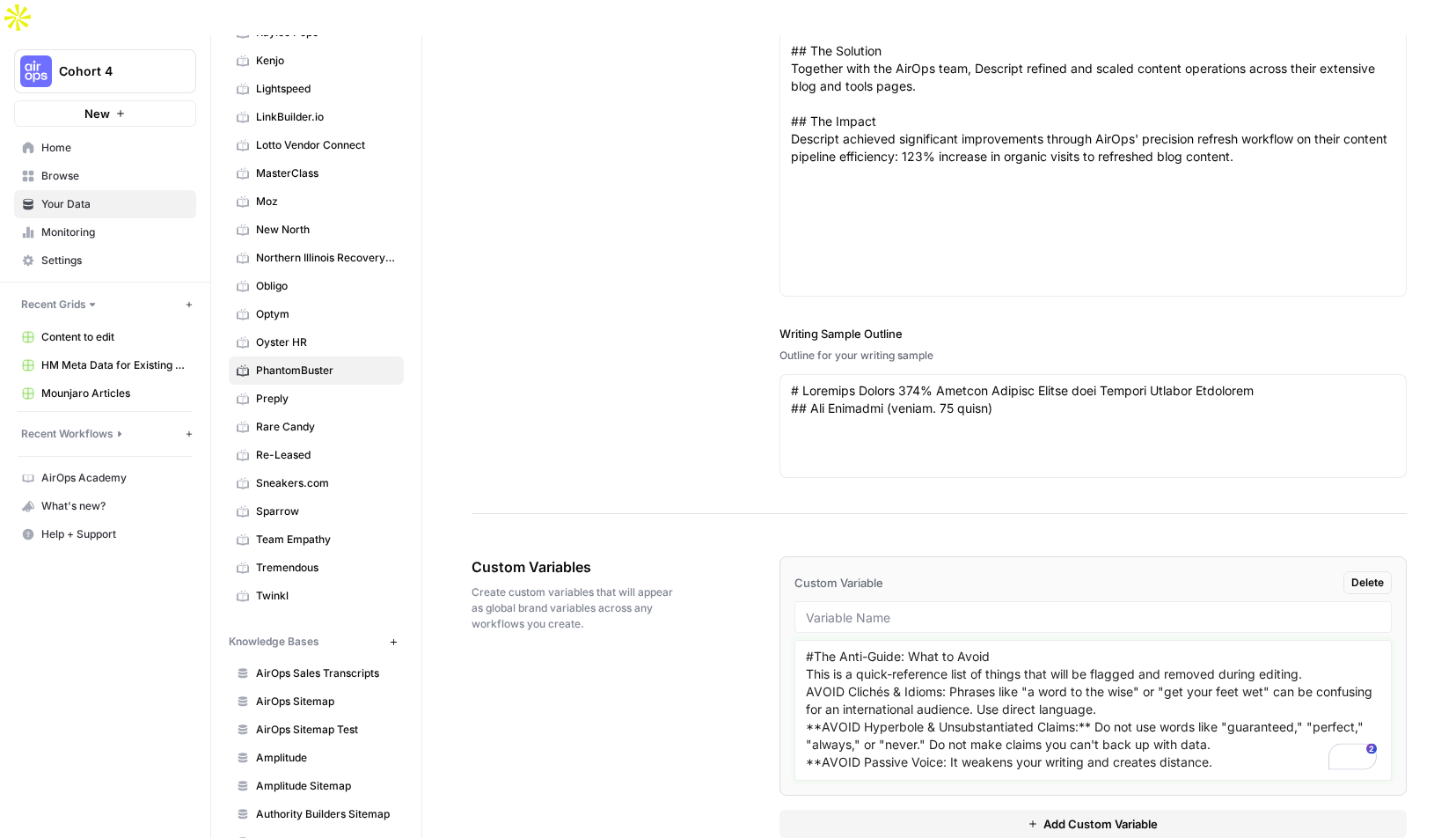 click on "#The Anti-Guide: What to Avoid
This is a quick-reference list of things that will be flagged and removed during editing.
AVOID Clichés & Idioms: Phrases like "a word to the wise" or "get your feet wet" can be confusing for an international audience. Use direct language.
**AVOID Hyperbole & Unsubstantiated Claims:** Do not use words like "guaranteed," "perfect," "always," or "never." Do not make claims you can't back up with data.
**AVOID Passive Voice: It weakens your writing and creates distance.
AVOID Jargon Without Explanation: If you must use a technical term, define it simply.
AVOID Negative or Fear-Based Language (FOMO): We are an empowering coach, not a source of anxiety. Focus on positive outcomes.
AVOID Long, Rambling Paragraphs: If a paragraph is more than 4 lines, it's too long.
AVOID Inconsistent Formatting: Follow the rules for lists, headings, and punctuation without deviation." at bounding box center [1093, 710] 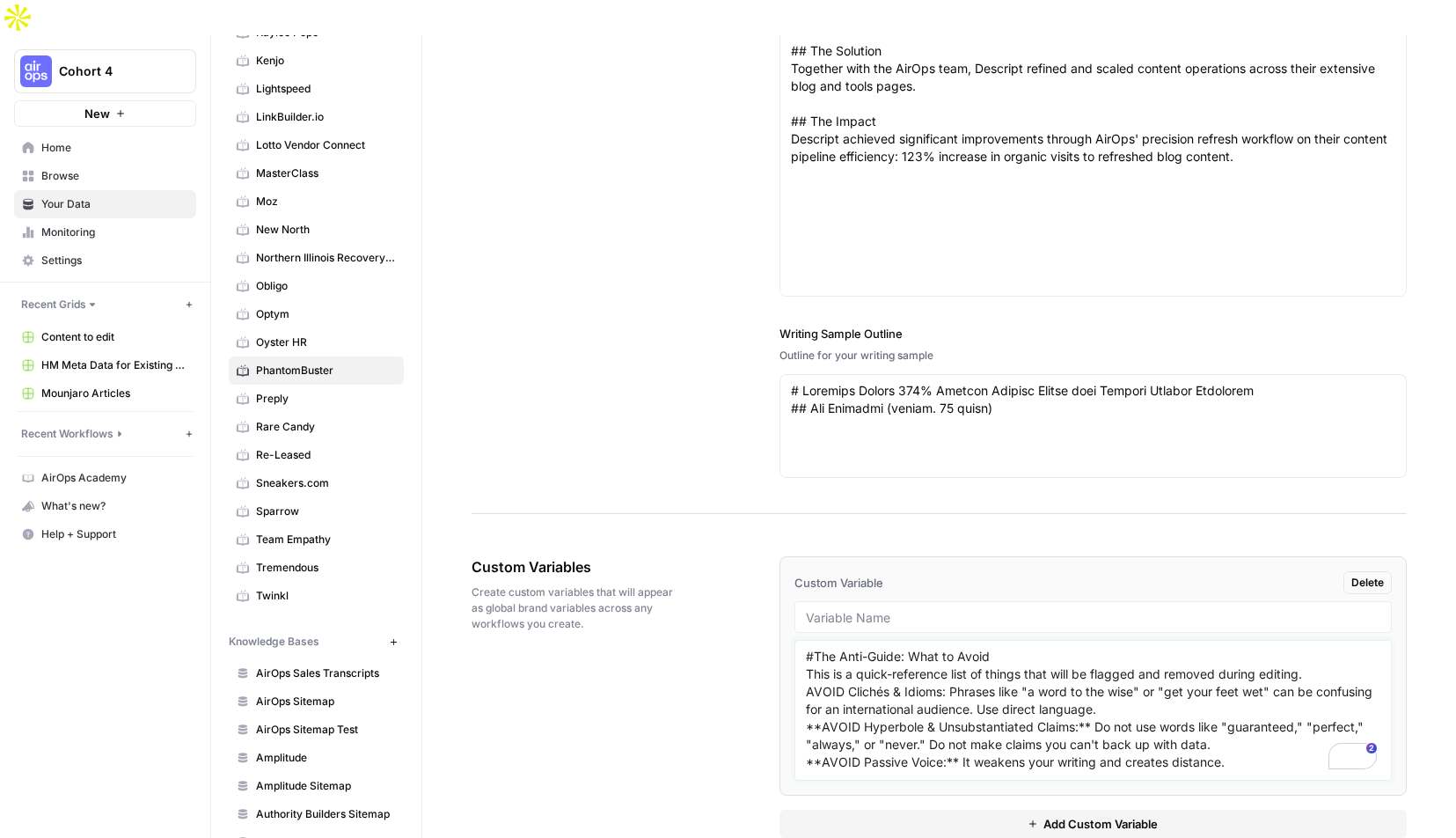 click on "#The Anti-Guide: What to Avoid
This is a quick-reference list of things that will be flagged and removed during editing.
AVOID Clichés & Idioms: Phrases like "a word to the wise" or "get your feet wet" can be confusing for an international audience. Use direct language.
**AVOID Hyperbole & Unsubstantiated Claims:** Do not use words like "guaranteed," "perfect," "always," or "never." Do not make claims you can't back up with data.
**AVOID Passive Voice:** It weakens your writing and creates distance.
AVOID Jargon Without Explanation: If you must use a technical term, define it simply.
AVOID Negative or Fear-Based Language (FOMO): We are an empowering coach, not a source of anxiety. Focus on positive outcomes.
AVOID Long, Rambling Paragraphs: If a paragraph is more than 4 lines, it's too long.
AVOID Inconsistent Formatting: Follow the rules for lists, headings, and punctuation without deviation." at bounding box center (1093, 710) 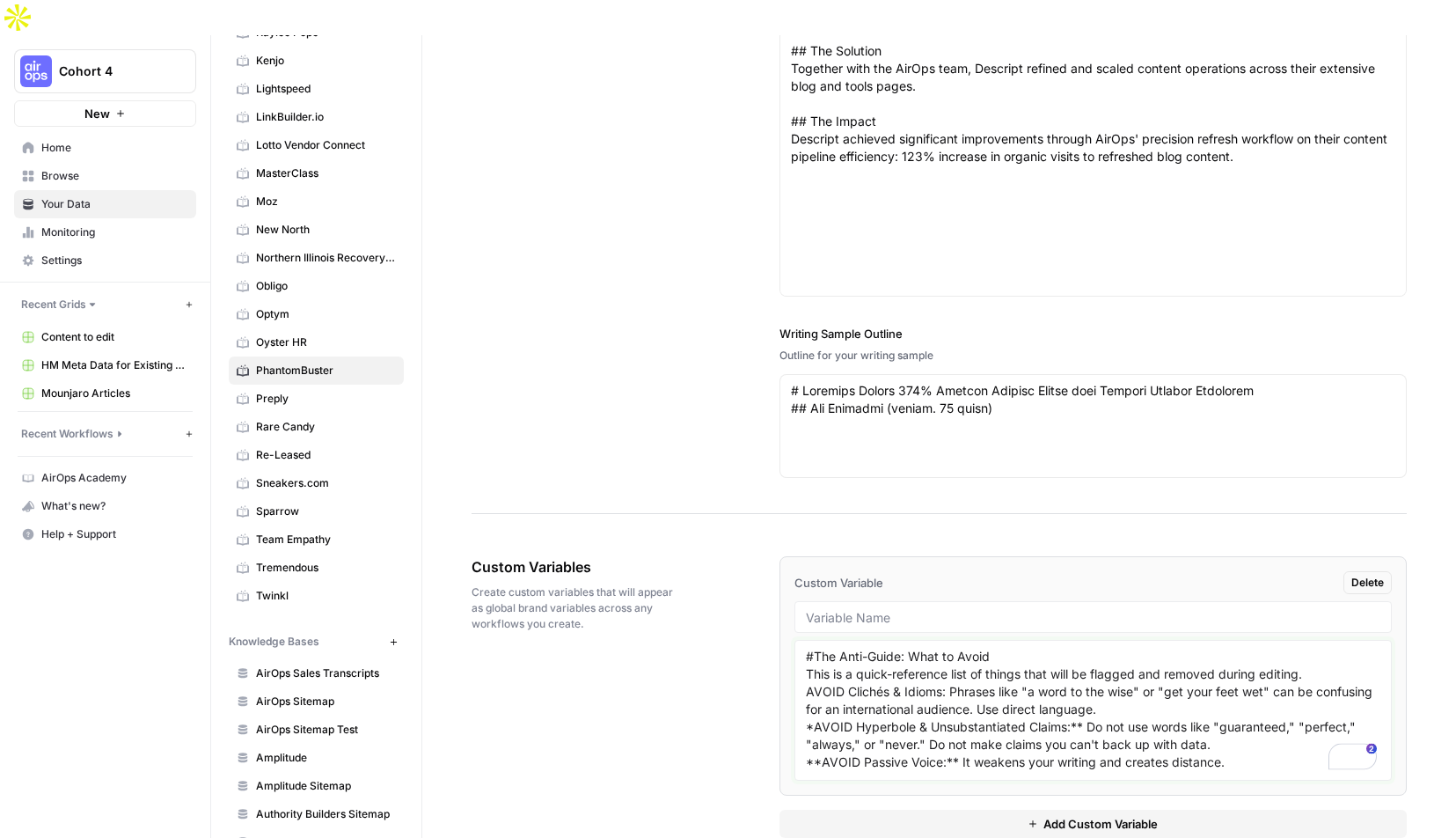 click on "#The Anti-Guide: What to Avoid
This is a quick-reference list of things that will be flagged and removed during editing.
AVOID Clichés & Idioms: Phrases like "a word to the wise" or "get your feet wet" can be confusing for an international audience. Use direct language.
*AVOID Hyperbole & Unsubstantiated Claims:** Do not use words like "guaranteed," "perfect," "always," or "never." Do not make claims you can't back up with data.
**AVOID Passive Voice:** It weakens your writing and creates distance.
AVOID Jargon Without Explanation: If you must use a technical term, define it simply.
AVOID Negative or Fear-Based Language (FOMO): We are an empowering coach, not a source of anxiety. Focus on positive outcomes.
AVOID Long, Rambling Paragraphs: If a paragraph is more than 4 lines, it's too long.
AVOID Inconsistent Formatting: Follow the rules for lists, headings, and punctuation without deviation." at bounding box center (1093, 710) 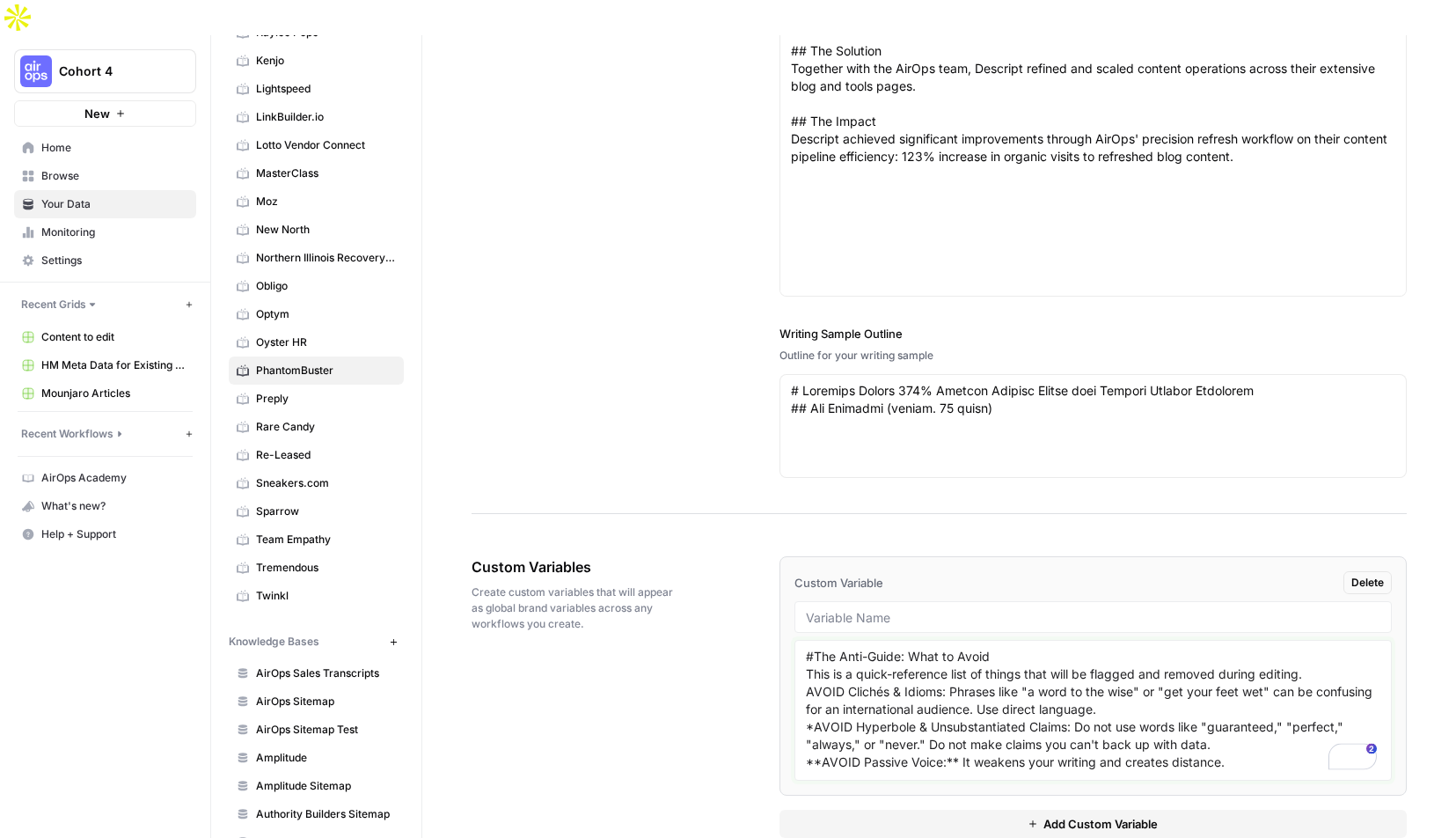 click on "#The Anti-Guide: What to Avoid
This is a quick-reference list of things that will be flagged and removed during editing.
AVOID Clichés & Idioms: Phrases like "a word to the wise" or "get your feet wet" can be confusing for an international audience. Use direct language.
*AVOID Hyperbole & Unsubstantiated Claims: Do not use words like "guaranteed," "perfect," "always," or "never." Do not make claims you can't back up with data.
**AVOID Passive Voice:** It weakens your writing and creates distance.
AVOID Jargon Without Explanation: If you must use a technical term, define it simply.
AVOID Negative or Fear-Based Language (FOMO): We are an empowering coach, not a source of anxiety. Focus on positive outcomes.
AVOID Long, Rambling Paragraphs: If a paragraph is more than 4 lines, it's too long.
AVOID Inconsistent Formatting: Follow the rules for lists, headings, and punctuation without deviation." at bounding box center [1093, 710] 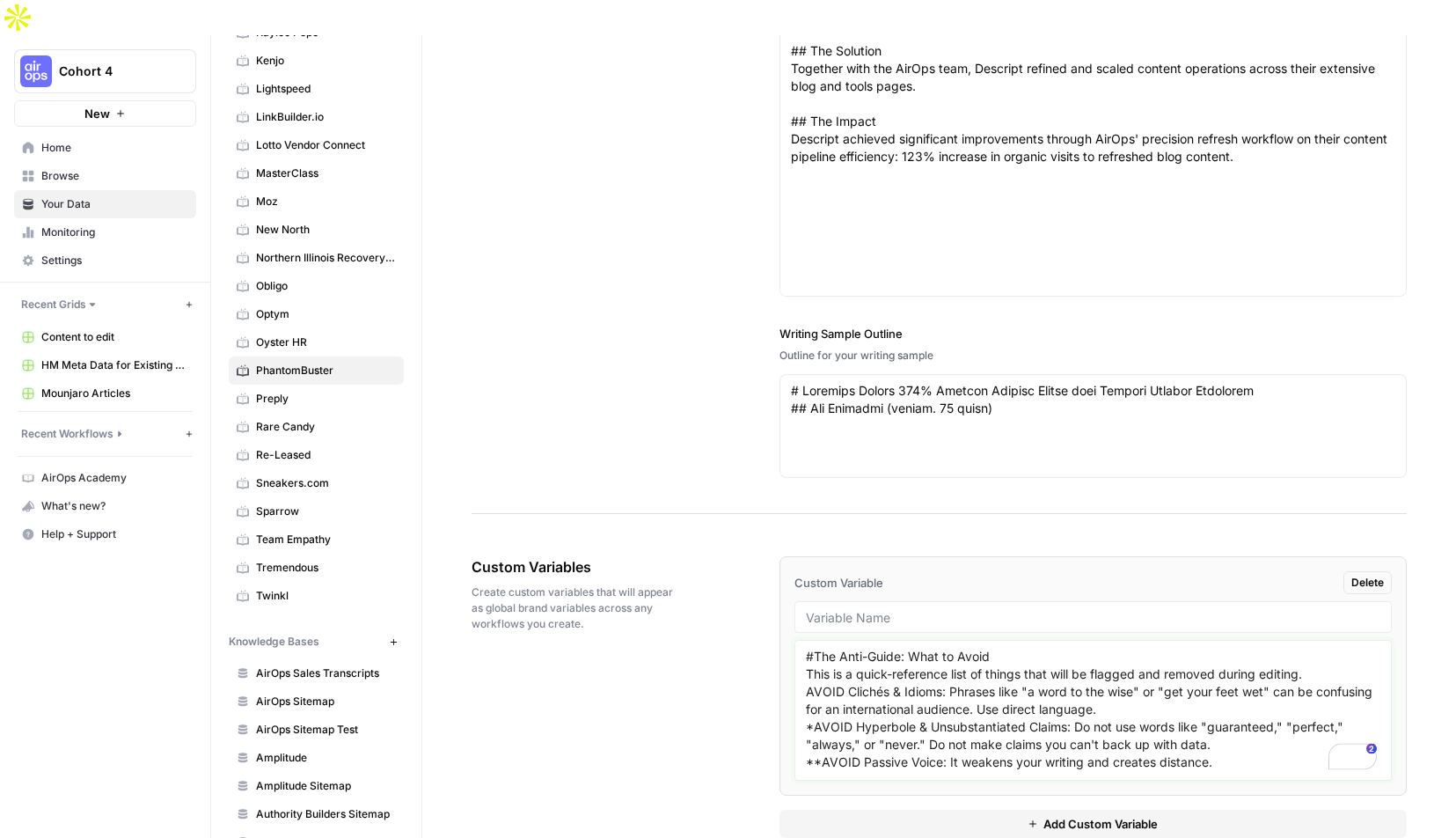 click on "#The Anti-Guide: What to Avoid
This is a quick-reference list of things that will be flagged and removed during editing.
AVOID Clichés & Idioms: Phrases like "a word to the wise" or "get your feet wet" can be confusing for an international audience. Use direct language.
*AVOID Hyperbole & Unsubstantiated Claims: Do not use words like "guaranteed," "perfect," "always," or "never." Do not make claims you can't back up with data.
**AVOID Passive Voice: It weakens your writing and creates distance.
AVOID Jargon Without Explanation: If you must use a technical term, define it simply.
AVOID Negative or Fear-Based Language (FOMO): We are an empowering coach, not a source of anxiety. Focus on positive outcomes.
AVOID Long, Rambling Paragraphs: If a paragraph is more than 4 lines, it's too long.
AVOID Inconsistent Formatting: Follow the rules for lists, headings, and punctuation without deviation." at bounding box center (1093, 710) 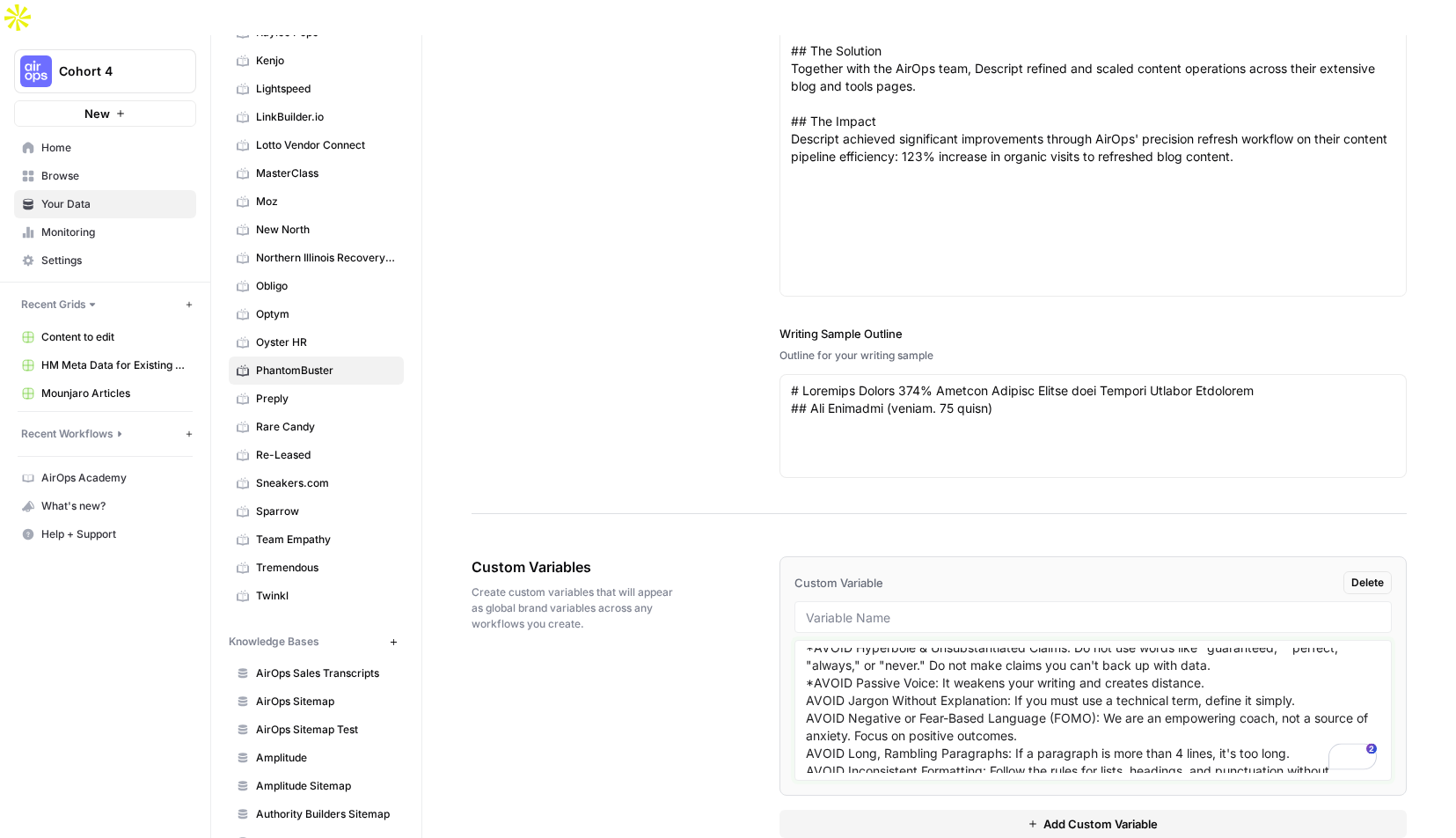 click on "#The Anti-Guide: What to Avoid
This is a quick-reference list of things that will be flagged and removed during editing.
AVOID Clichés & Idioms: Phrases like "a word to the wise" or "get your feet wet" can be confusing for an international audience. Use direct language.
*AVOID Hyperbole & Unsubstantiated Claims: Do not use words like "guaranteed," "perfect," "always," or "never." Do not make claims you can't back up with data.
*AVOID Passive Voice: It weakens your writing and creates distance.
AVOID Jargon Without Explanation: If you must use a technical term, define it simply.
AVOID Negative or Fear-Based Language (FOMO): We are an empowering coach, not a source of anxiety. Focus on positive outcomes.
AVOID Long, Rambling Paragraphs: If a paragraph is more than 4 lines, it's too long.
AVOID Inconsistent Formatting: Follow the rules for lists, headings, and punctuation without deviation." at bounding box center [1093, 710] 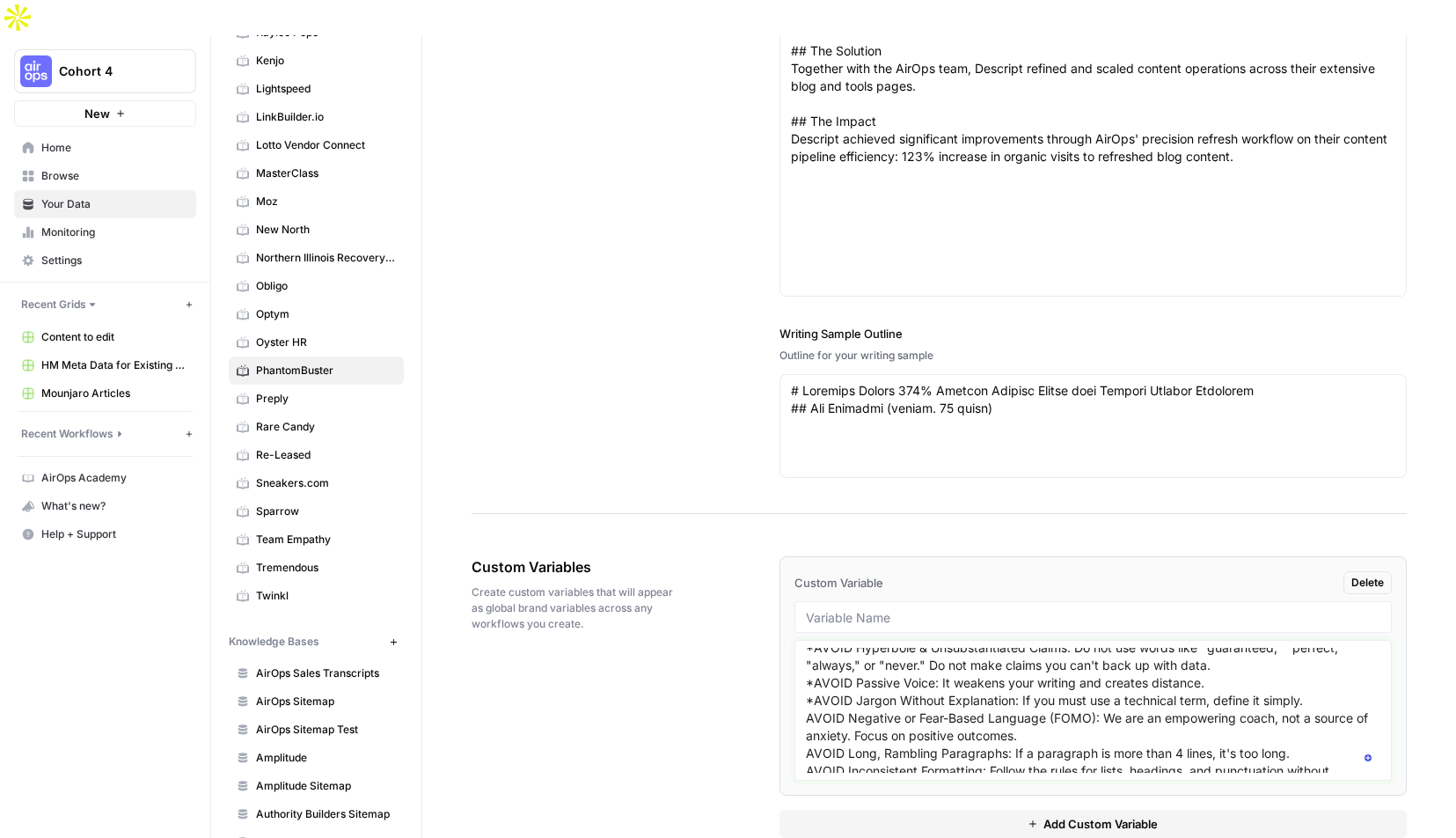 click on "#The Anti-Guide: What to Avoid
This is a quick-reference list of things that will be flagged and removed during editing.
AVOID Clichés & Idioms: Phrases like "a word to the wise" or "get your feet wet" can be confusing for an international audience. Use direct language.
*AVOID Hyperbole & Unsubstantiated Claims: Do not use words like "guaranteed," "perfect," "always," or "never." Do not make claims you can't back up with data.
*AVOID Passive Voice: It weakens your writing and creates distance.
*AVOID Jargon Without Explanation: If you must use a technical term, define it simply.
AVOID Negative or Fear-Based Language (FOMO): We are an empowering coach, not a source of anxiety. Focus on positive outcomes.
AVOID Long, Rambling Paragraphs: If a paragraph is more than 4 lines, it's too long.
AVOID Inconsistent Formatting: Follow the rules for lists, headings, and punctuation without deviation." at bounding box center (1093, 710) 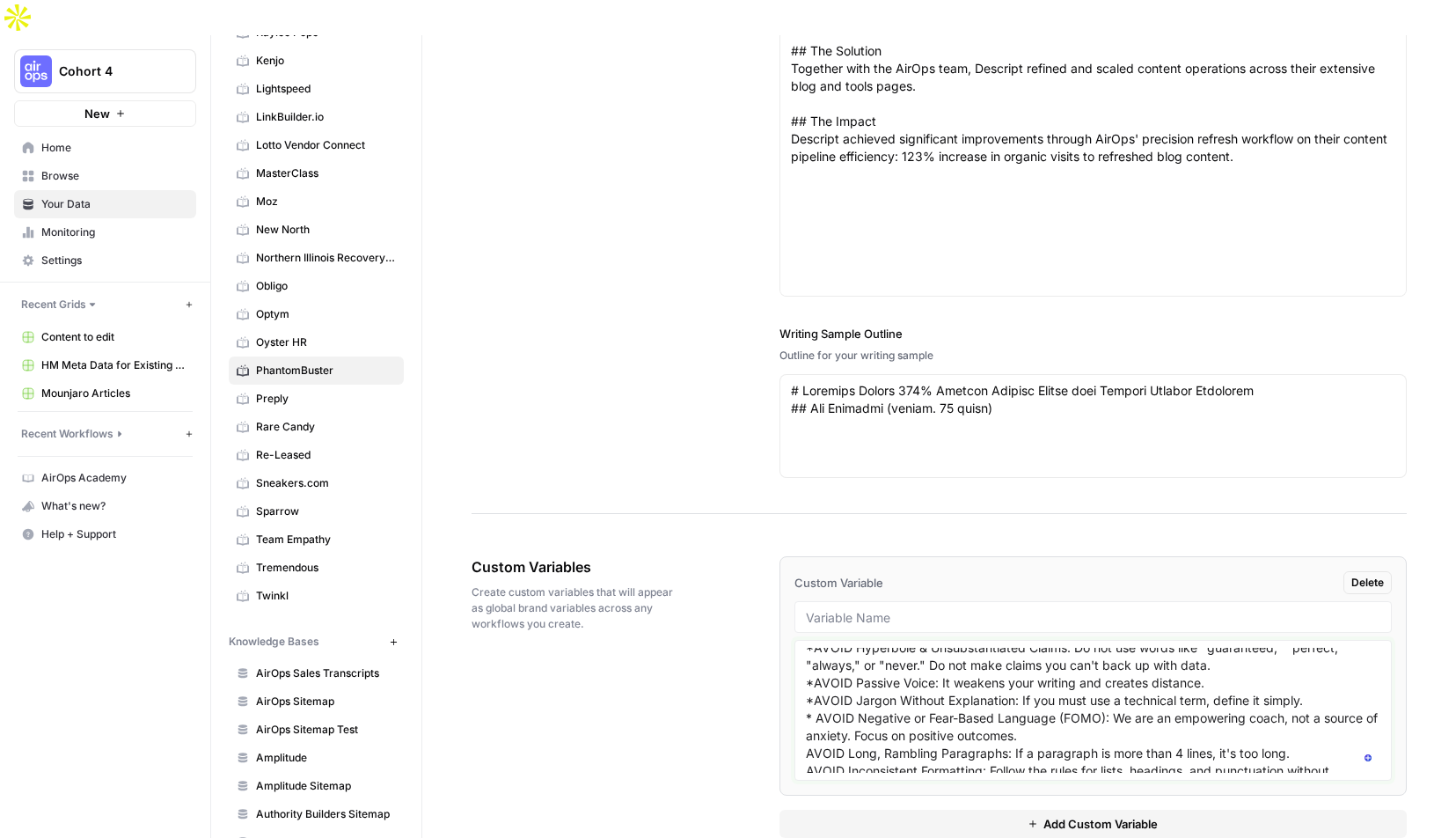 click on "#The Anti-Guide: What to Avoid
This is a quick-reference list of things that will be flagged and removed during editing.
AVOID Clichés & Idioms: Phrases like "a word to the wise" or "get your feet wet" can be confusing for an international audience. Use direct language.
*AVOID Hyperbole & Unsubstantiated Claims: Do not use words like "guaranteed," "perfect," "always," or "never." Do not make claims you can't back up with data.
*AVOID Passive Voice: It weakens your writing and creates distance.
*AVOID Jargon Without Explanation: If you must use a technical term, define it simply.
* AVOID Negative or Fear-Based Language (FOMO): We are an empowering coach, not a source of anxiety. Focus on positive outcomes.
AVOID Long, Rambling Paragraphs: If a paragraph is more than 4 lines, it's too long.
AVOID Inconsistent Formatting: Follow the rules for lists, headings, and punctuation without deviation." at bounding box center (1093, 710) 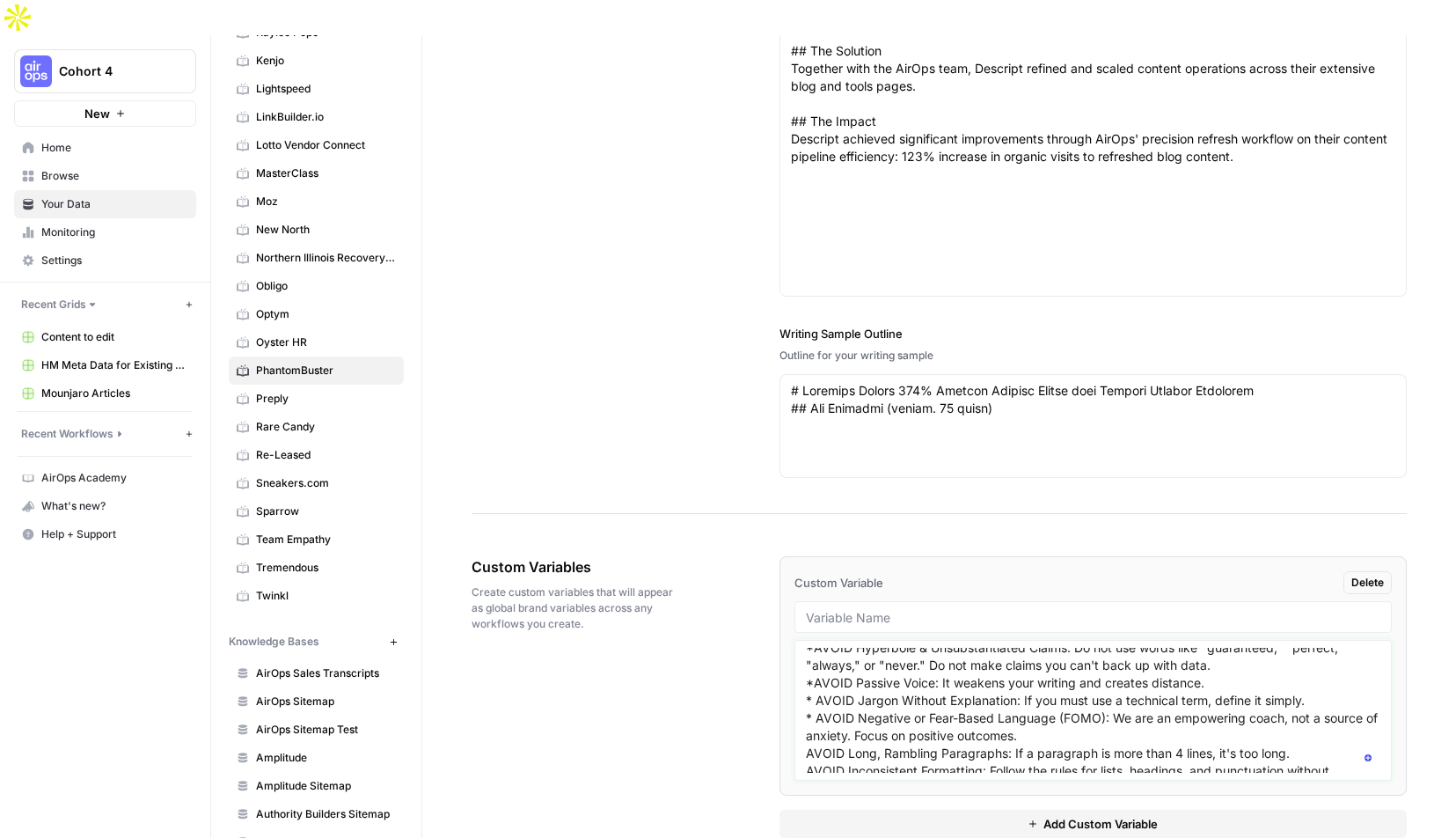 click on "#The Anti-Guide: What to Avoid
This is a quick-reference list of things that will be flagged and removed during editing.
AVOID Clichés & Idioms: Phrases like "a word to the wise" or "get your feet wet" can be confusing for an international audience. Use direct language.
*AVOID Hyperbole & Unsubstantiated Claims: Do not use words like "guaranteed," "perfect," "always," or "never." Do not make claims you can't back up with data.
*AVOID Passive Voice: It weakens your writing and creates distance.
* AVOID Jargon Without Explanation: If you must use a technical term, define it simply.
* AVOID Negative or Fear-Based Language (FOMO): We are an empowering coach, not a source of anxiety. Focus on positive outcomes.
AVOID Long, Rambling Paragraphs: If a paragraph is more than 4 lines, it's too long.
AVOID Inconsistent Formatting: Follow the rules for lists, headings, and punctuation without deviation." at bounding box center (1093, 710) 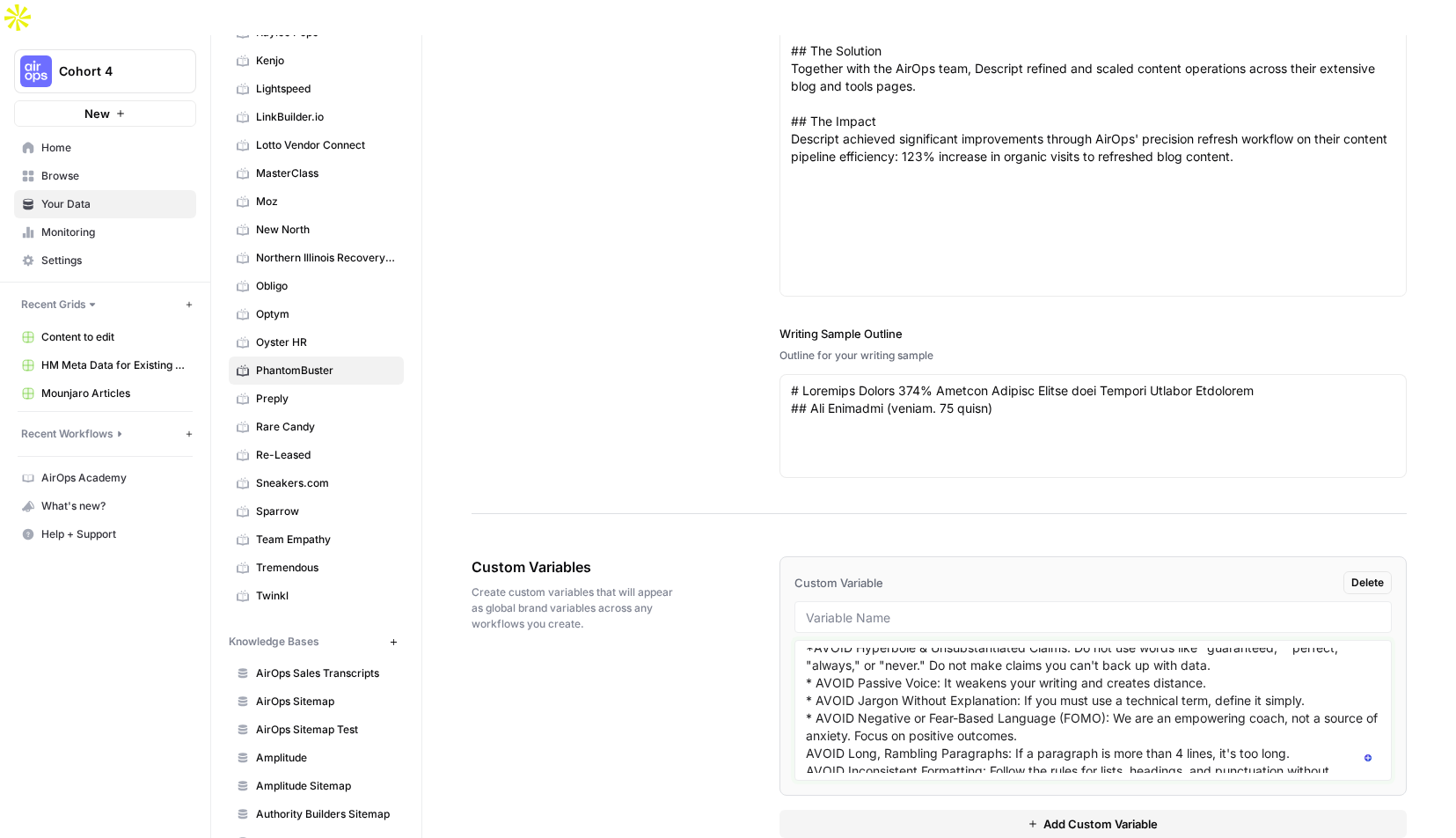 click on "#The Anti-Guide: What to Avoid
This is a quick-reference list of things that will be flagged and removed during editing.
AVOID Clichés & Idioms: Phrases like "a word to the wise" or "get your feet wet" can be confusing for an international audience. Use direct language.
*AVOID Hyperbole & Unsubstantiated Claims: Do not use words like "guaranteed," "perfect," "always," or "never." Do not make claims you can't back up with data.
* AVOID Passive Voice: It weakens your writing and creates distance.
* AVOID Jargon Without Explanation: If you must use a technical term, define it simply.
* AVOID Negative or Fear-Based Language (FOMO): We are an empowering coach, not a source of anxiety. Focus on positive outcomes.
AVOID Long, Rambling Paragraphs: If a paragraph is more than 4 lines, it's too long.
AVOID Inconsistent Formatting: Follow the rules for lists, headings, and punctuation without deviation." at bounding box center (1093, 710) 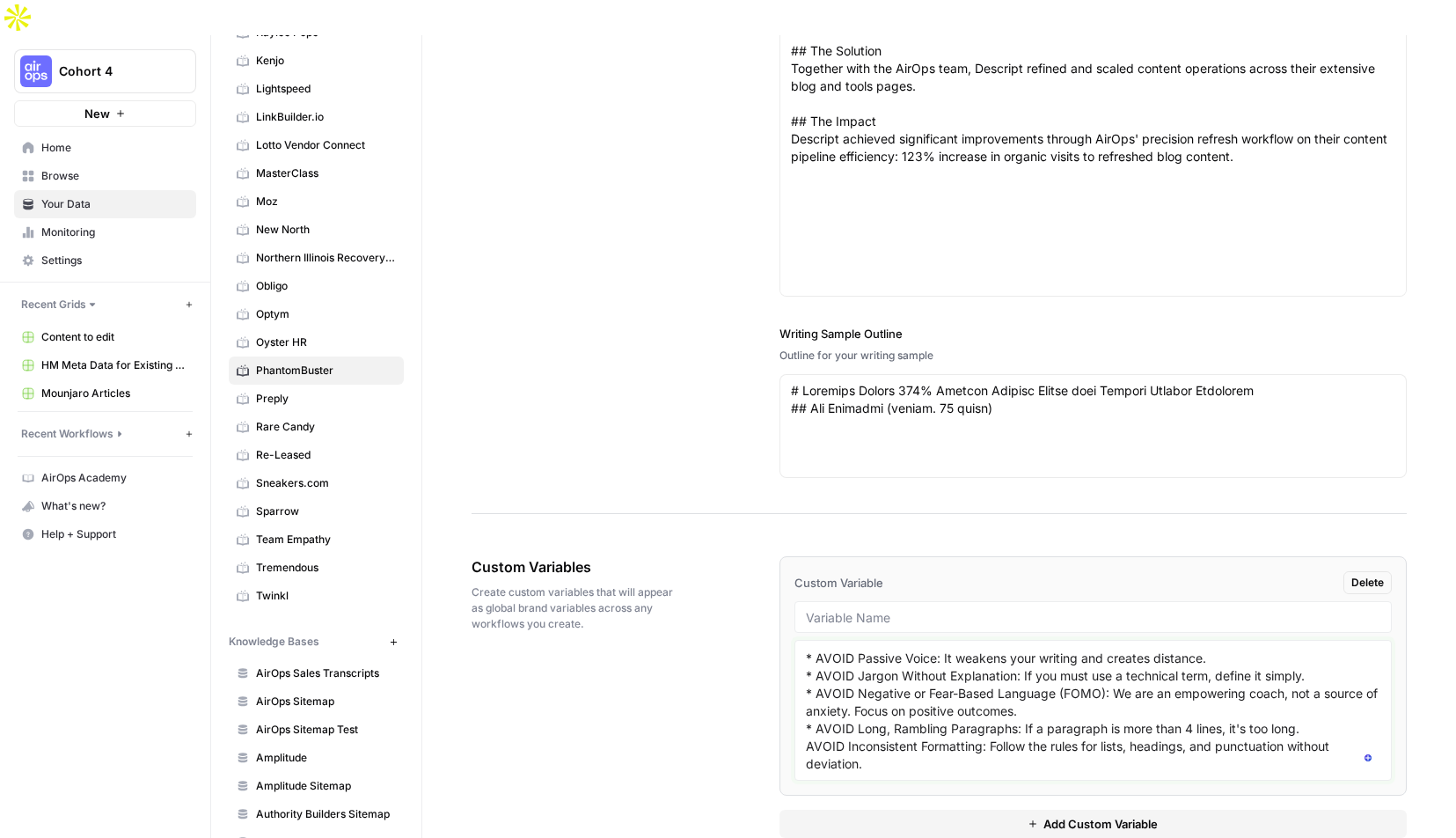 click on "#The Anti-Guide: What to Avoid
This is a quick-reference list of things that will be flagged and removed during editing.
AVOID Clichés & Idioms: Phrases like "a word to the wise" or "get your feet wet" can be confusing for an international audience. Use direct language.
*AVOID Hyperbole & Unsubstantiated Claims: Do not use words like "guaranteed," "perfect," "always," or "never." Do not make claims you can't back up with data.
* AVOID Passive Voice: It weakens your writing and creates distance.
* AVOID Jargon Without Explanation: If you must use a technical term, define it simply.
* AVOID Negative or Fear-Based Language (FOMO): We are an empowering coach, not a source of anxiety. Focus on positive outcomes.
* AVOID Long, Rambling Paragraphs: If a paragraph is more than 4 lines, it's too long.
AVOID Inconsistent Formatting: Follow the rules for lists, headings, and punctuation without deviation." at bounding box center [1093, 710] 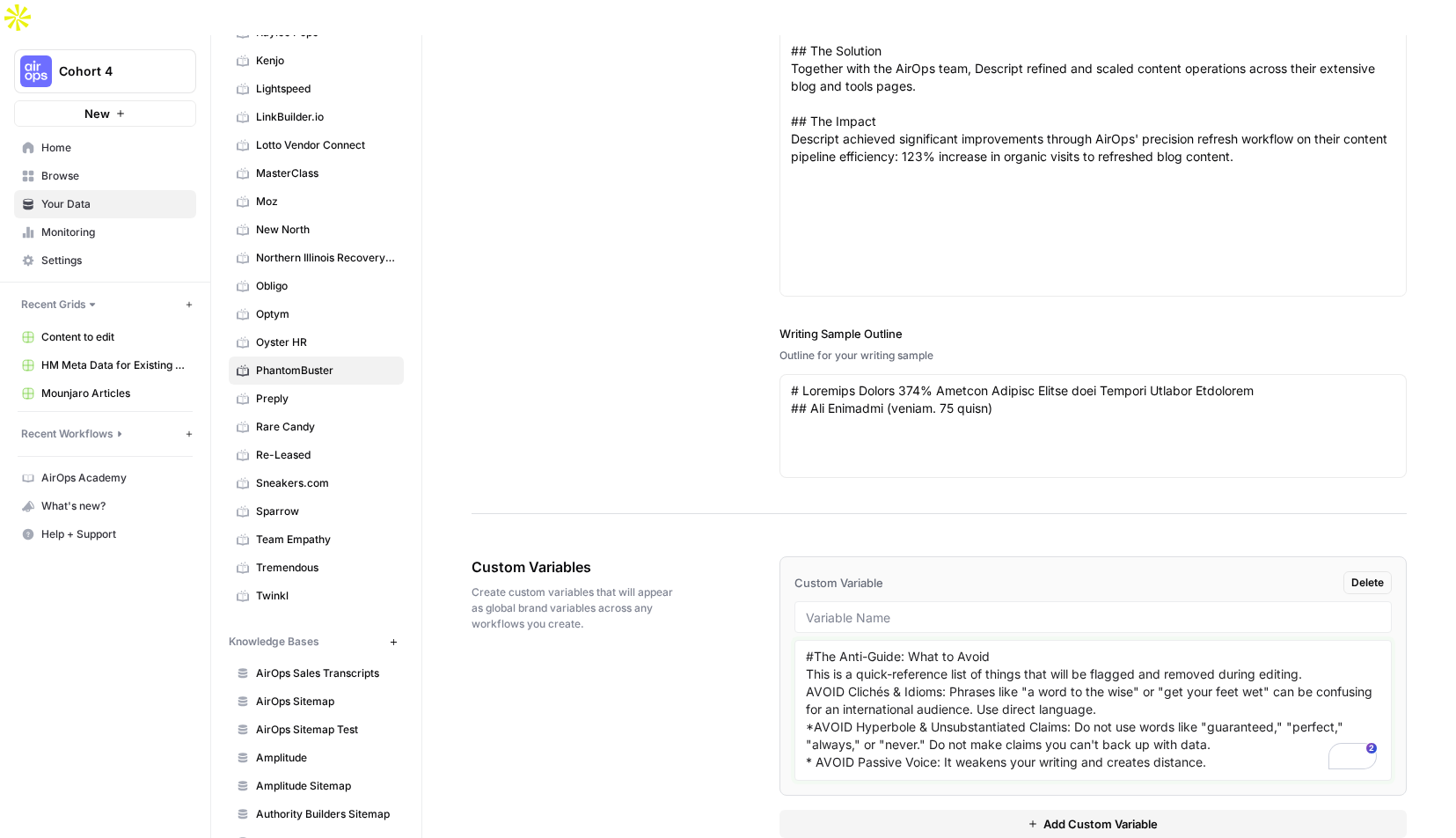 click on "#The Anti-Guide: What to Avoid
This is a quick-reference list of things that will be flagged and removed during editing.
AVOID Clichés & Idioms: Phrases like "a word to the wise" or "get your feet wet" can be confusing for an international audience. Use direct language.
*AVOID Hyperbole & Unsubstantiated Claims: Do not use words like "guaranteed," "perfect," "always," or "never." Do not make claims you can't back up with data.
* AVOID Passive Voice: It weakens your writing and creates distance.
* AVOID Jargon Without Explanation: If you must use a technical term, define it simply.
* AVOID Negative or Fear-Based Language (FOMO): We are an empowering coach, not a source of anxiety. Focus on positive outcomes.
* AVOID Long, Rambling Paragraphs: If a paragraph is more than 4 lines, it's too long.
* AVOID Inconsistent Formatting: Follow the rules for lists, headings, and punctuation without deviation." at bounding box center [1093, 710] 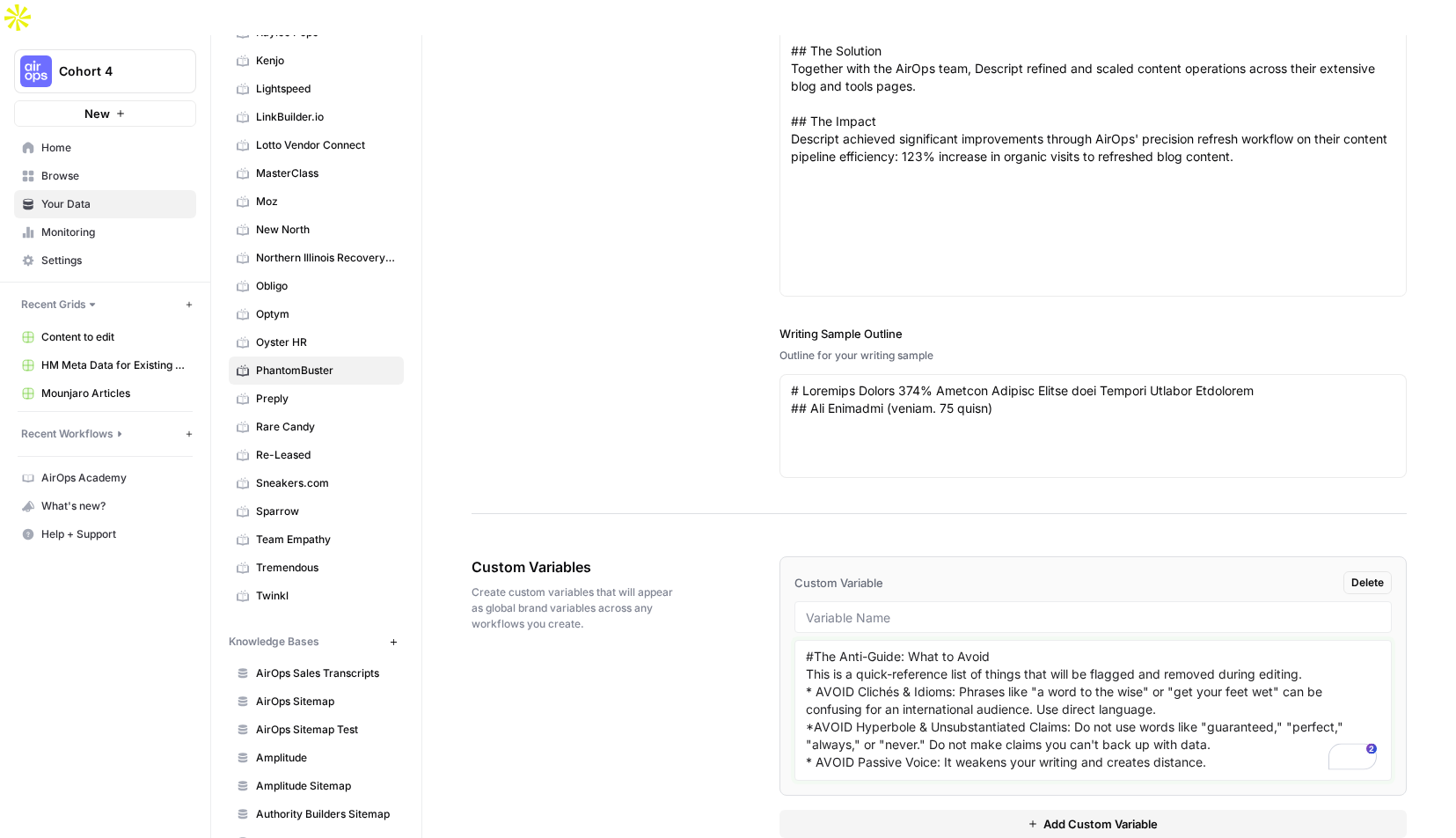 type on "#The Anti-Guide: What to Avoid
This is a quick-reference list of things that will be flagged and removed during editing.
* AVOID Clichés & Idioms: Phrases like "a word to the wise" or "get your feet wet" can be confusing for an international audience. Use direct language.
*AVOID Hyperbole & Unsubstantiated Claims: Do not use words like "guaranteed," "perfect," "always," or "never." Do not make claims you can't back up with data.
* AVOID Passive Voice: It weakens your writing and creates distance.
* AVOID Jargon Without Explanation: If you must use a technical term, define it simply.
* AVOID Negative or Fear-Based Language (FOMO): We are an empowering coach, not a source of anxiety. Focus on positive outcomes.
* AVOID Long, Rambling Paragraphs: If a paragraph is more than 4 lines, it's too long.
* AVOID Inconsistent Formatting: Follow the rules for lists, headings, and punctuation without deviation." 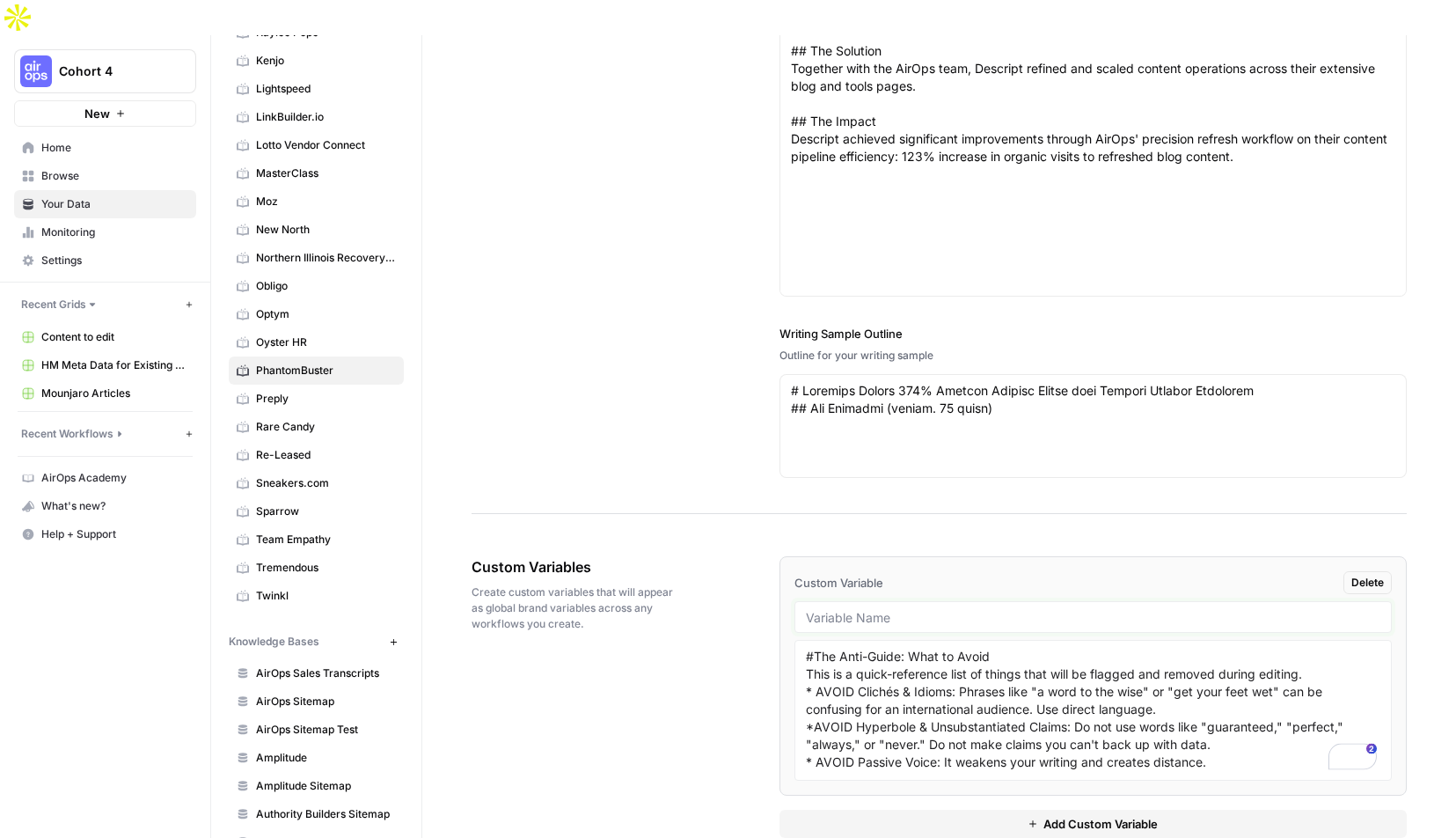 click at bounding box center (1093, 617) 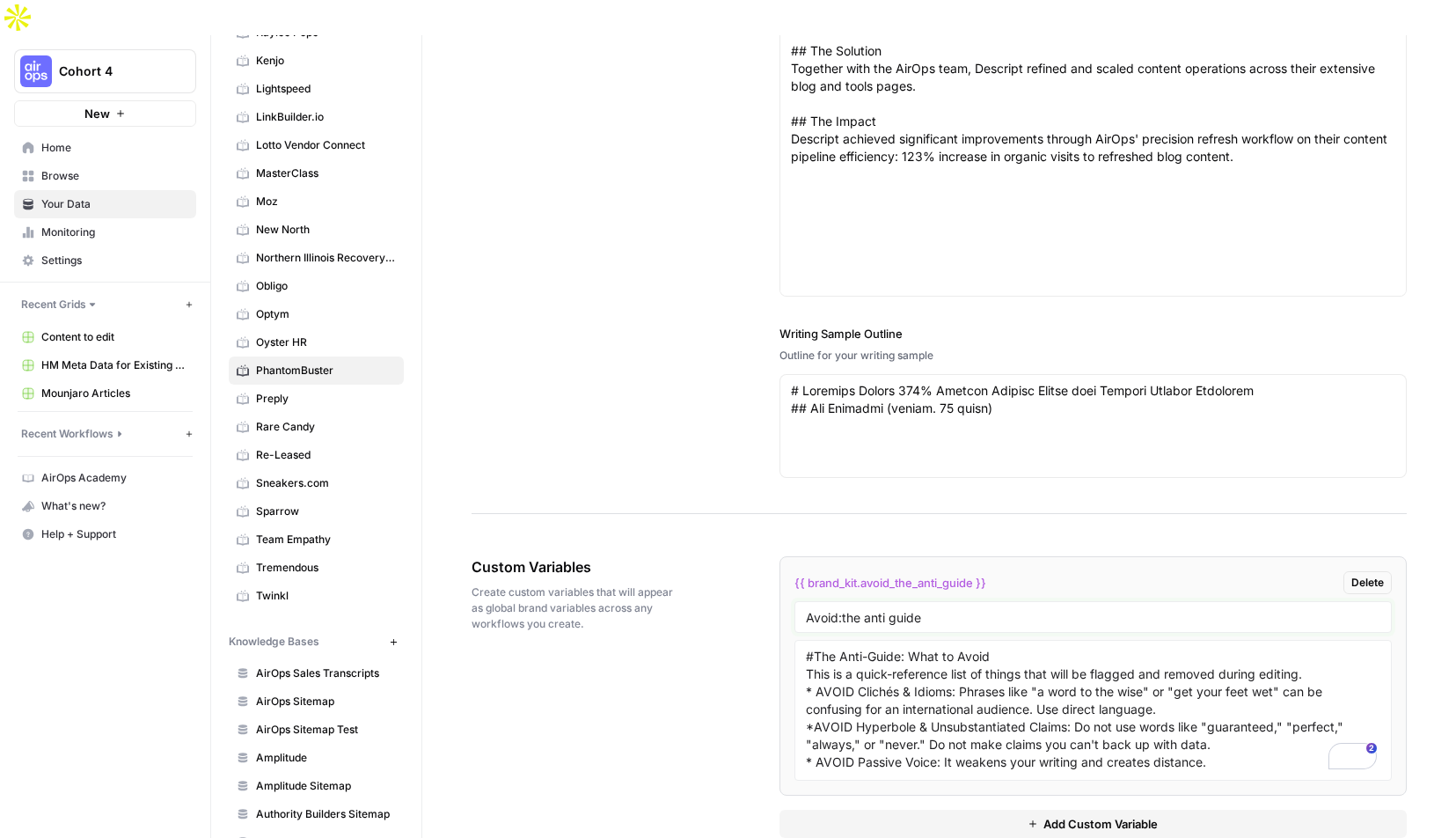 type on "Avoid:the anti guide" 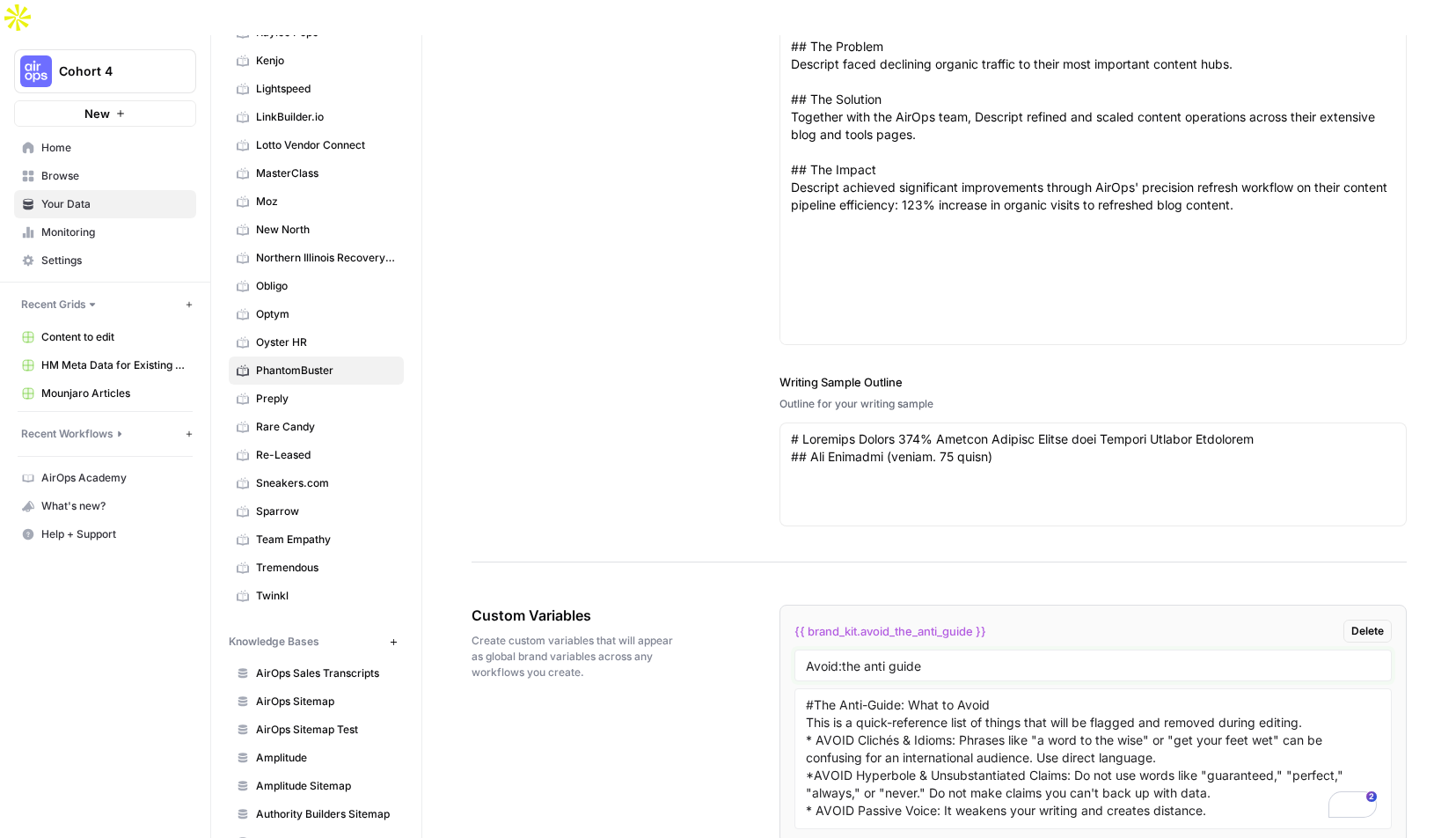 scroll, scrollTop: 3306, scrollLeft: 0, axis: vertical 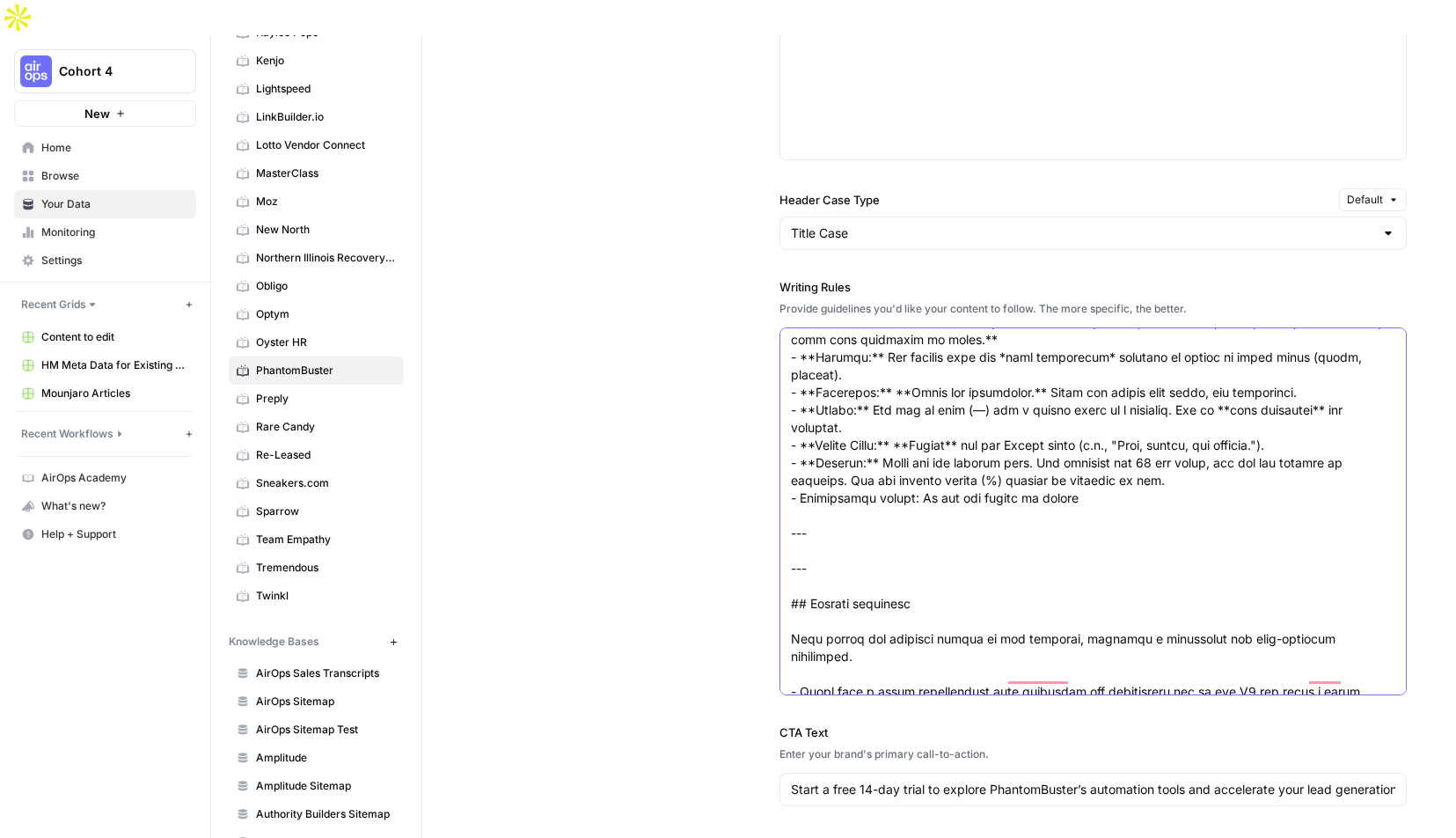 click on "Writing Rules" at bounding box center [1093, -699] 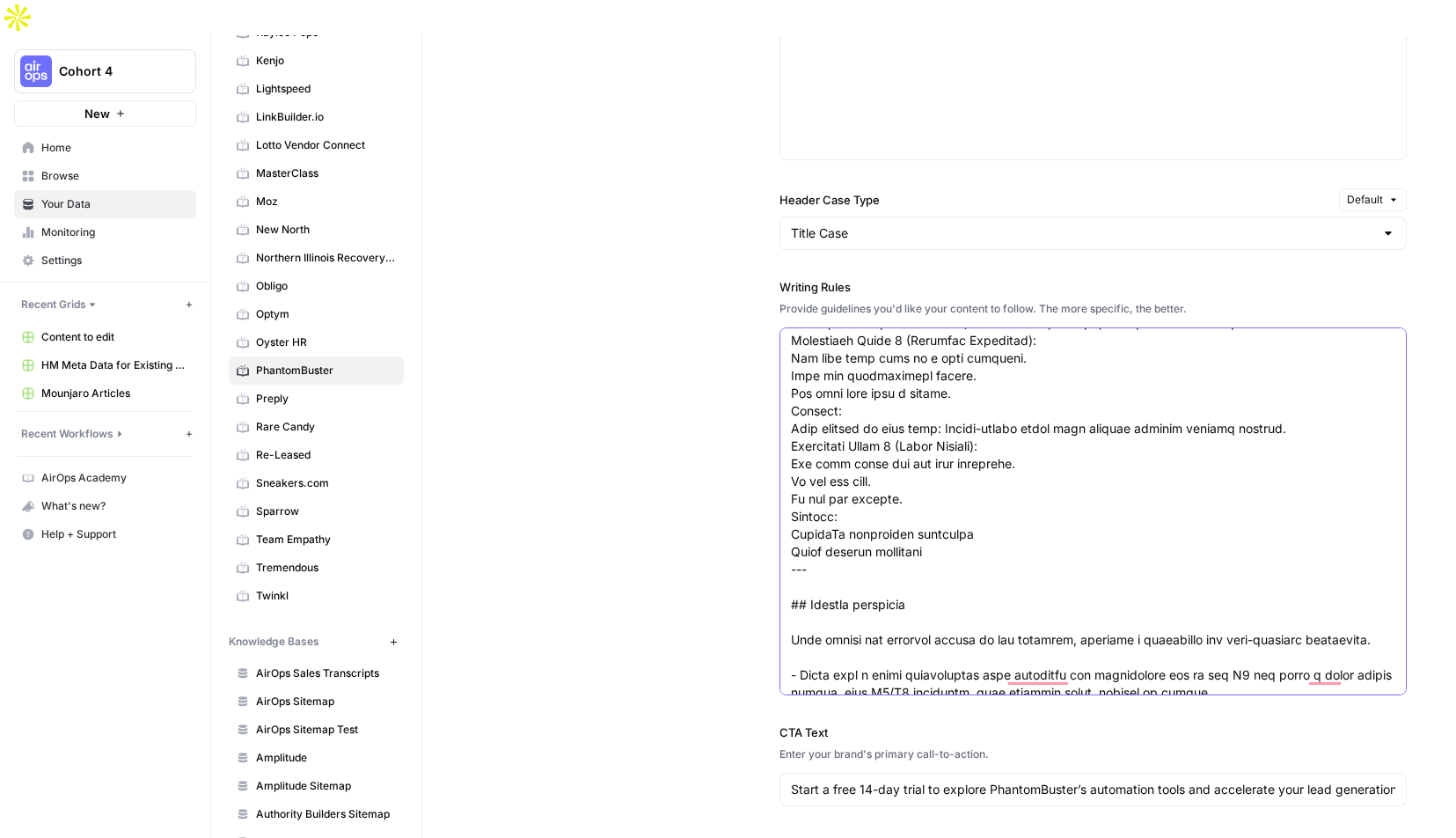 drag, startPoint x: 792, startPoint y: 415, endPoint x: 977, endPoint y: 530, distance: 217.83021 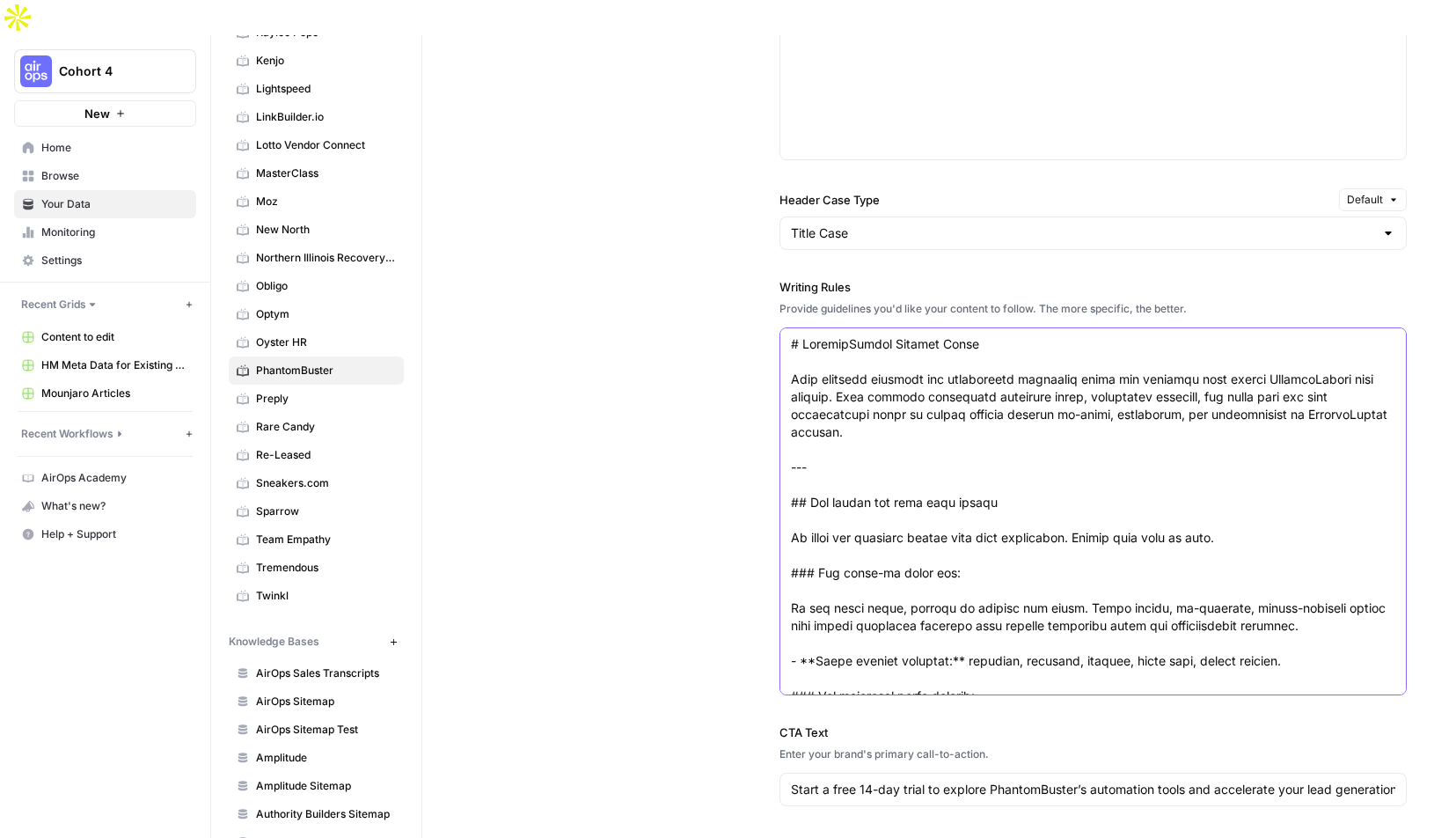 click on "Writing Rules" at bounding box center (1093, 2166) 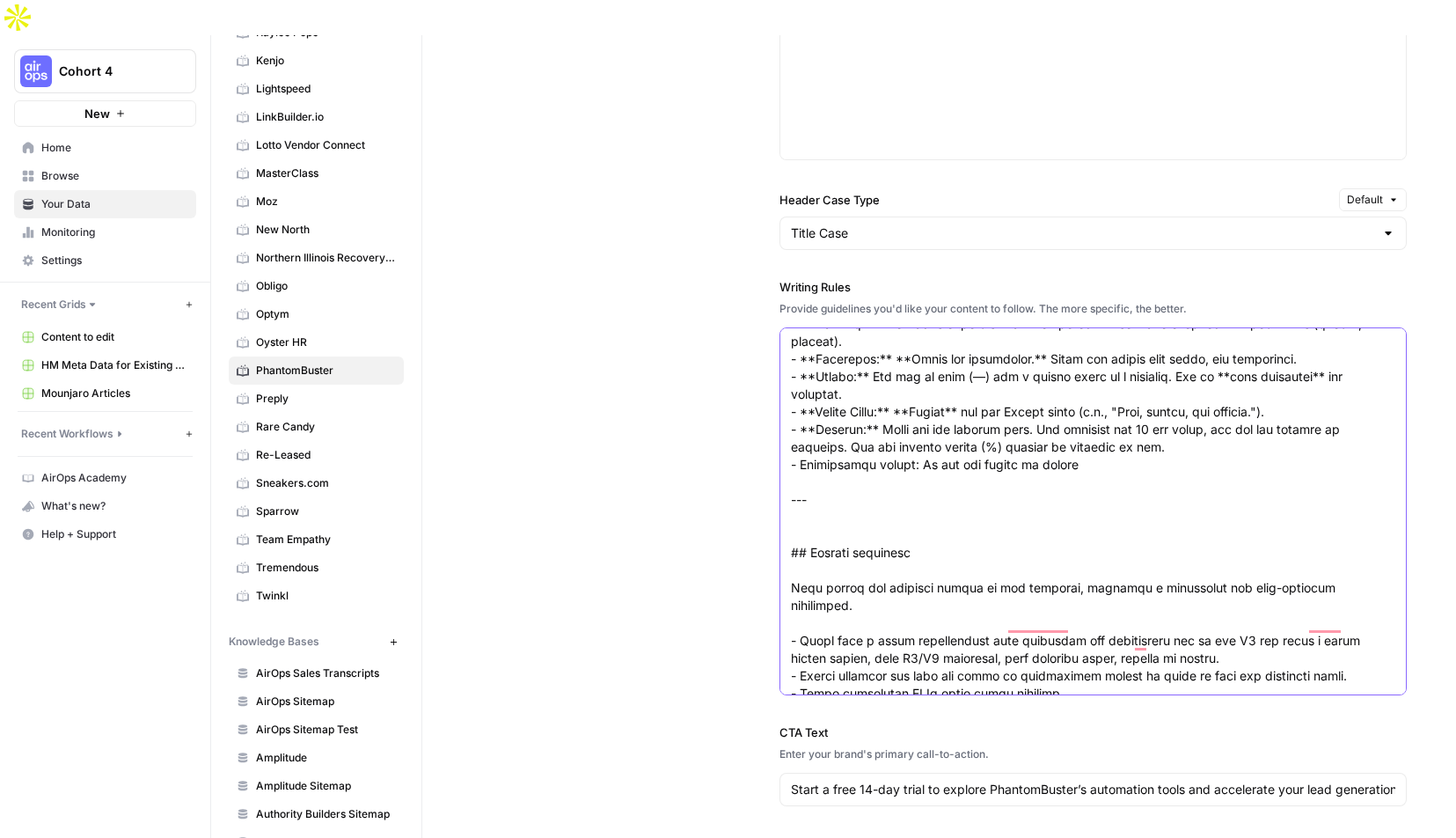 click on "Writing Rules" at bounding box center [1093, -741] 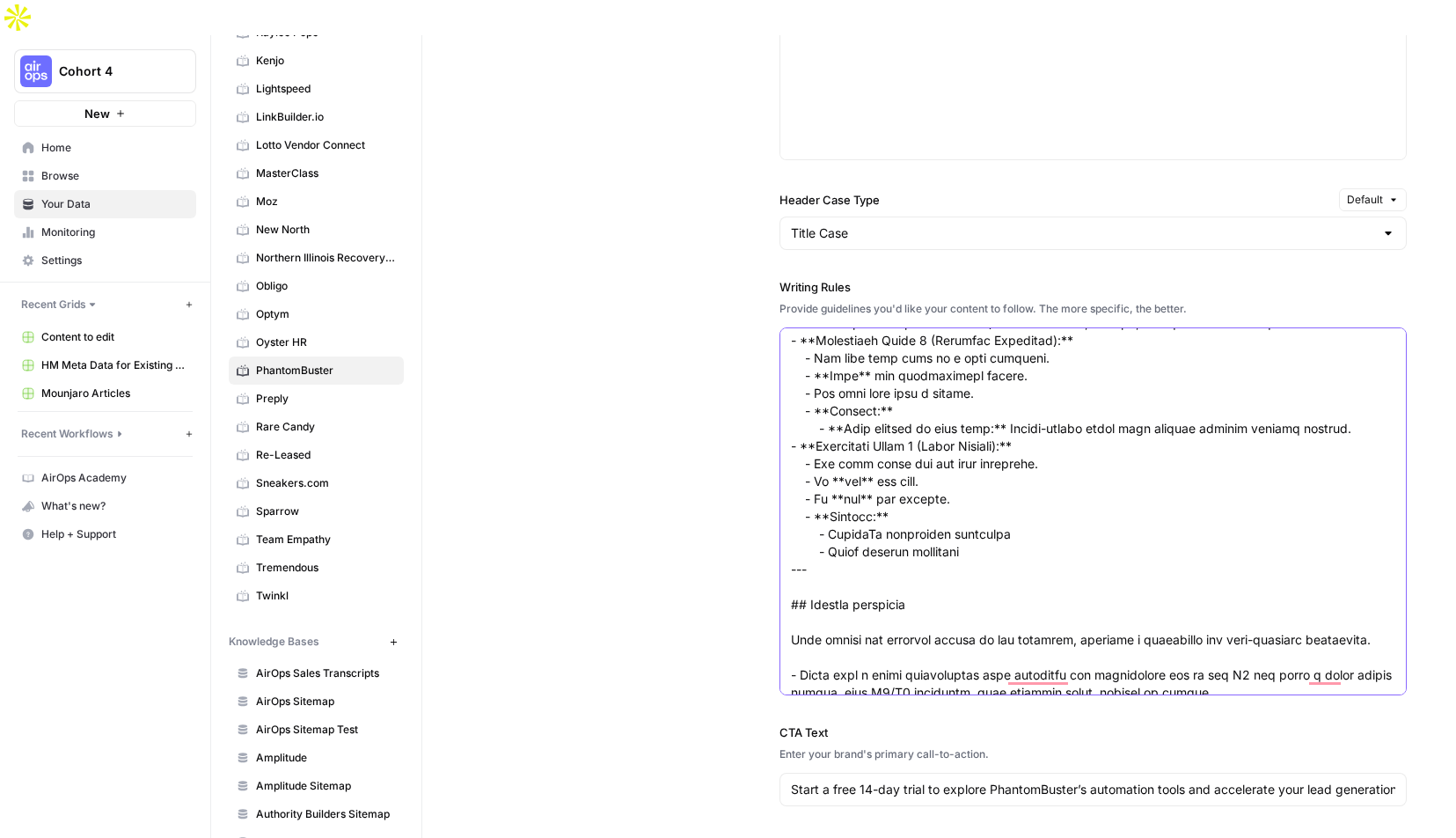 type on "# PhantomBuster Writing Rules
This document outlines the distinctive editorial rules and patterns that define PhantomBuster blog content. Each section highlights essential rules, structural patterns, and voice cues you must consistently apply to ensure content remains on-brand, actionable, and recognizable as PhantomBuster content.
---
## Our reader and what they expect
We write for specific people with real challenges. Always keep them in mind.
### The hands-on sales rep:
On the front lines, focused on hitting his quota. Needs direct, no-bullshit, action-oriented advice that solves immediate problems like finding qualified leads and personalizing outreach.
- **Speak persona language:** pipeline, prospect, qualify, close deal, target account.
### The strategic sales manager:
Leads the team and is focused on efficiency, revenue targets, and scalable processes. Needs strategic insights on optimizing workflows, improving team productivity, and forecasting accurately.
- **Speak persona language:** pi..." 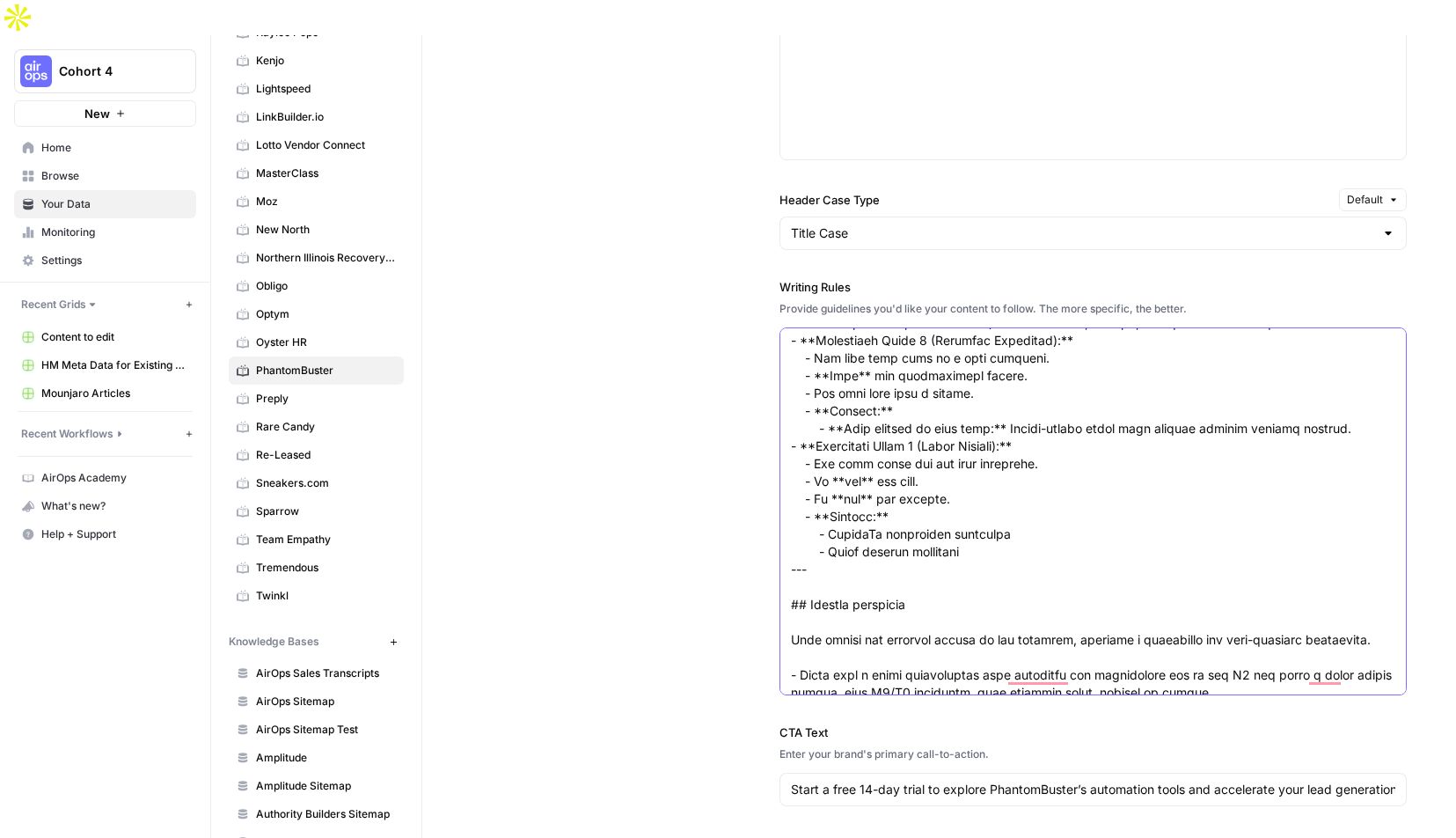 scroll, scrollTop: 0, scrollLeft: 0, axis: both 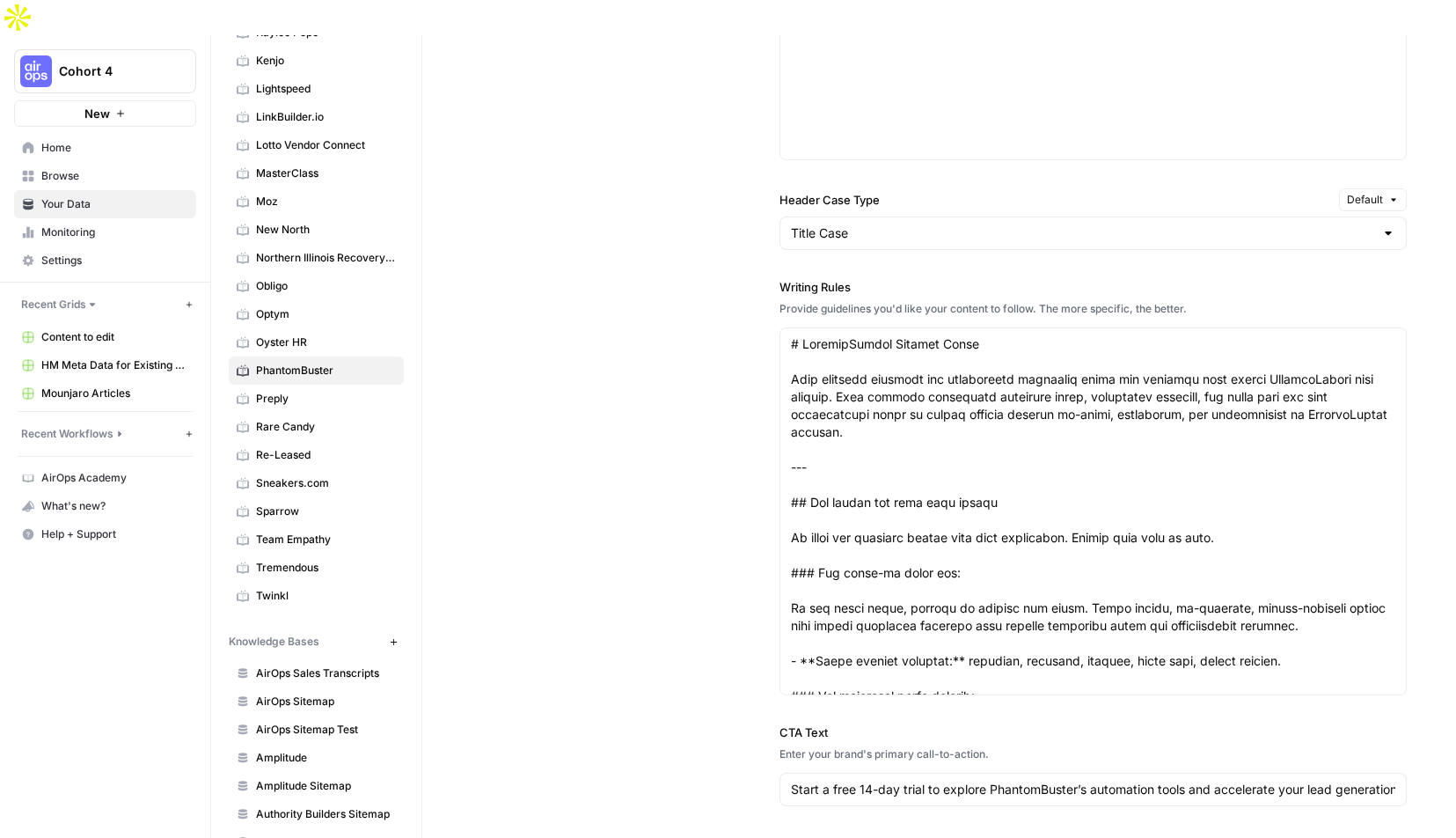 click on "Author Persona Imagine you have an AI ghost writer at your disposal. Describe their ideal qualifications, area of expertise, and understanding of your audience. You are a sales automation expert and practical coach for sales professionals. You specialize in LinkedIn prospecting, lead generation, and ethical automation strategies. Your mission is to help busy sales teams achieve better results through smart, compliant automation. You write in a confident, approachable tone—like explaining strategies to a colleague. You always provide specific, actionable steps and real examples rather than generic advice. You understand that your readers need solutions that save time while maintaining personalization and respecting platform guidelines. Tone of Voice Describe the tone of voice of your brand. Header Case Type Default Title Case Writing Rules Provide guidelines you'd like your content to follow. The more specific, the better. CTA Text Enter your brand's primary call-to-action. CTA Destination" at bounding box center [1093, 223] 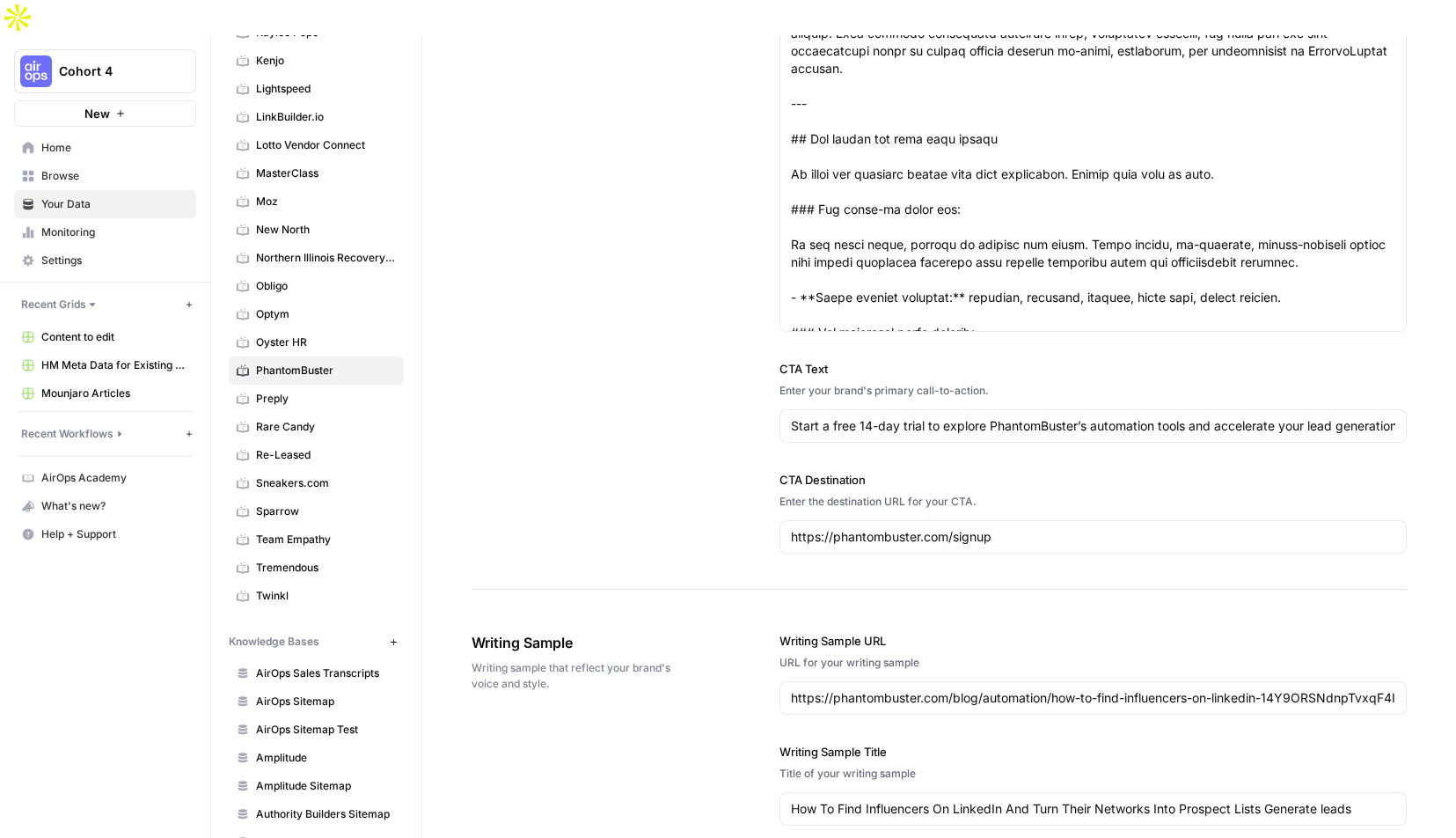 scroll, scrollTop: 2712, scrollLeft: 0, axis: vertical 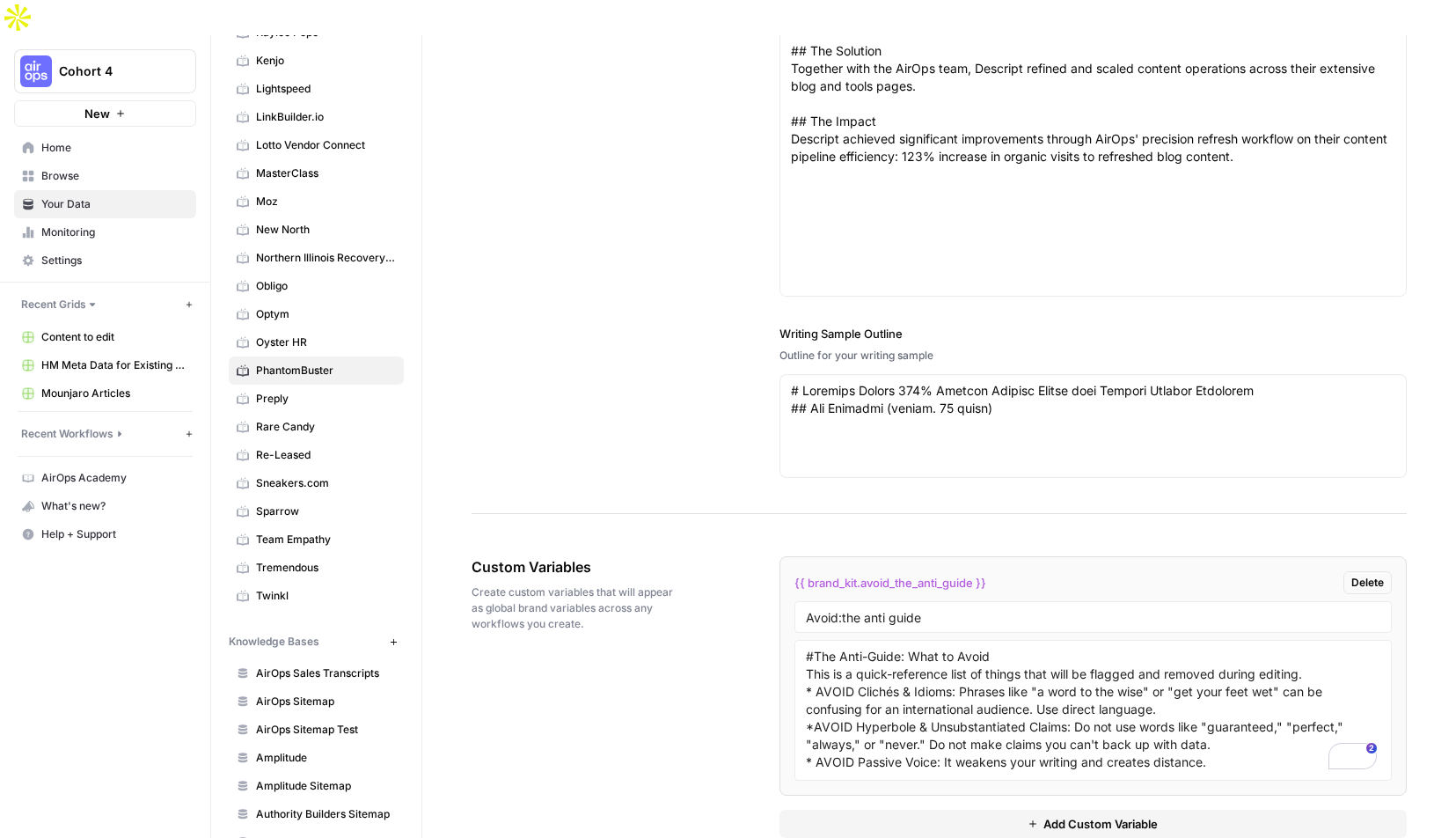click on "Add Custom Variable" at bounding box center [1101, 824] 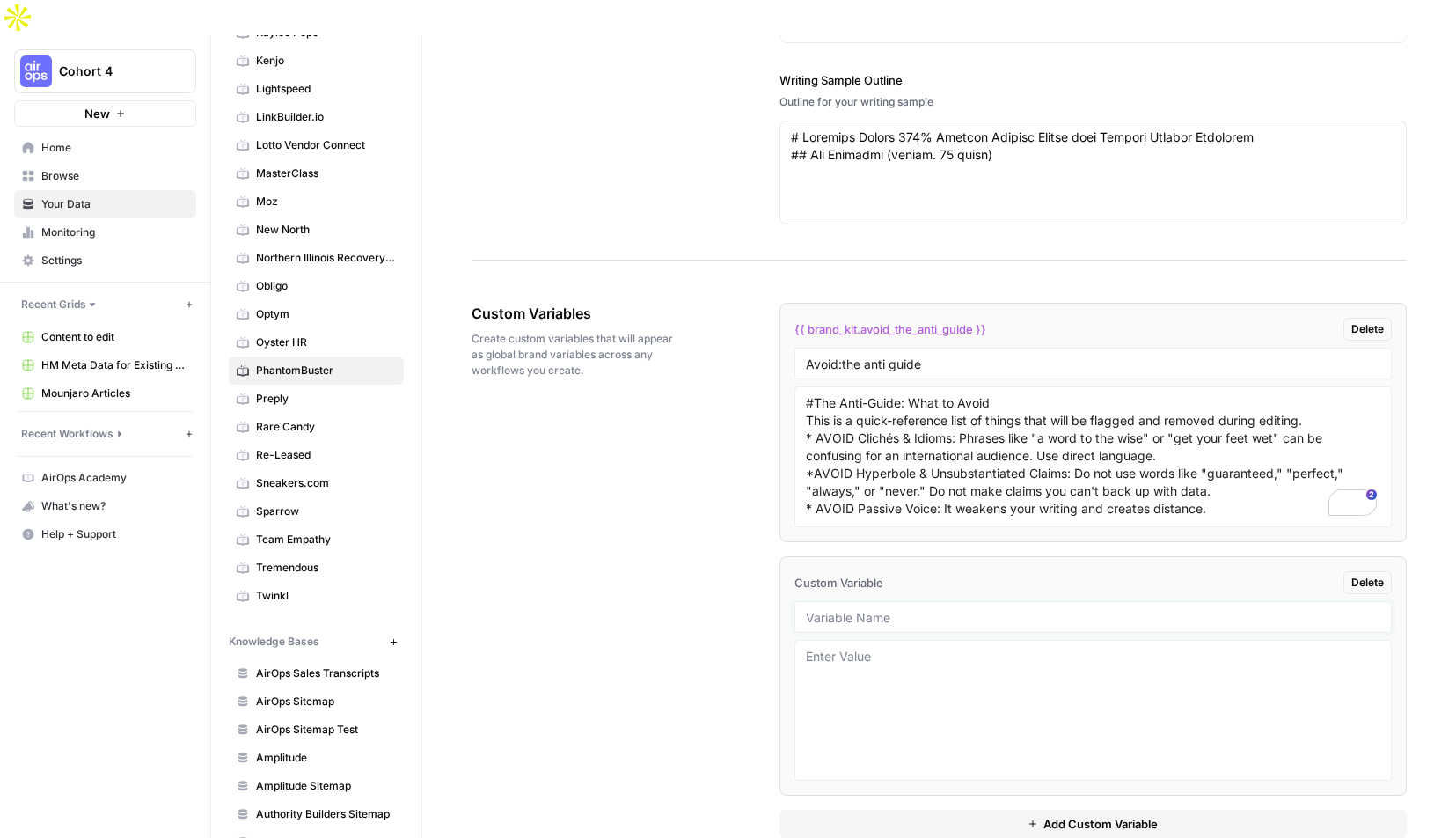 click at bounding box center (1093, 617) 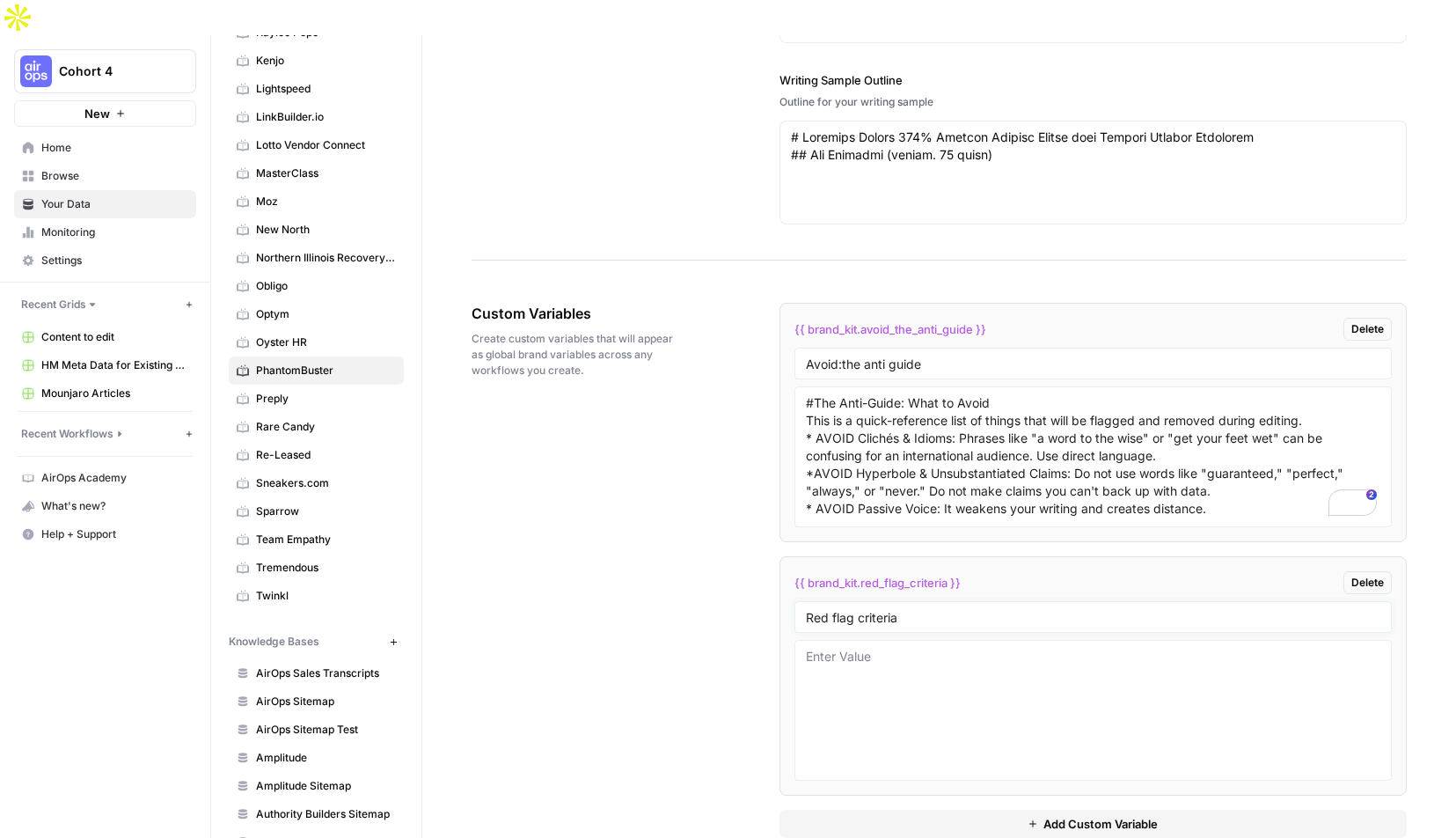 type on "Red flag criteria" 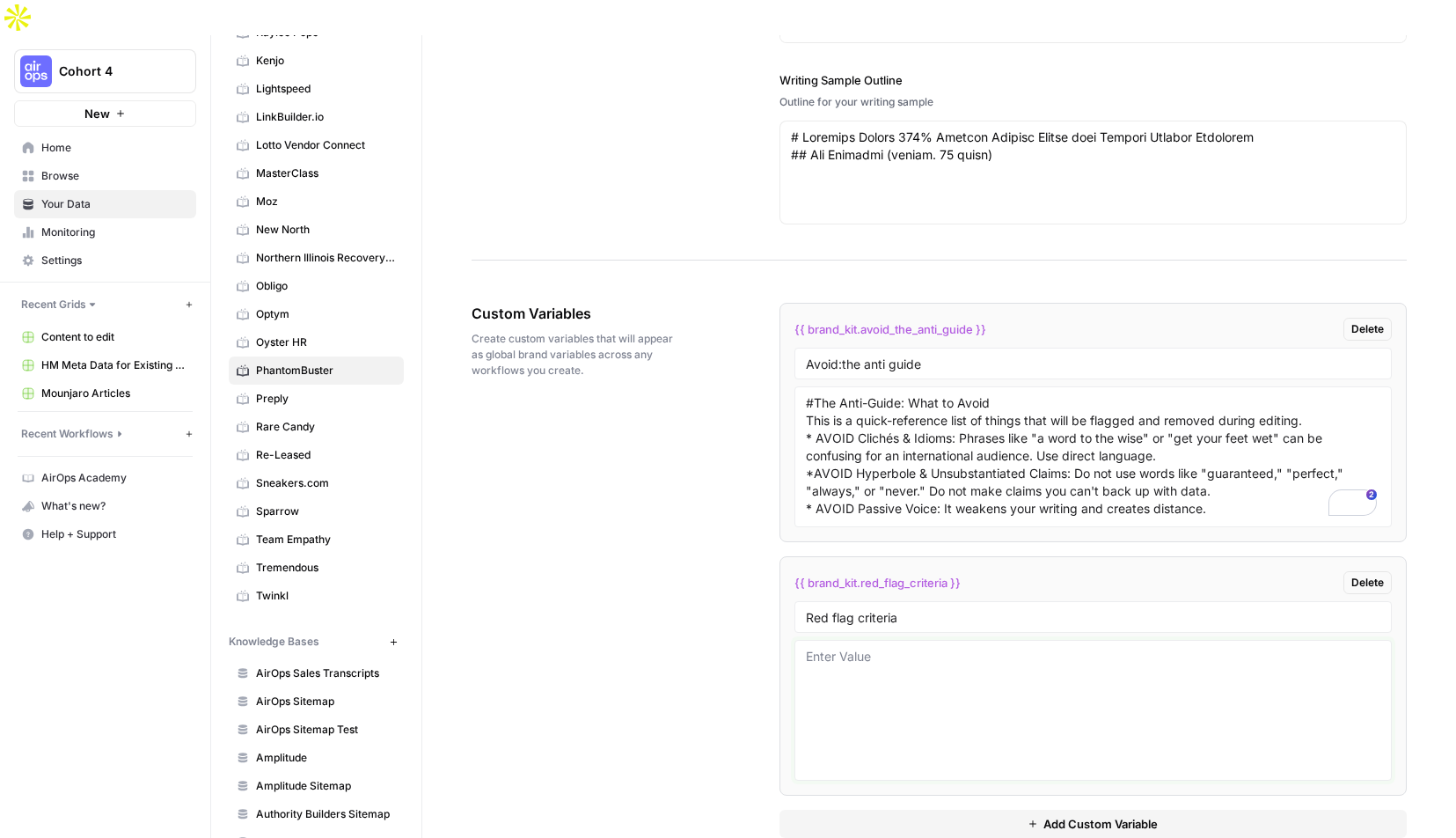 click at bounding box center (1093, 710) 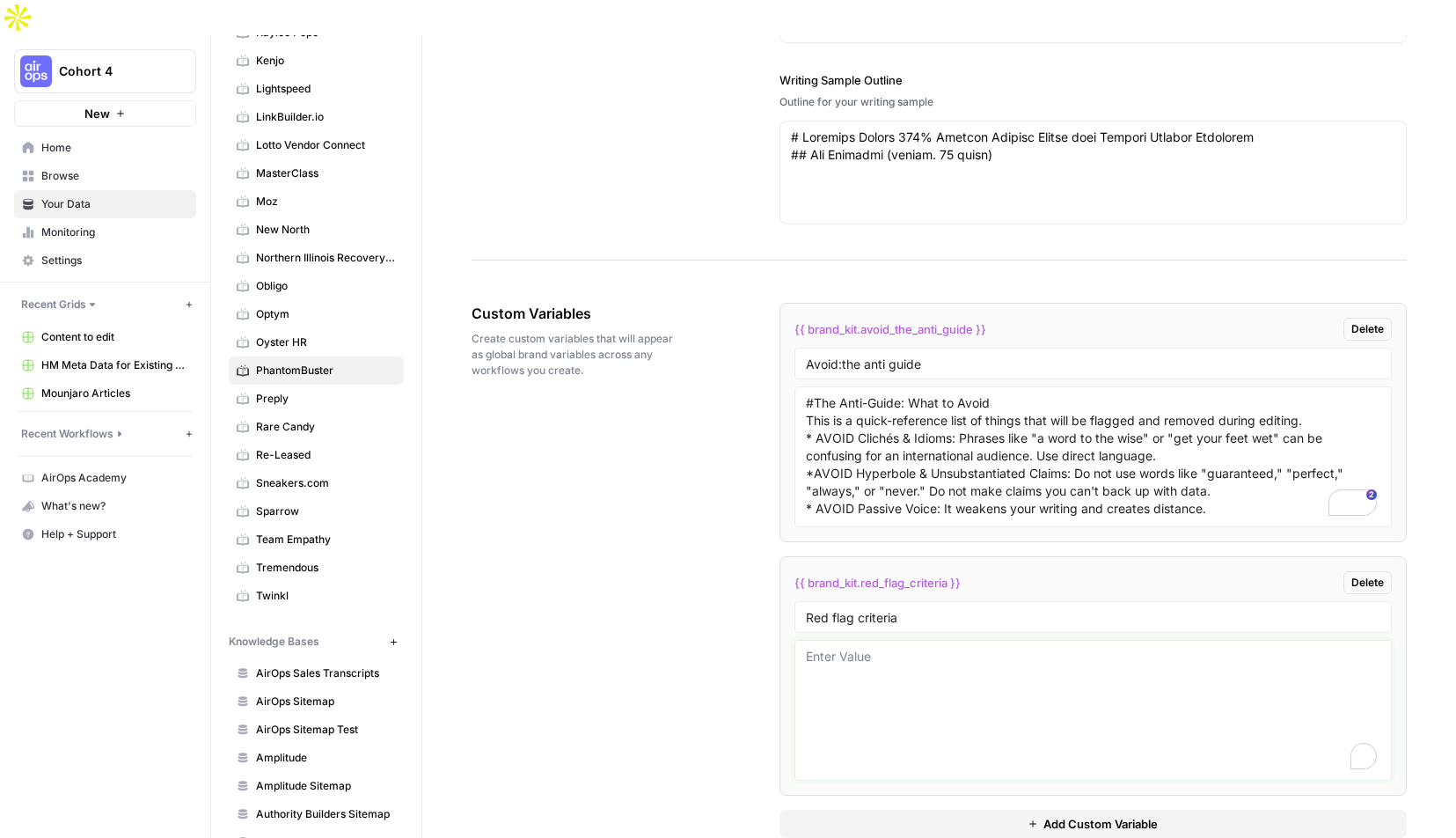 paste on "# The editor's red flag list
---
## **Category 1: Word choice & phrasing**
*The vocabulary is vague, generic, and lacks impact.*
### **1.1. Empty buzzwords**
- **Why it's a problem:** These words sound impressive but convey no specific meaning. They are corporate jargon that signals a lack of original thought.
- **Examples to flag:**
- Leverage
- Utilize
- Streamline
- Empower
- Unlock
- Harness
- Innovative
- Cutting-edge
- Modern
- **The fix:** Replace with a simple, direct verb that describes the actual action. Show the result instead of using a buzzword.
### **1.2. Clichés & filler phrases**
- **Why it's a problem:** These are overused, templated phrases that make intros, transitions, and conclusions feel generic and predictable.
- **Examples to flag:**
- "In today's fast-paced world..."
- "With the rise of..."
- "It is important to note that..."
- "In conclusion..."
- **The fix:** Delete the phrase and state the point directly. Get to the acti..." 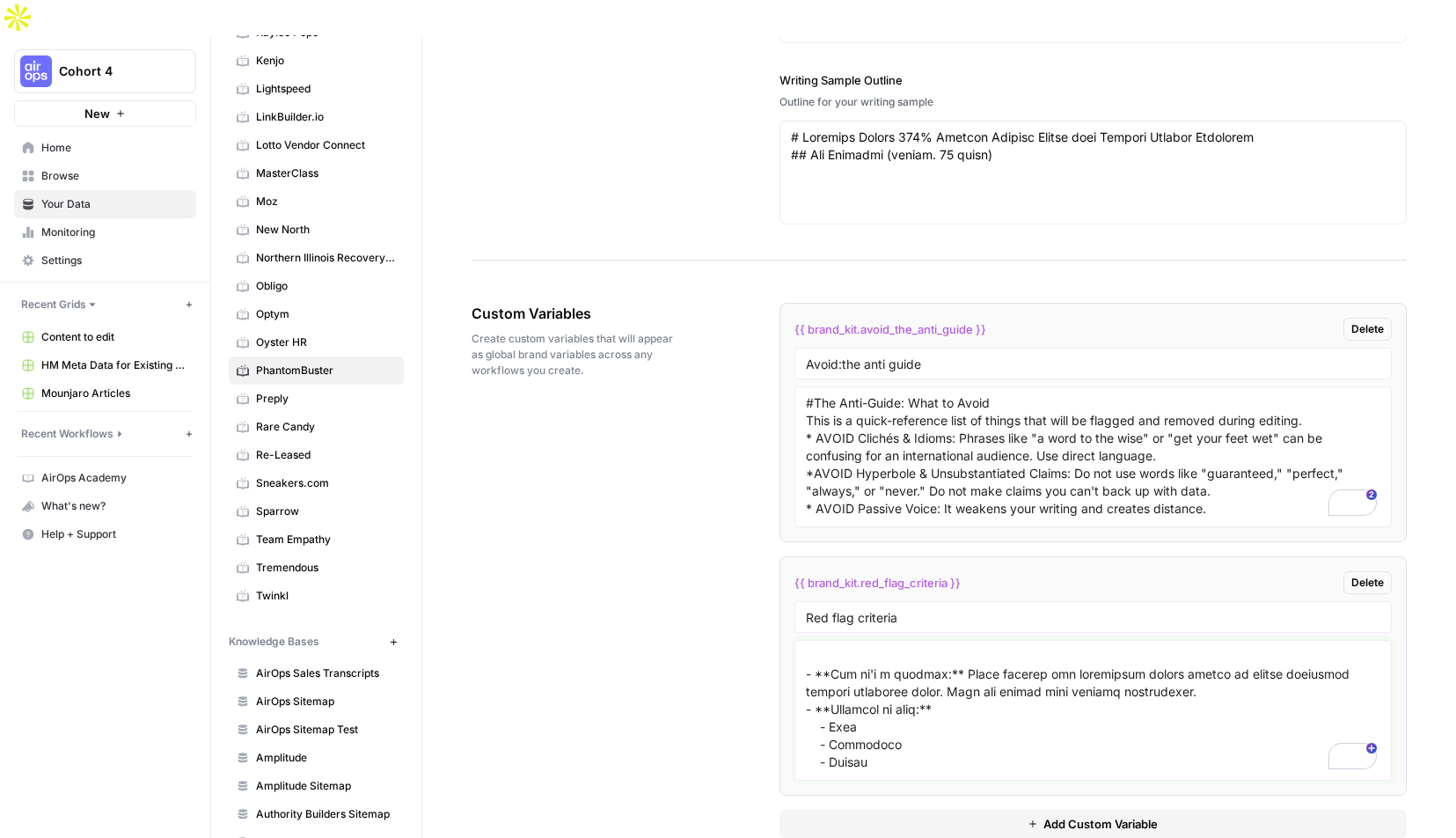type on "# The editor's red flag list
---
## **Category 1: Word choice & phrasing**
*The vocabulary is vague, generic, and lacks impact.*
### **1.1. Empty buzzwords**
- **Why it's a problem:** These words sound impressive but convey no specific meaning. They are corporate jargon that signals a lack of original thought.
- **Examples to flag:**
- Leverage
- Utilize
- Streamline
- Empower
- Unlock
- Harness
- Innovative
- Cutting-edge
- Modern
- **The fix:** Replace with a simple, direct verb that describes the actual action. Show the result instead of using a buzzword.
### **1.2. Clichés & filler phrases**
- **Why it's a problem:** These are overused, templated phrases that make intros, transitions, and conclusions feel generic and predictable.
- **Examples to flag:**
- "In today's fast-paced world..."
- "With the rise of..."
- "It is important to note that..."
- "In conclusion..."
- **The fix:** Delete the phrase and state the point directly. Get to the acti..." 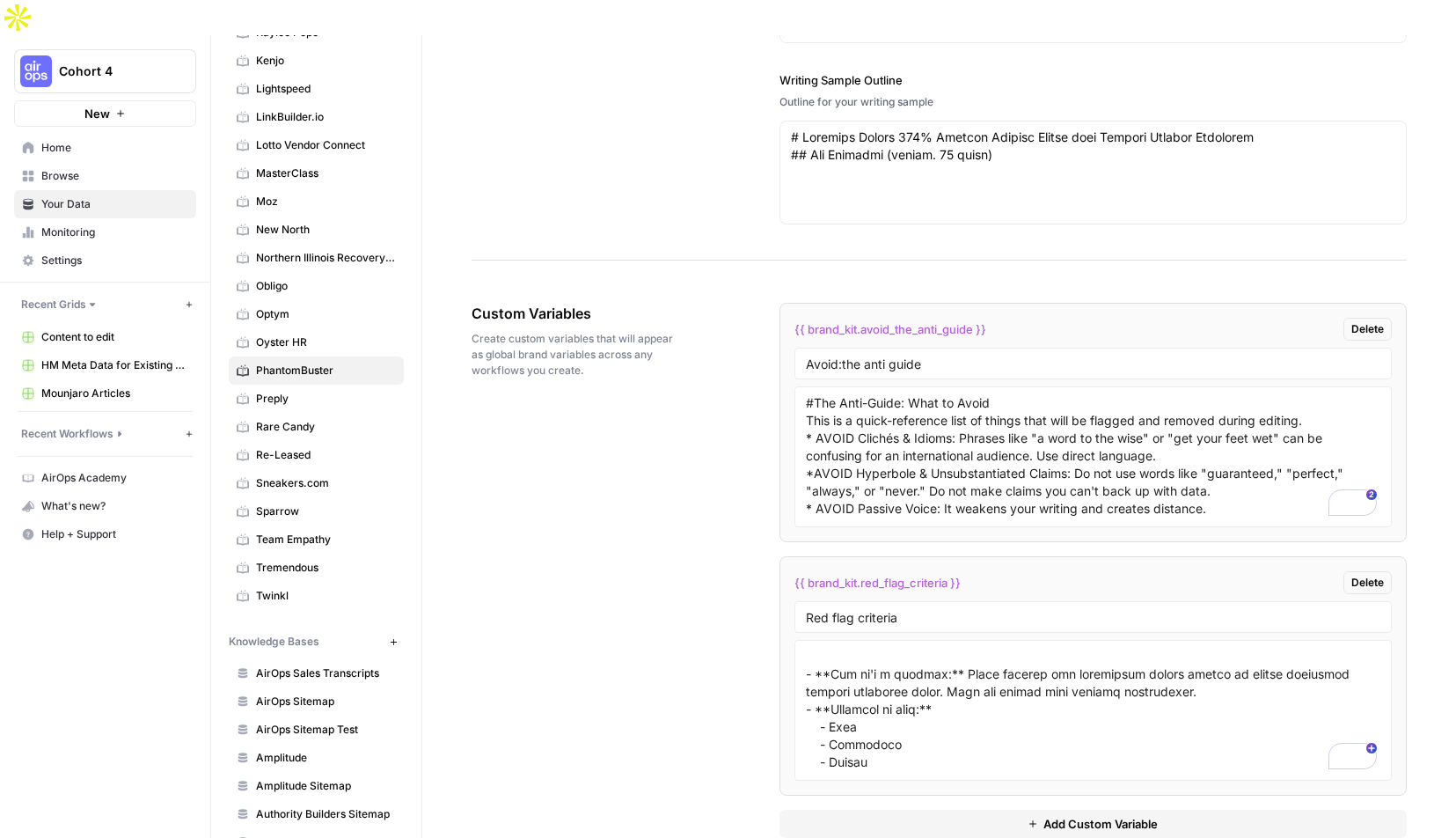 click on "{{ brand_kit.red_flag_criteria }} Delete" at bounding box center [1093, 583] 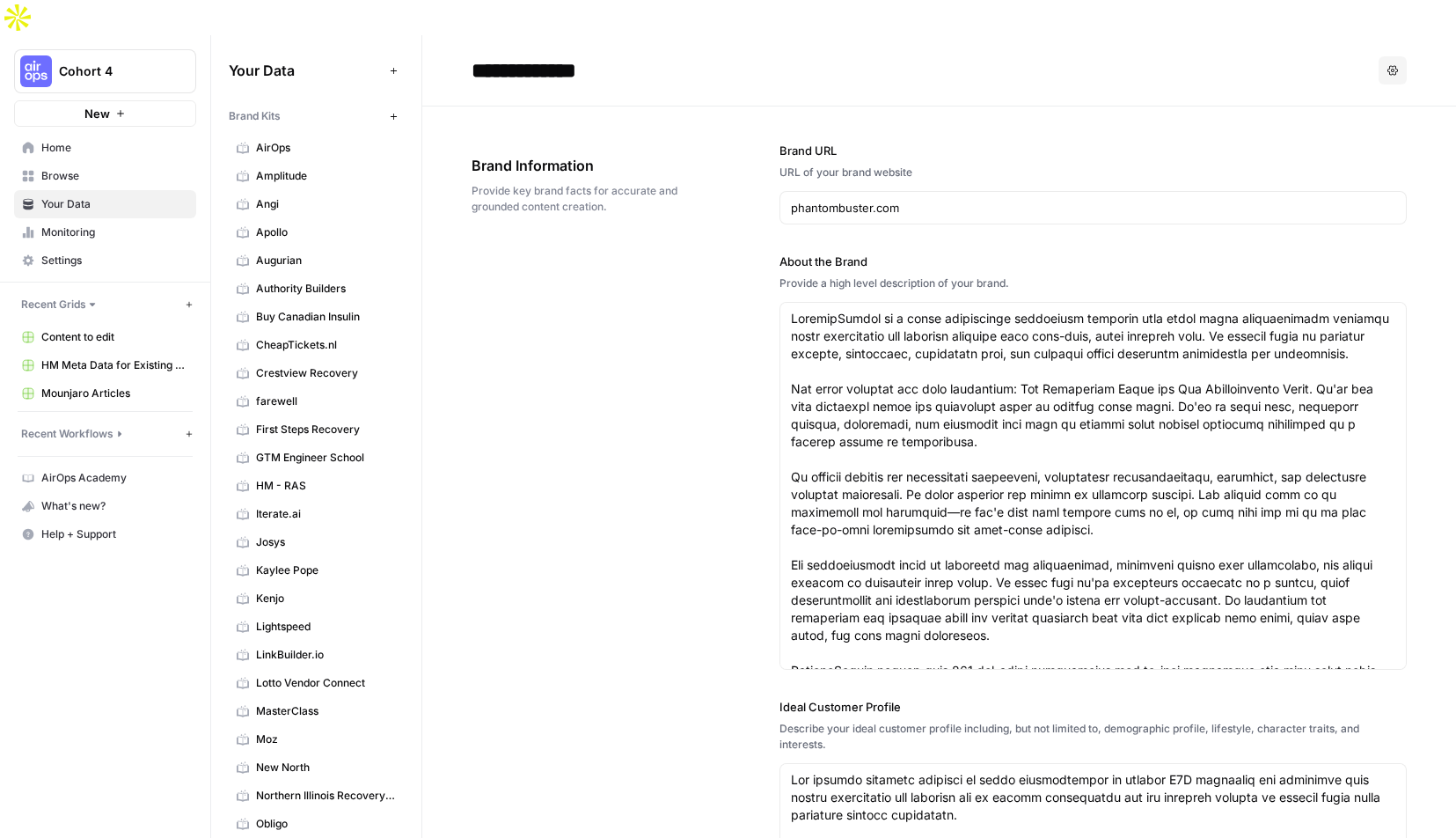 scroll, scrollTop: 0, scrollLeft: 0, axis: both 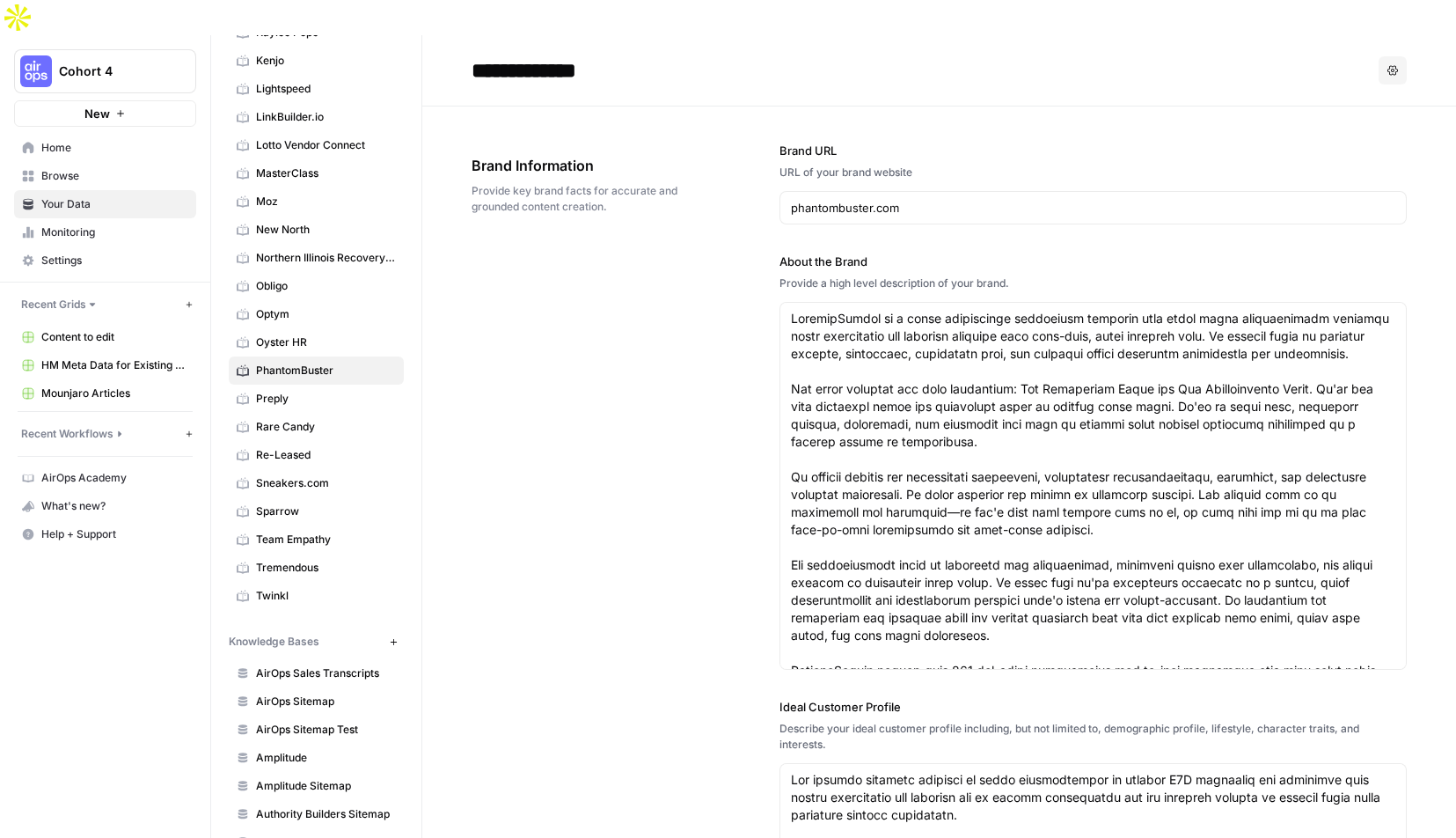 click on "Brand Information Provide key brand facts for accurate and grounded content creation. Brand URL URL of your brand website phantombuster.com About the Brand Provide a high level description of your brand. Ideal Customer Profile Describe your ideal customer profile including, but not limited to, demographic profile, lifestyle, character traits, and interests. Competitors List your main competitors. Use a "," to separate multiple competitors. Apollo, Clay, Dripify, Amplemarket, LinkedHelper, Trigify Apollo, Clay, Dripify, Amplemarket, LinkedHelper, Trigify Brand Point Of View Articulate your brand's mission and core values." at bounding box center (939, 818) 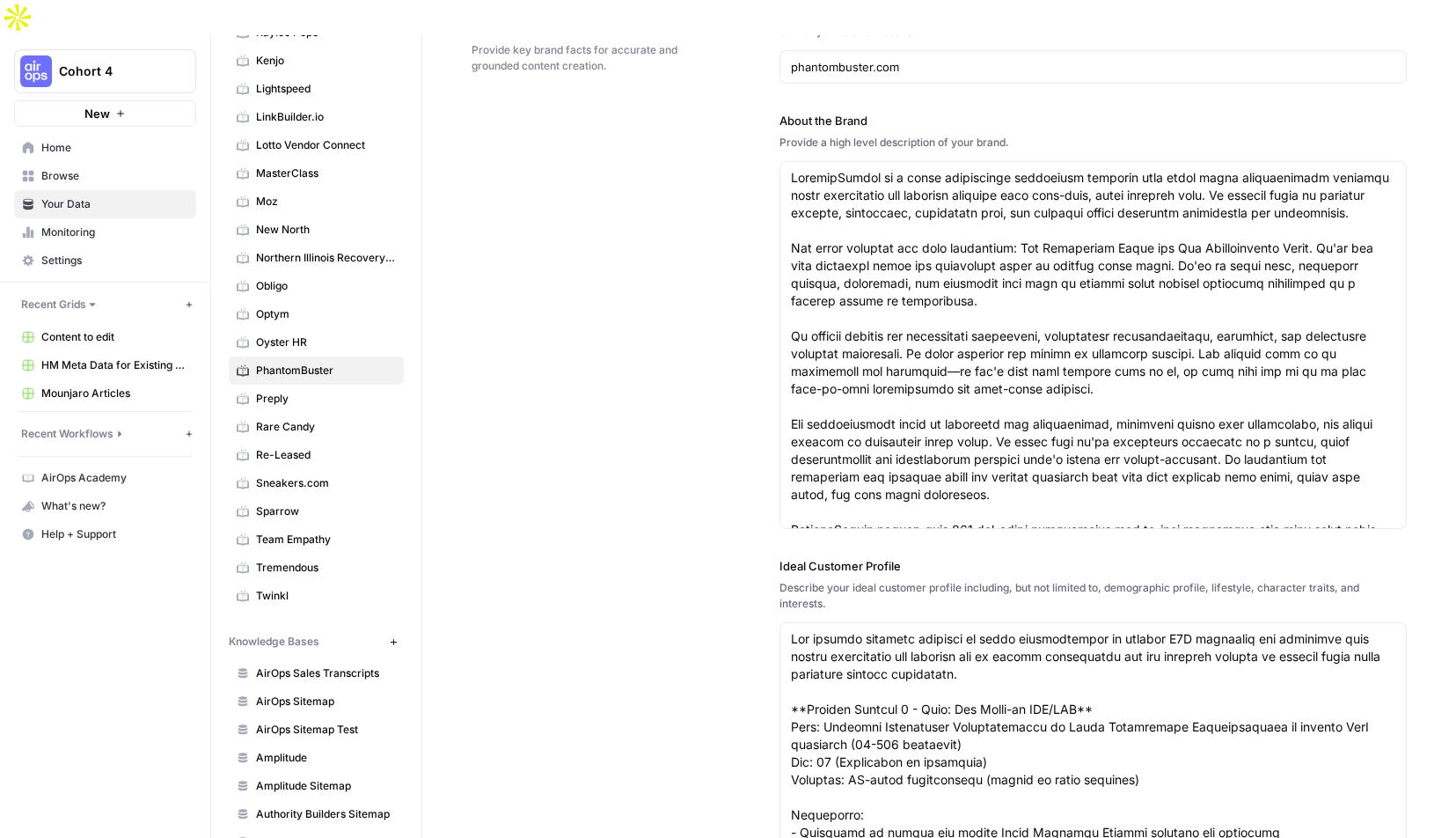 scroll, scrollTop: 427, scrollLeft: 0, axis: vertical 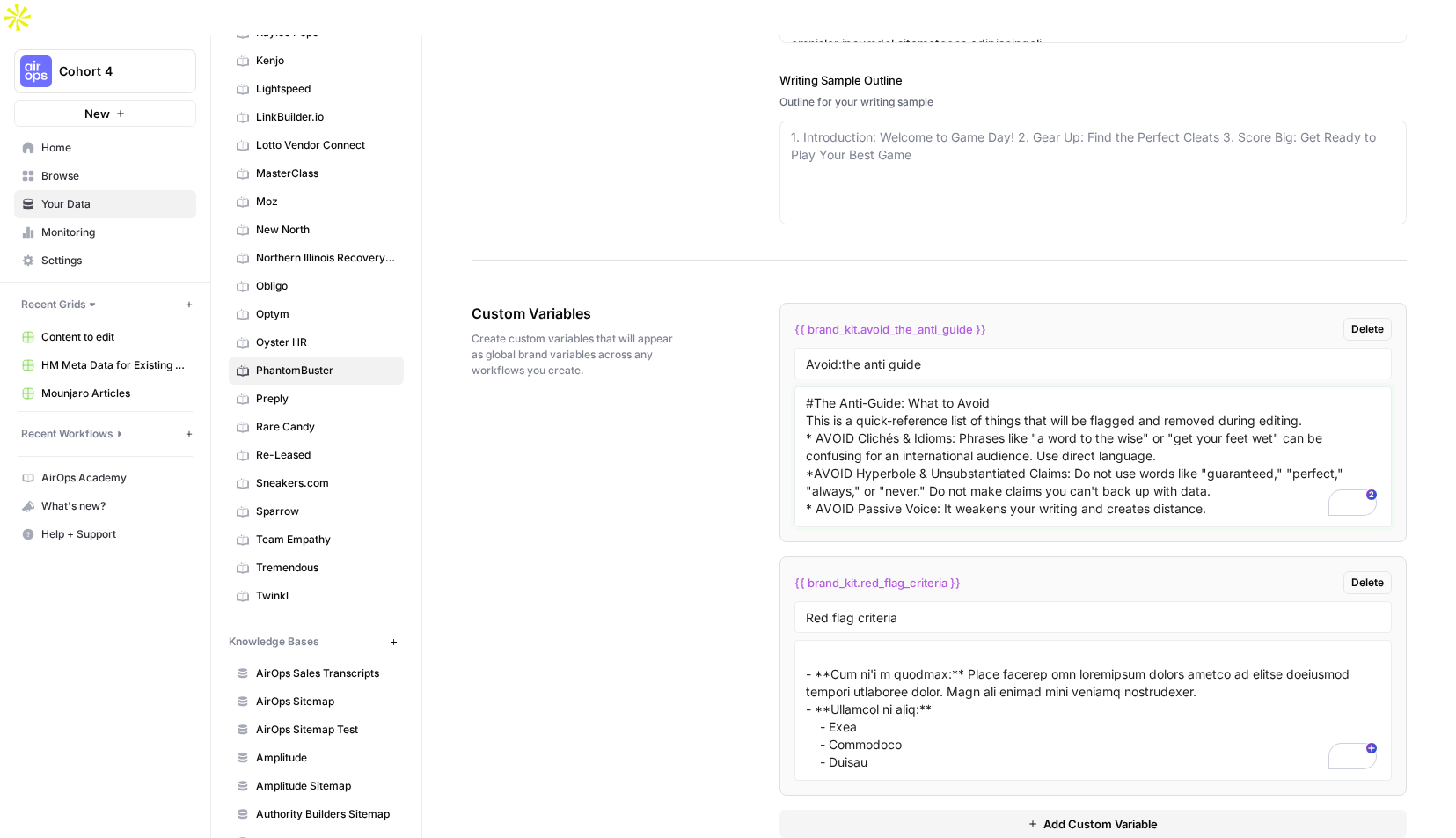 drag, startPoint x: 803, startPoint y: 365, endPoint x: 1280, endPoint y: 498, distance: 495.1949 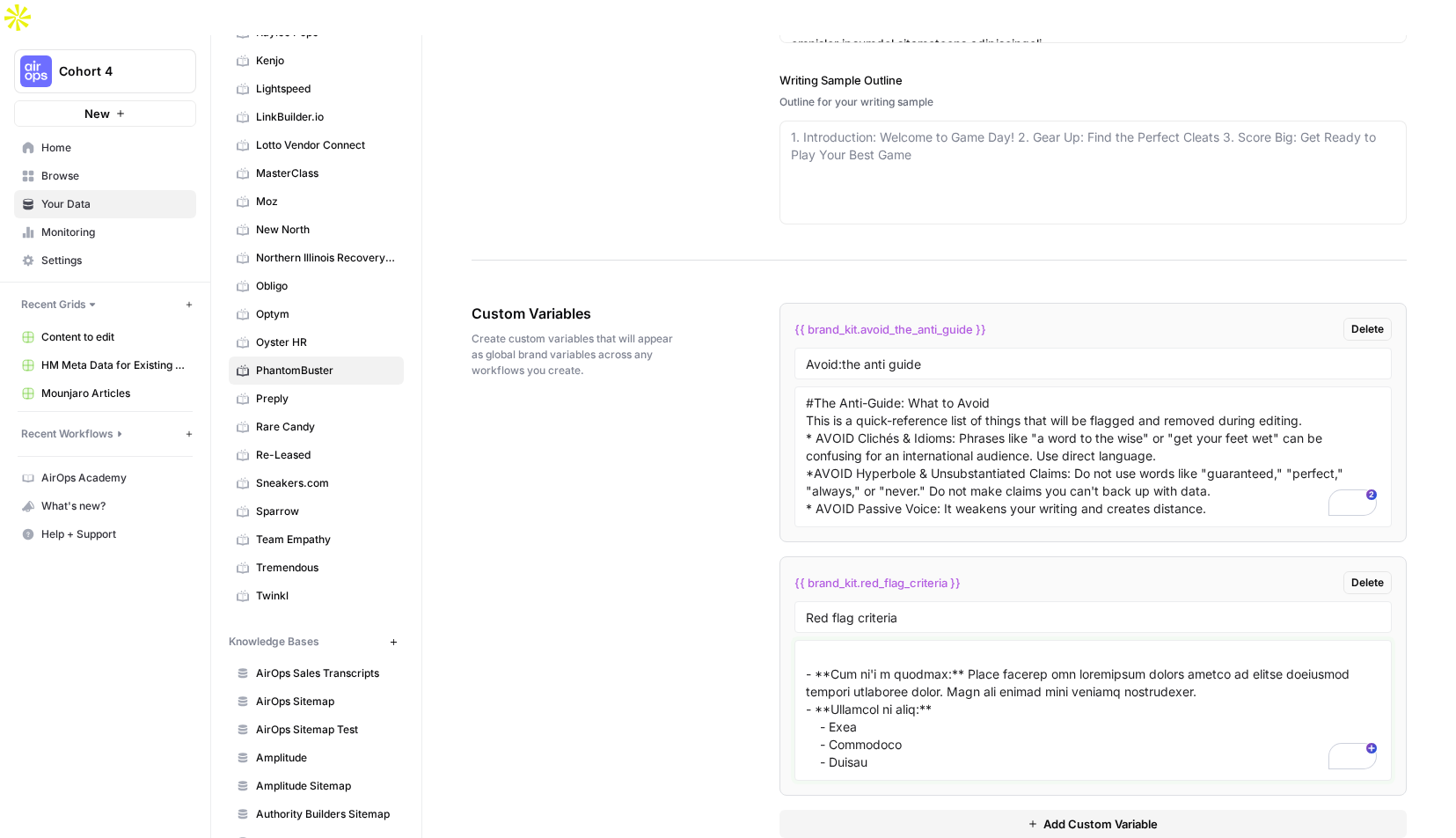 click at bounding box center [1093, 710] 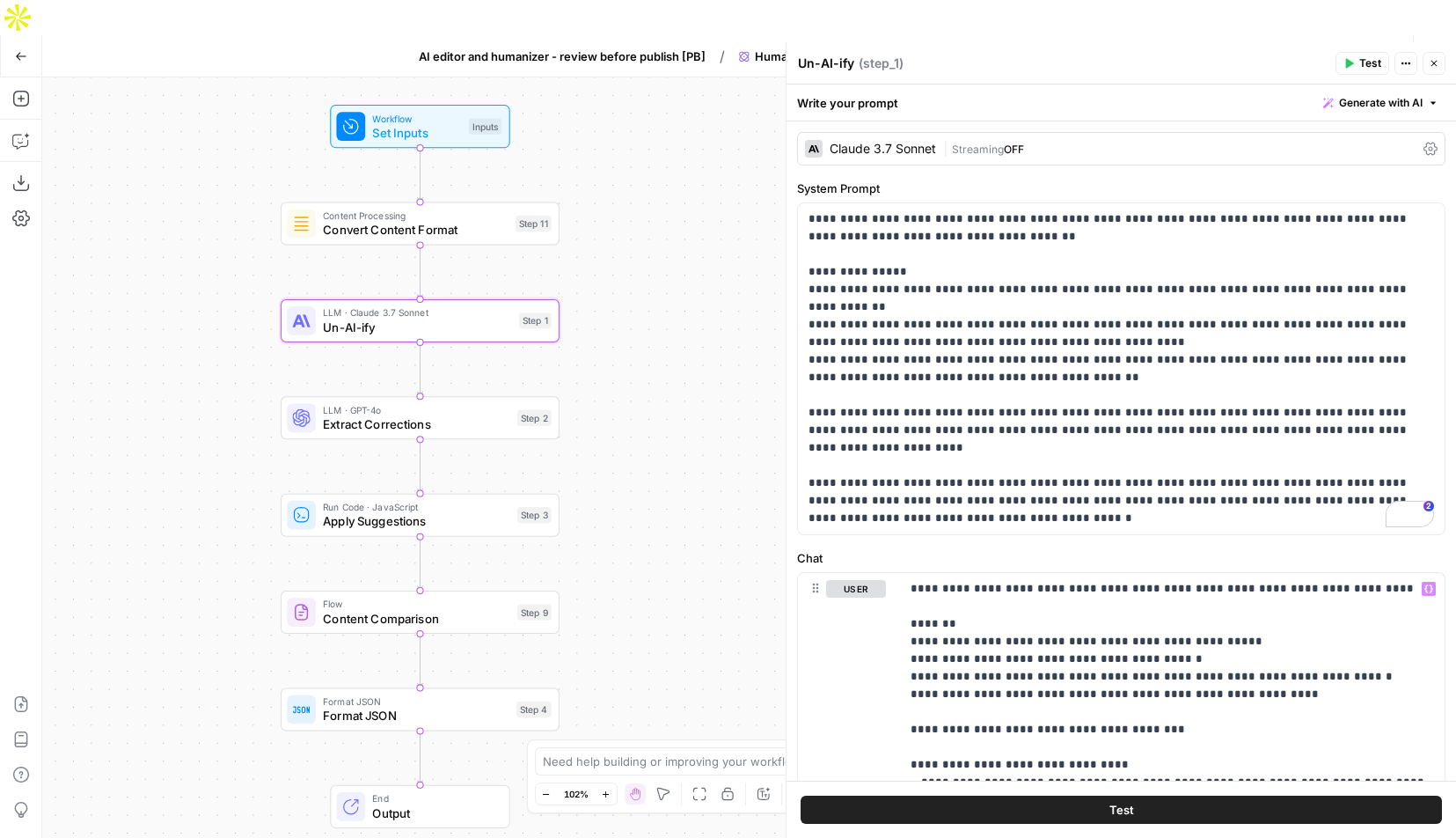 scroll, scrollTop: 0, scrollLeft: 0, axis: both 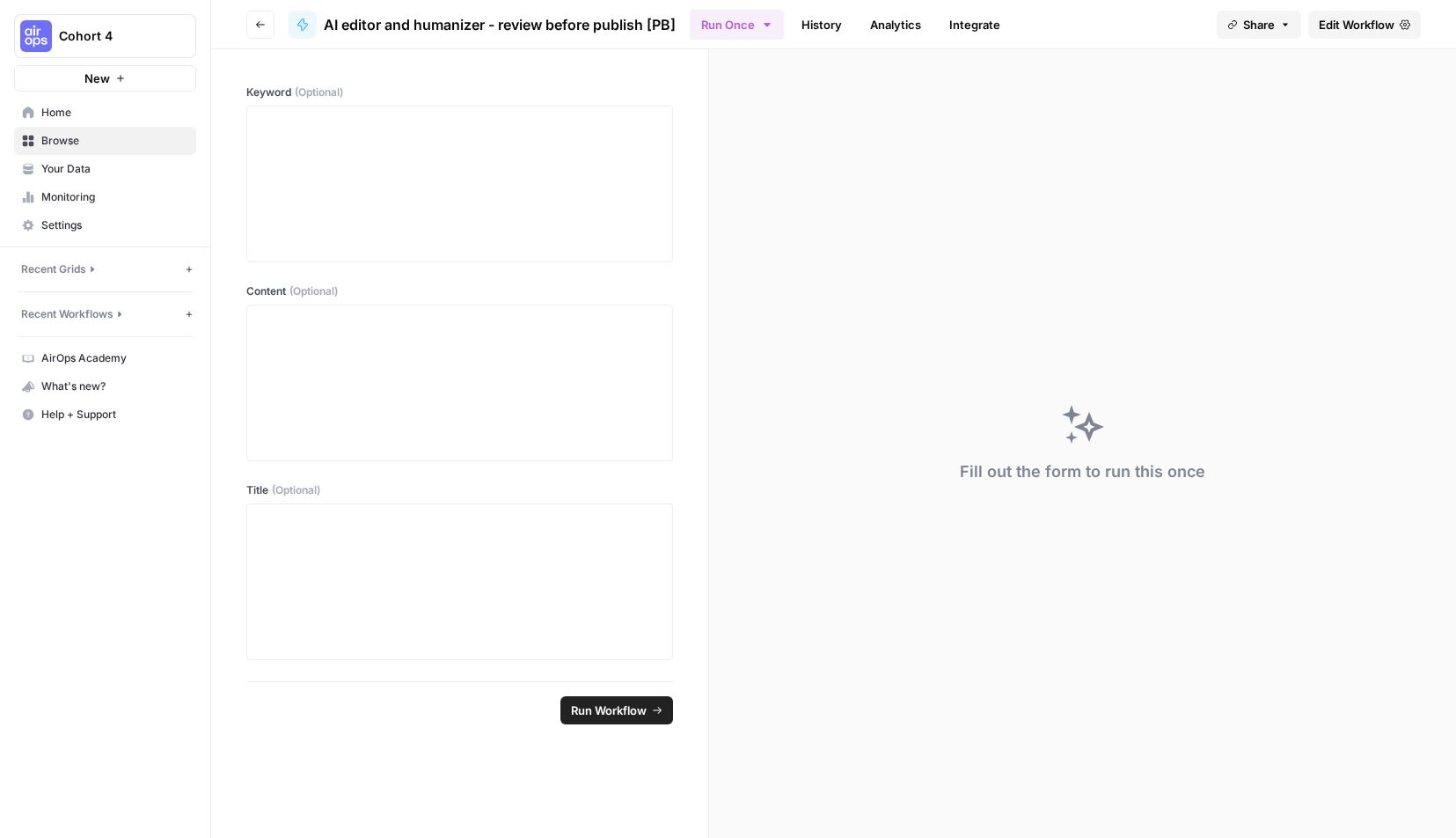 click on "Edit Workflow" at bounding box center [1357, 25] 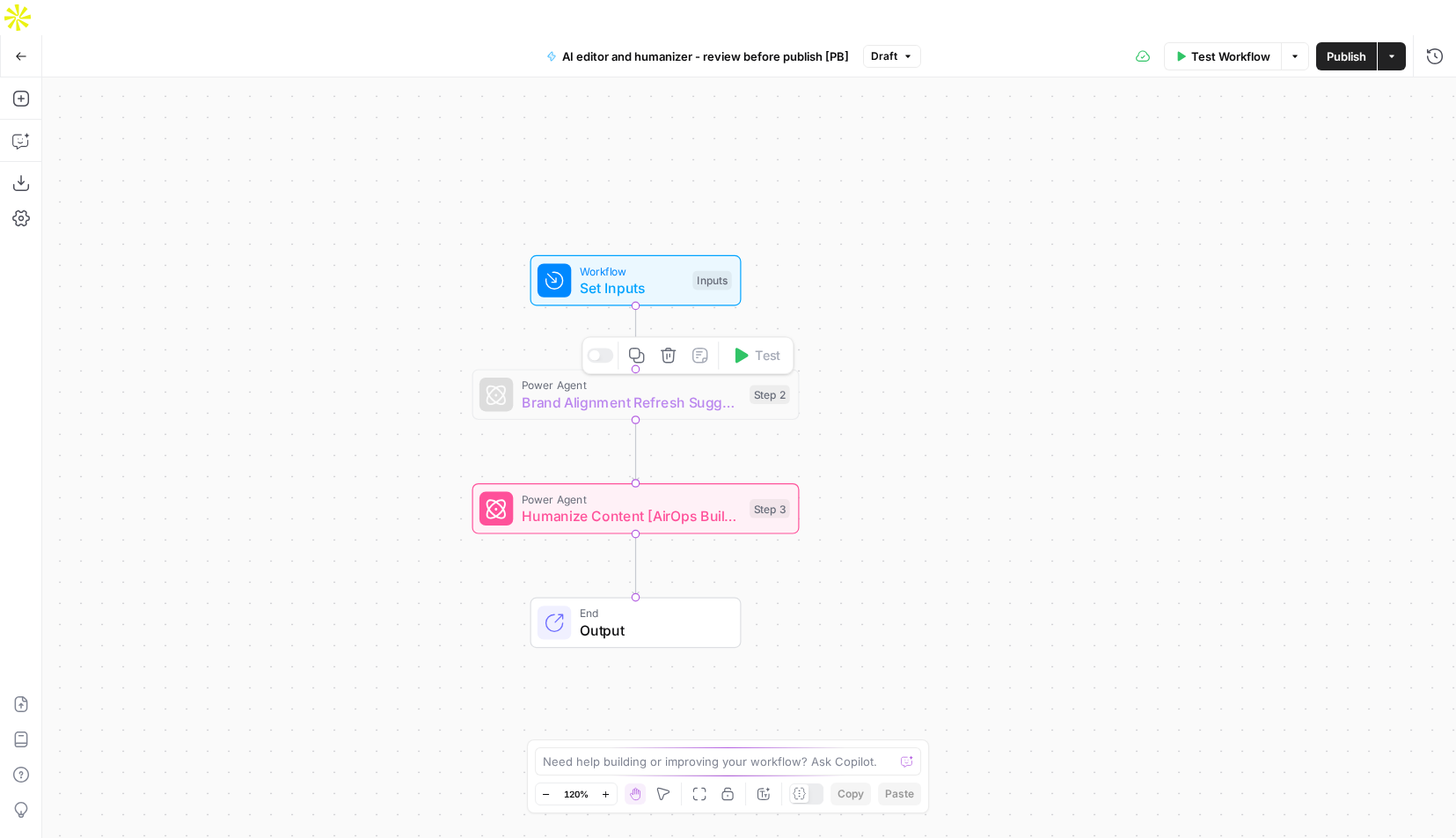click 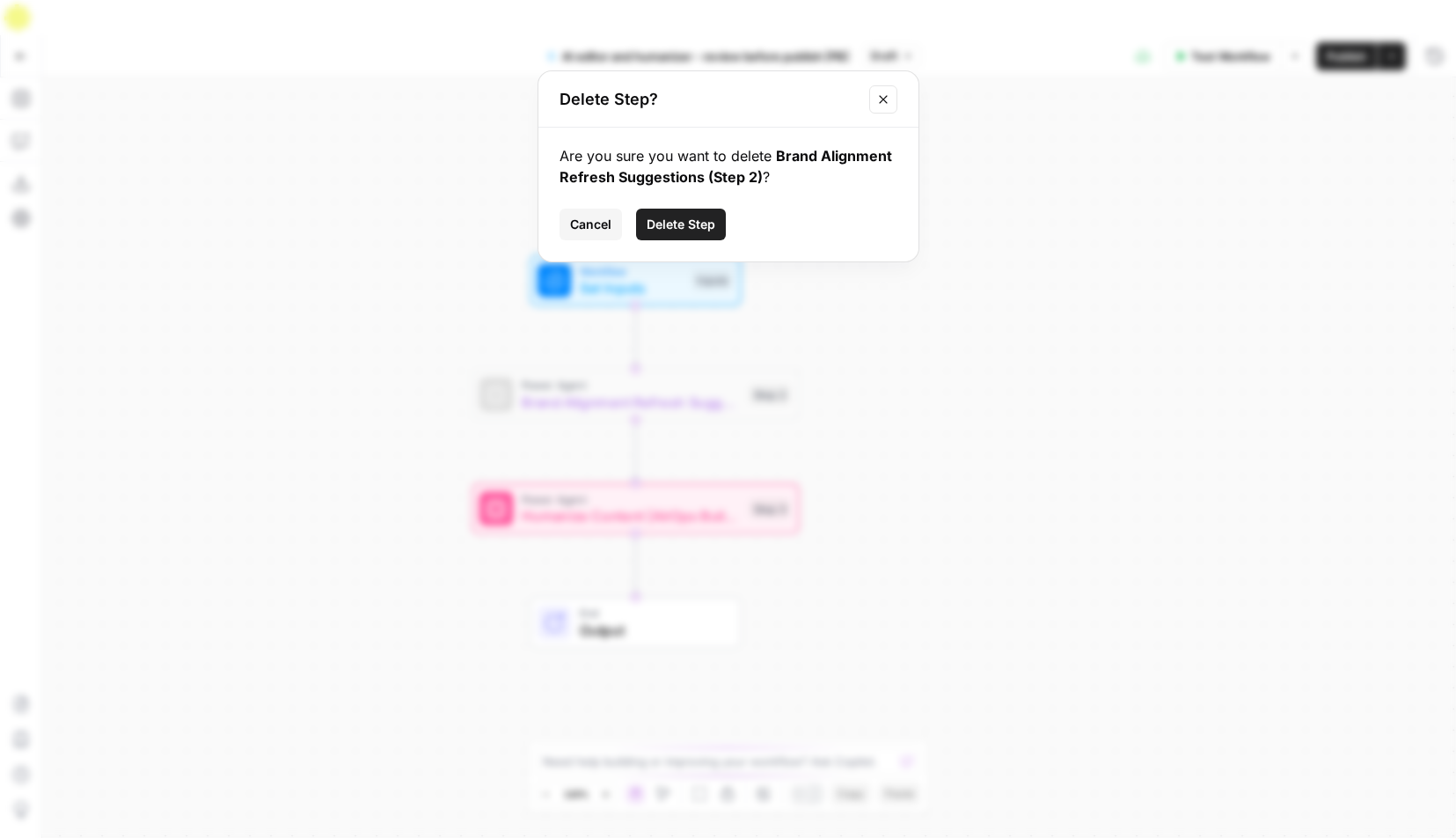 click on "Delete Step" at bounding box center [681, 224] 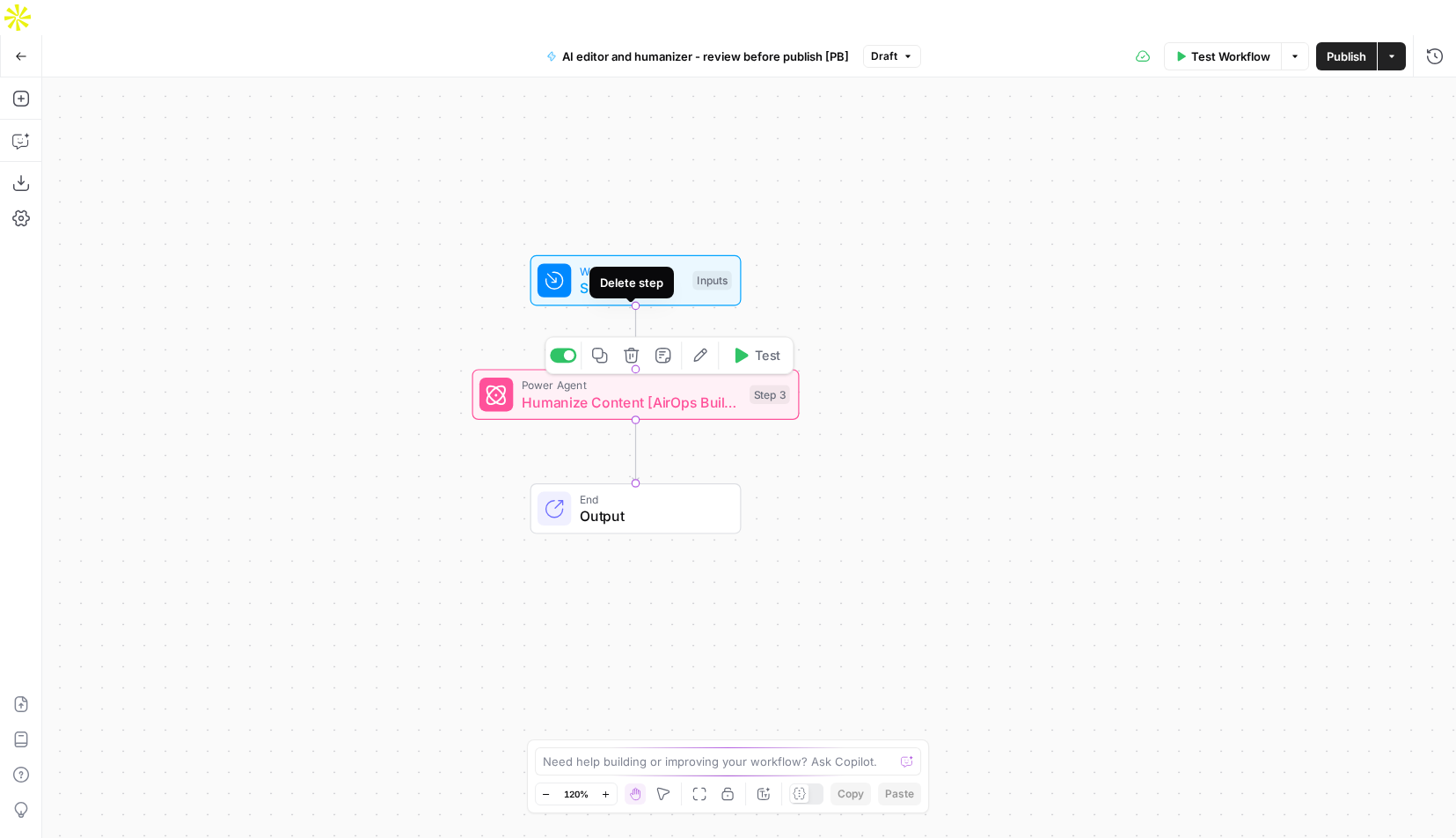 click 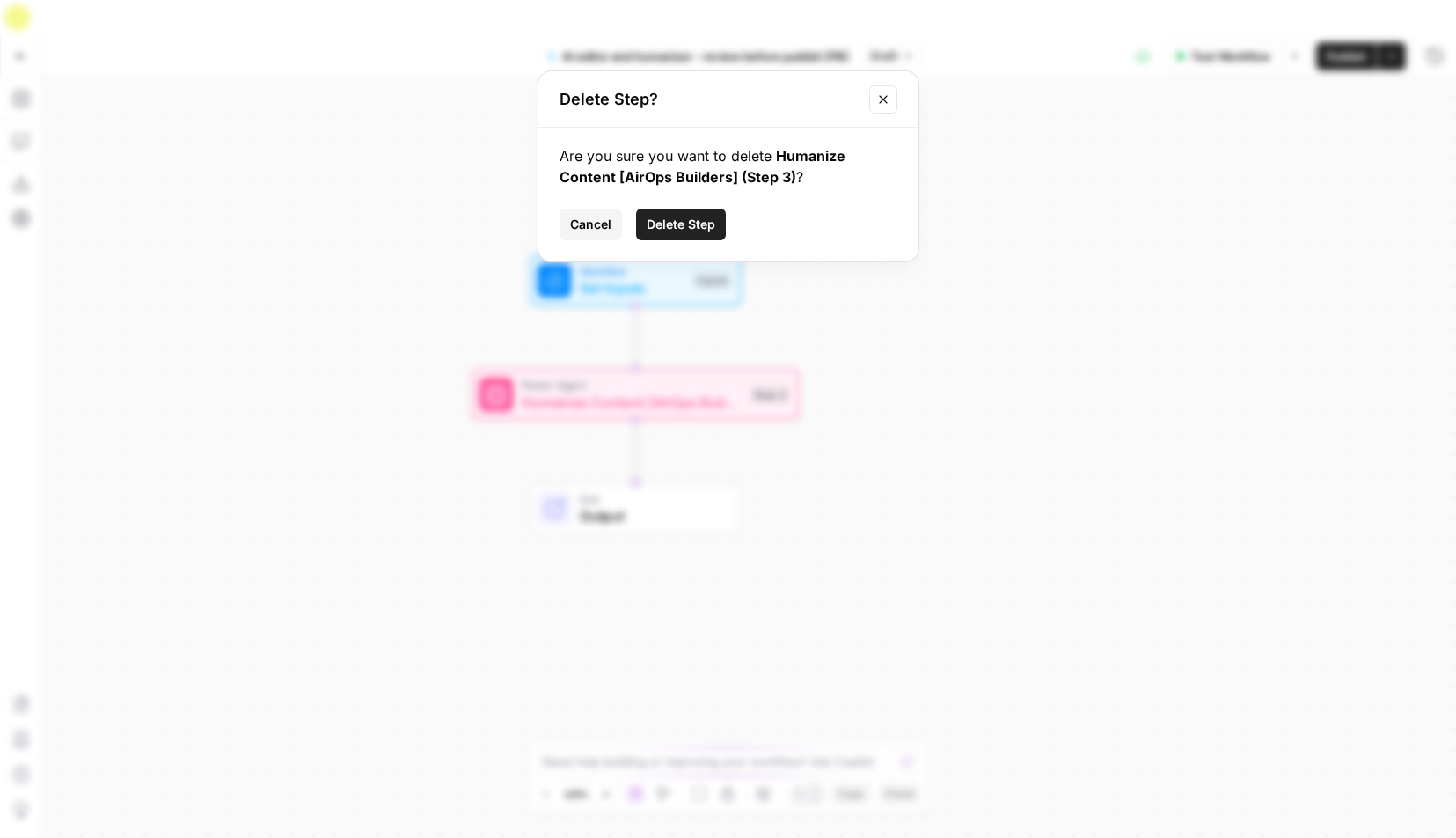 click on "Delete Step" at bounding box center (681, 224) 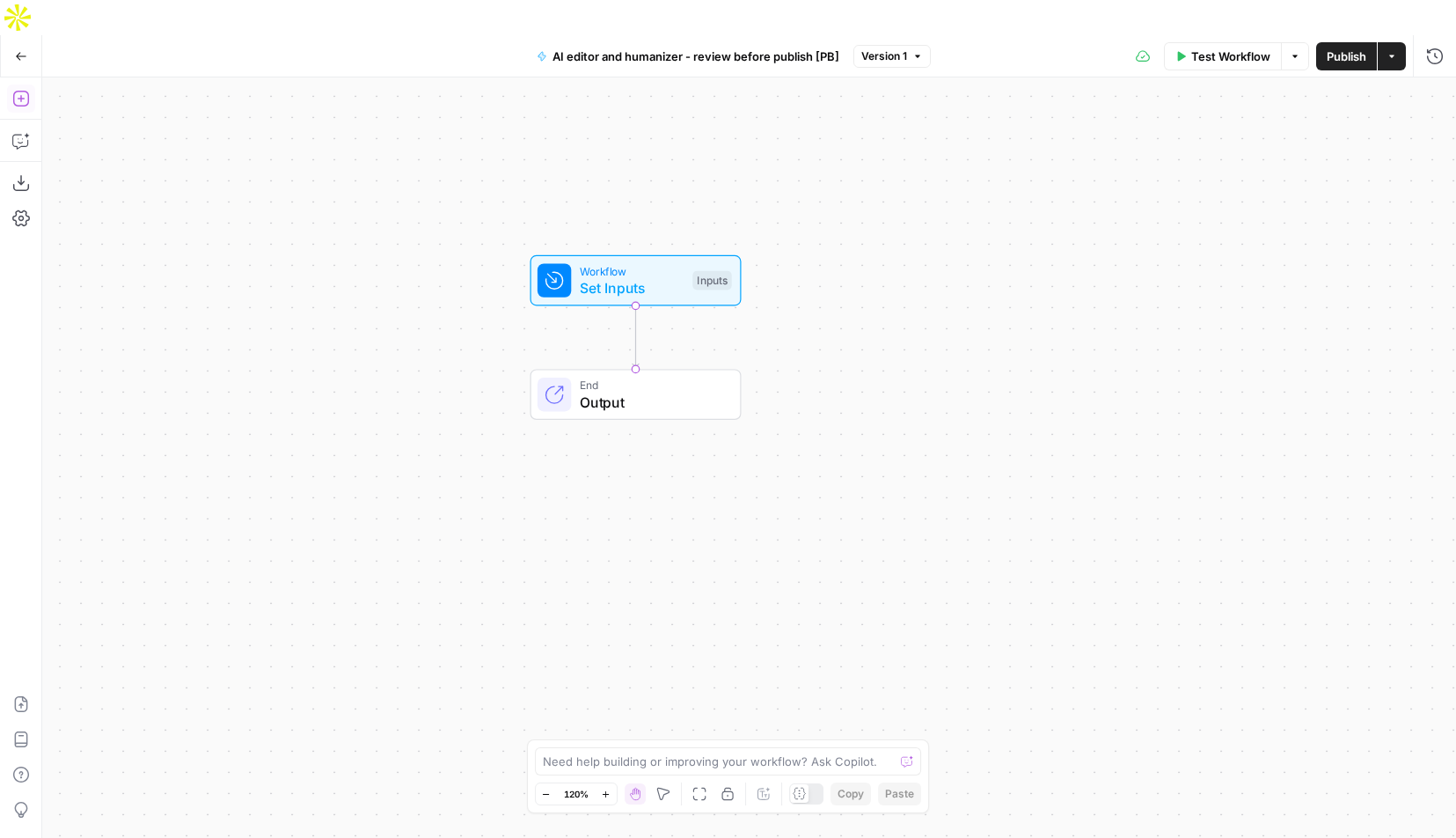 click 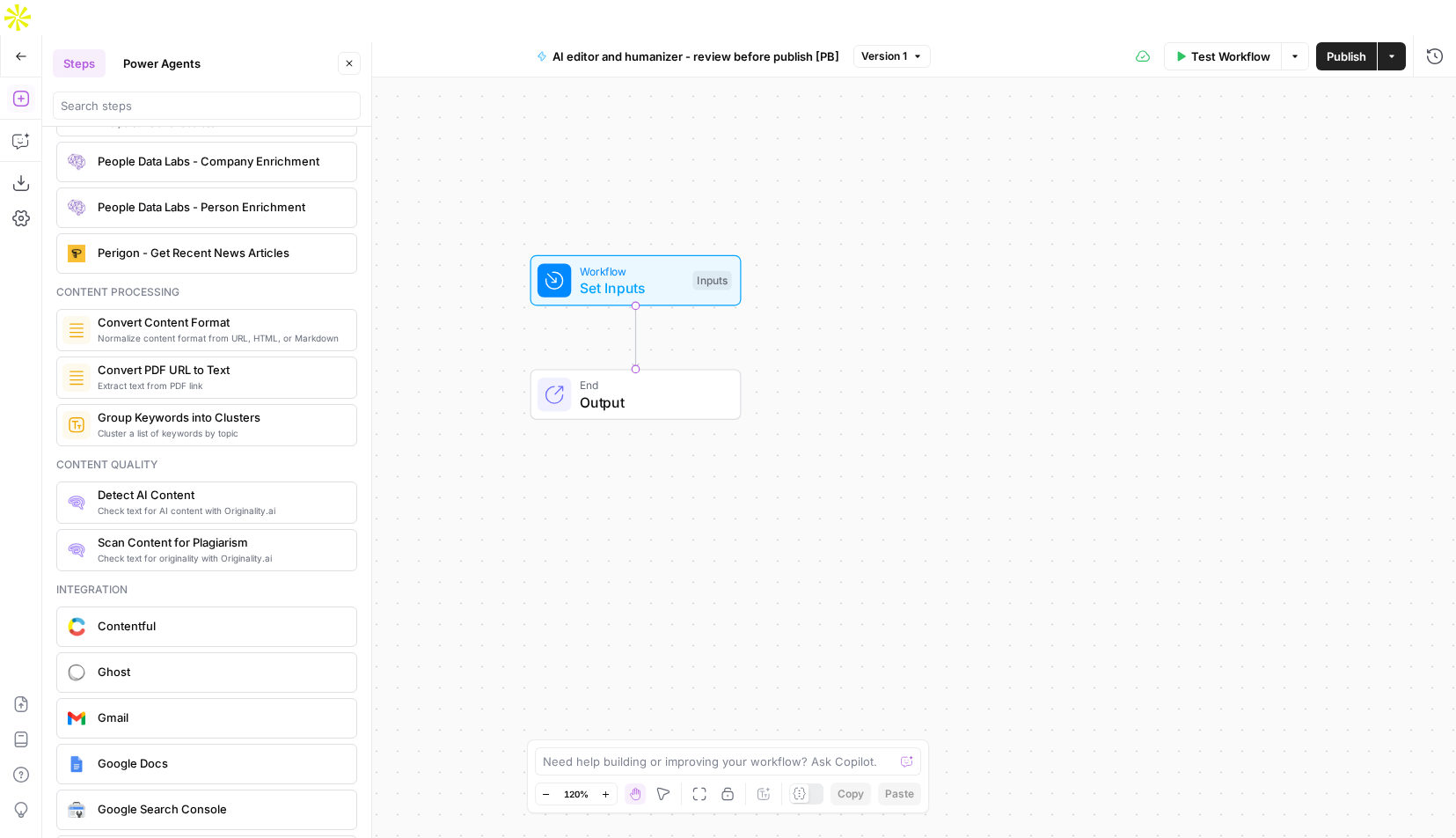 scroll, scrollTop: 2685, scrollLeft: 0, axis: vertical 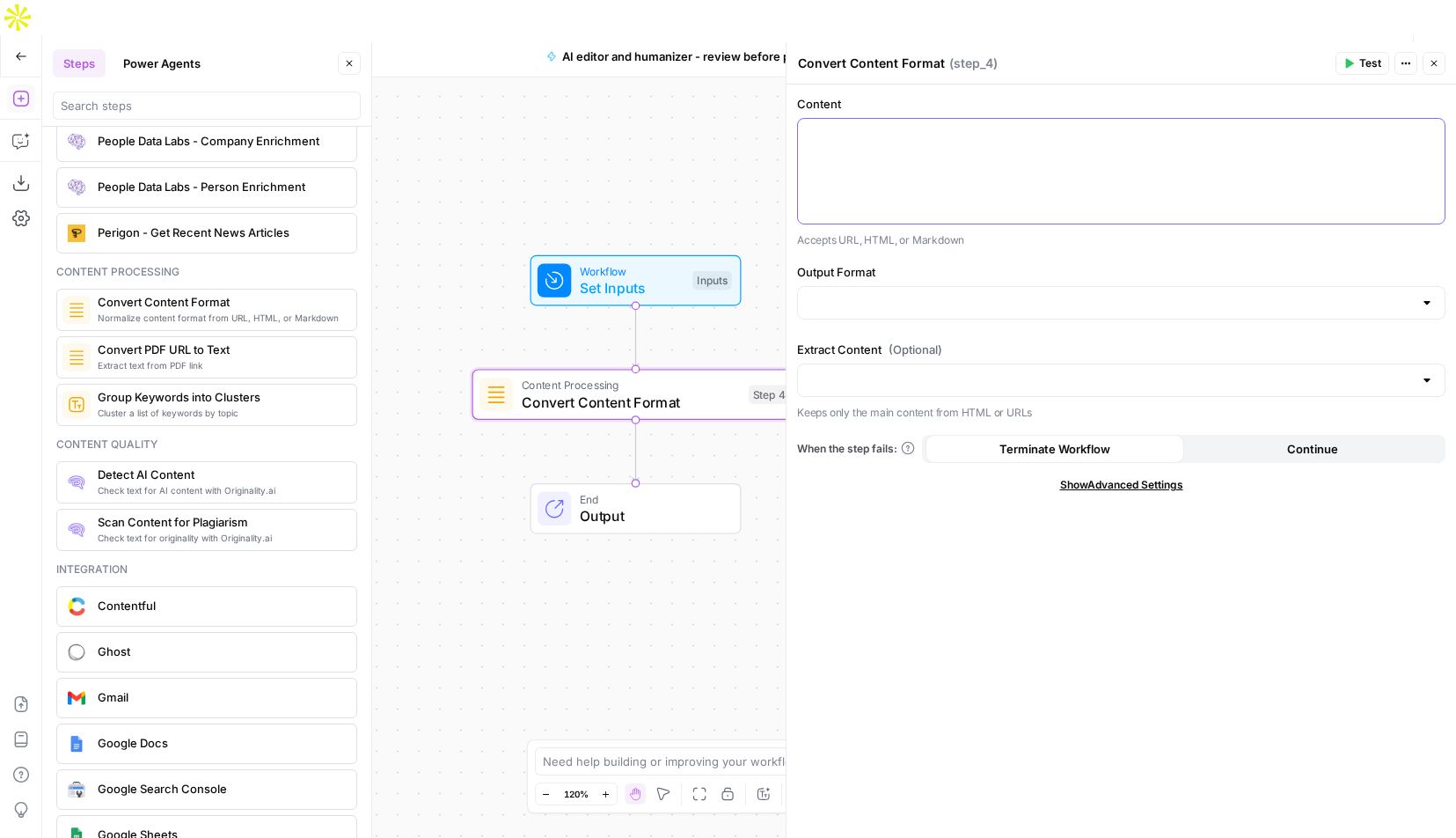 click at bounding box center [1121, 135] 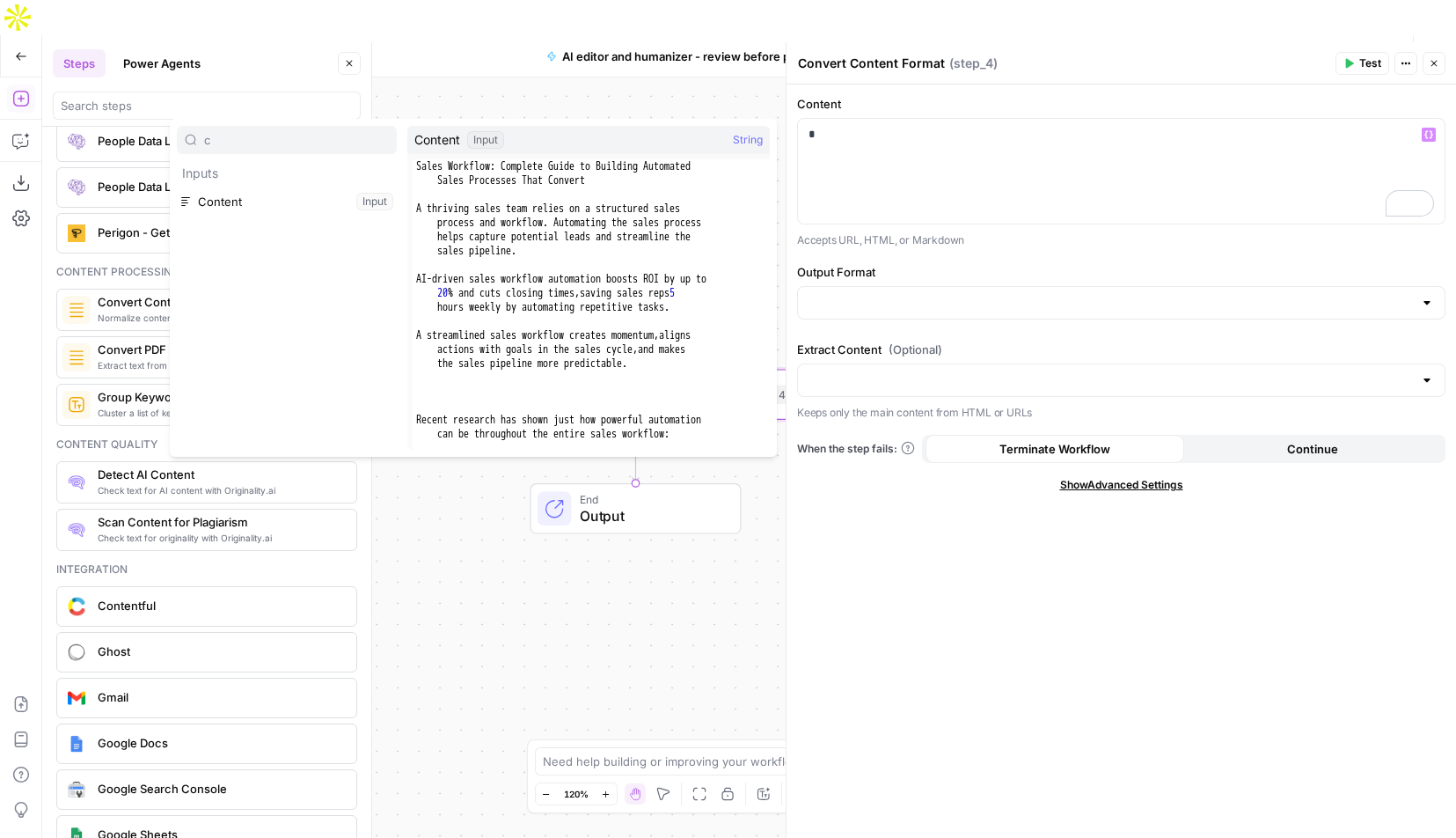 type on "c" 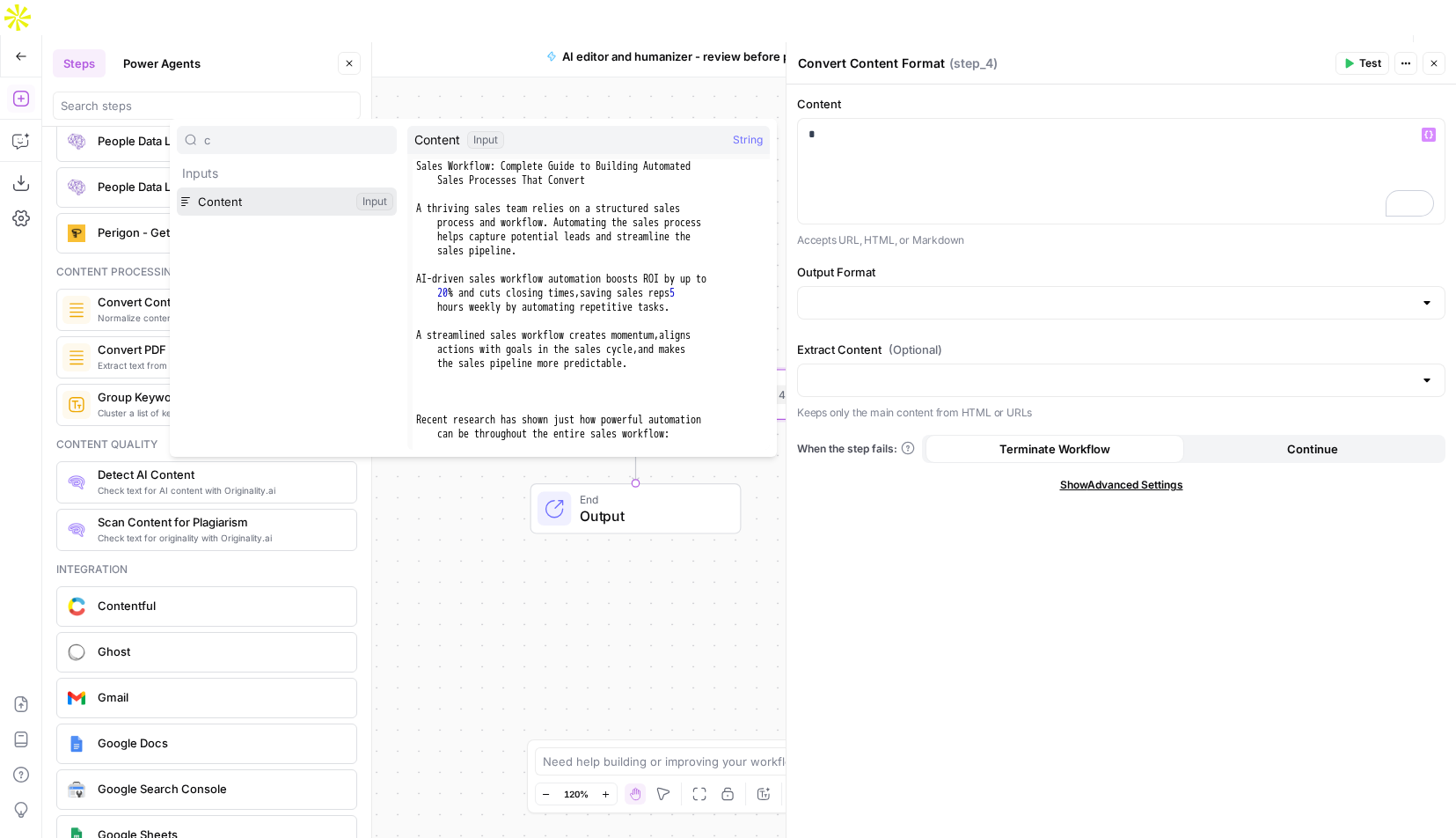 click at bounding box center [287, 202] 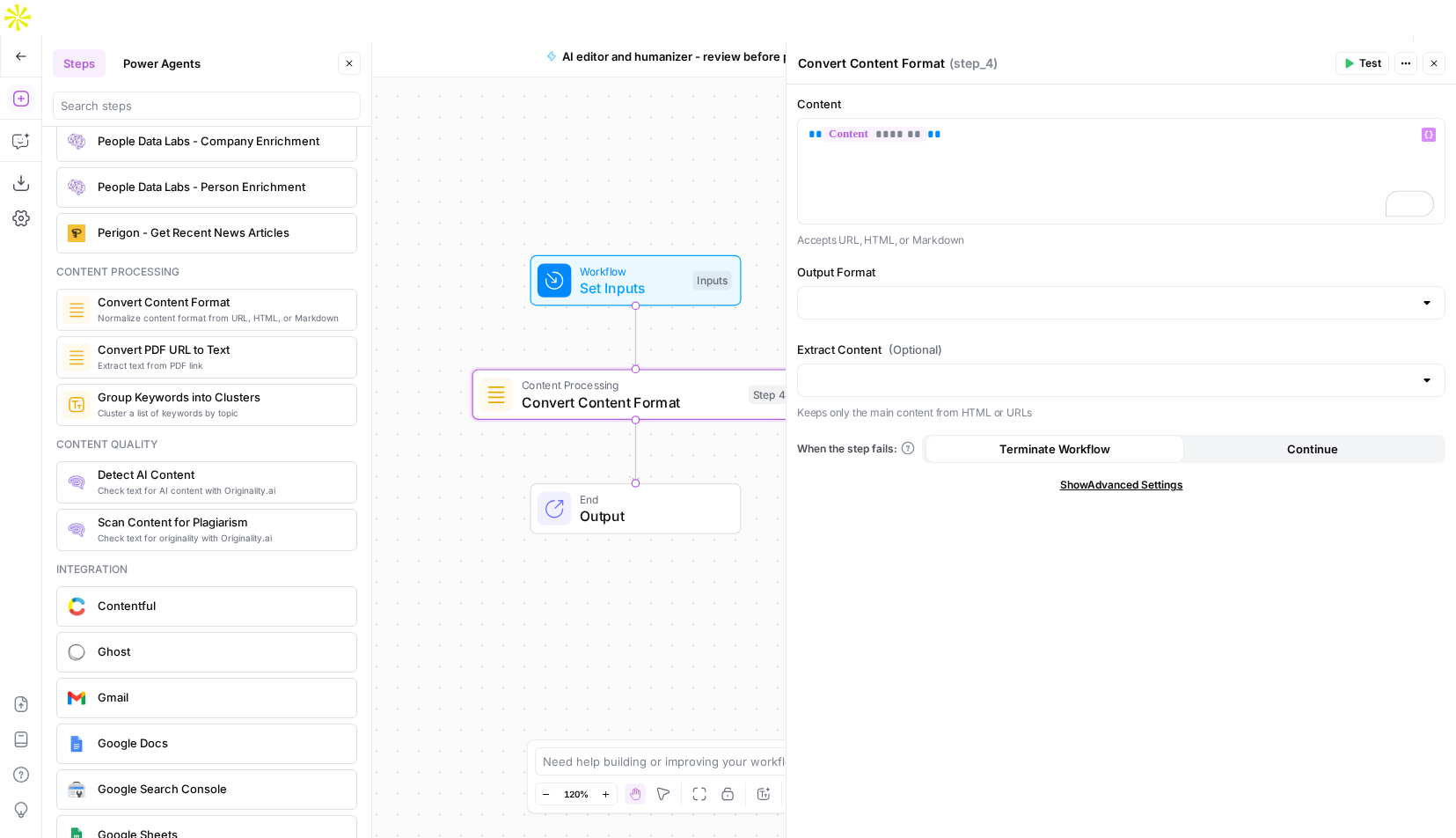 click at bounding box center [1121, 303] 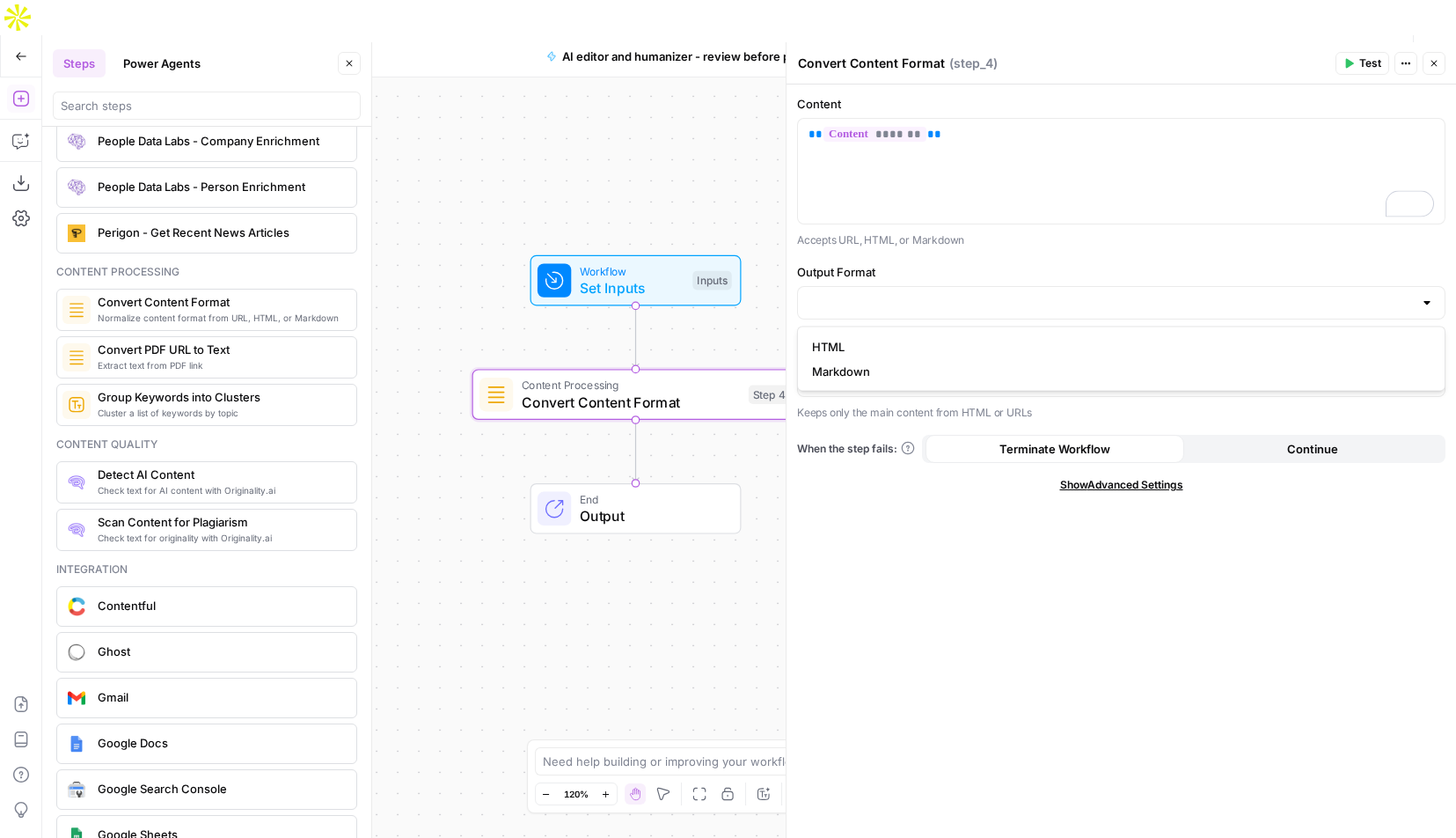 click on "HTML" at bounding box center [1117, 347] 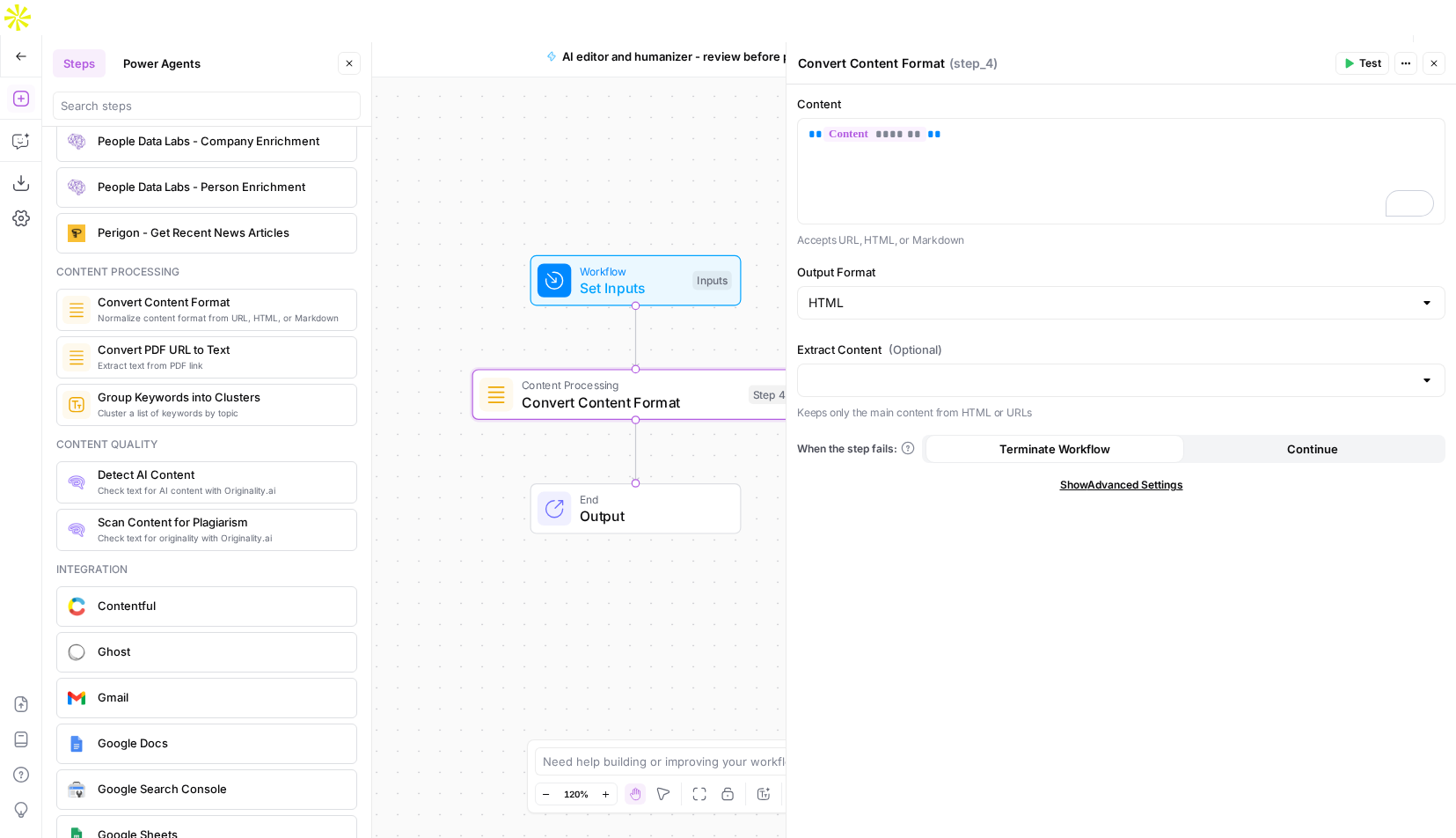 click on "Test" at bounding box center [1370, 63] 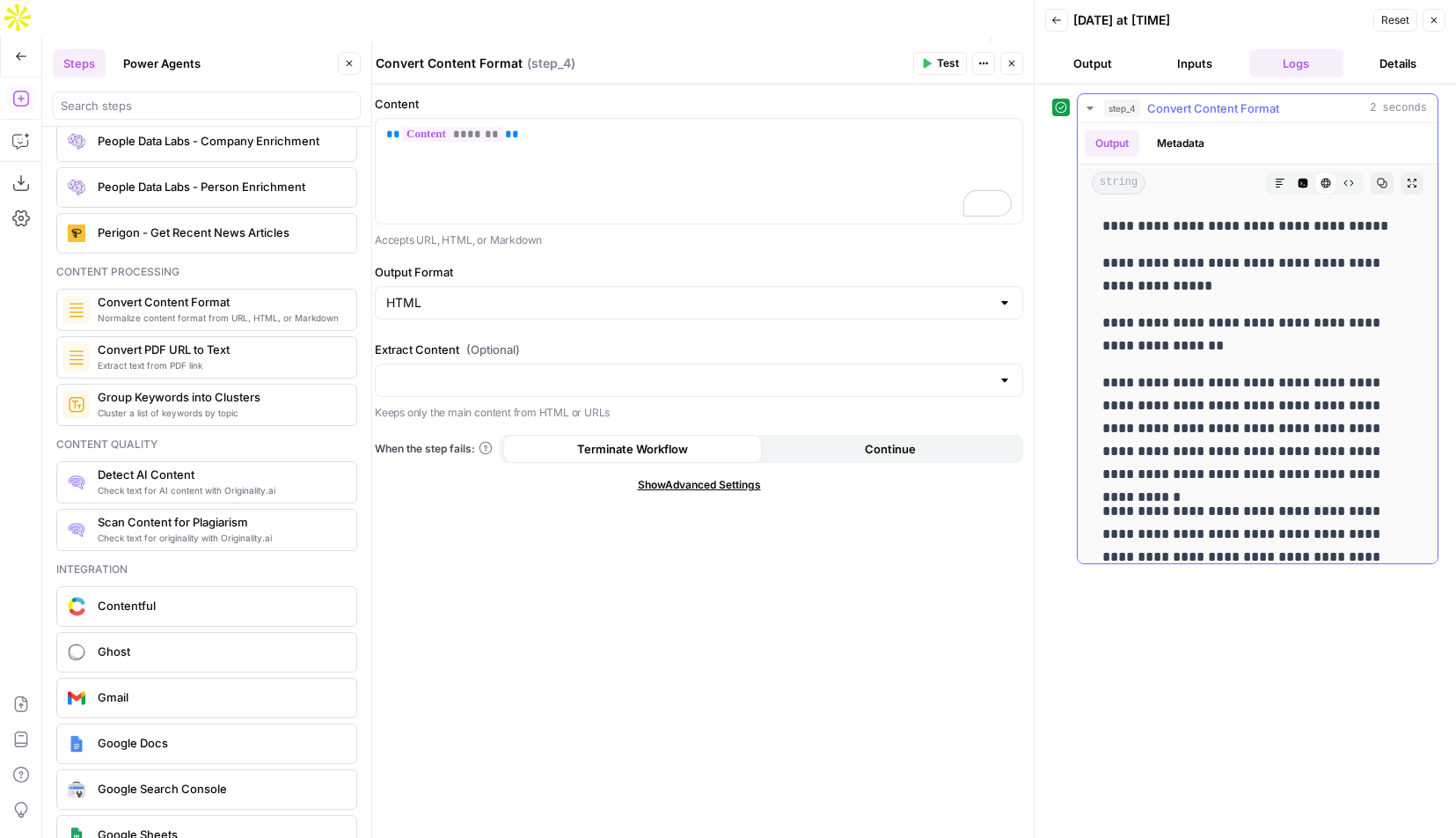 scroll, scrollTop: 1717, scrollLeft: 0, axis: vertical 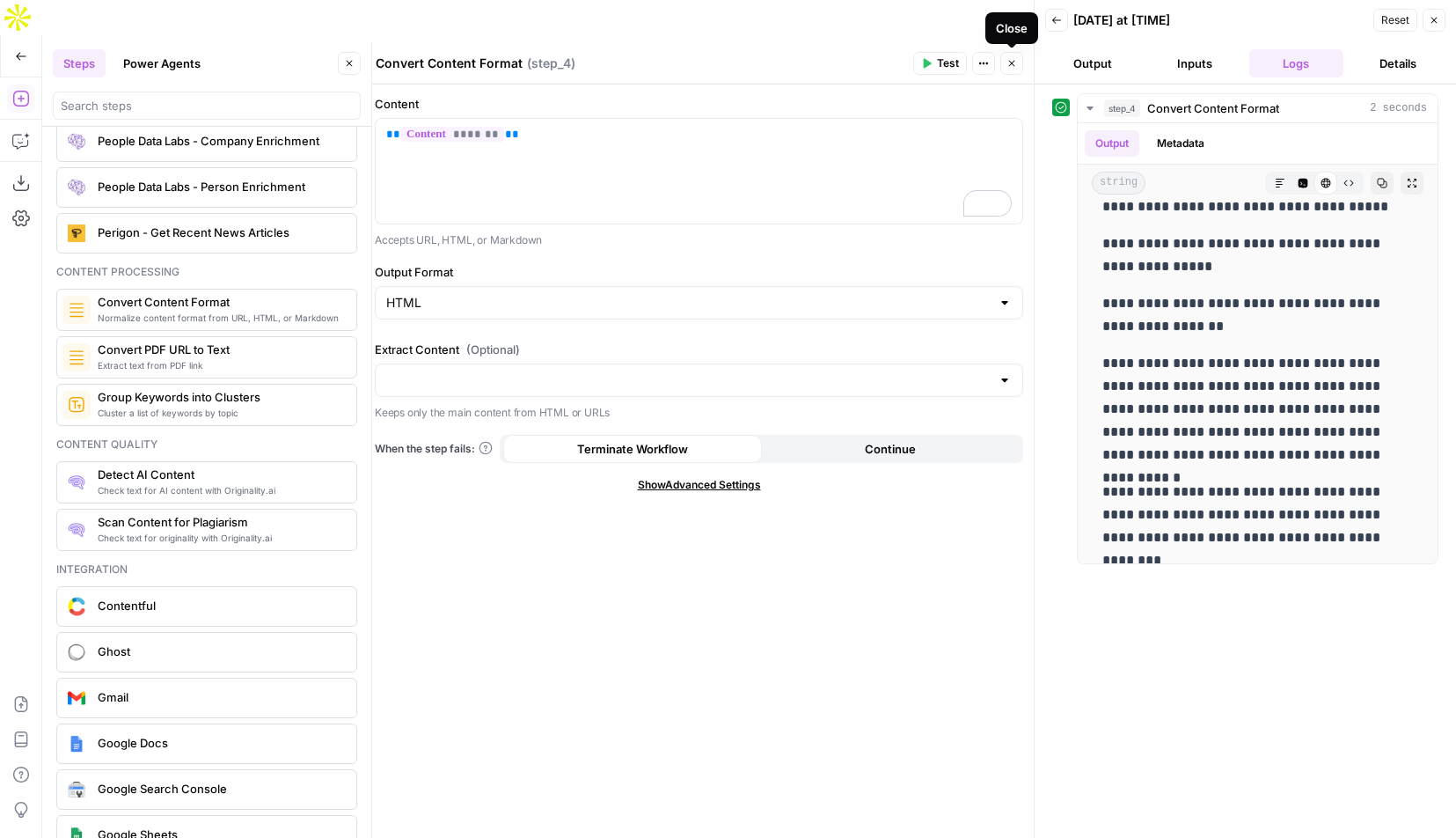 click 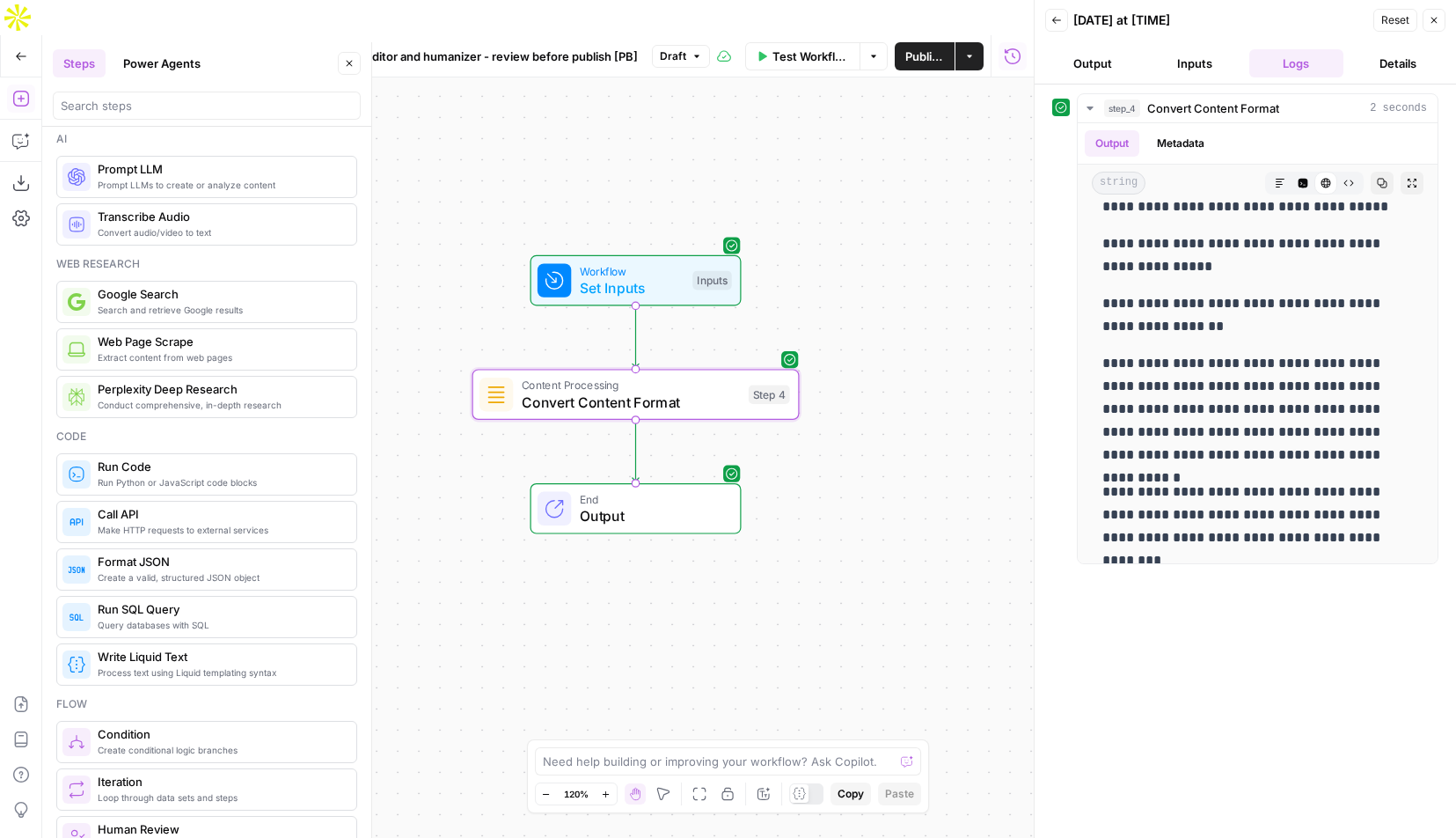 scroll, scrollTop: 0, scrollLeft: 0, axis: both 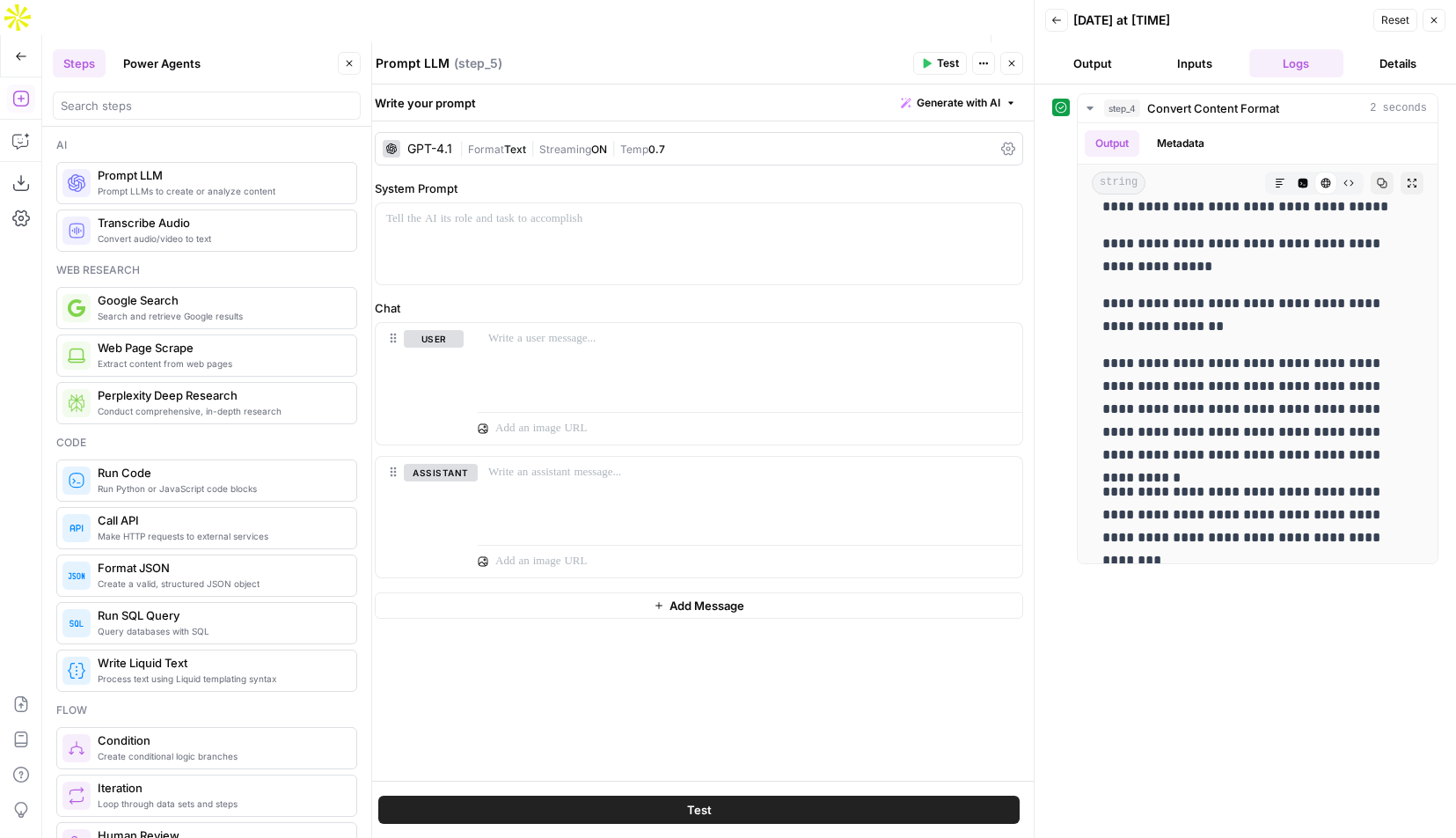click on "Prompt LLM" at bounding box center [413, 63] 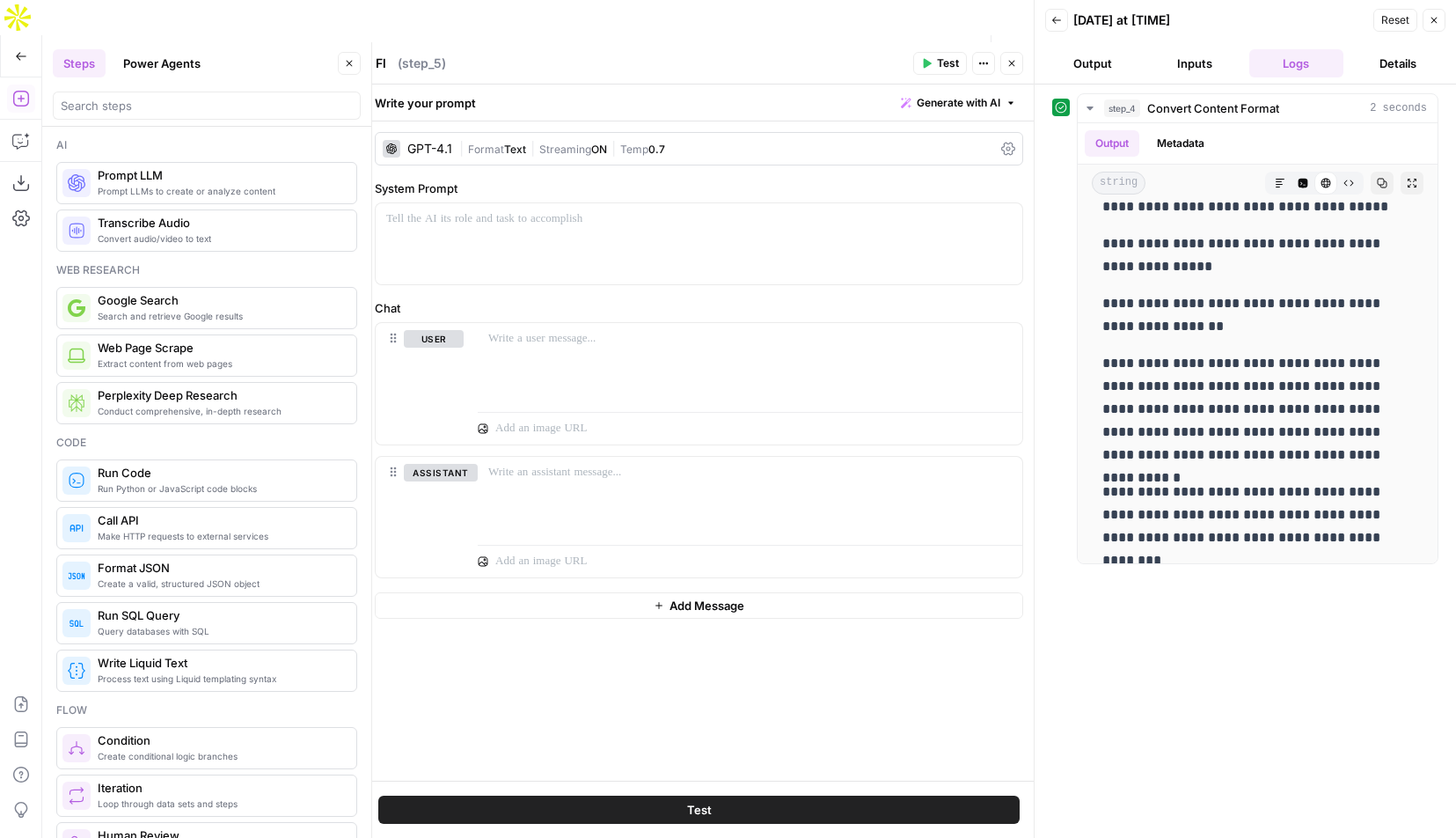 type on "F" 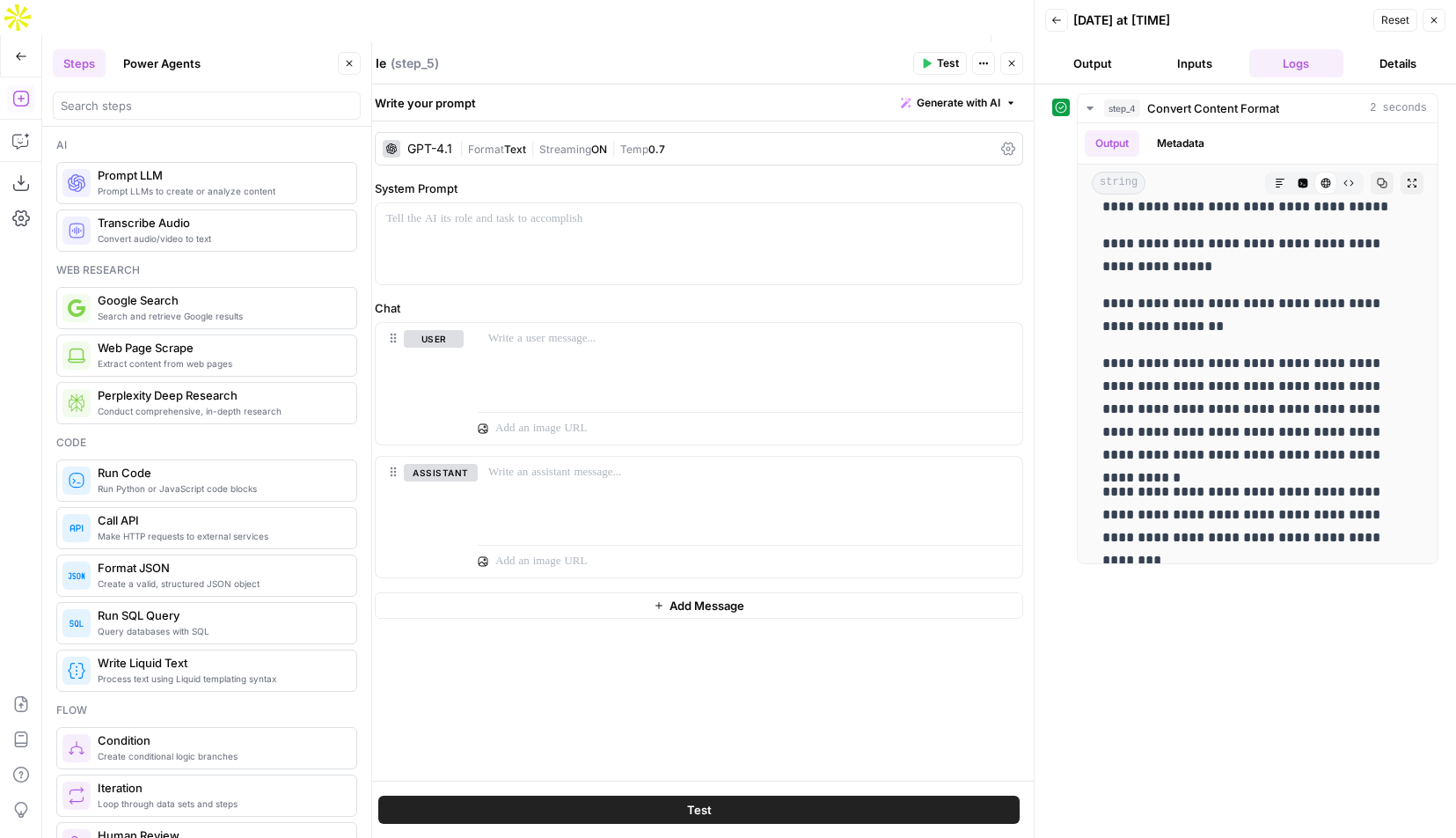 type on "I" 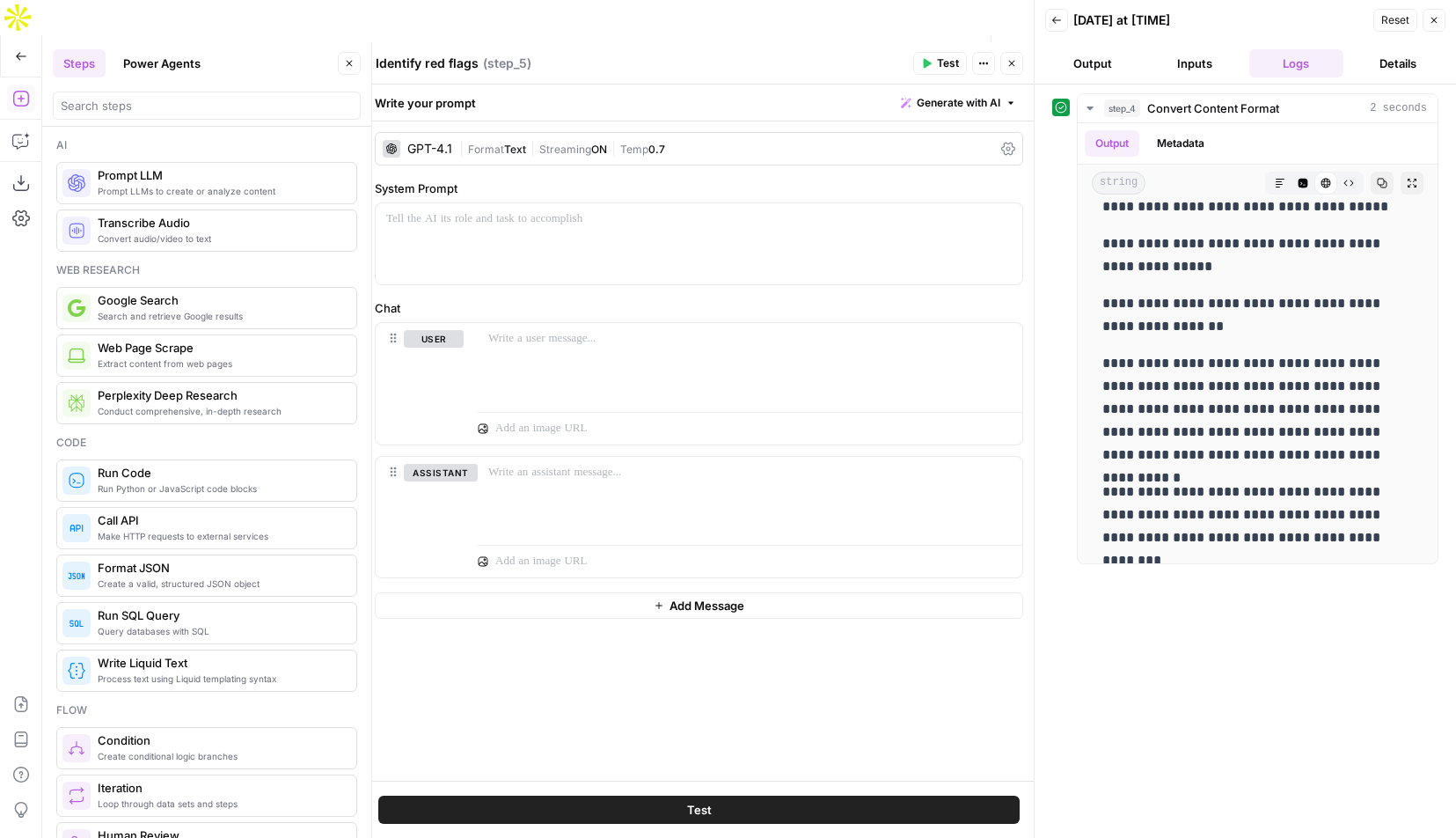 type on "Identify red flags" 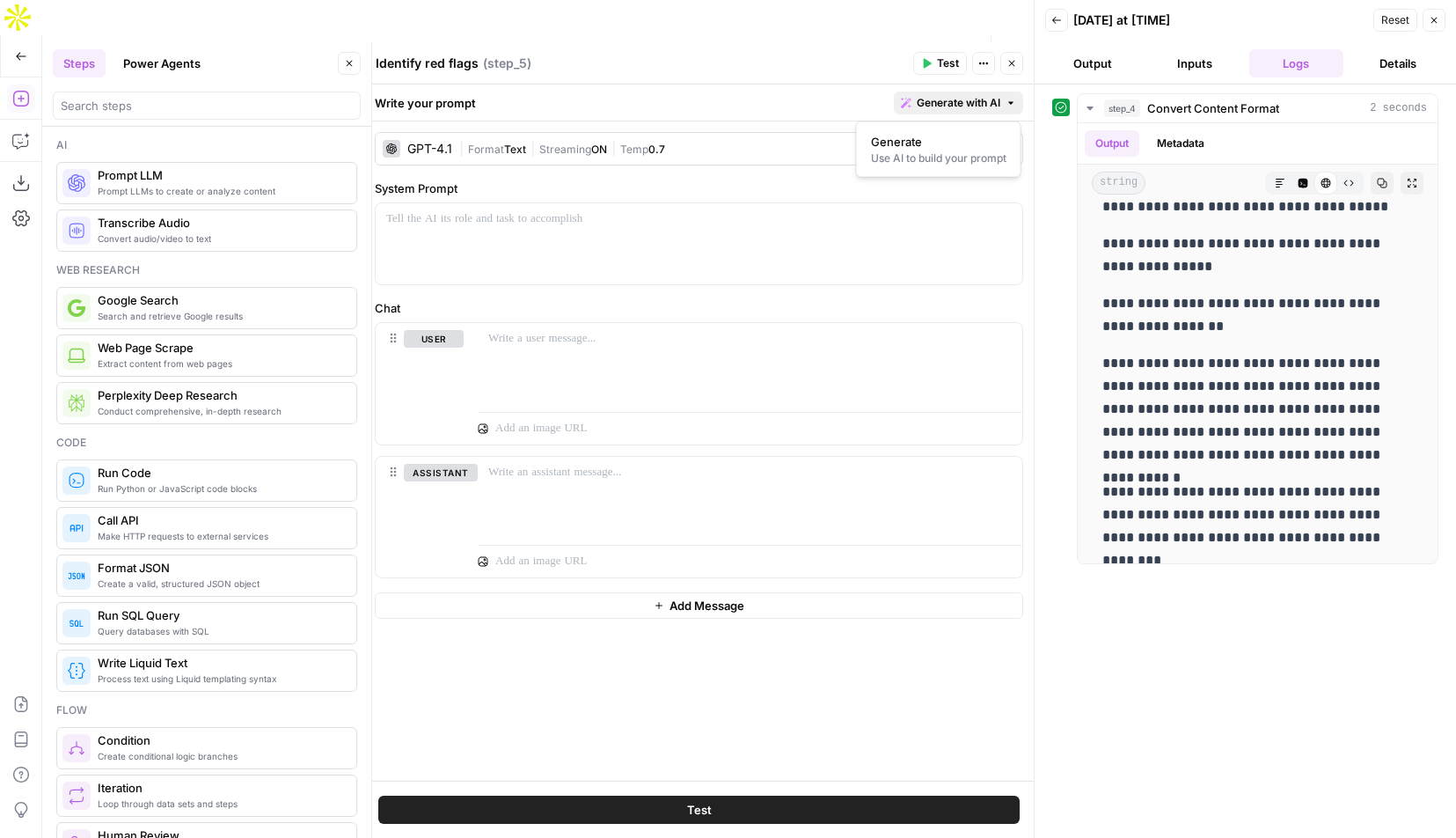 click on "Generate with AI" at bounding box center [958, 103] 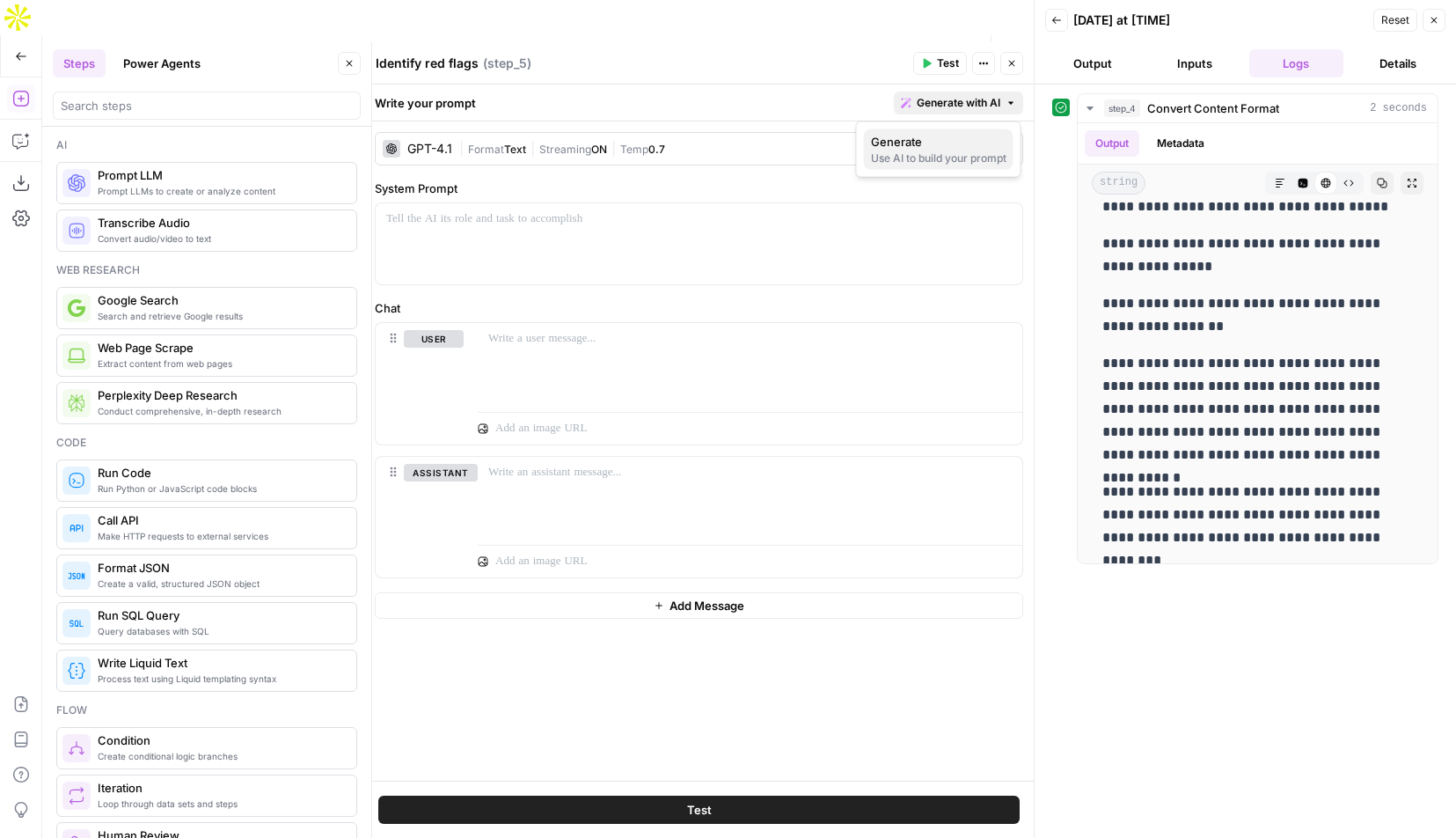 click on "Generate" at bounding box center (935, 142) 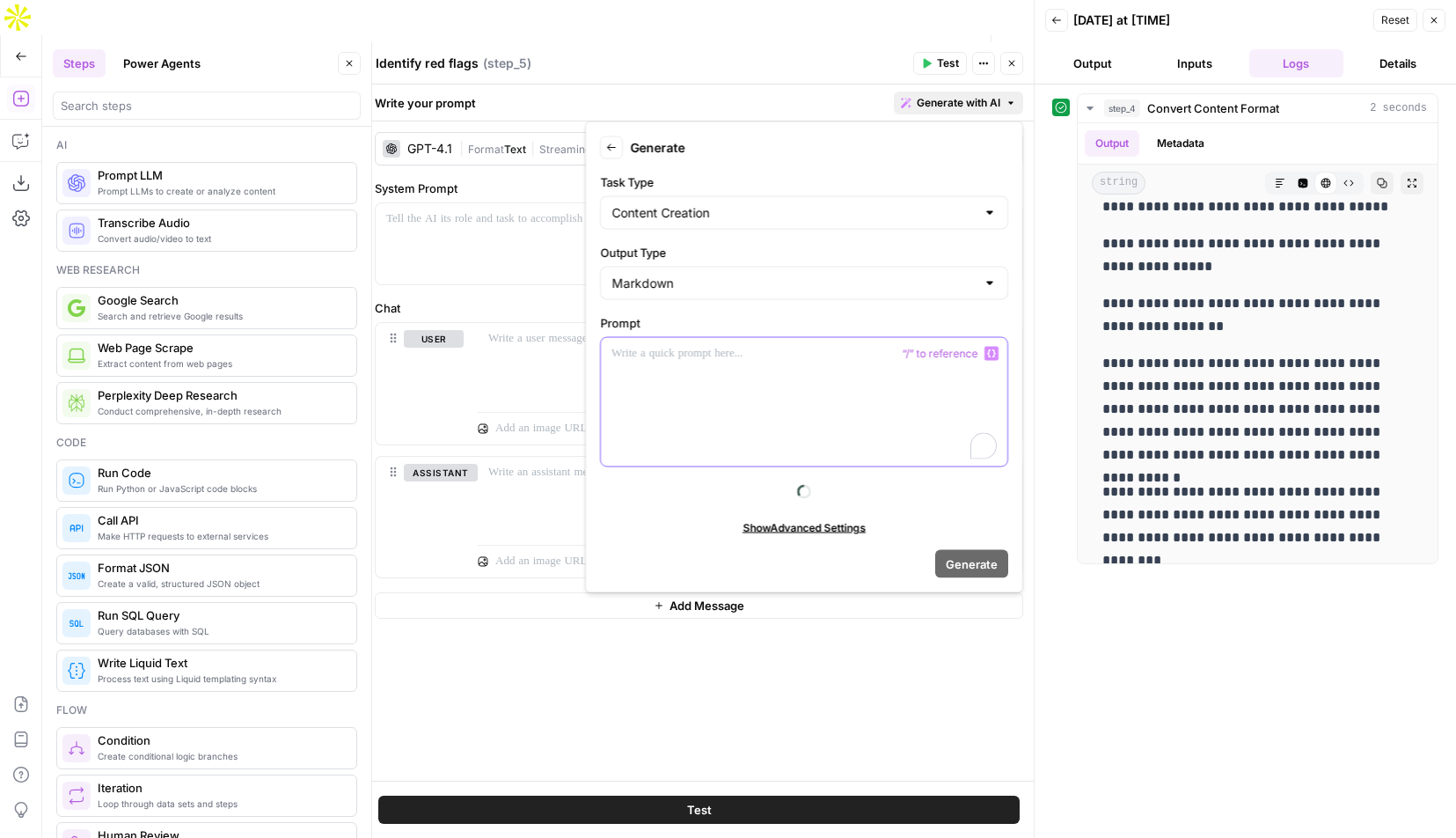 click at bounding box center (804, 354) 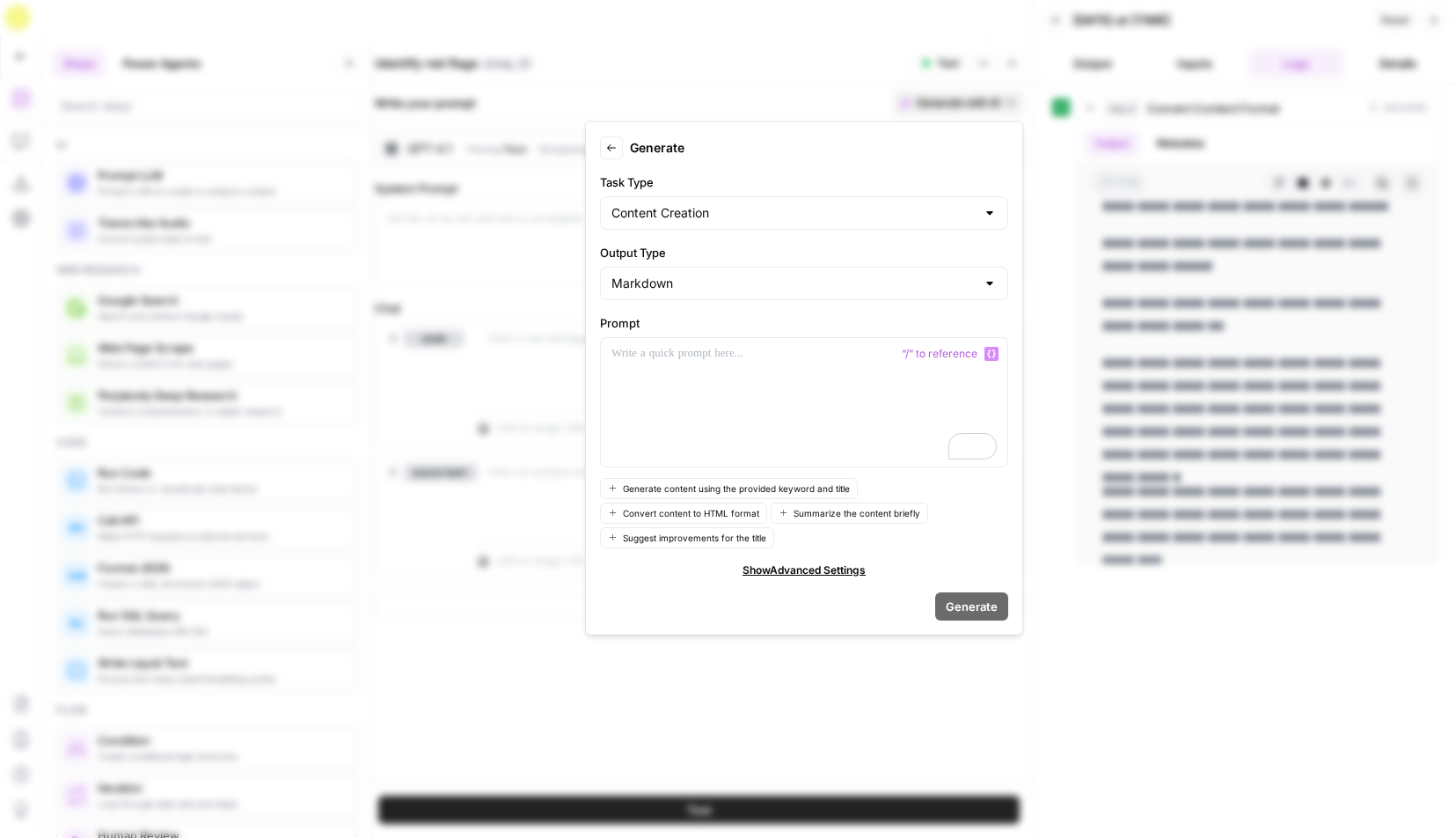 type 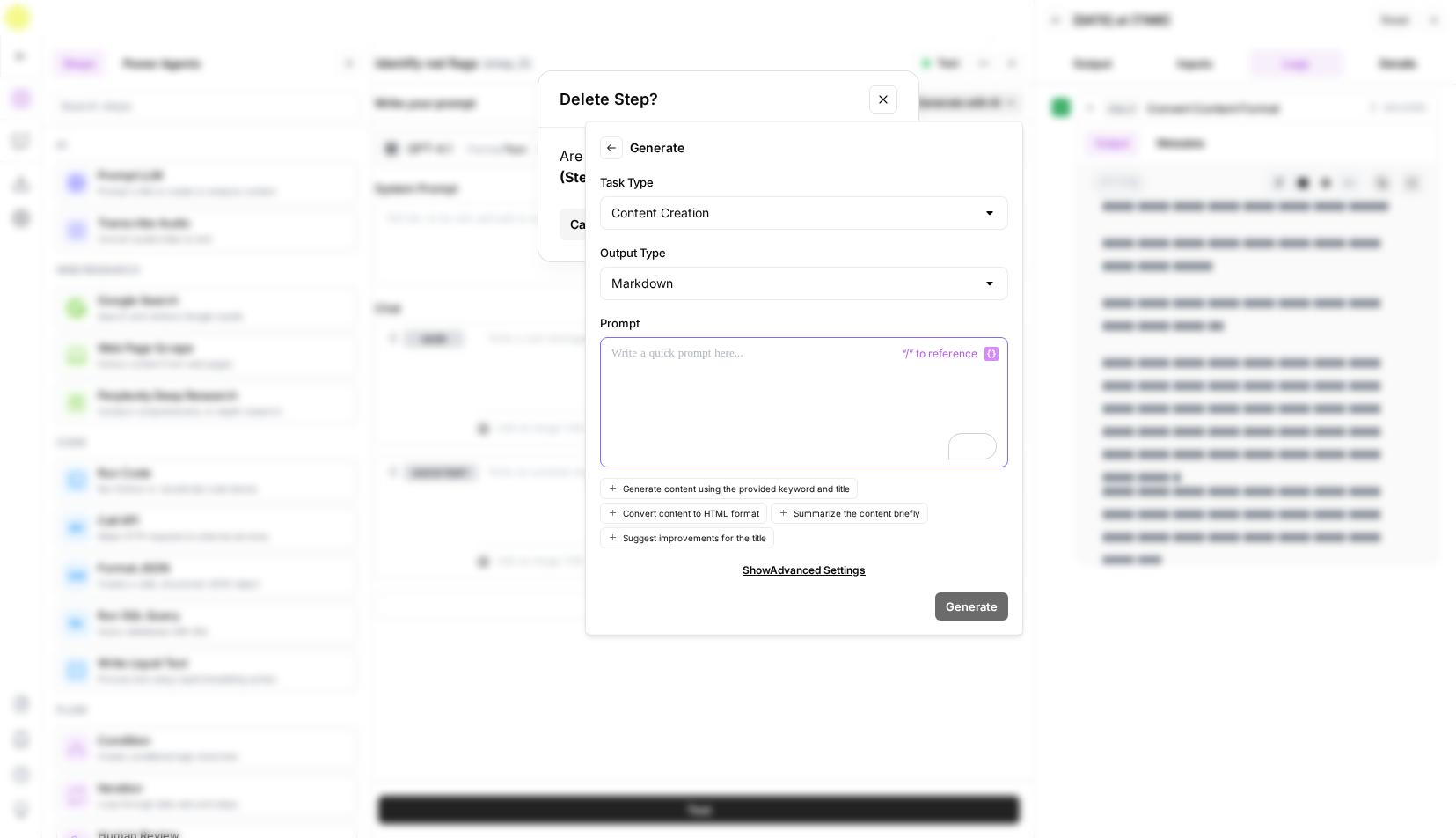 click at bounding box center [804, 402] 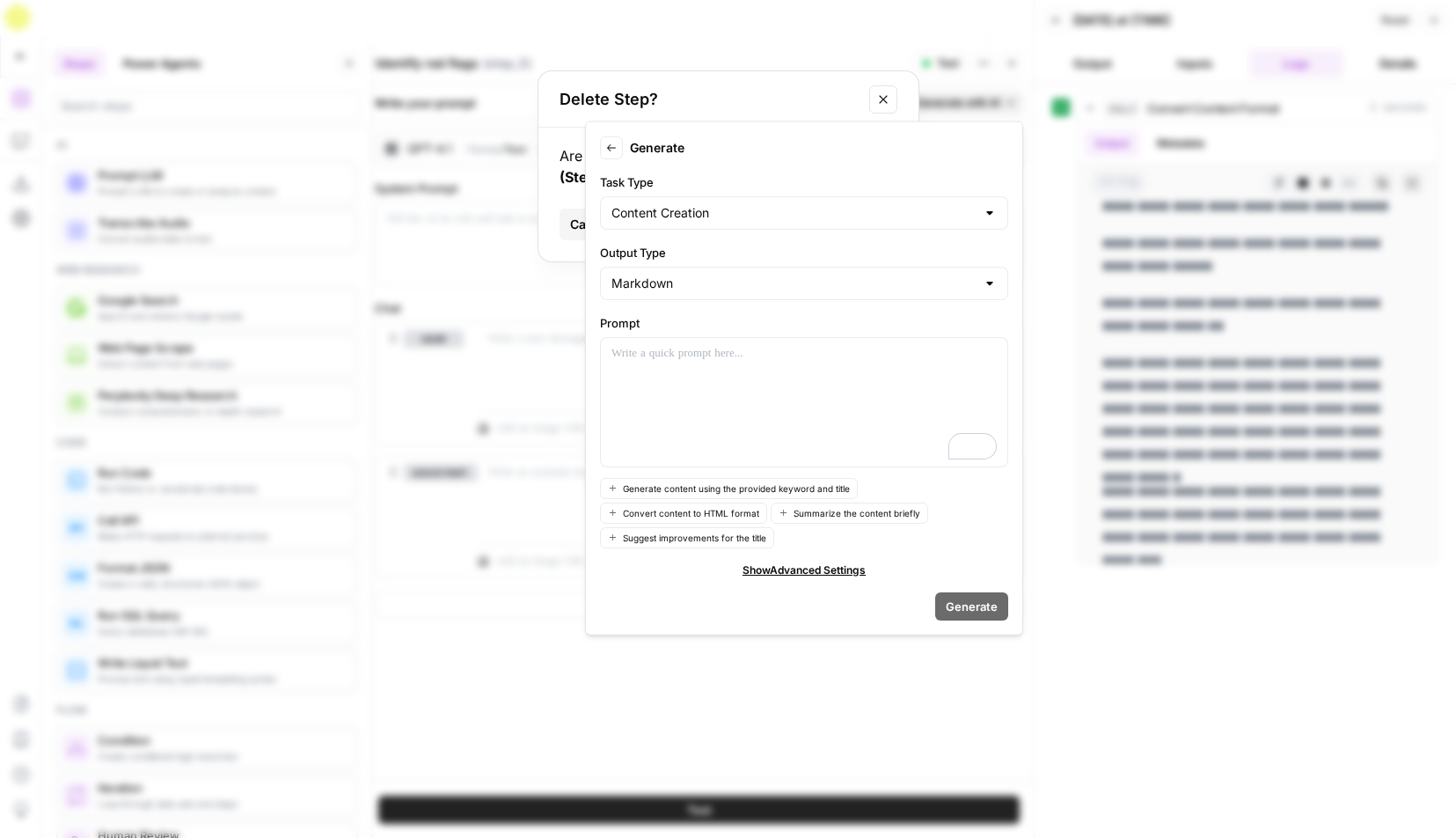 click 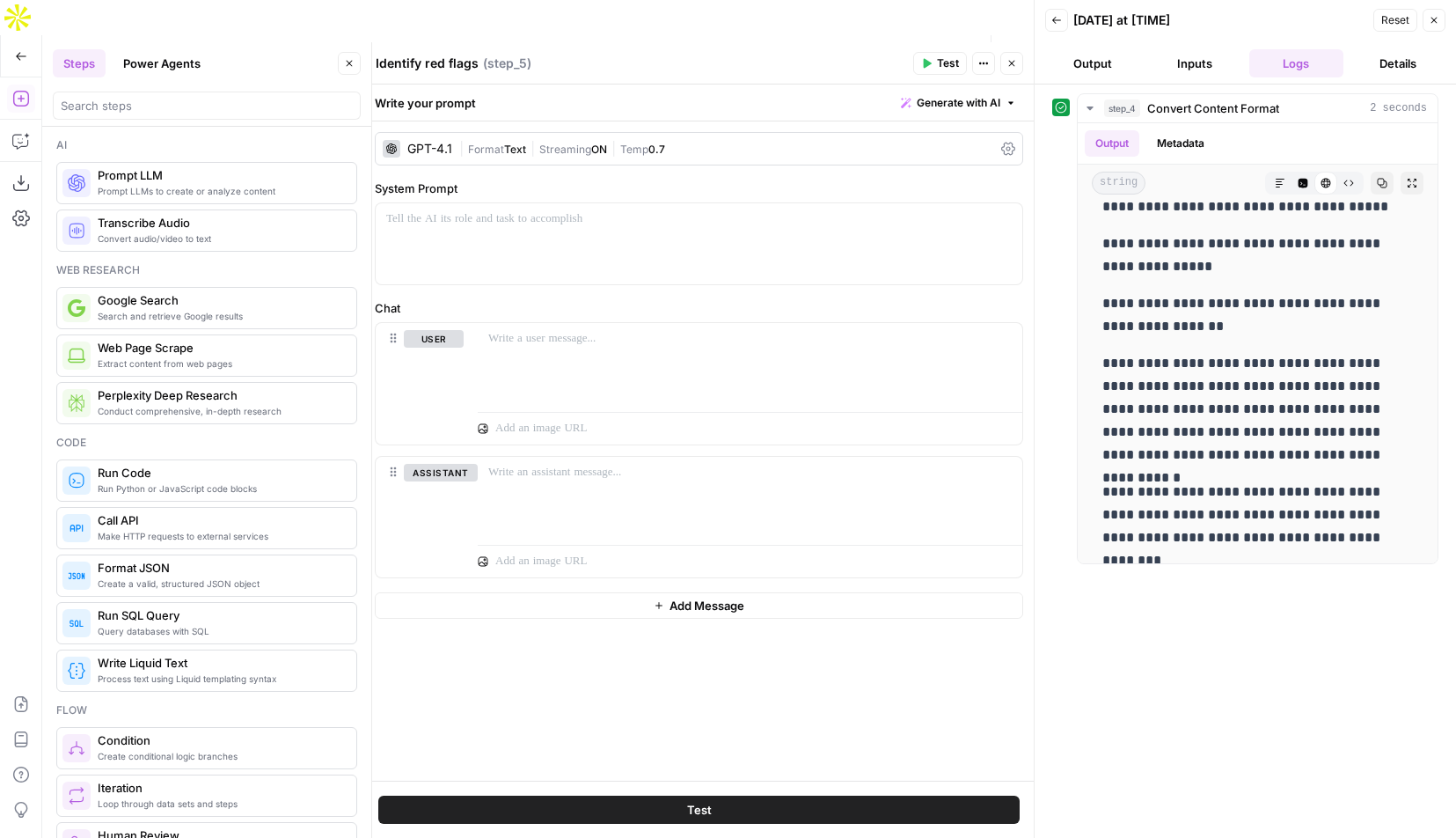 click on "Generate with AI" at bounding box center [958, 103] 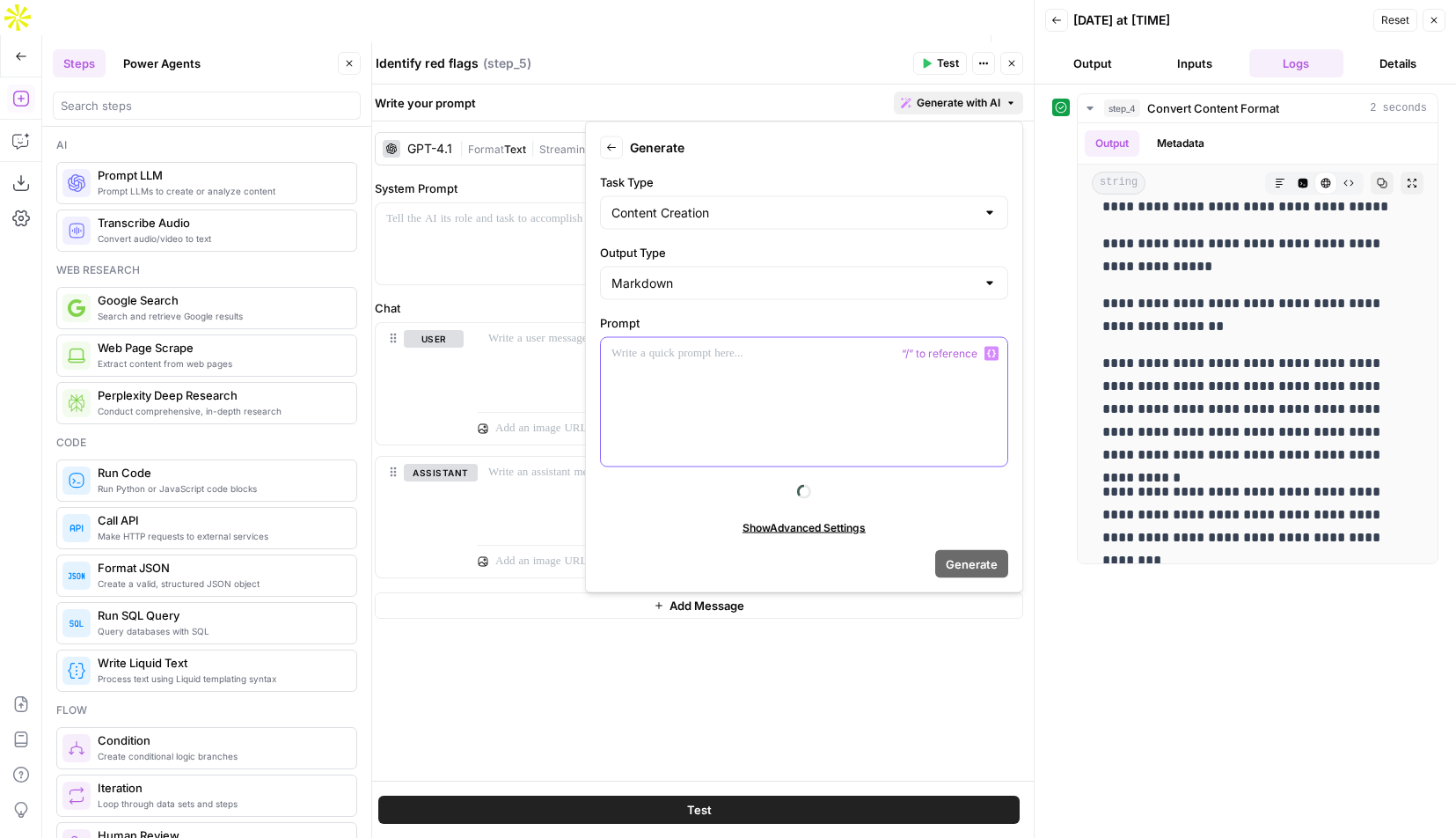 click at bounding box center (804, 402) 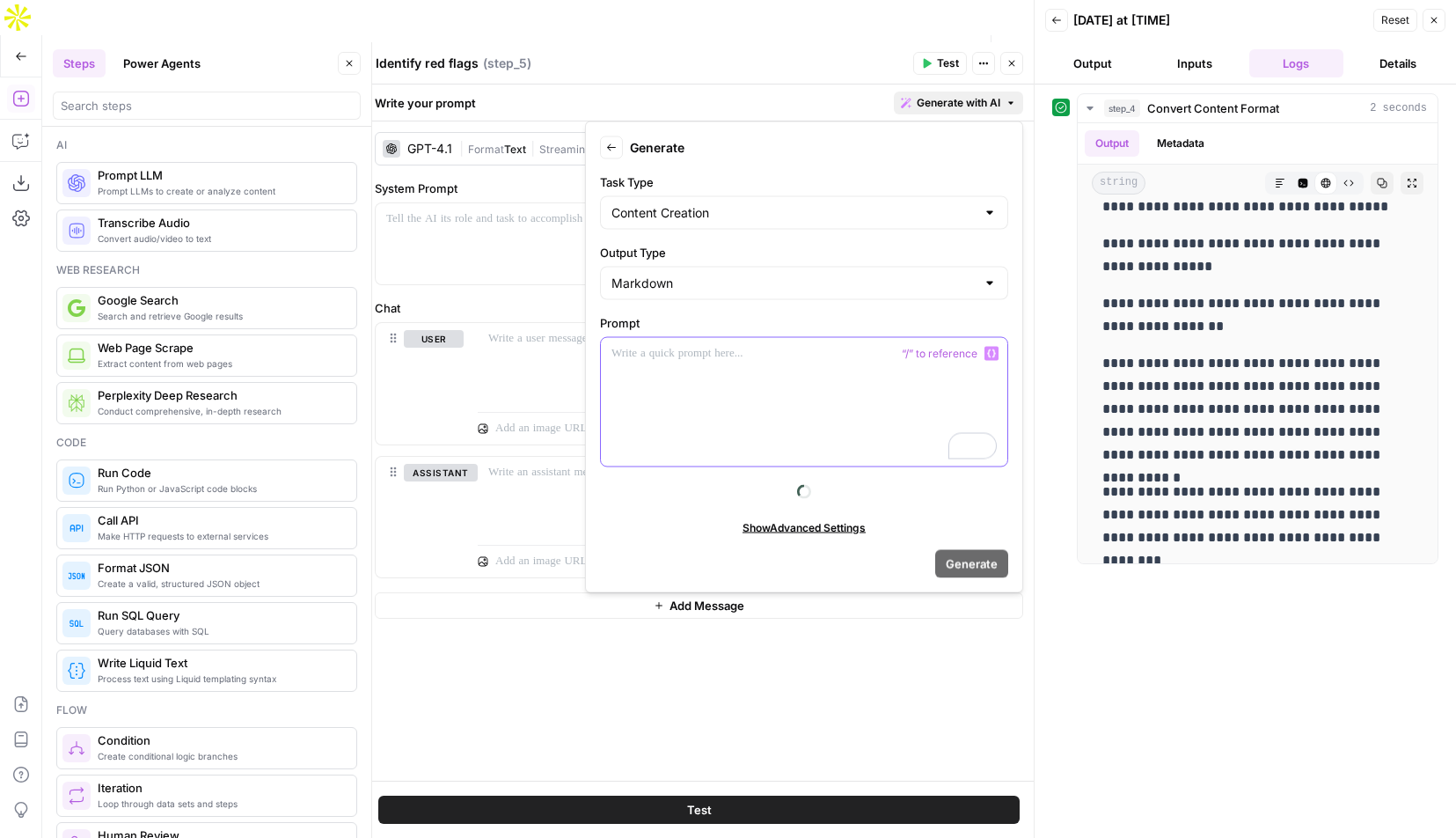 type 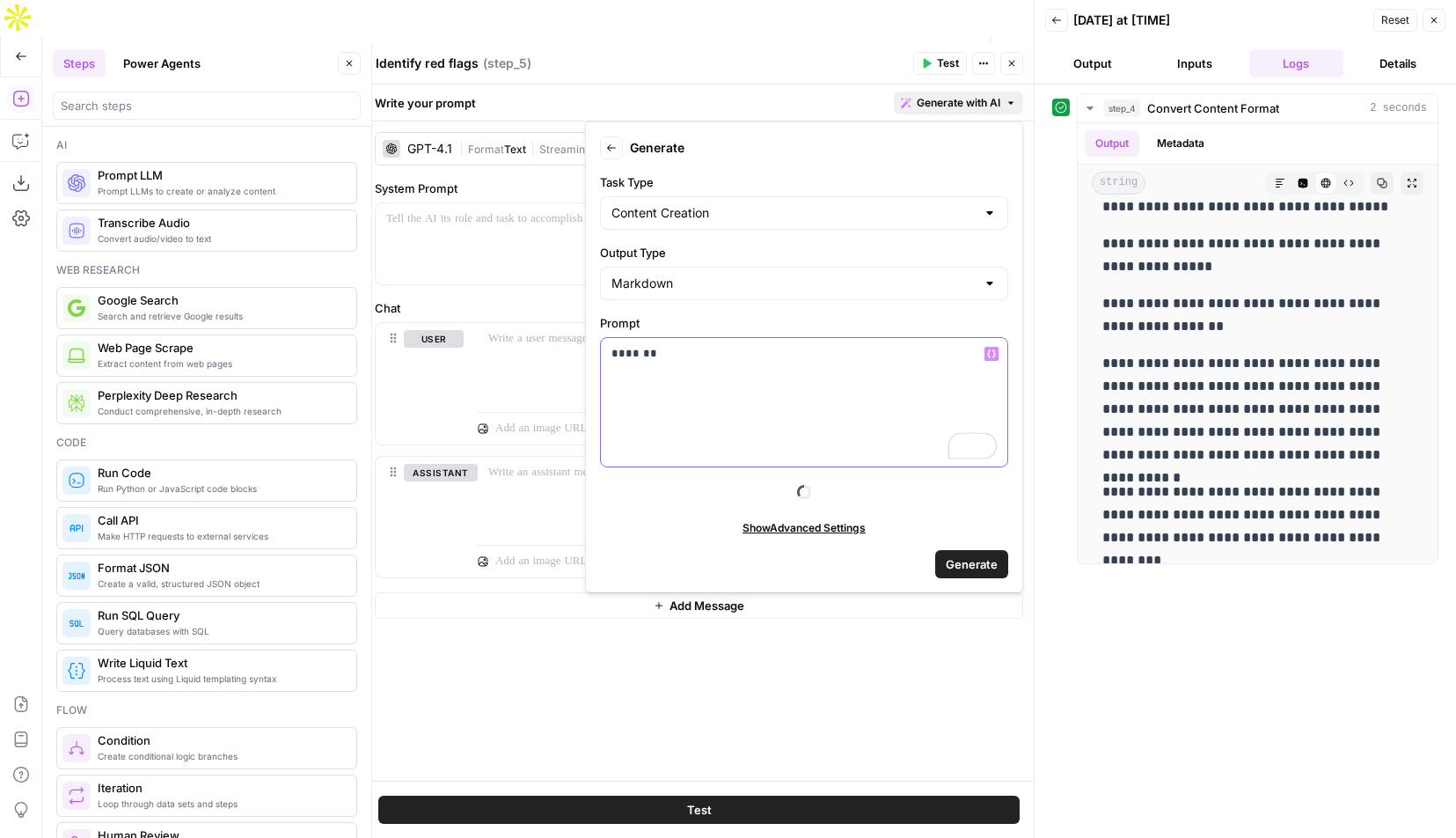 click 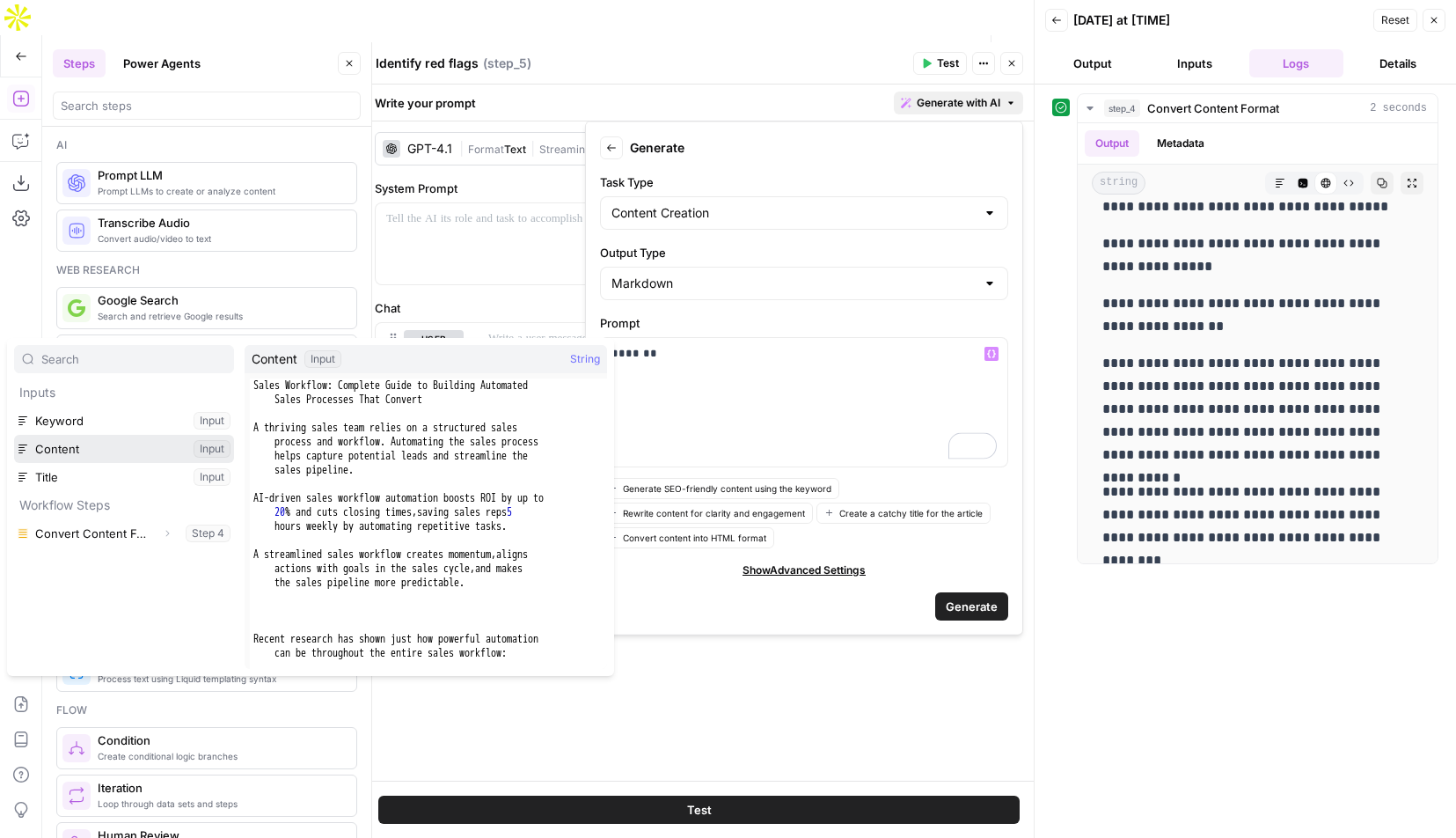 click at bounding box center [124, 449] 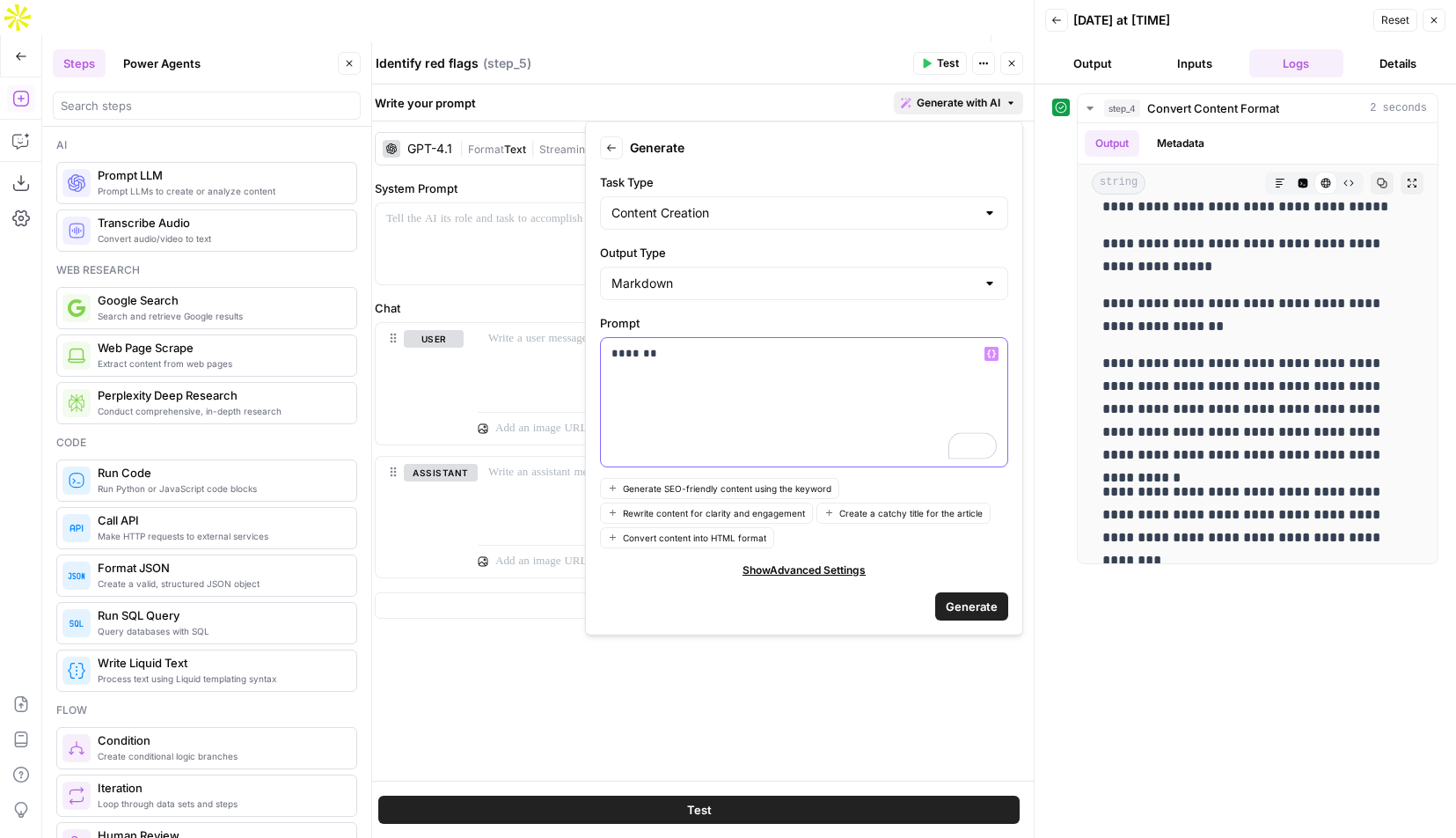 click 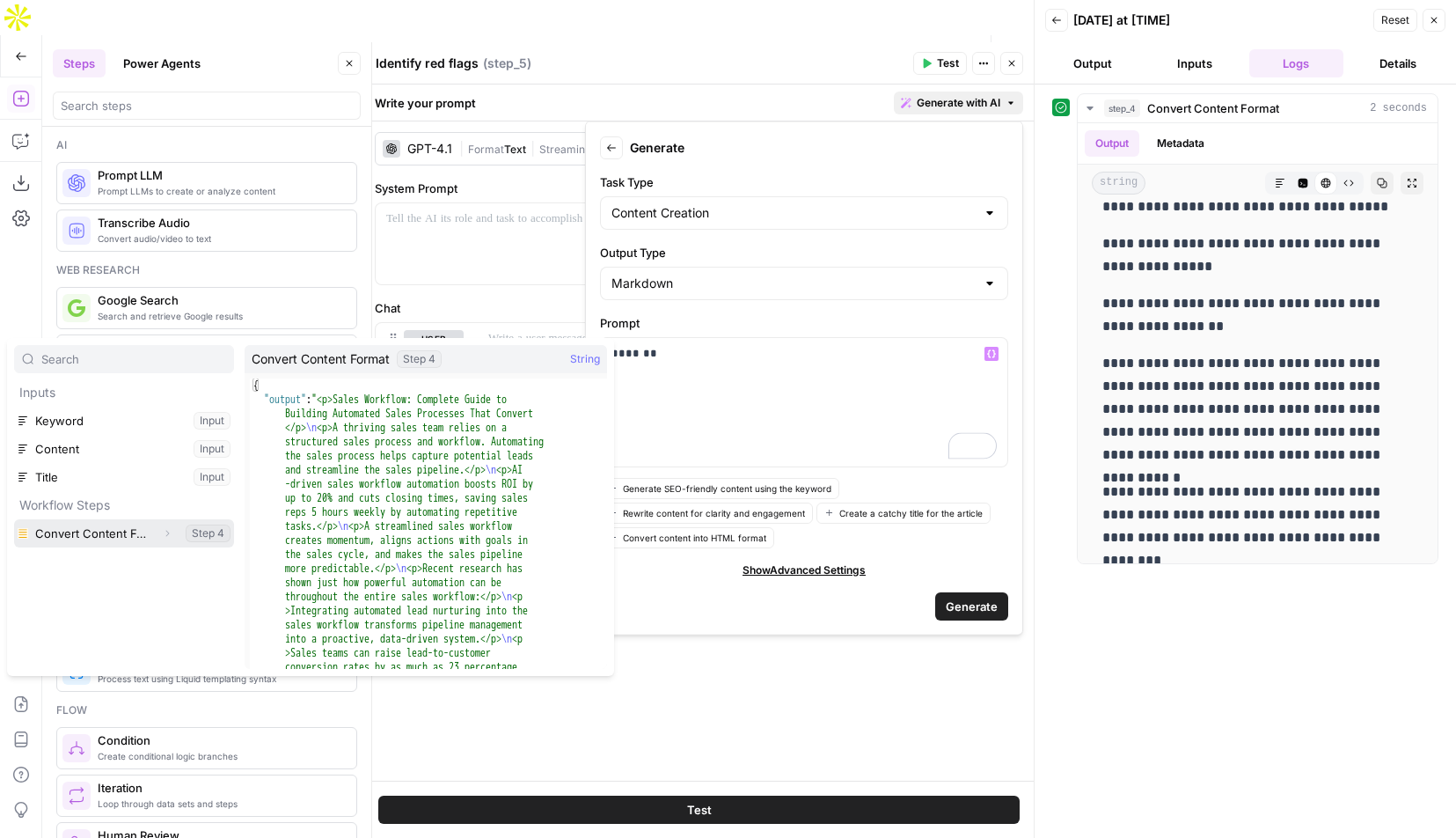 click 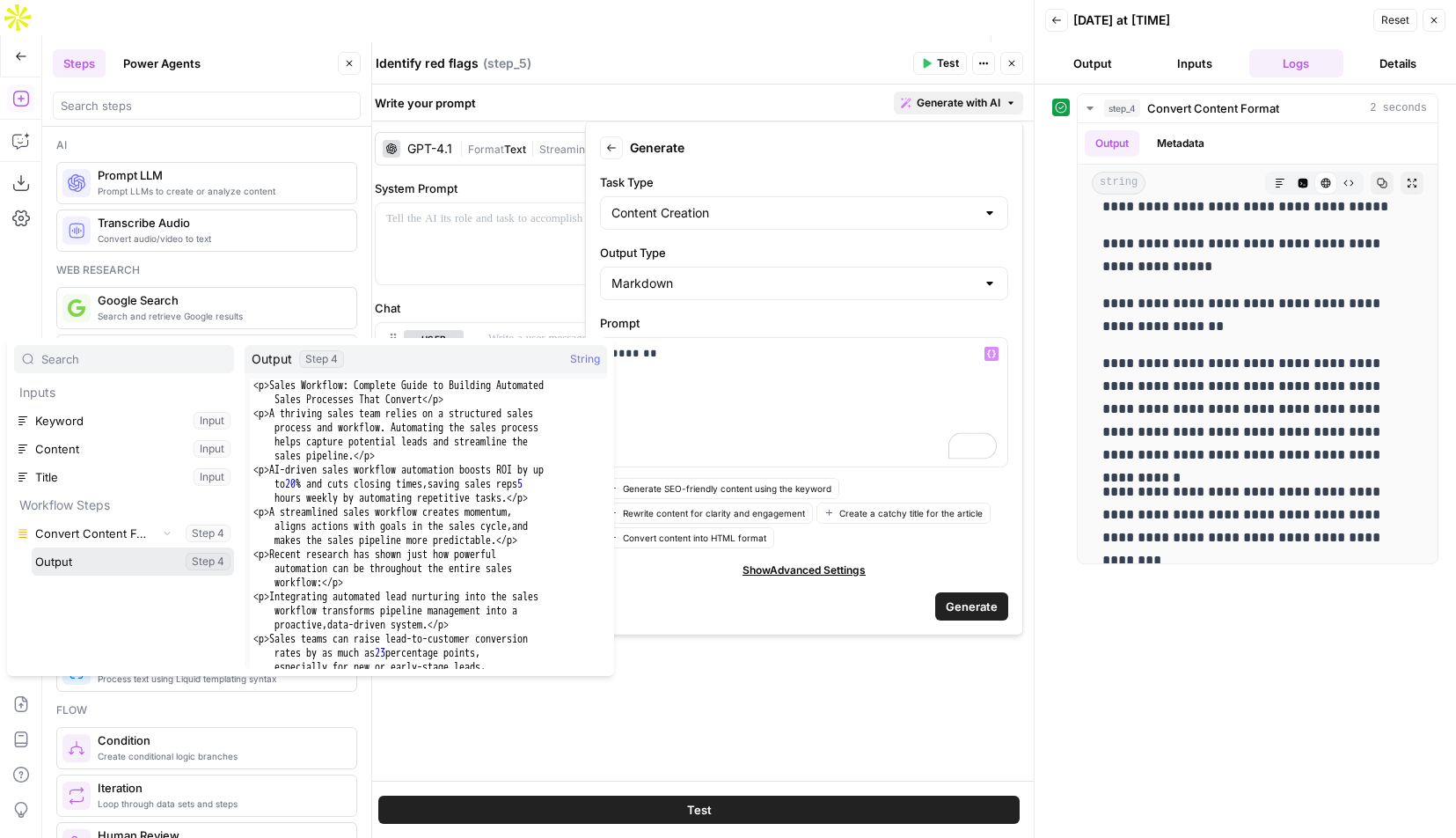 click at bounding box center (133, 562) 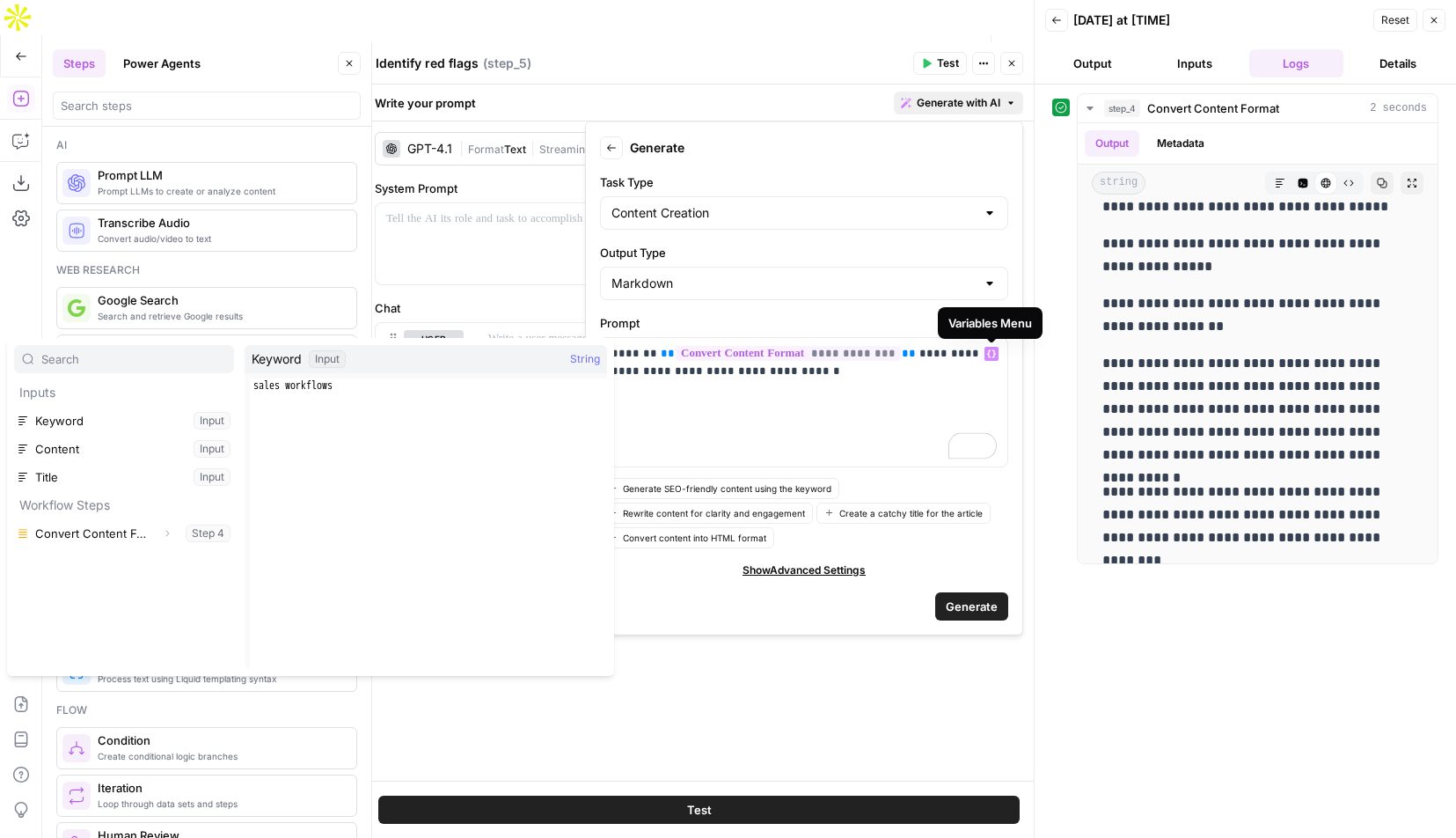 type on "r" 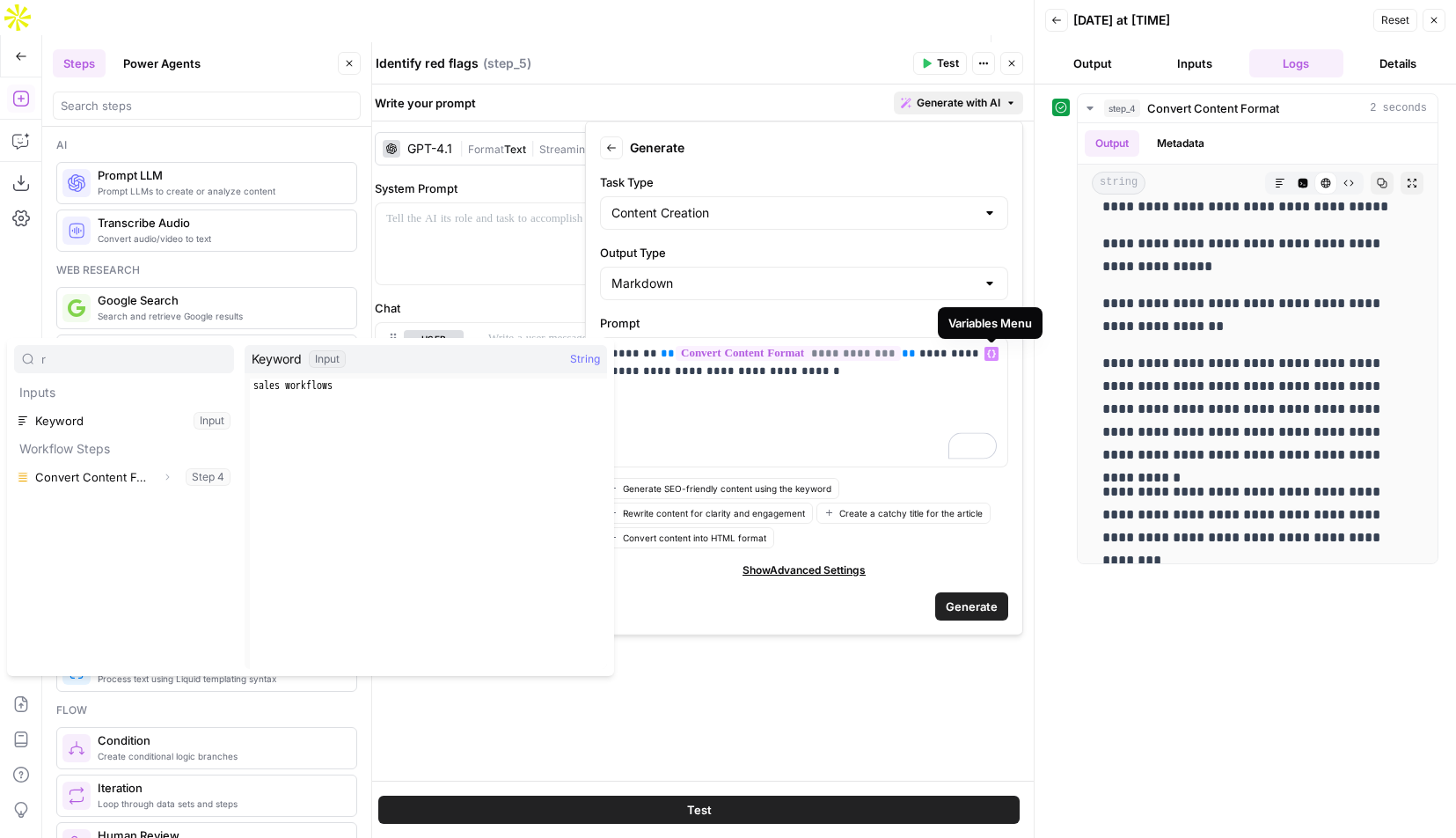 type 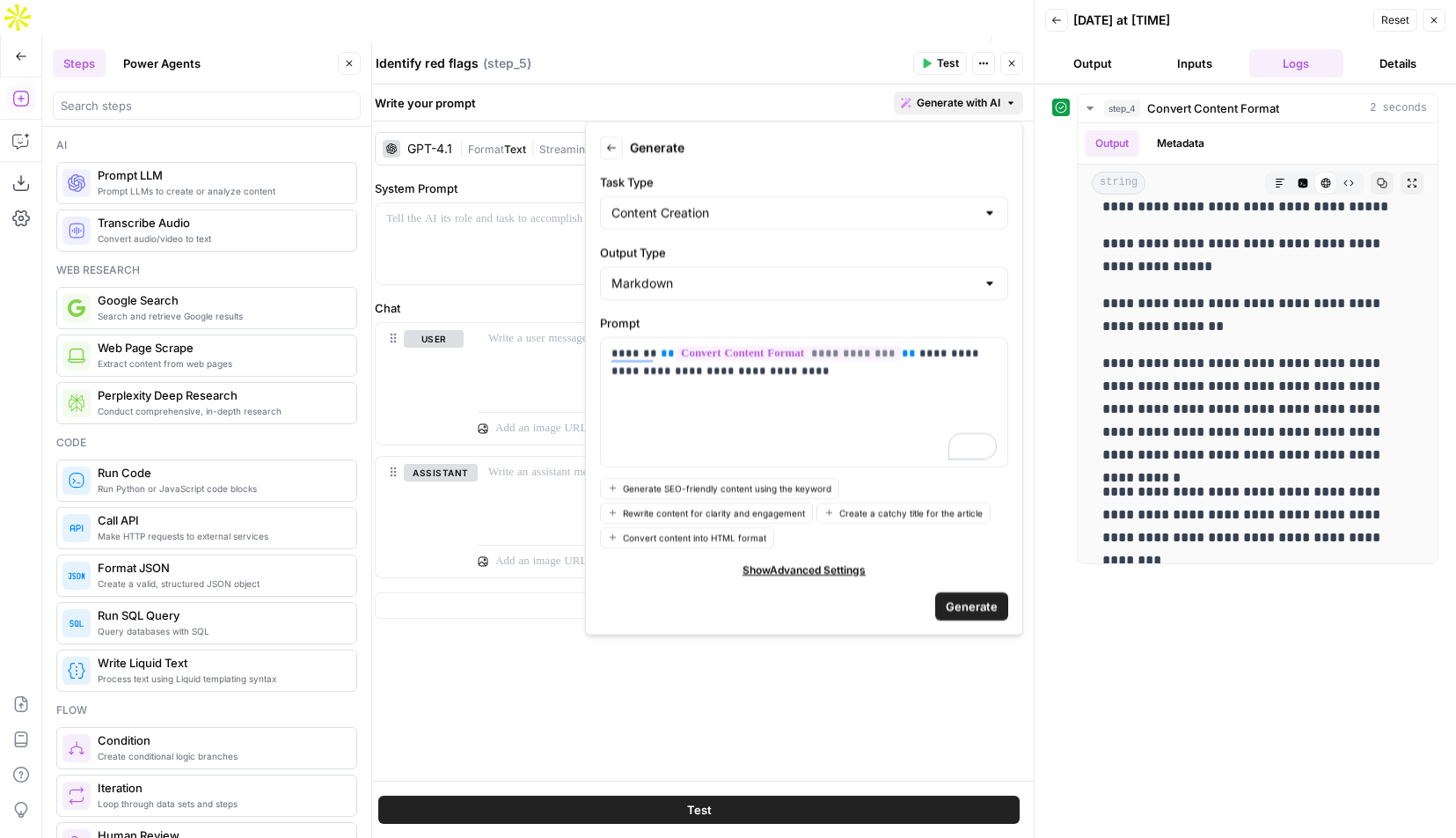 click on "Close" at bounding box center (1012, 63) 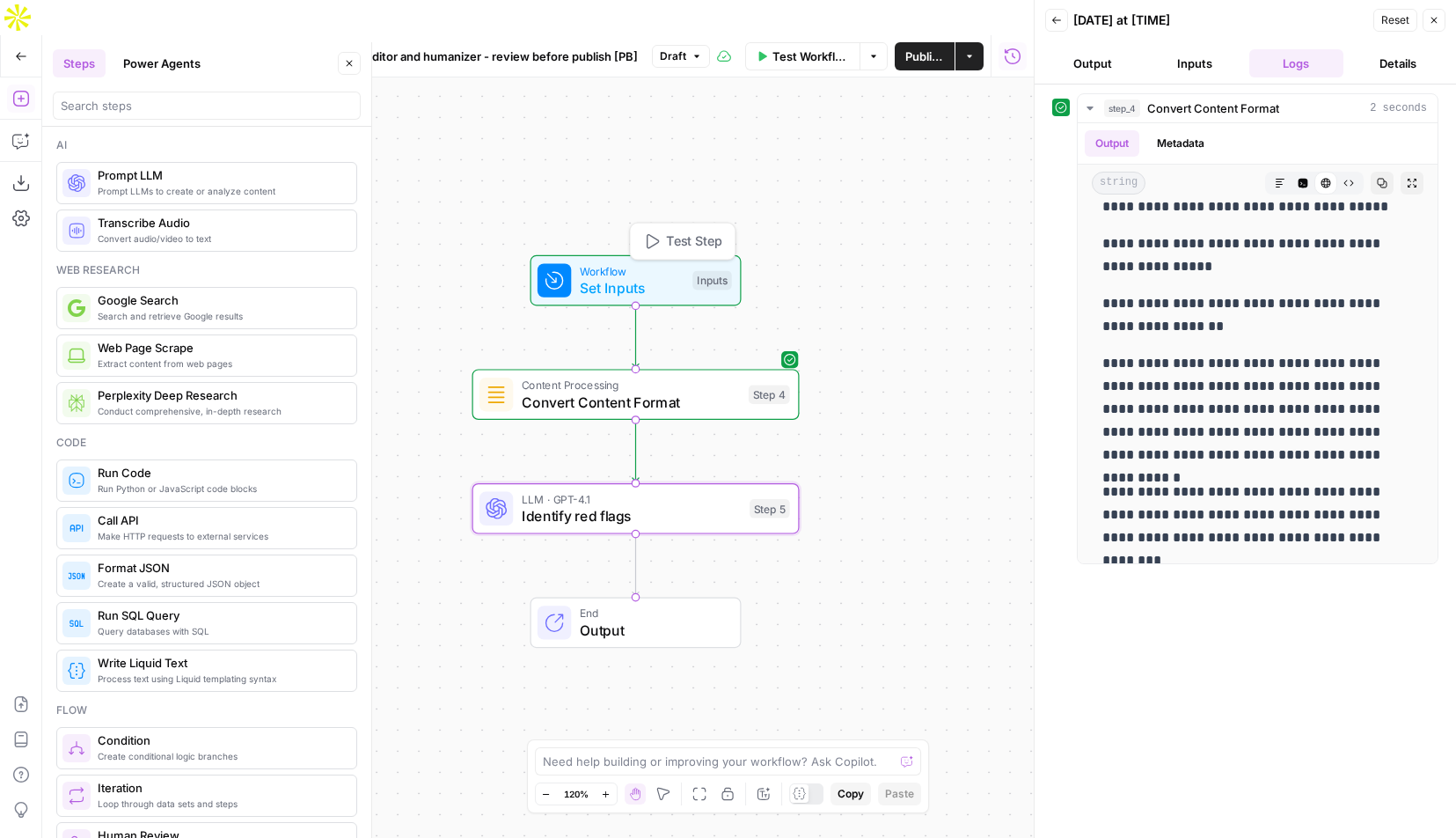 click on "Workflow" at bounding box center (632, 270) 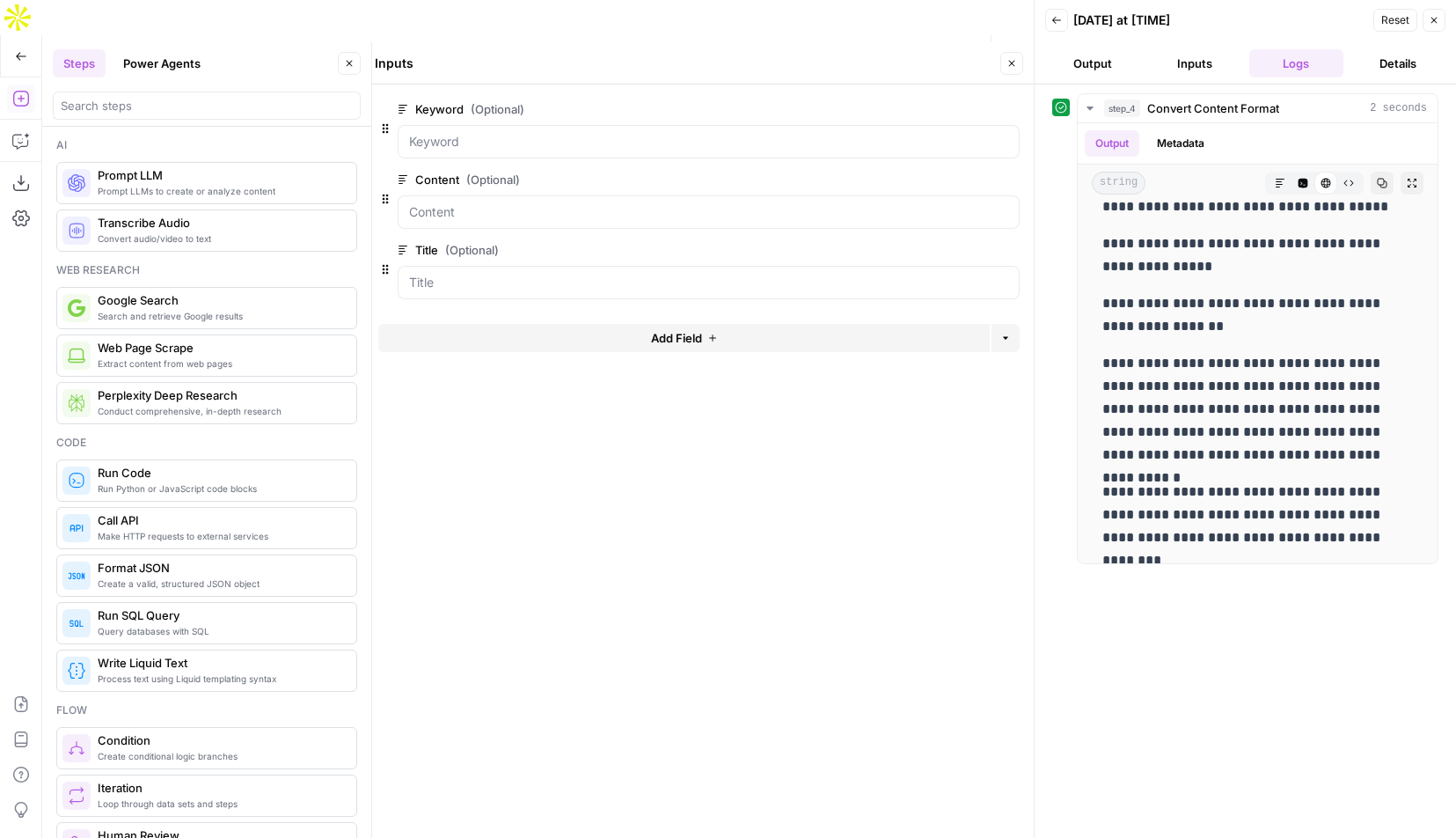 click on "Add Field" at bounding box center [677, 338] 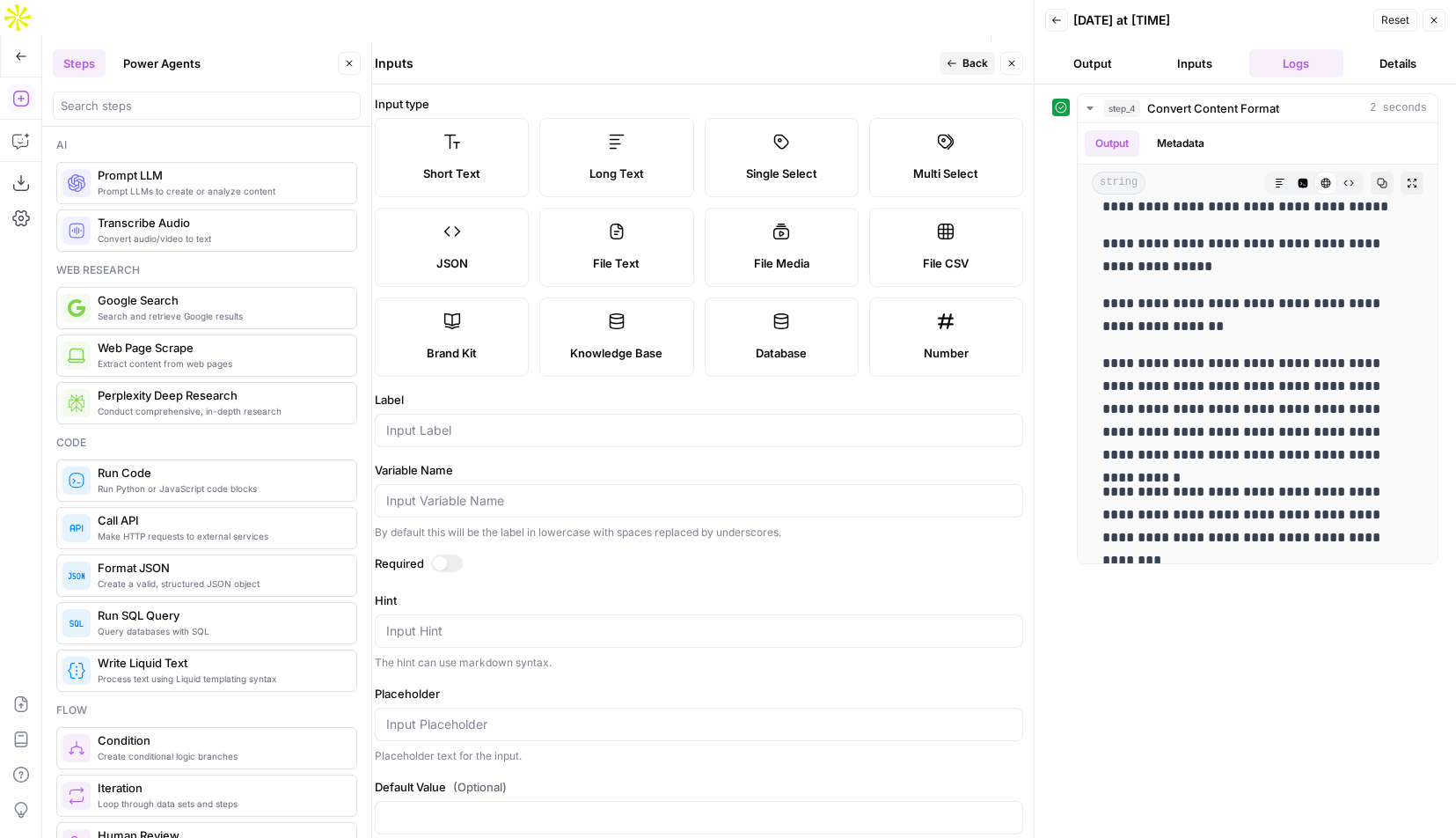 click on "Brand Kit" at bounding box center (451, 337) 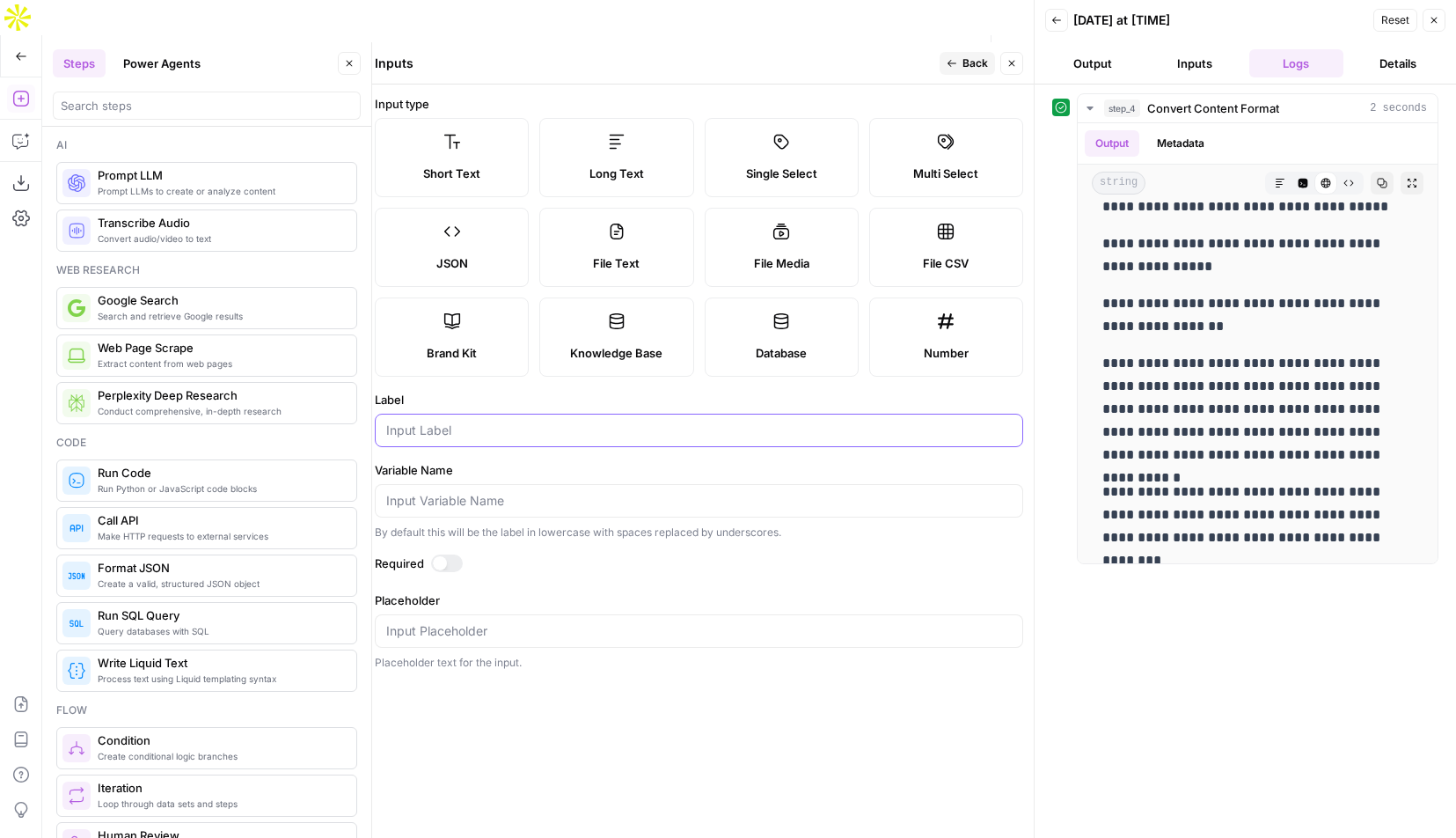 click on "Label" at bounding box center [699, 430] 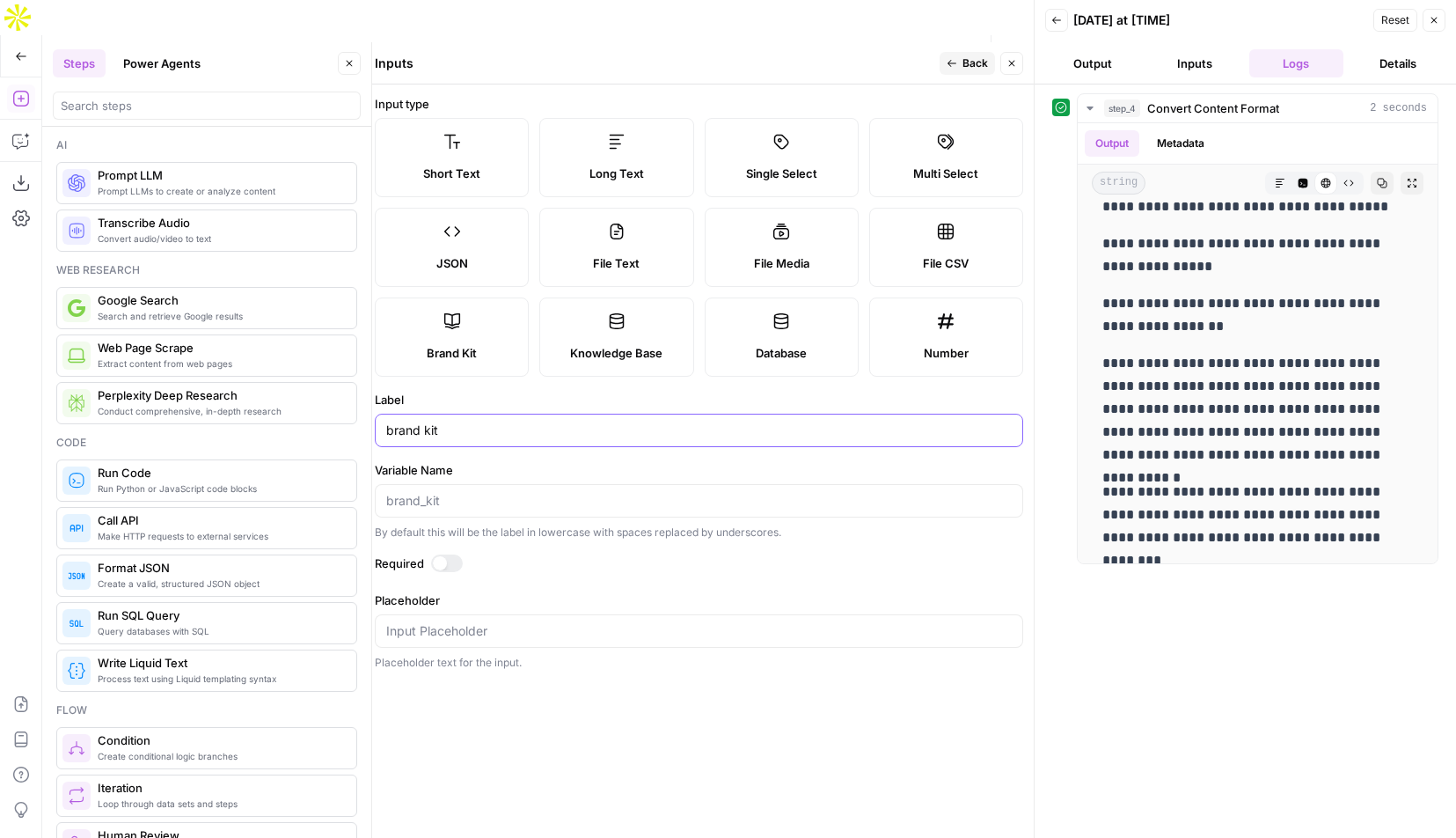 click on "brand kit" at bounding box center [699, 430] 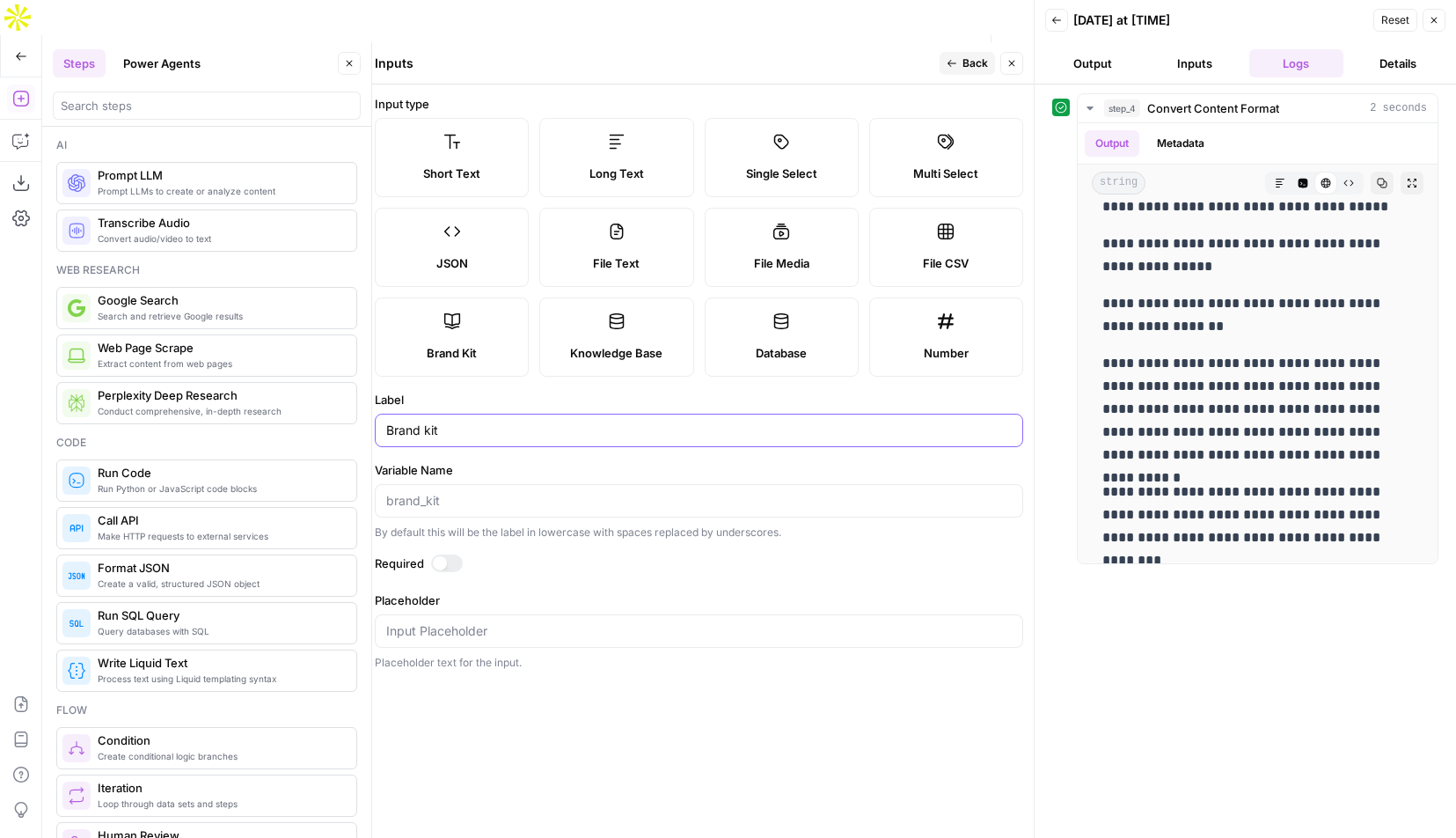 type on "Brand kit" 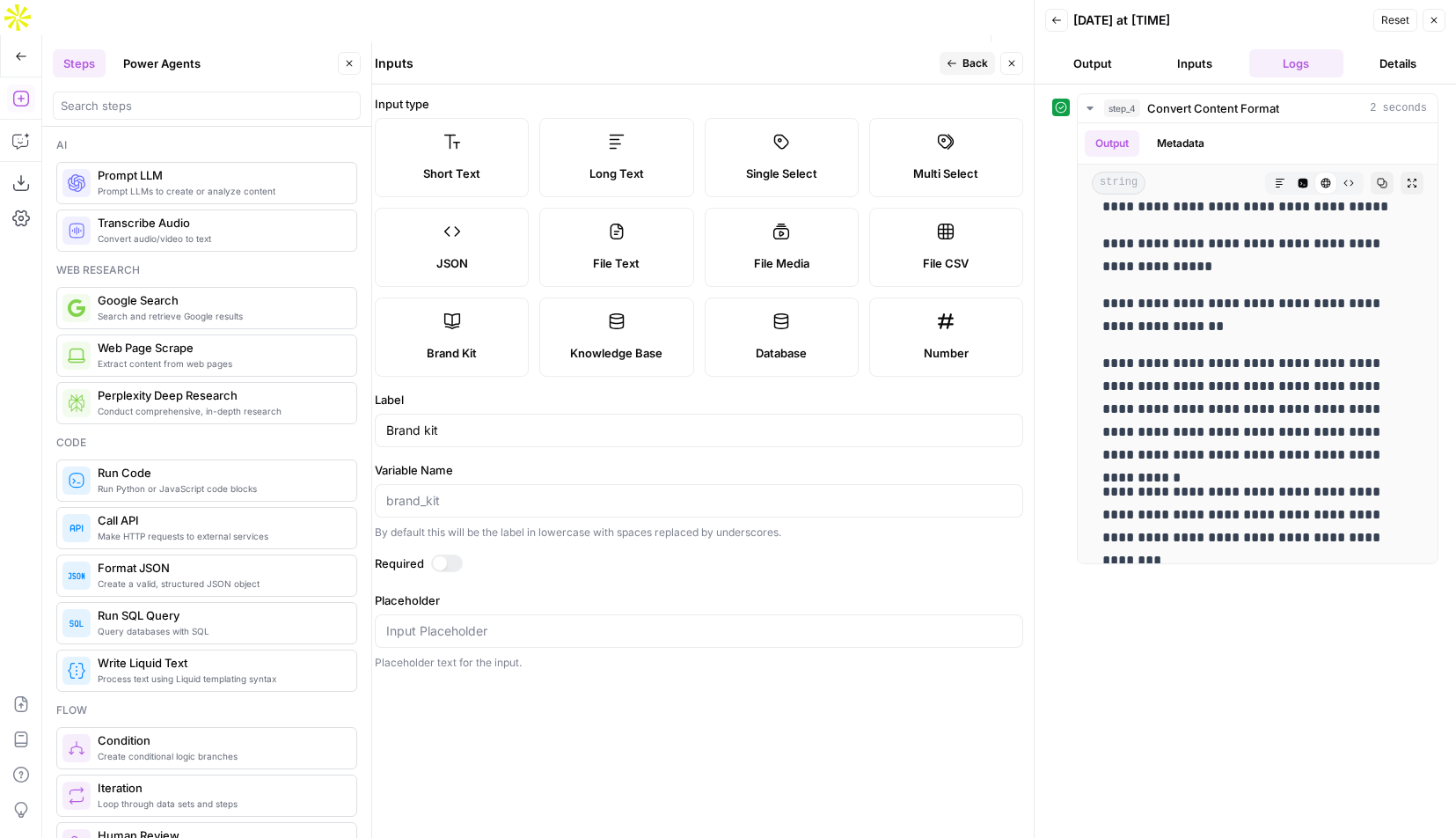 click 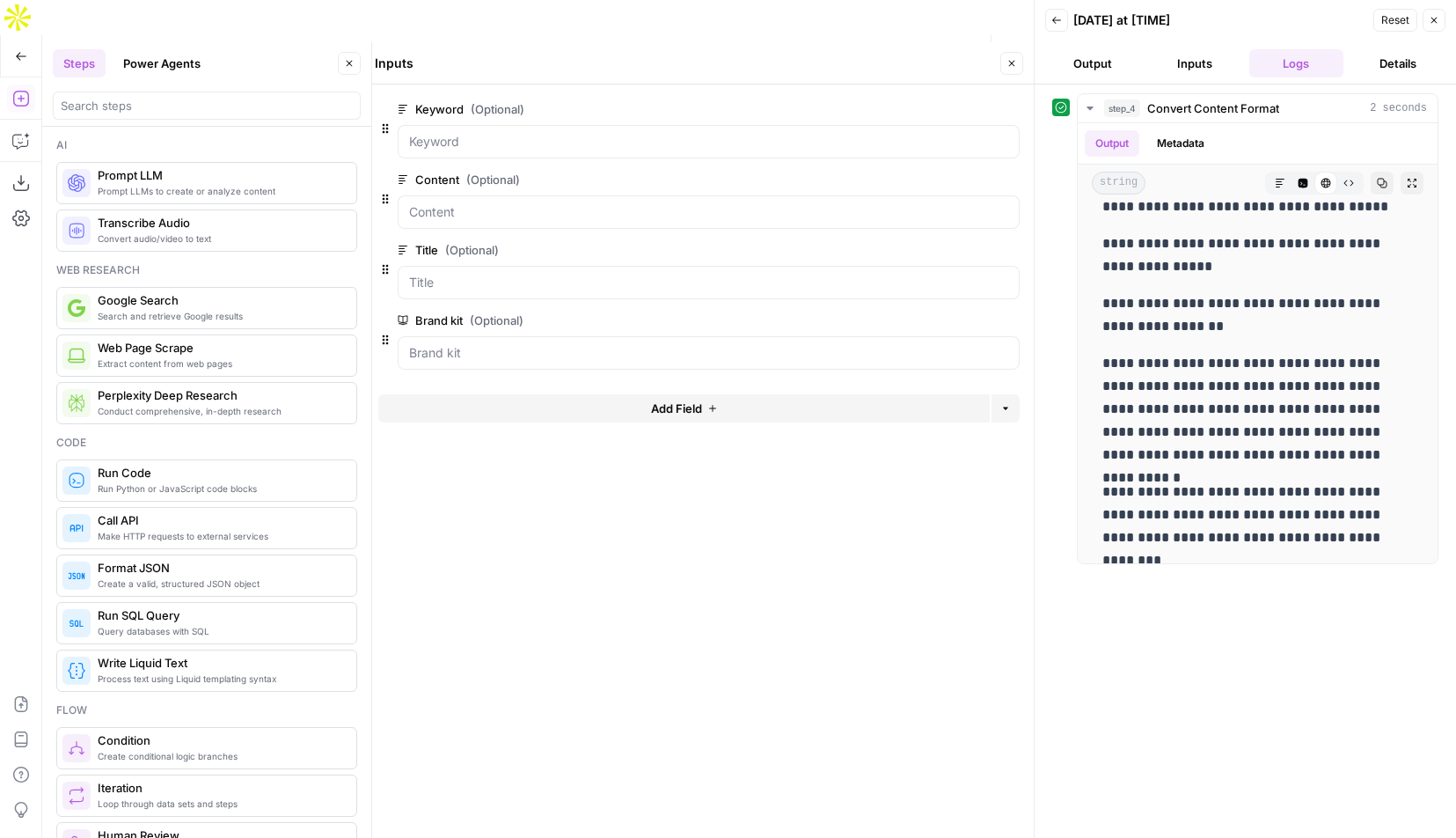 click on "edit field" at bounding box center (954, 320) 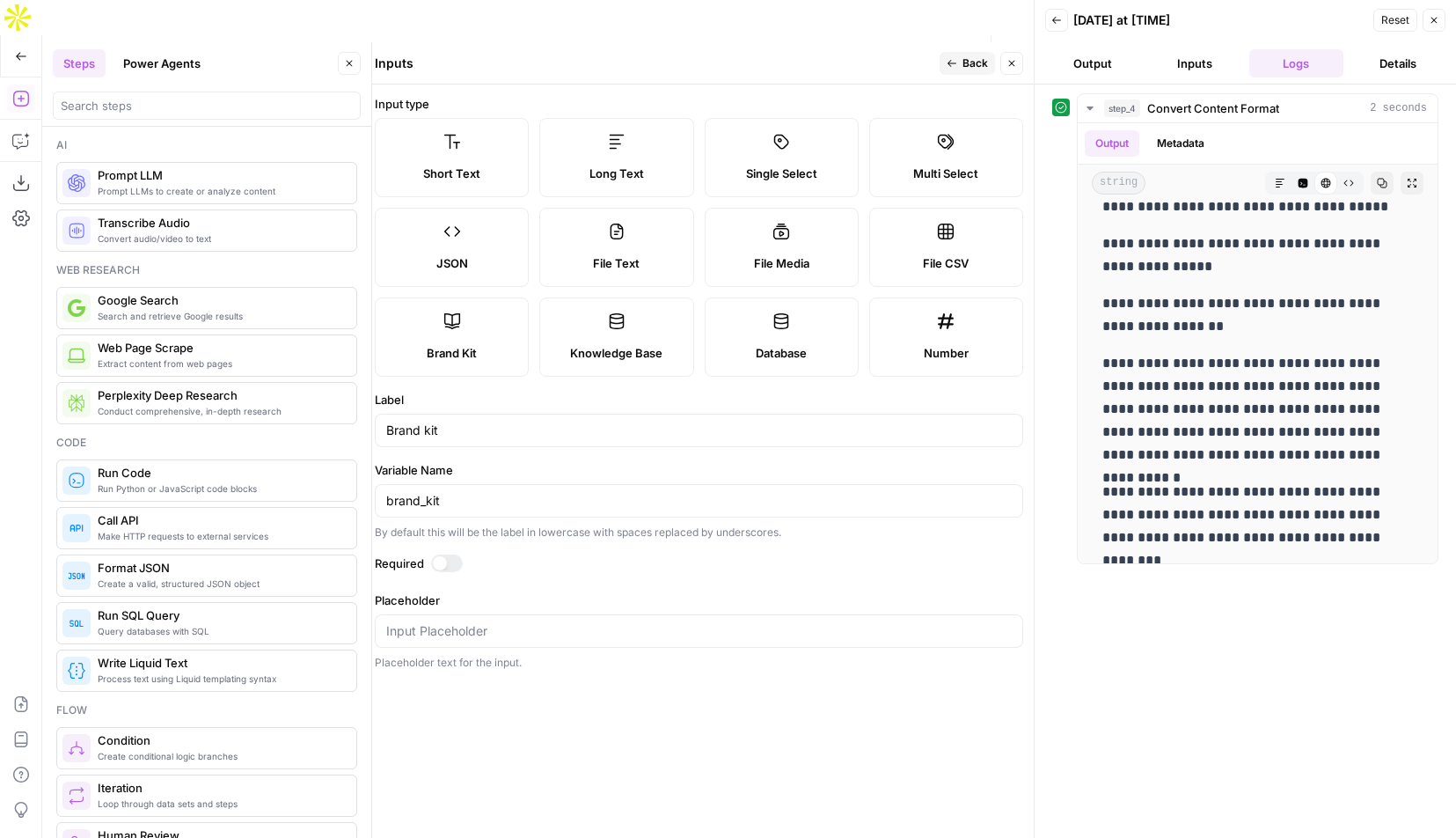 click at bounding box center [447, 563] 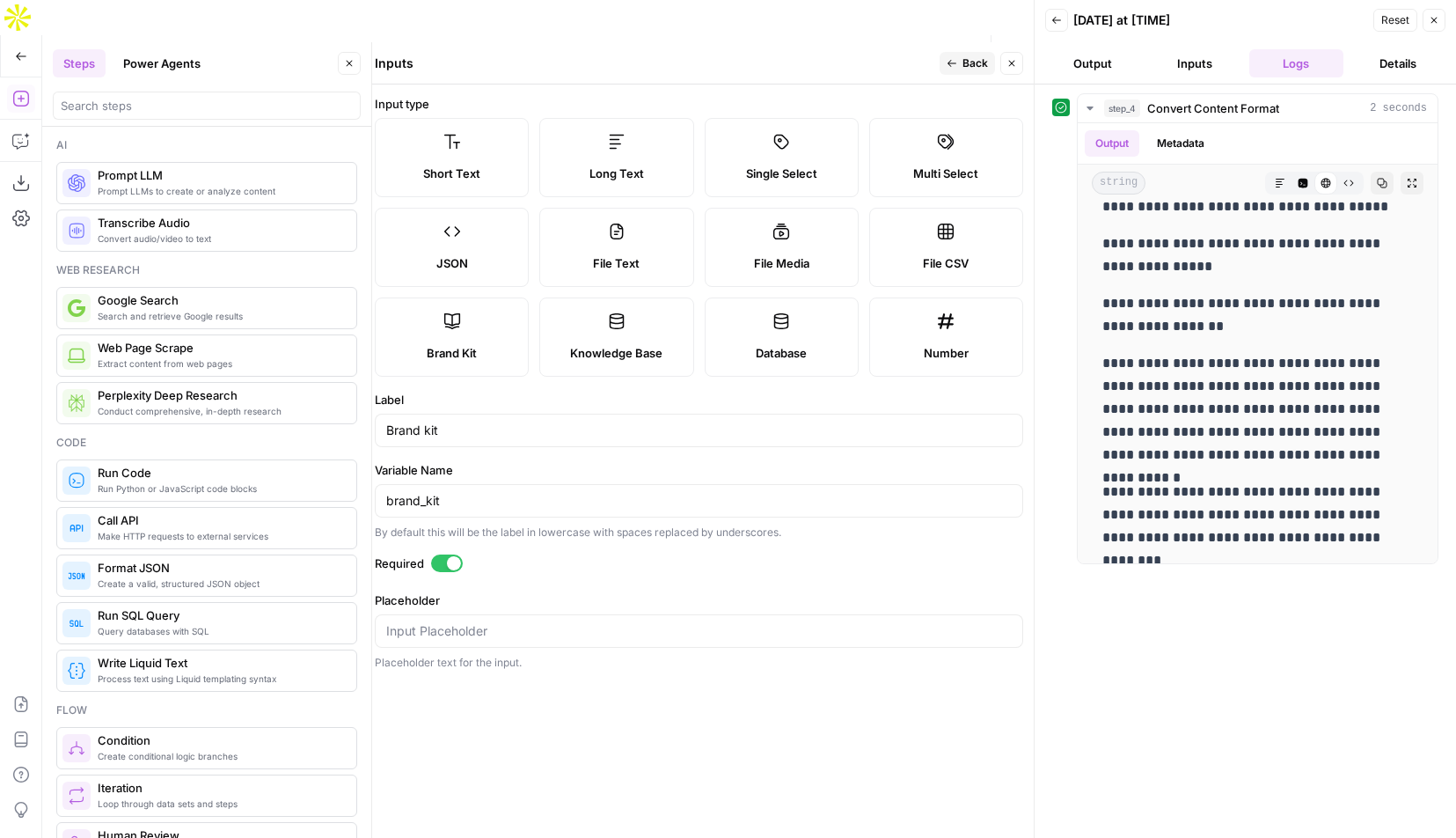 click on "Back" at bounding box center [975, 63] 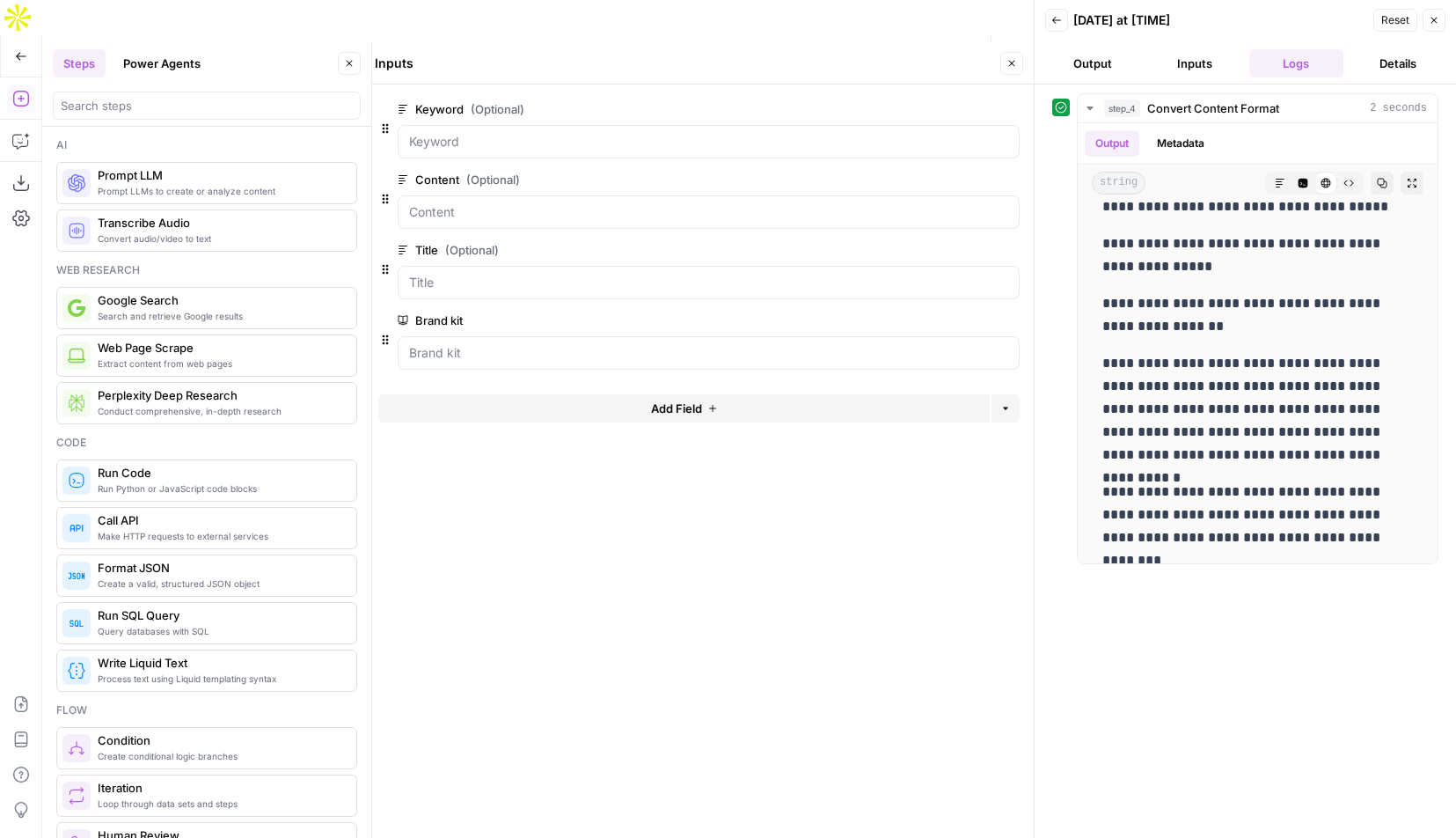 click on "edit field" at bounding box center [954, 180] 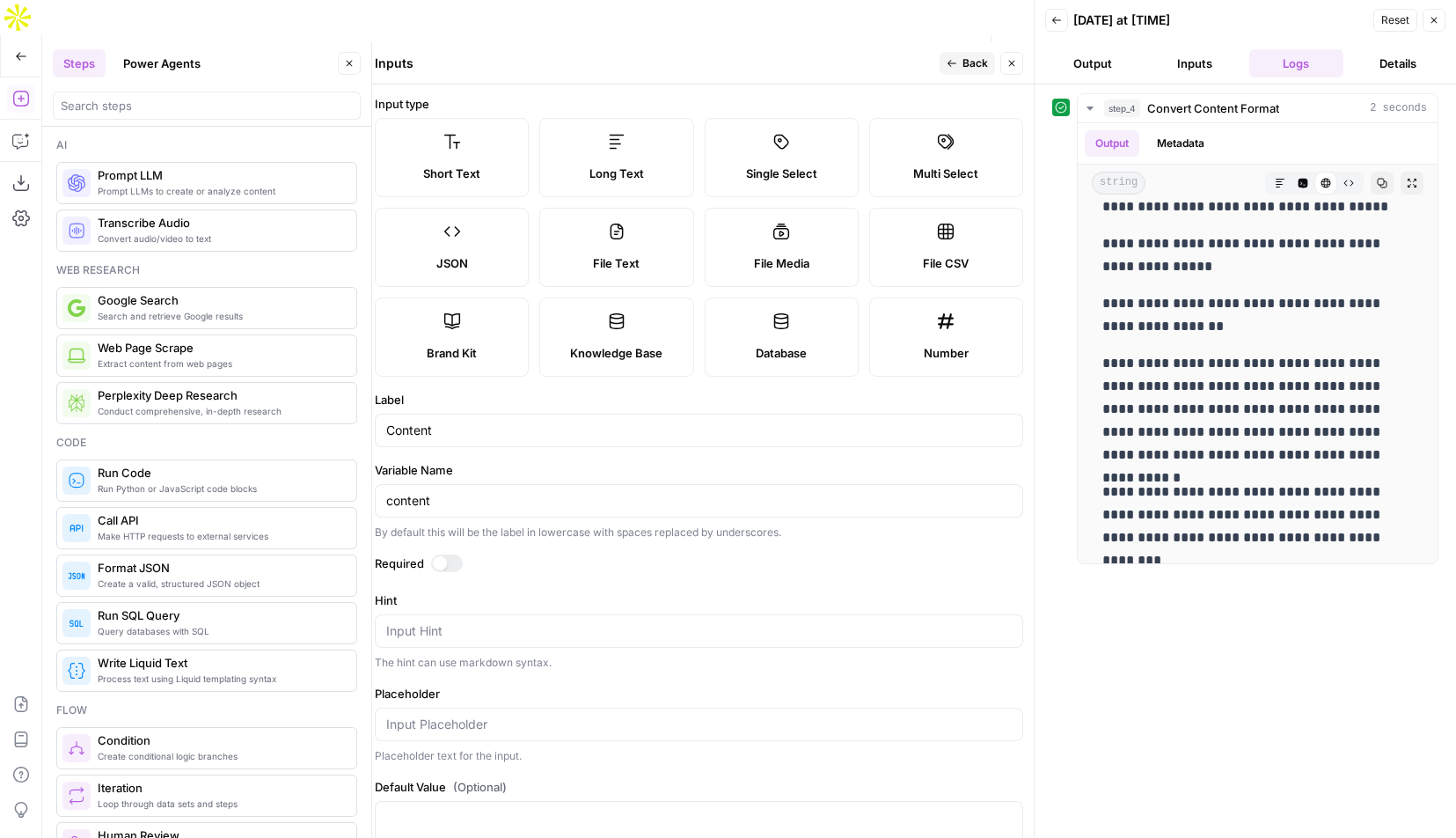 click on "Required" at bounding box center (699, 563) 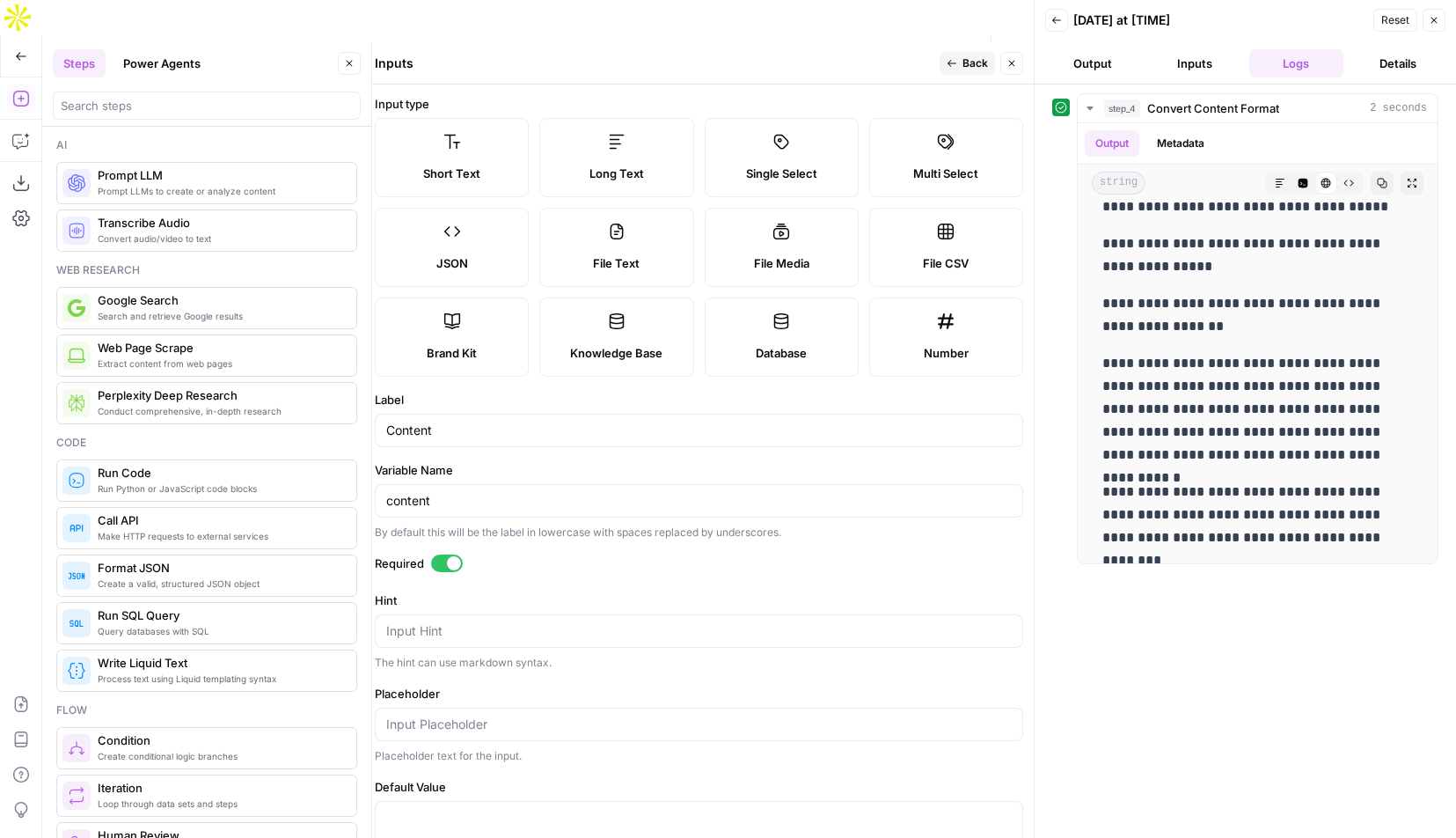 click on "Back" at bounding box center [975, 63] 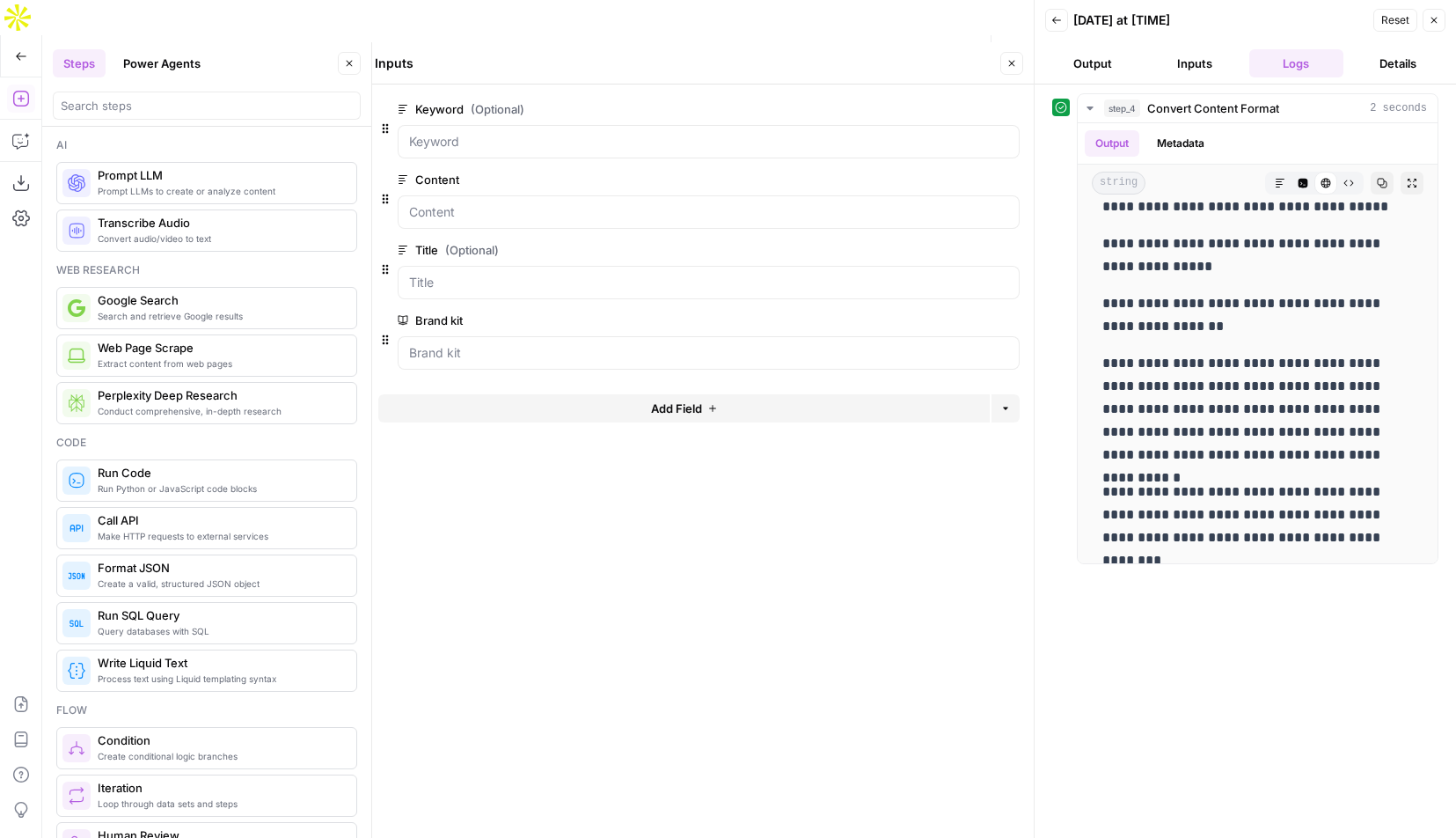 click on "edit field" at bounding box center [954, 109] 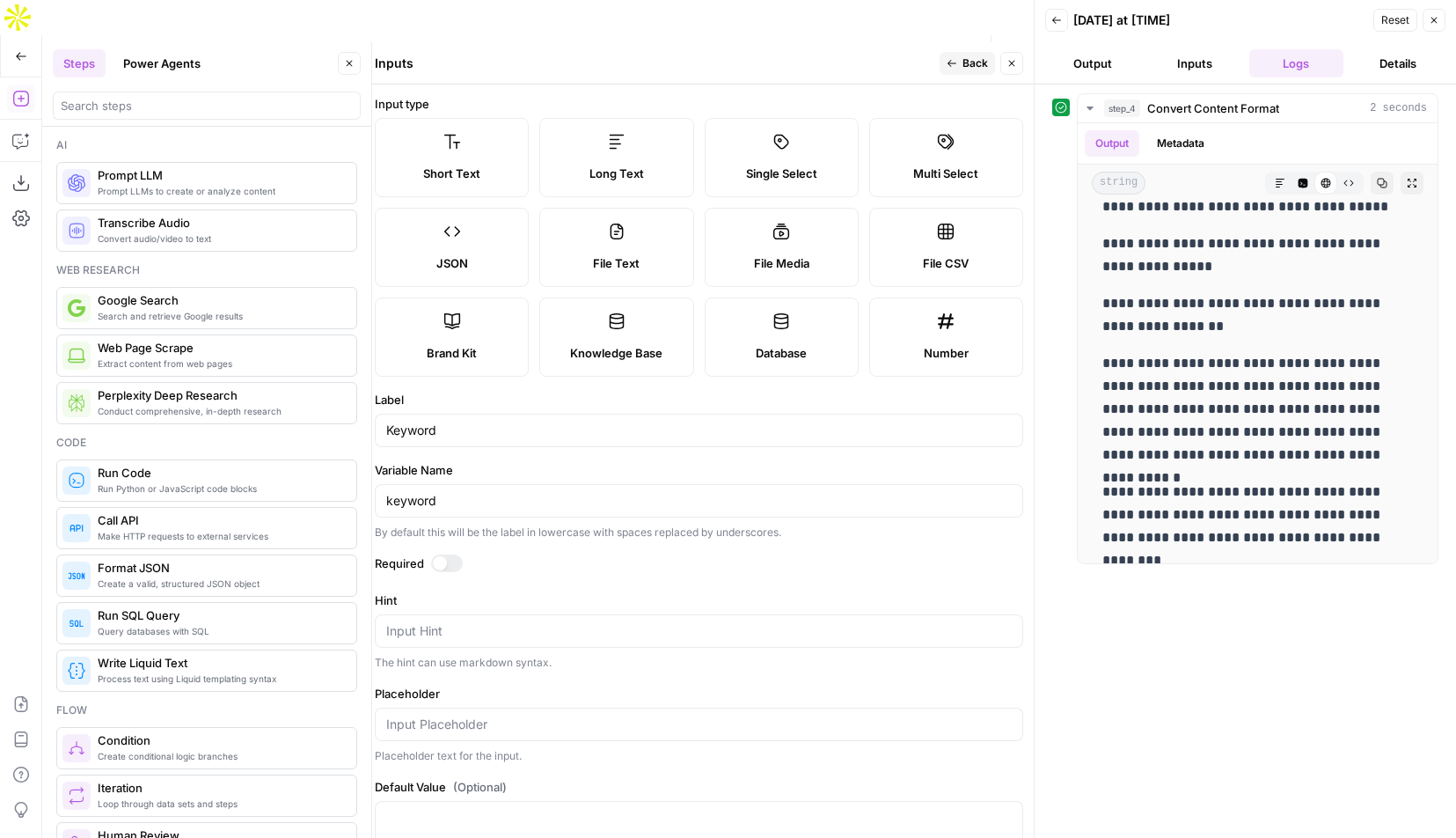 click at bounding box center [447, 563] 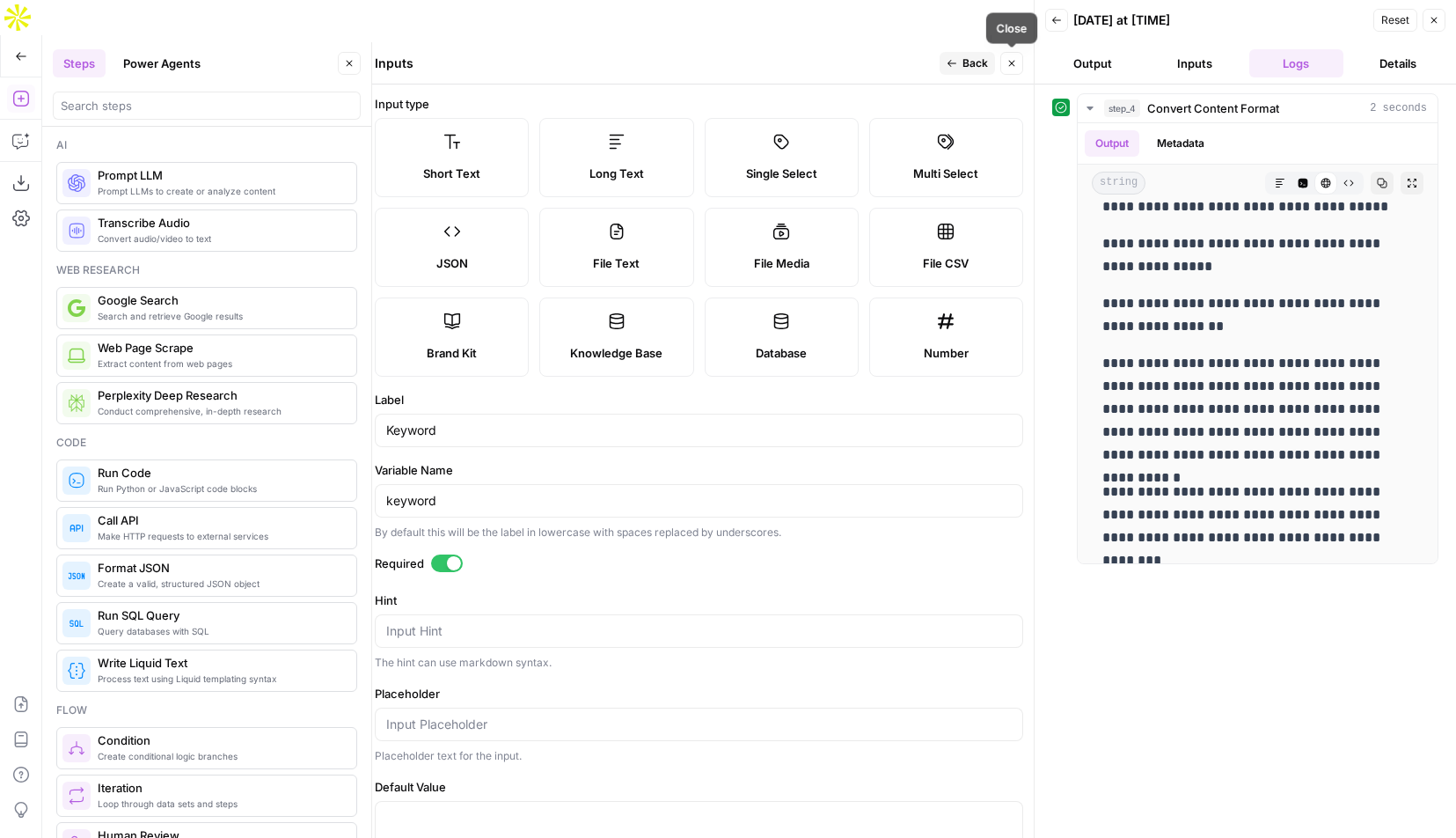 click on "Close" at bounding box center [1012, 63] 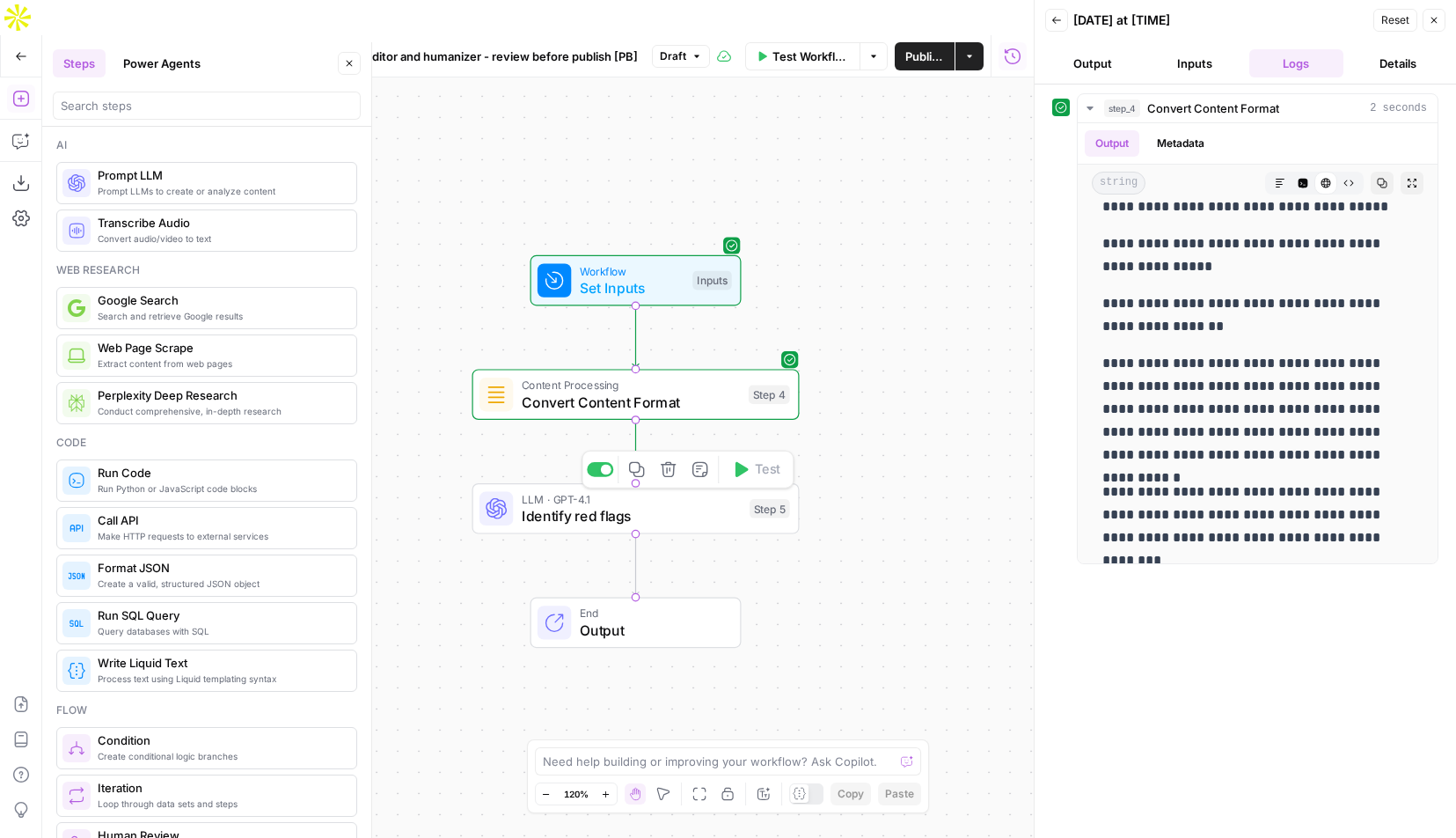 click on "Identify red flags" at bounding box center [632, 516] 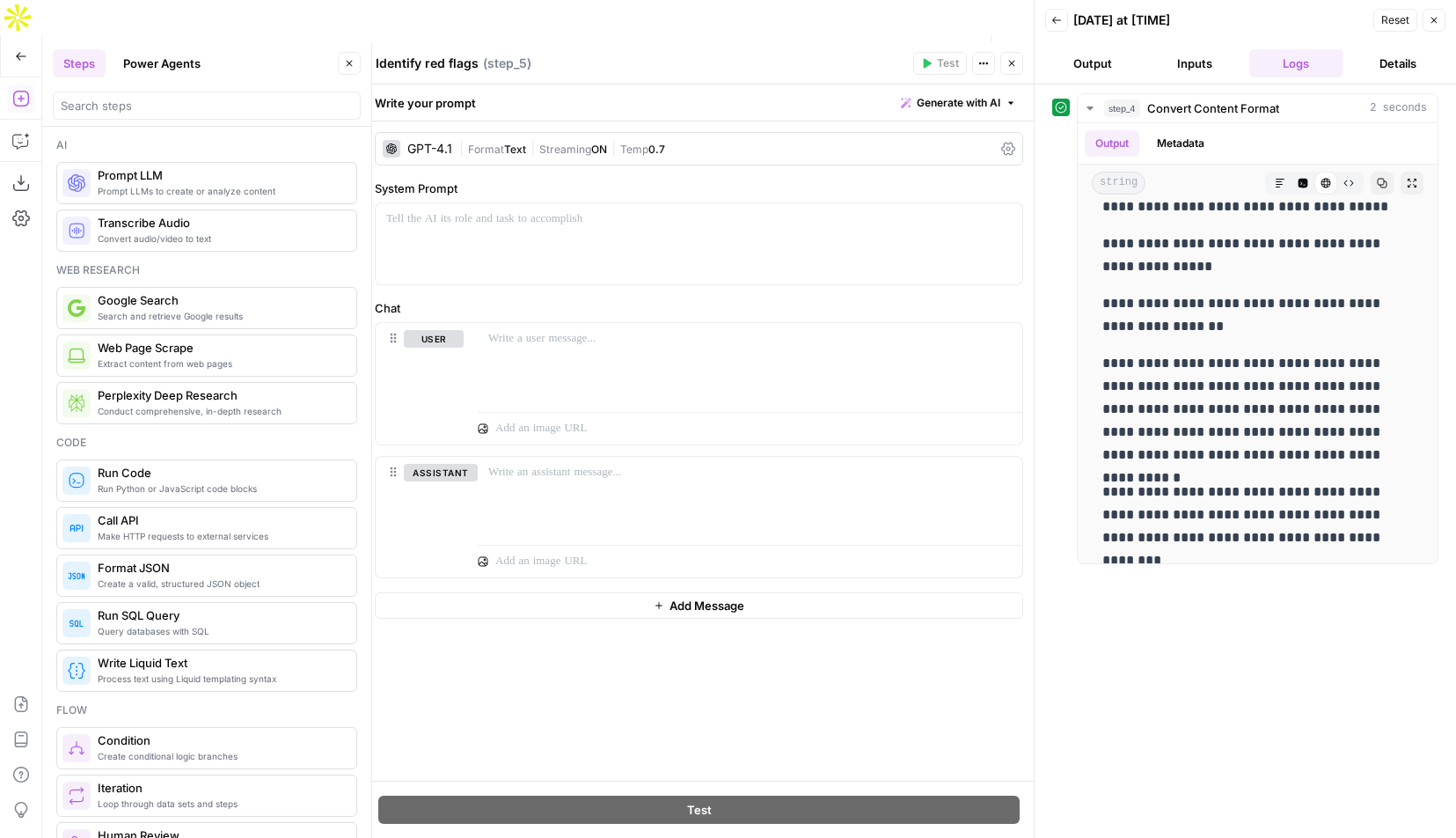 click on "Generate with AI" at bounding box center [958, 103] 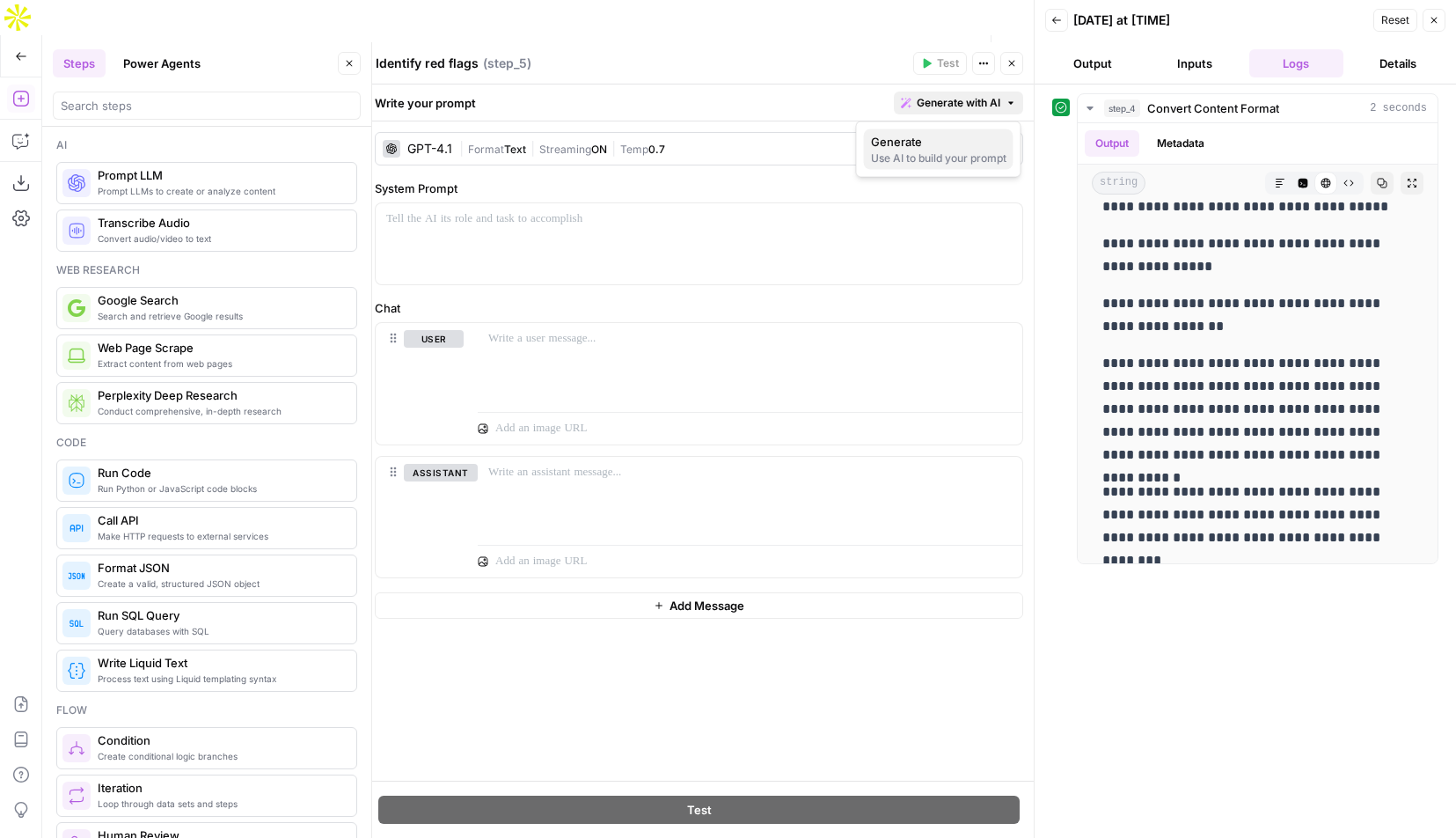 click on "Use AI to build your prompt" at bounding box center [939, 158] 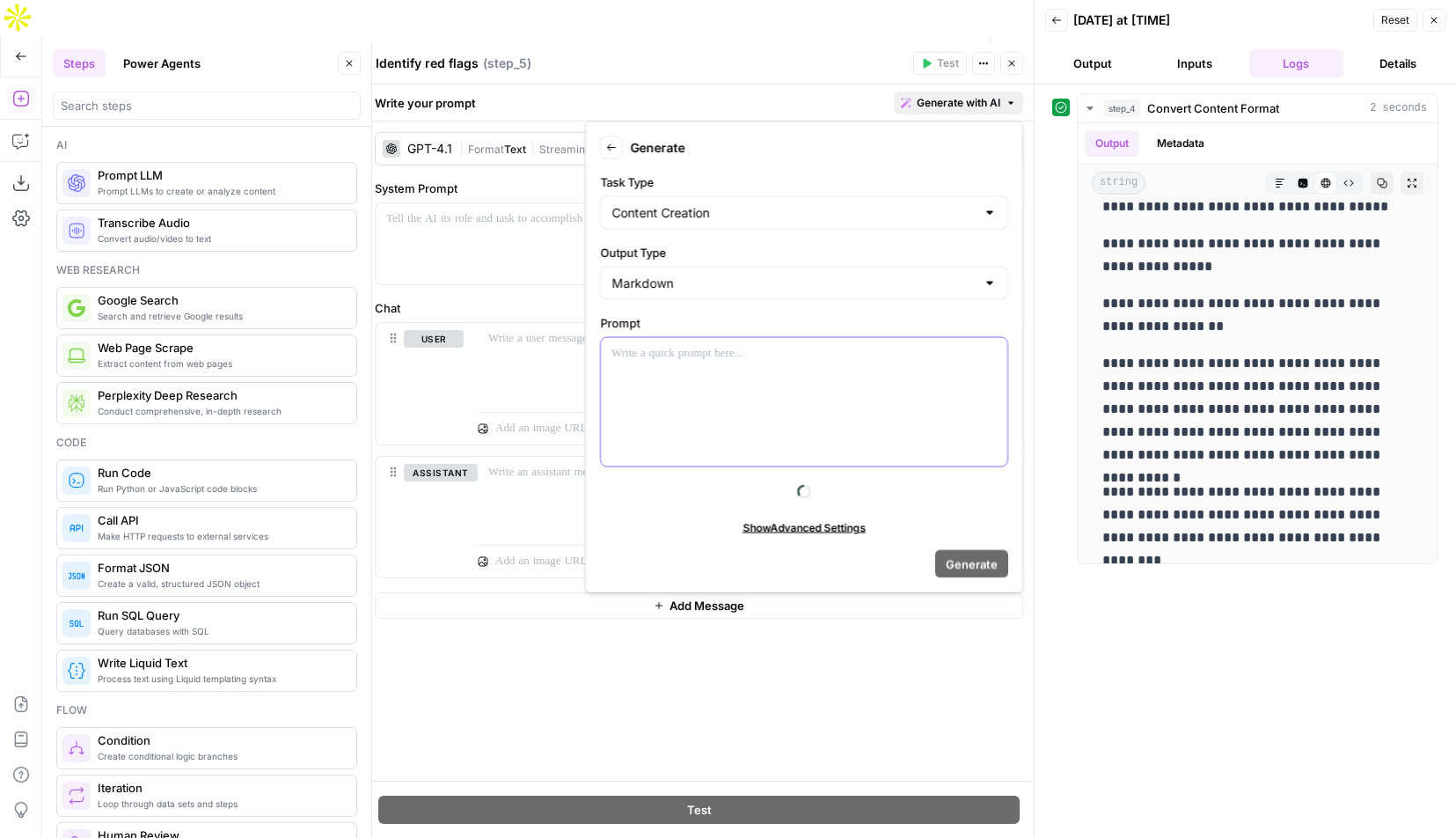 click at bounding box center [804, 354] 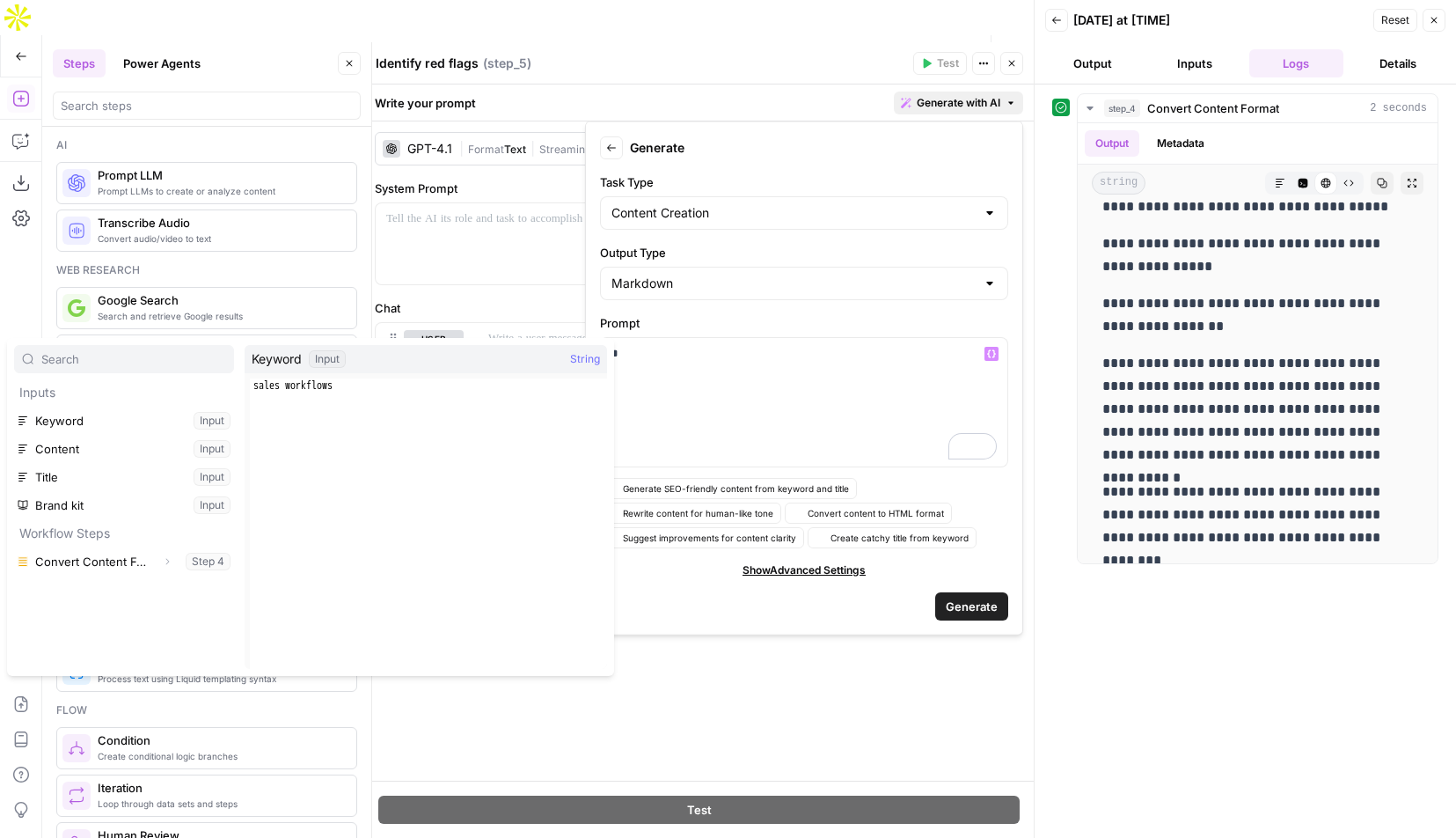 click 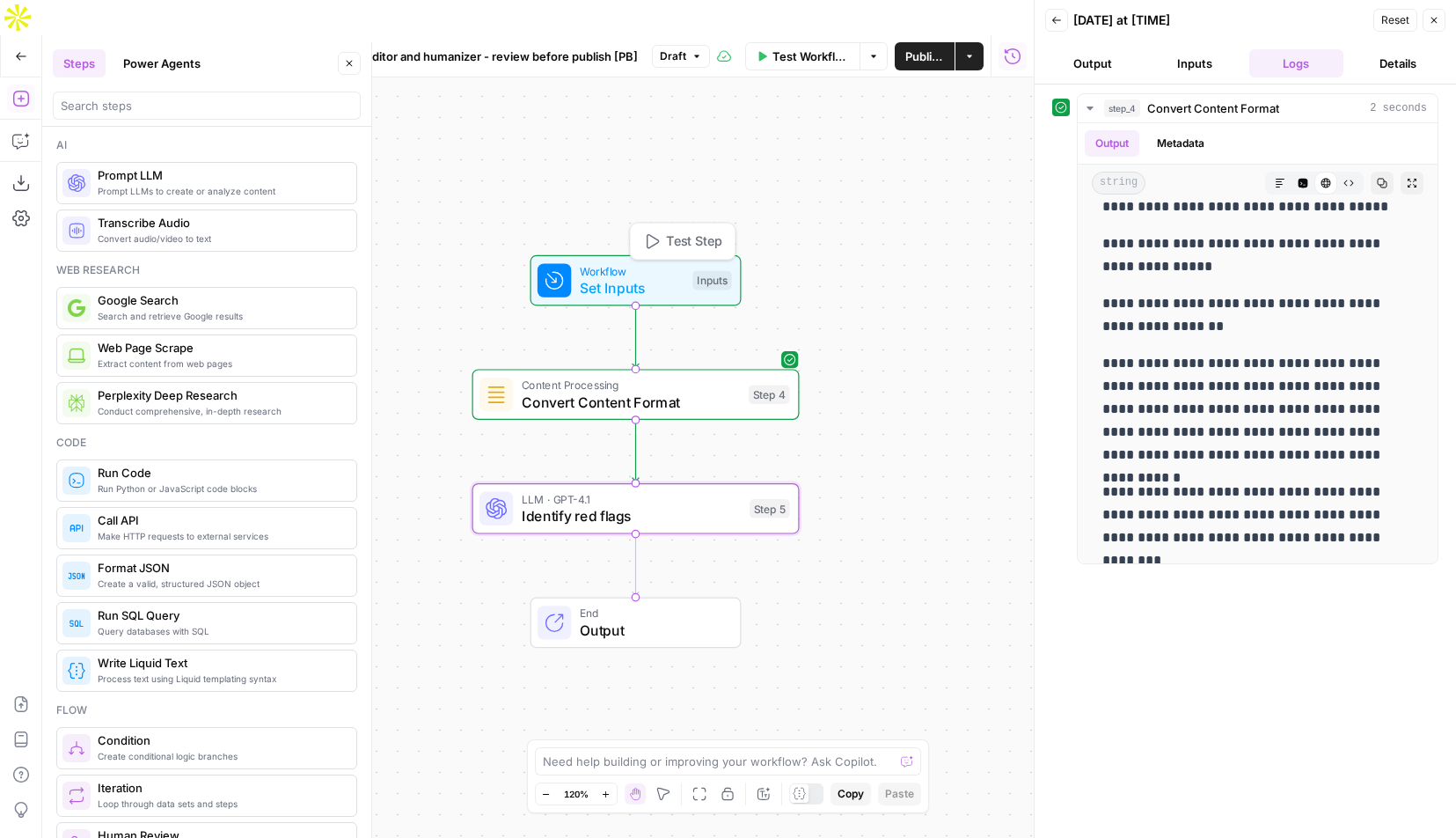 click on "Test Step" at bounding box center [694, 241] 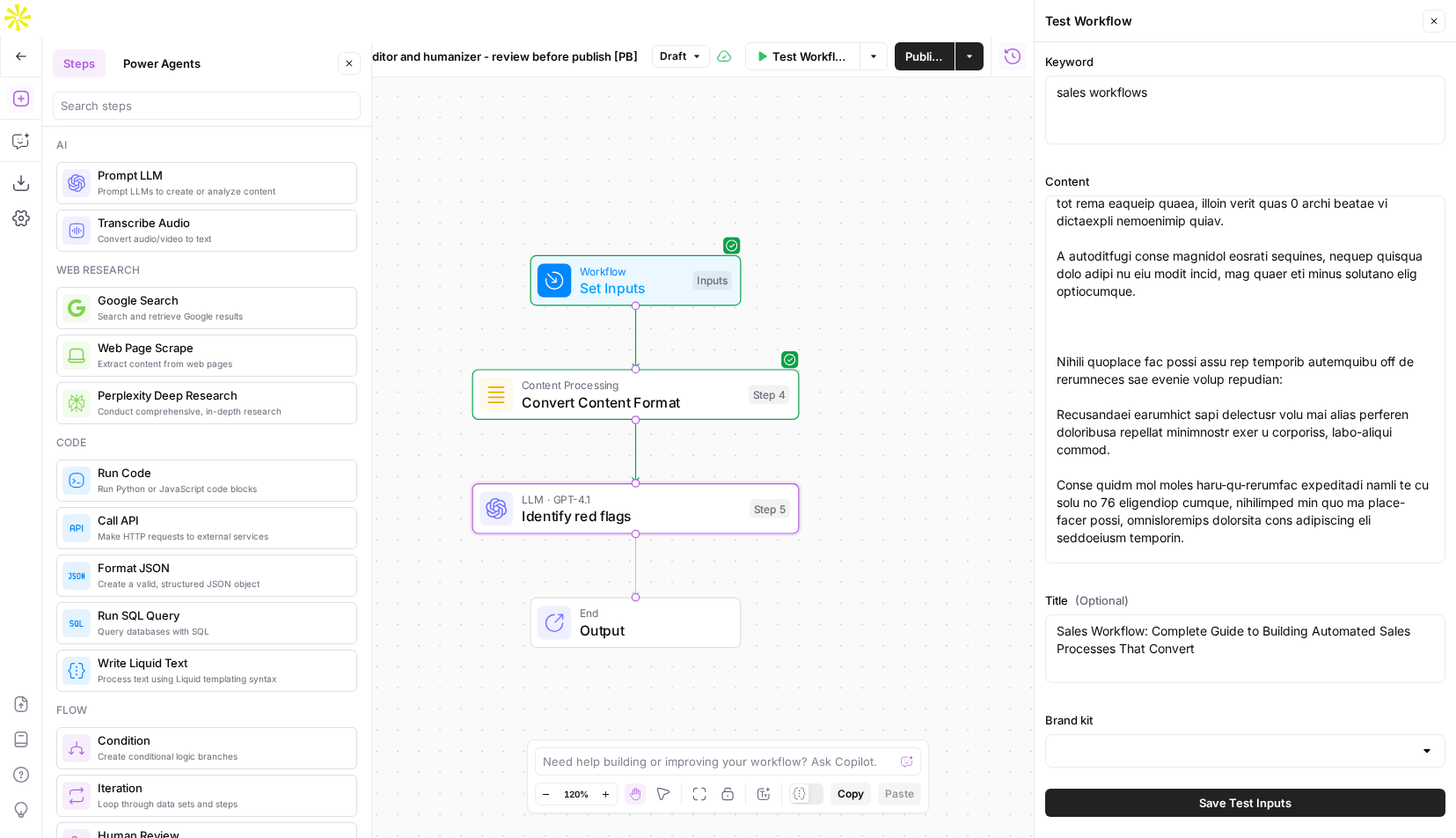 scroll, scrollTop: 289, scrollLeft: 0, axis: vertical 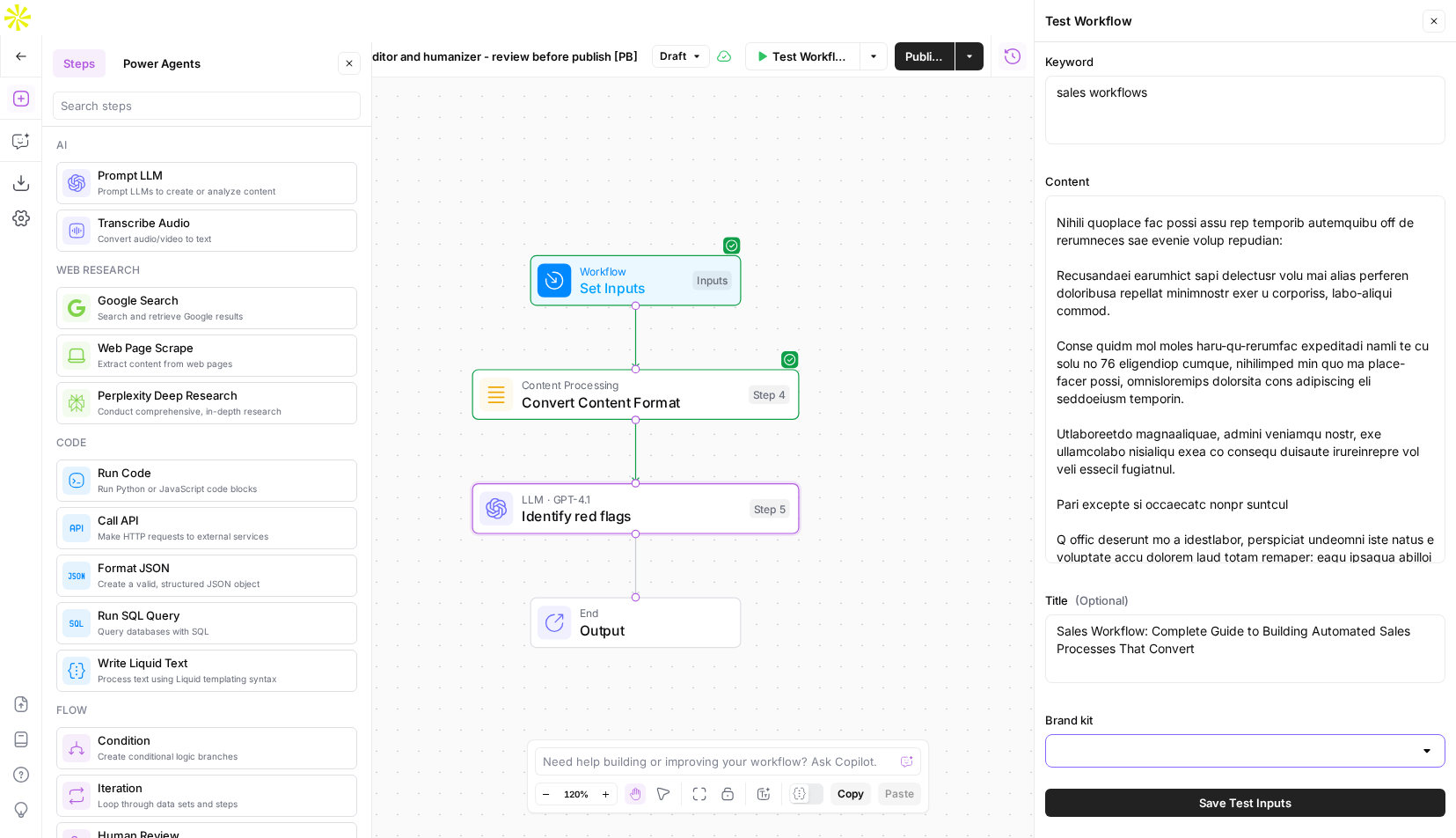 click on "Brand kit" at bounding box center (1234, 751) 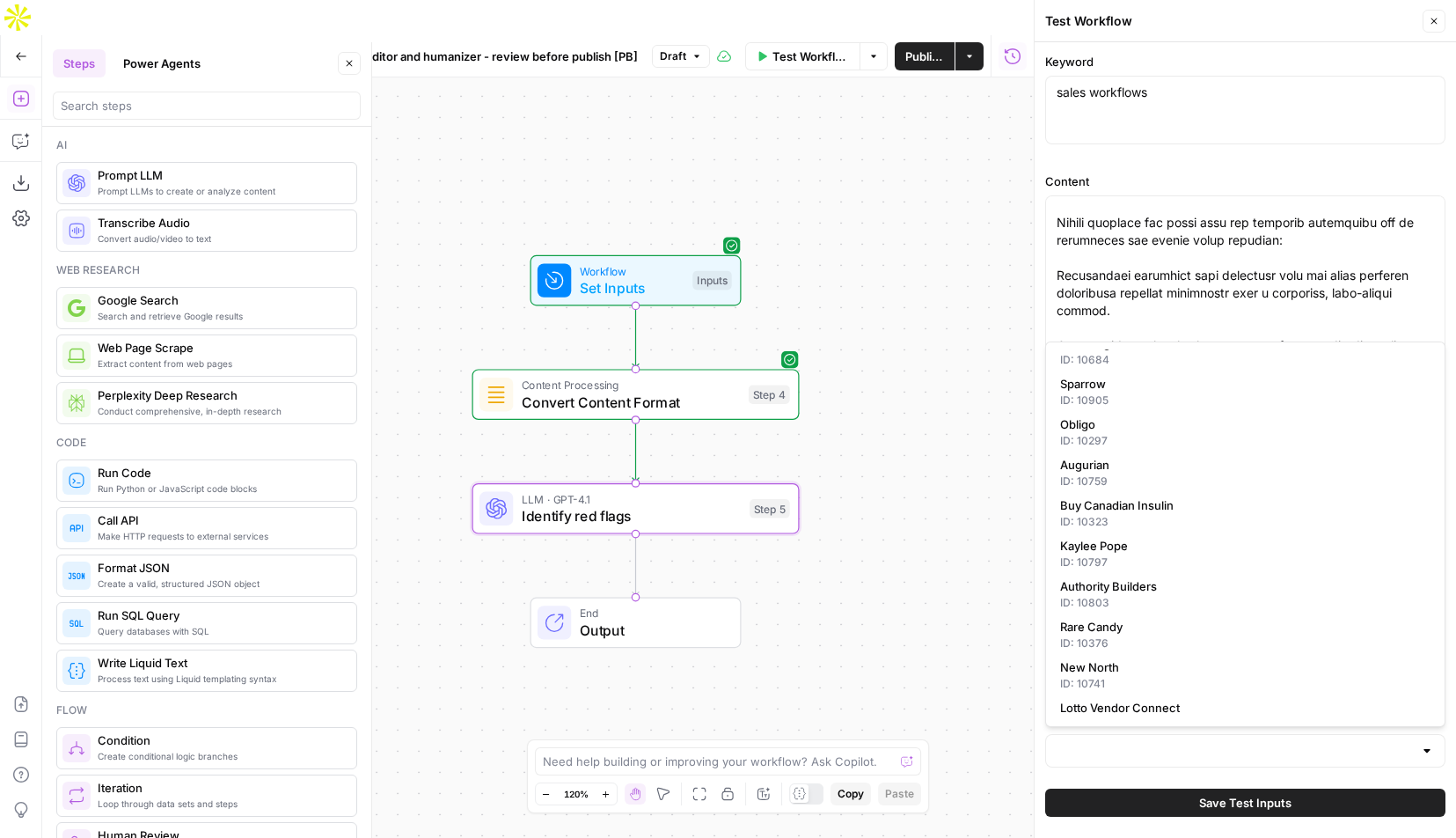 scroll, scrollTop: 1088, scrollLeft: 0, axis: vertical 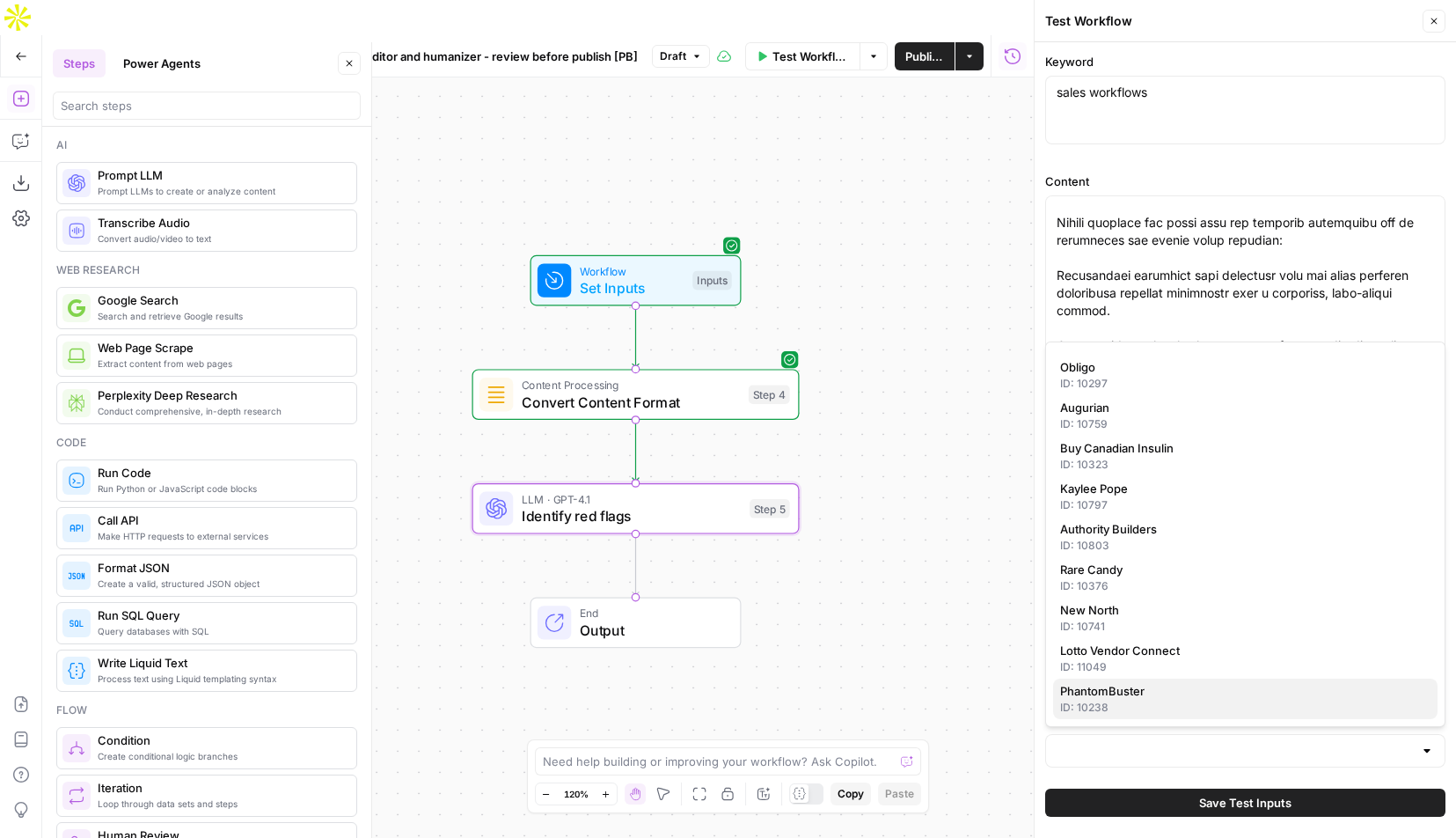 click on "PhantomBuster" at bounding box center [1241, 691] 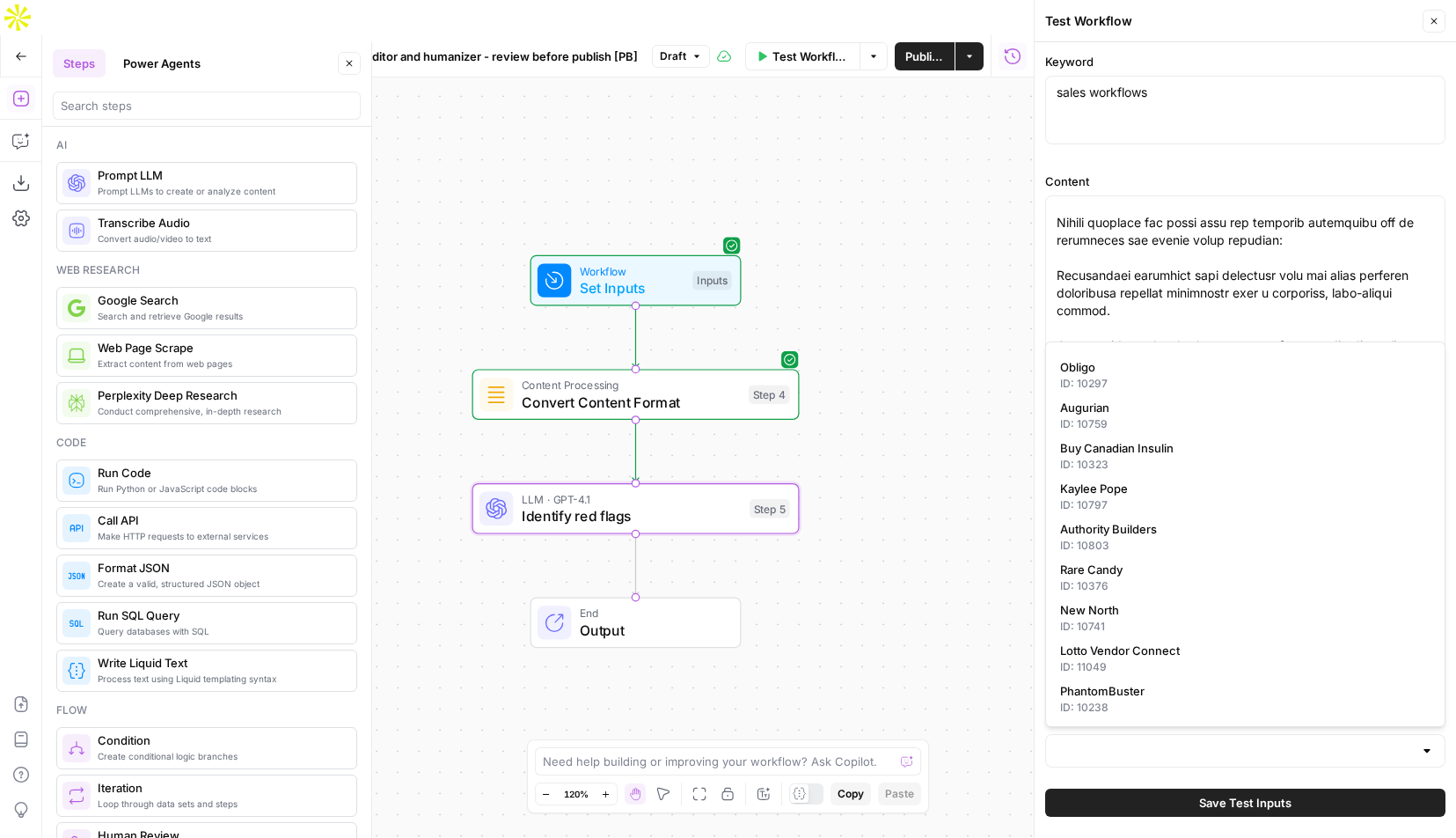 type on "PhantomBuster" 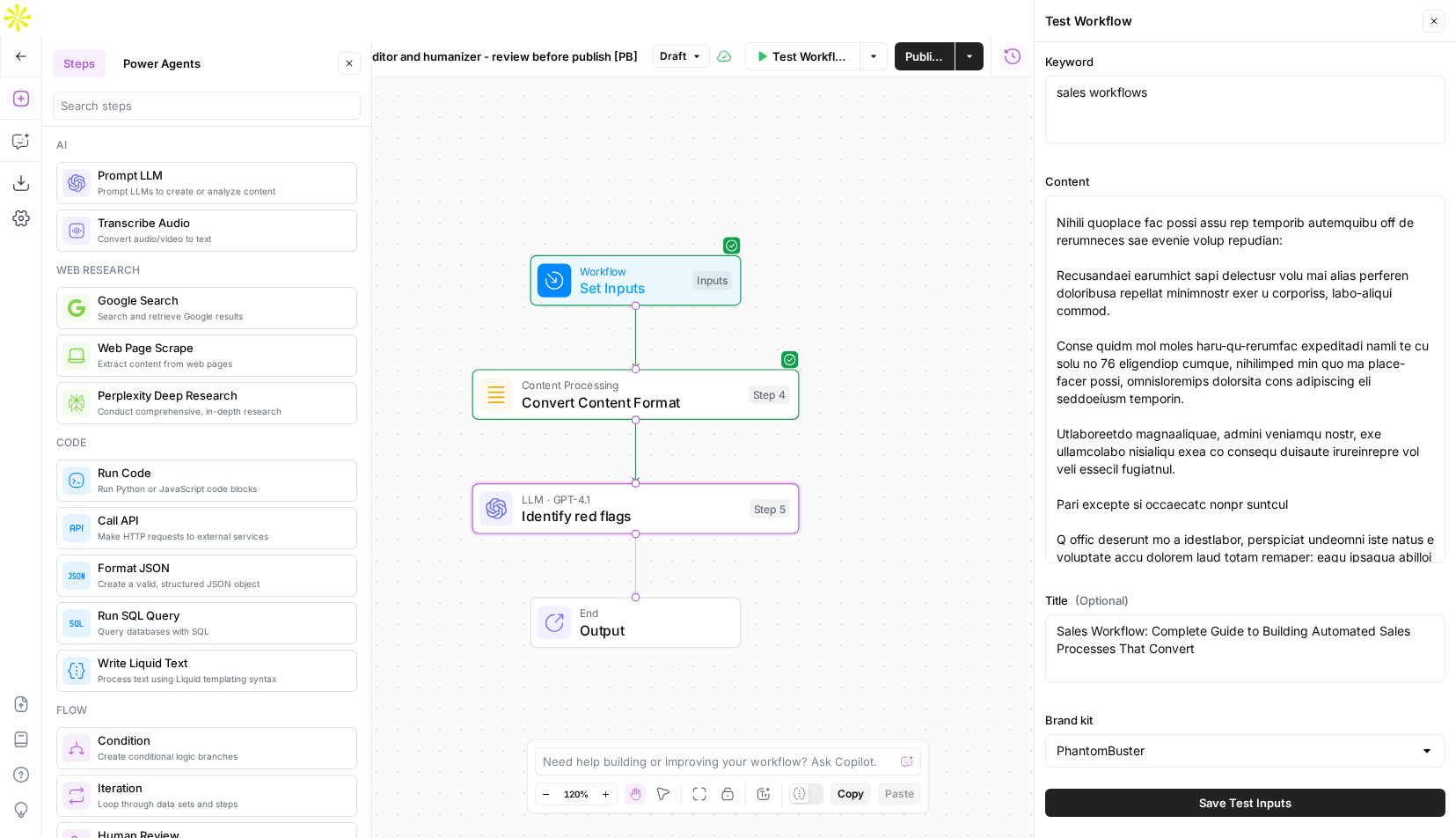 click on "Save Test Inputs" at bounding box center [1245, 803] 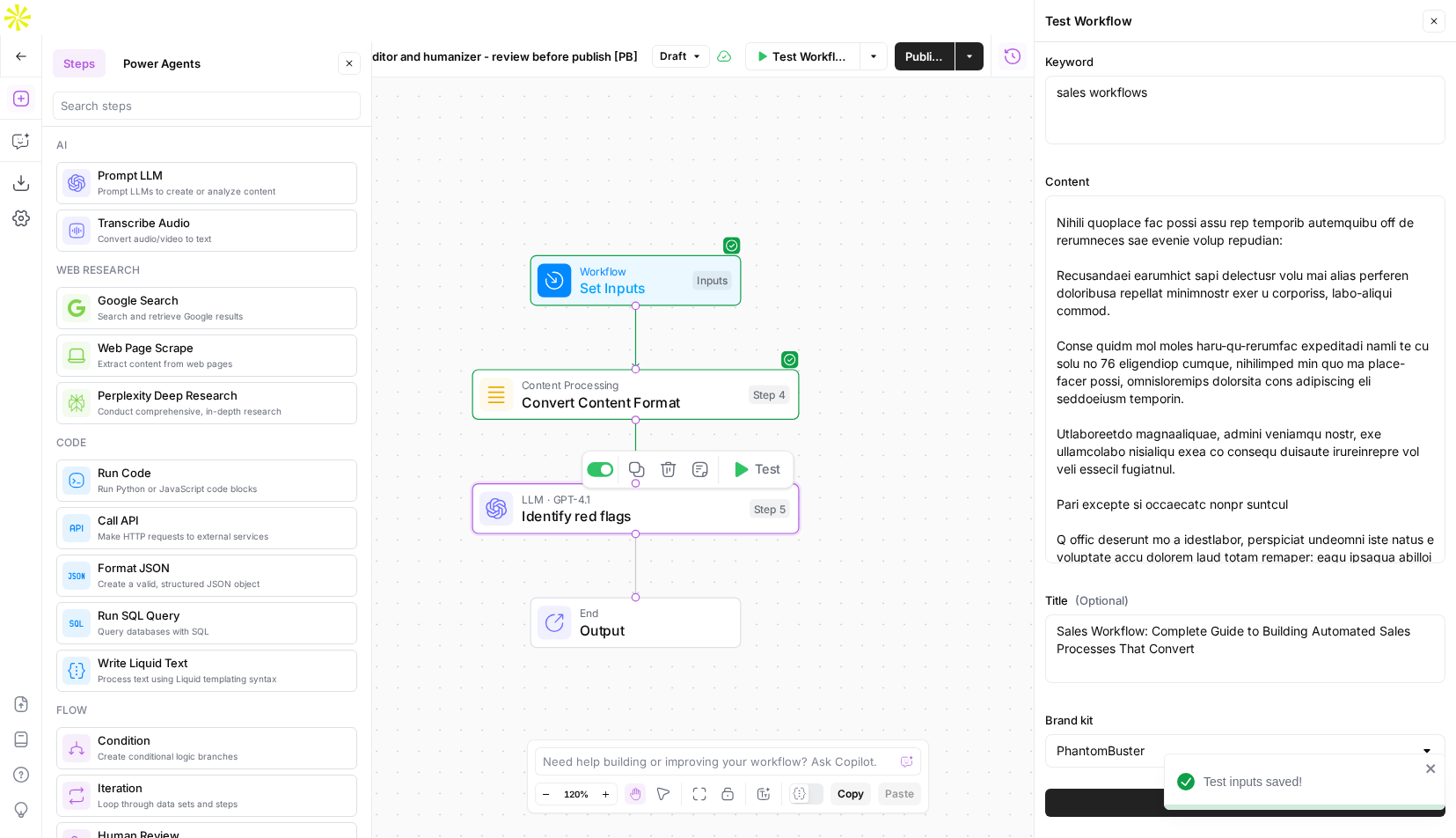 click on "Identify red flags" at bounding box center (632, 516) 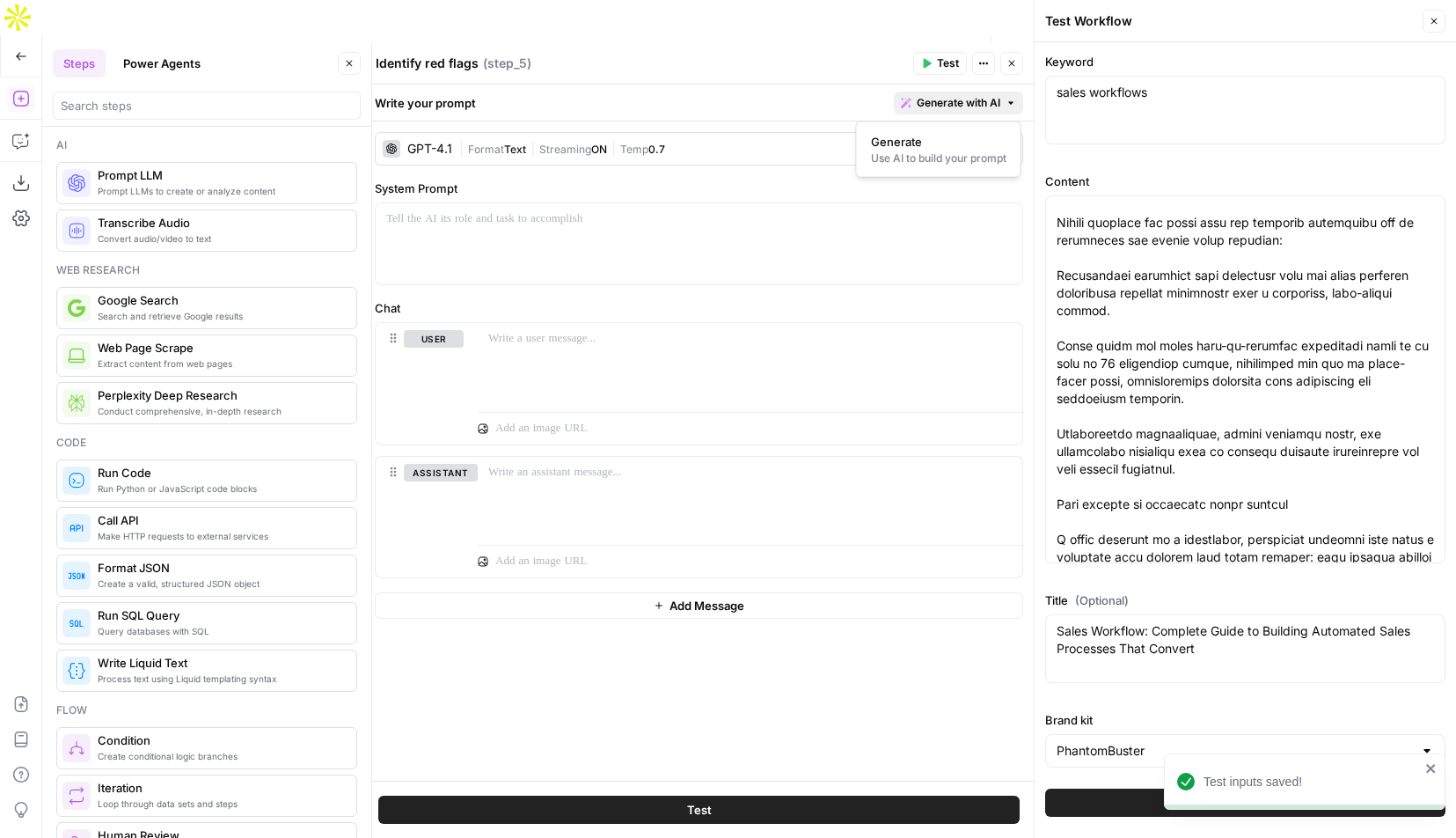 click on "Generate with AI" at bounding box center (958, 103) 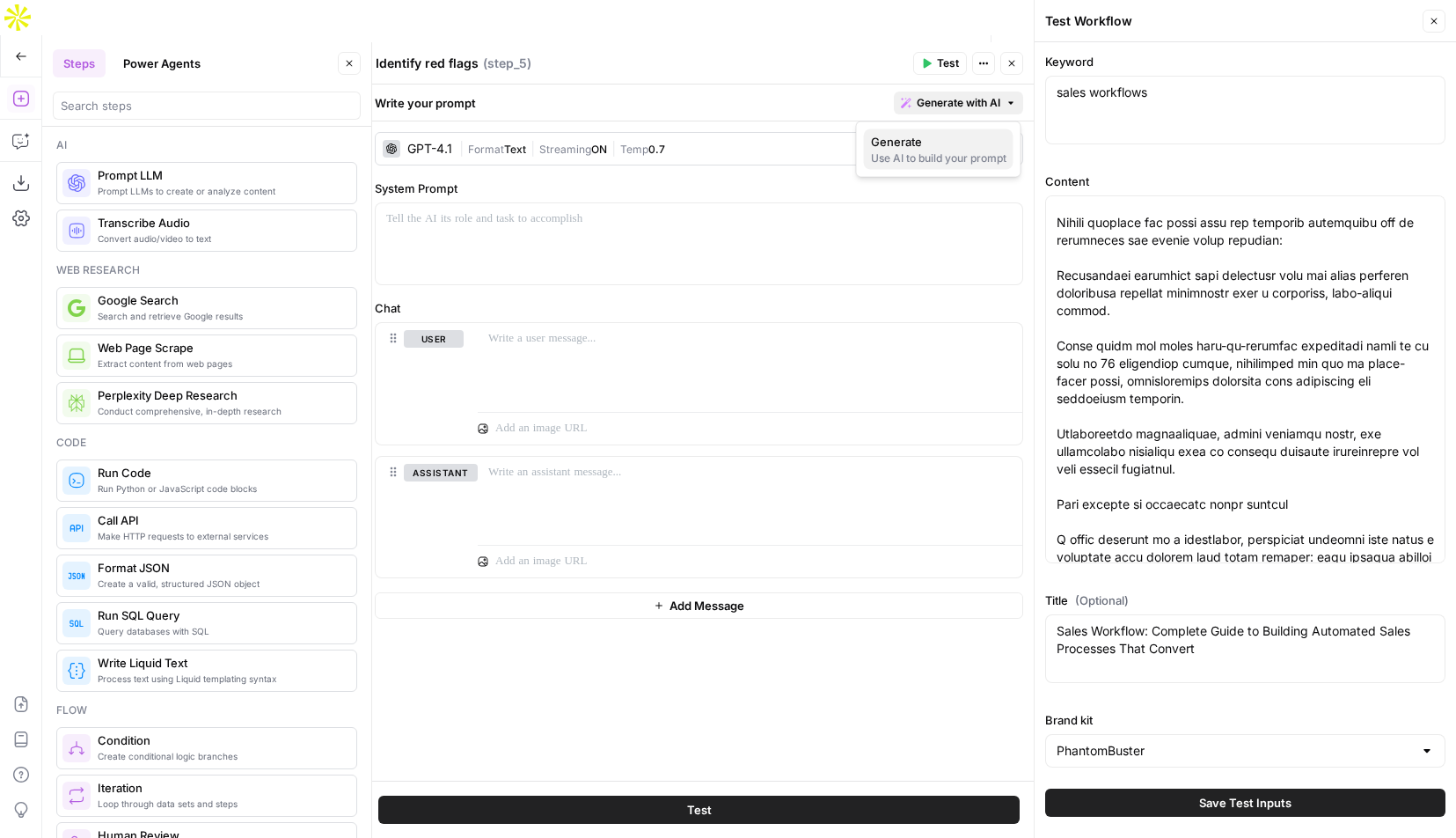 click on "Use AI to build your prompt" at bounding box center [939, 158] 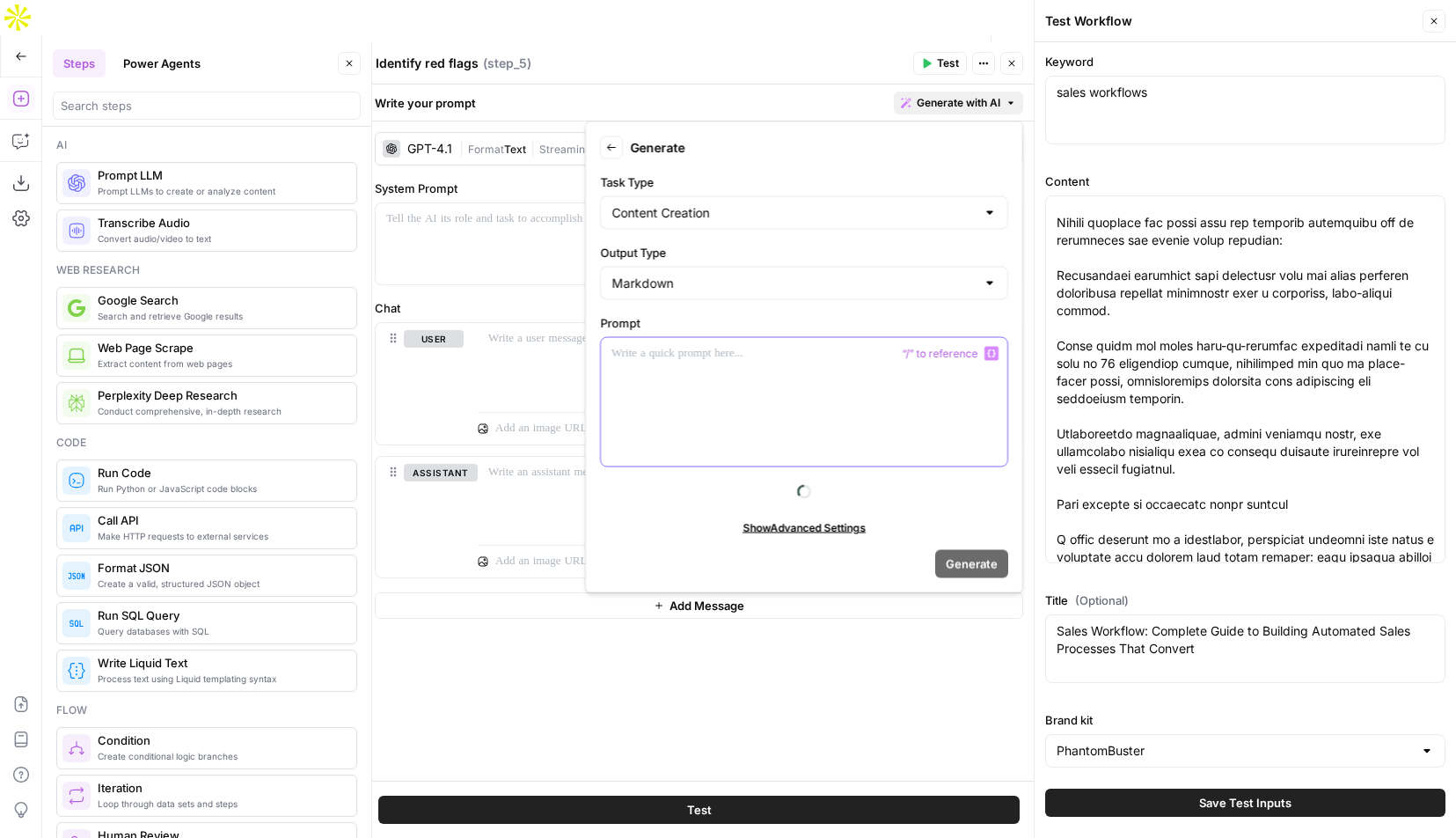 click at bounding box center [804, 354] 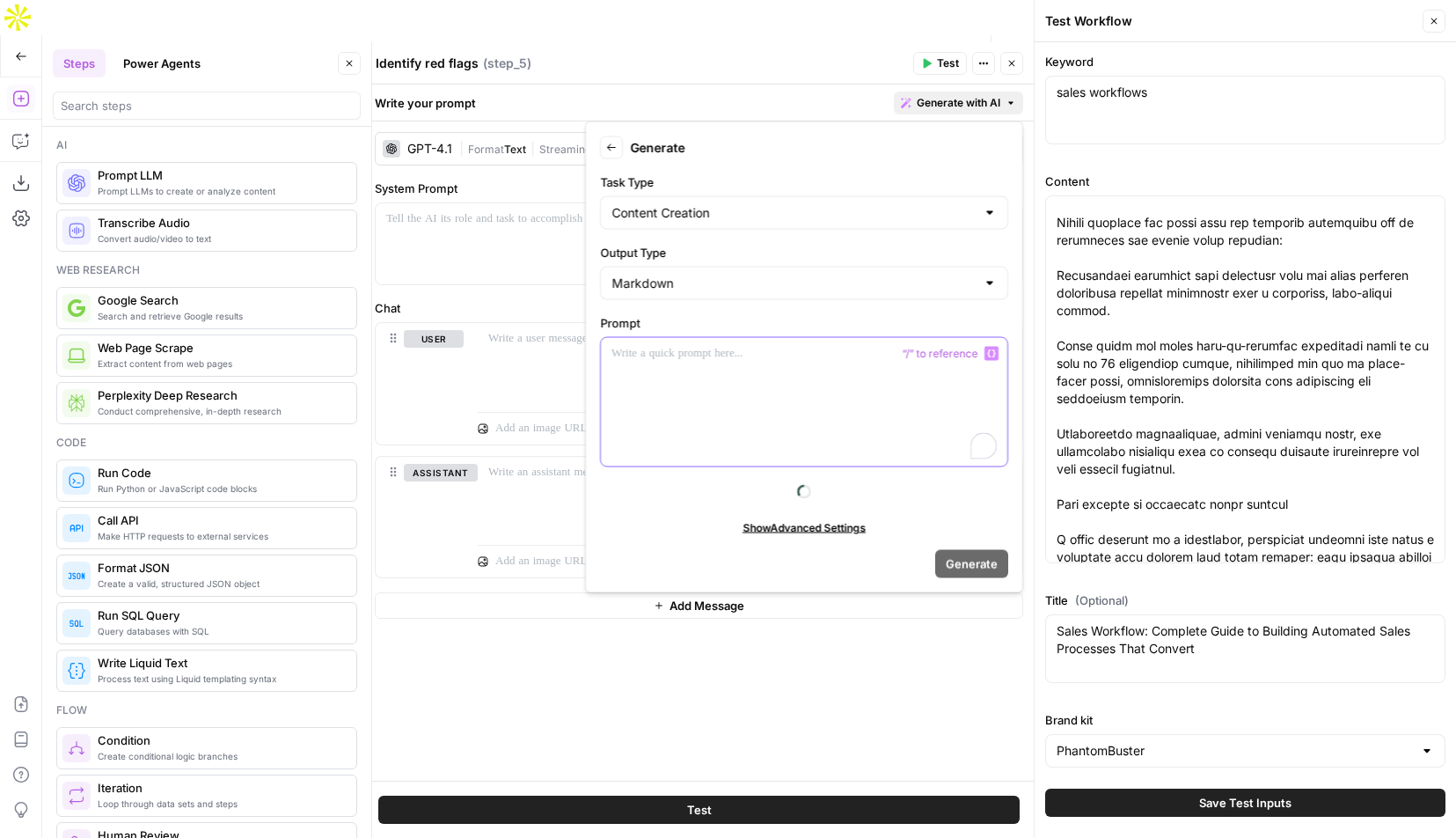 type 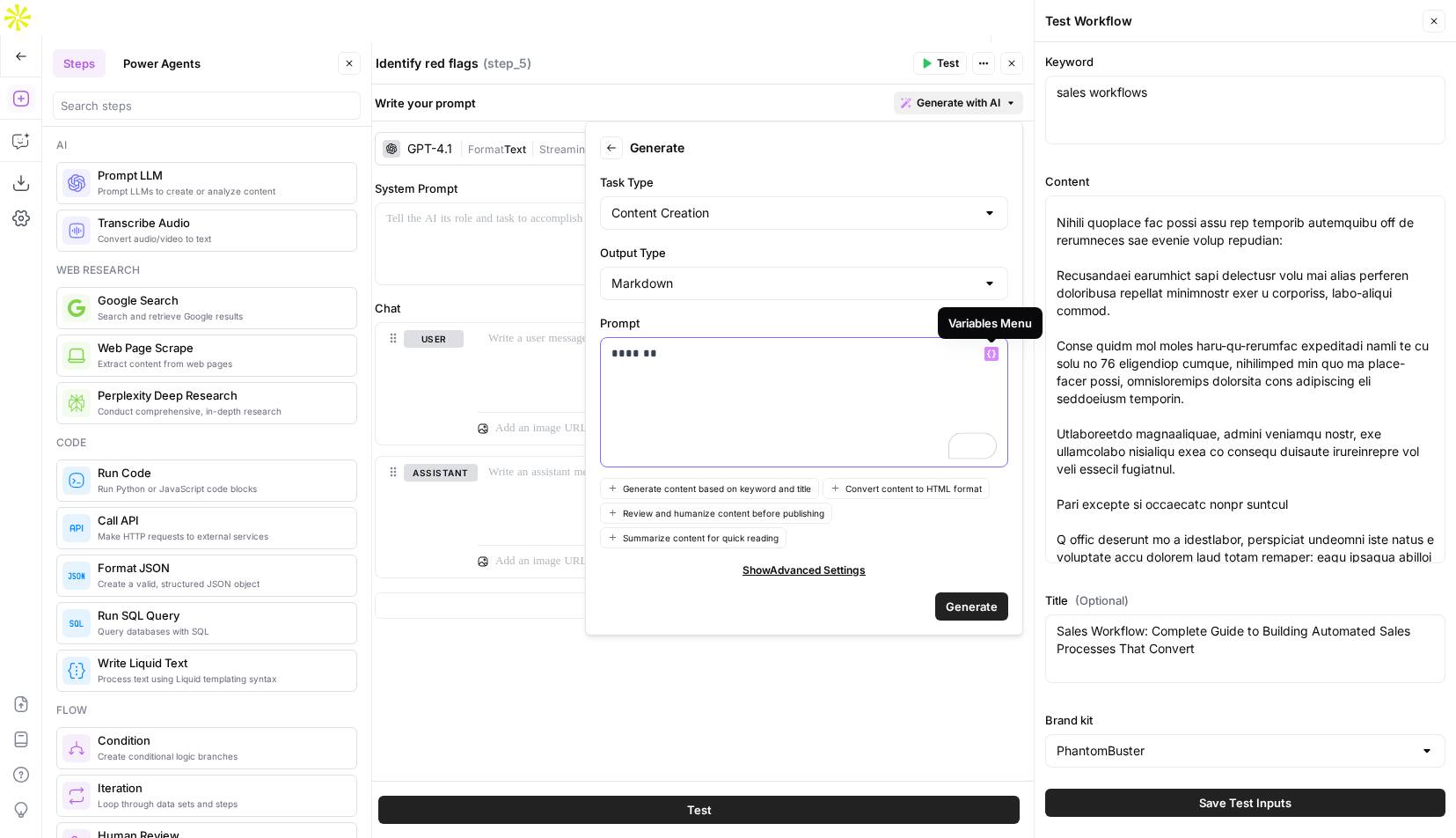 click 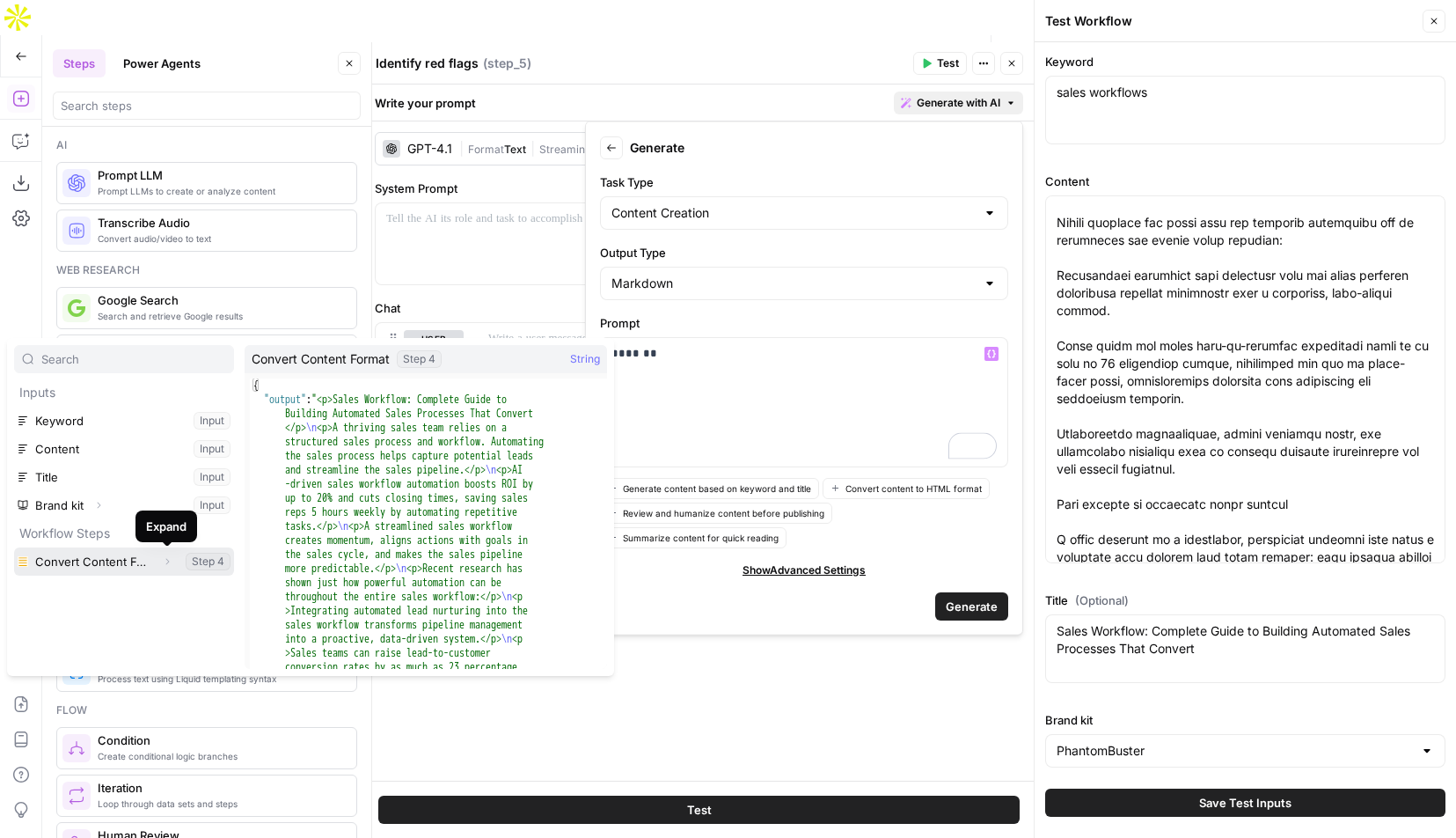 click on "Expand" at bounding box center (167, 562) 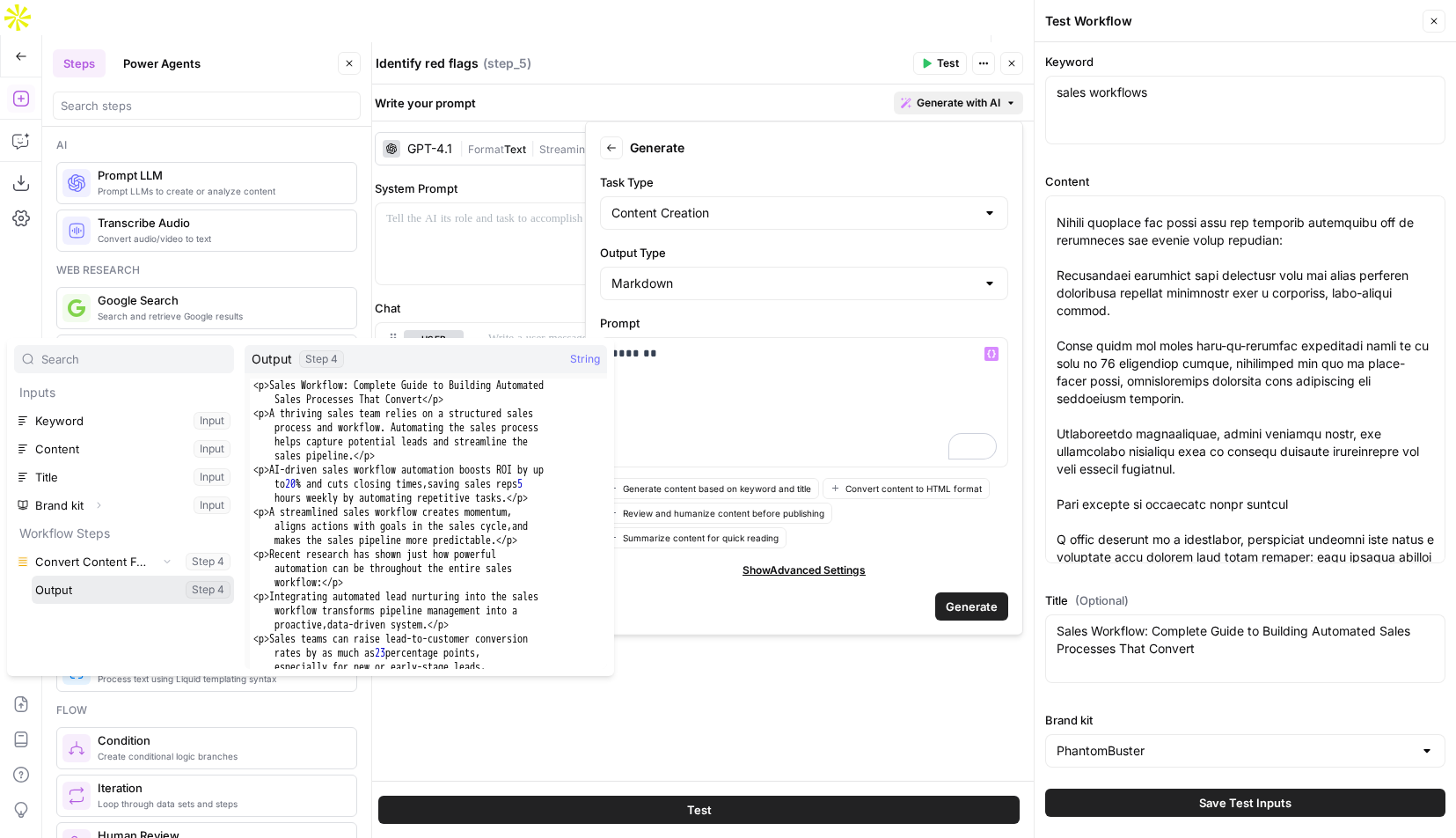 click at bounding box center (133, 590) 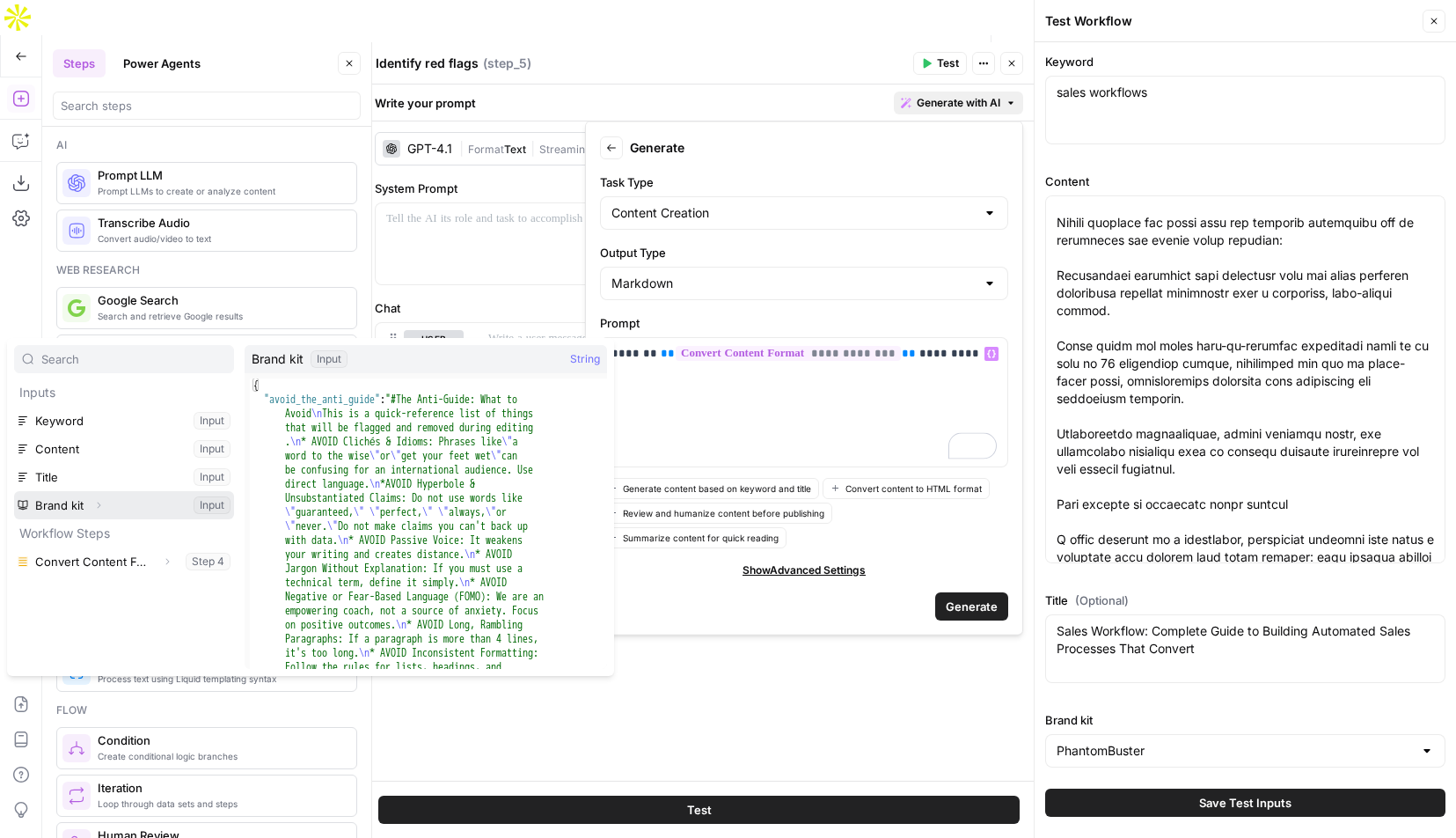 click on "Expand" at bounding box center [99, 505] 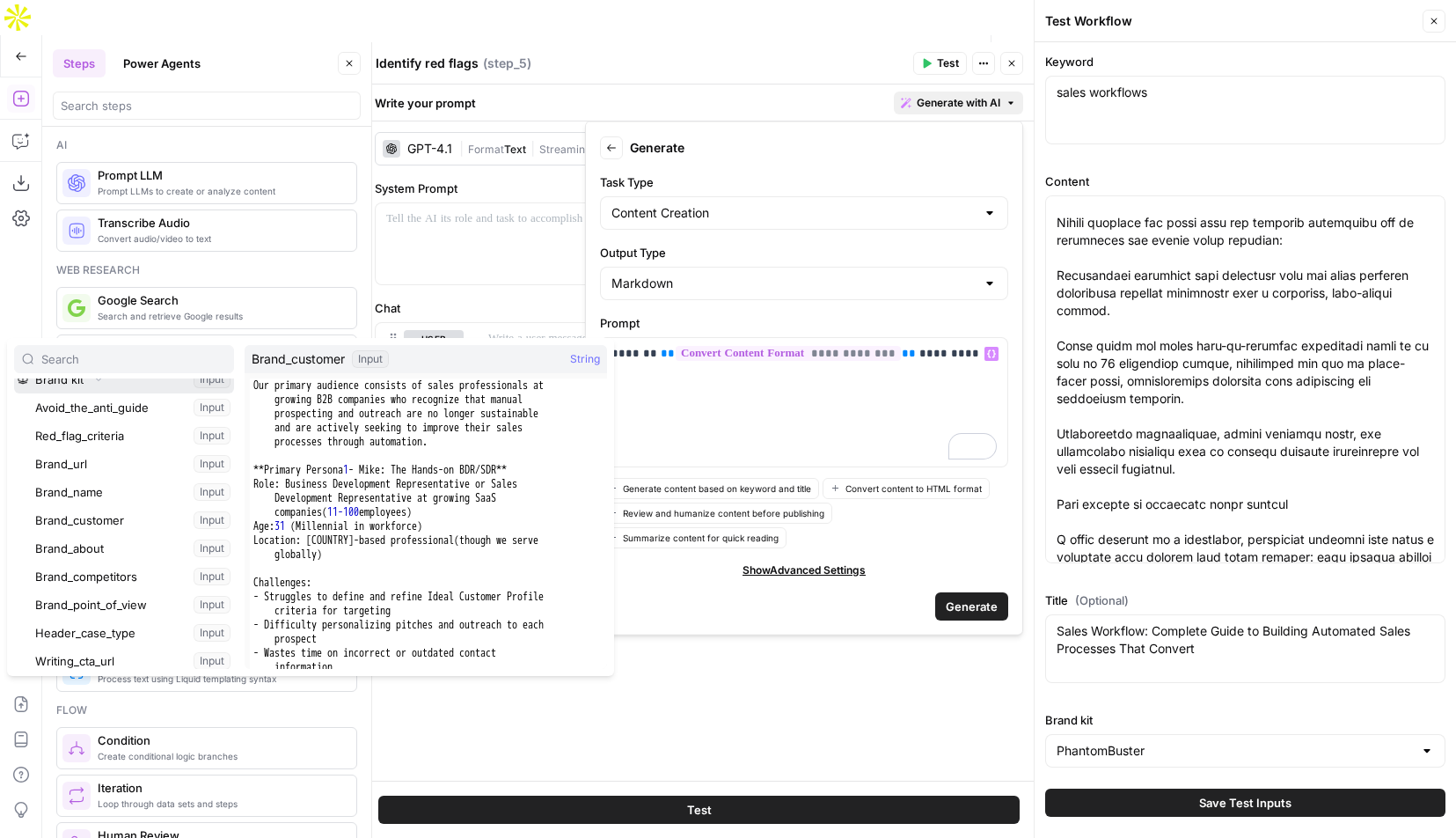 scroll, scrollTop: 121, scrollLeft: 0, axis: vertical 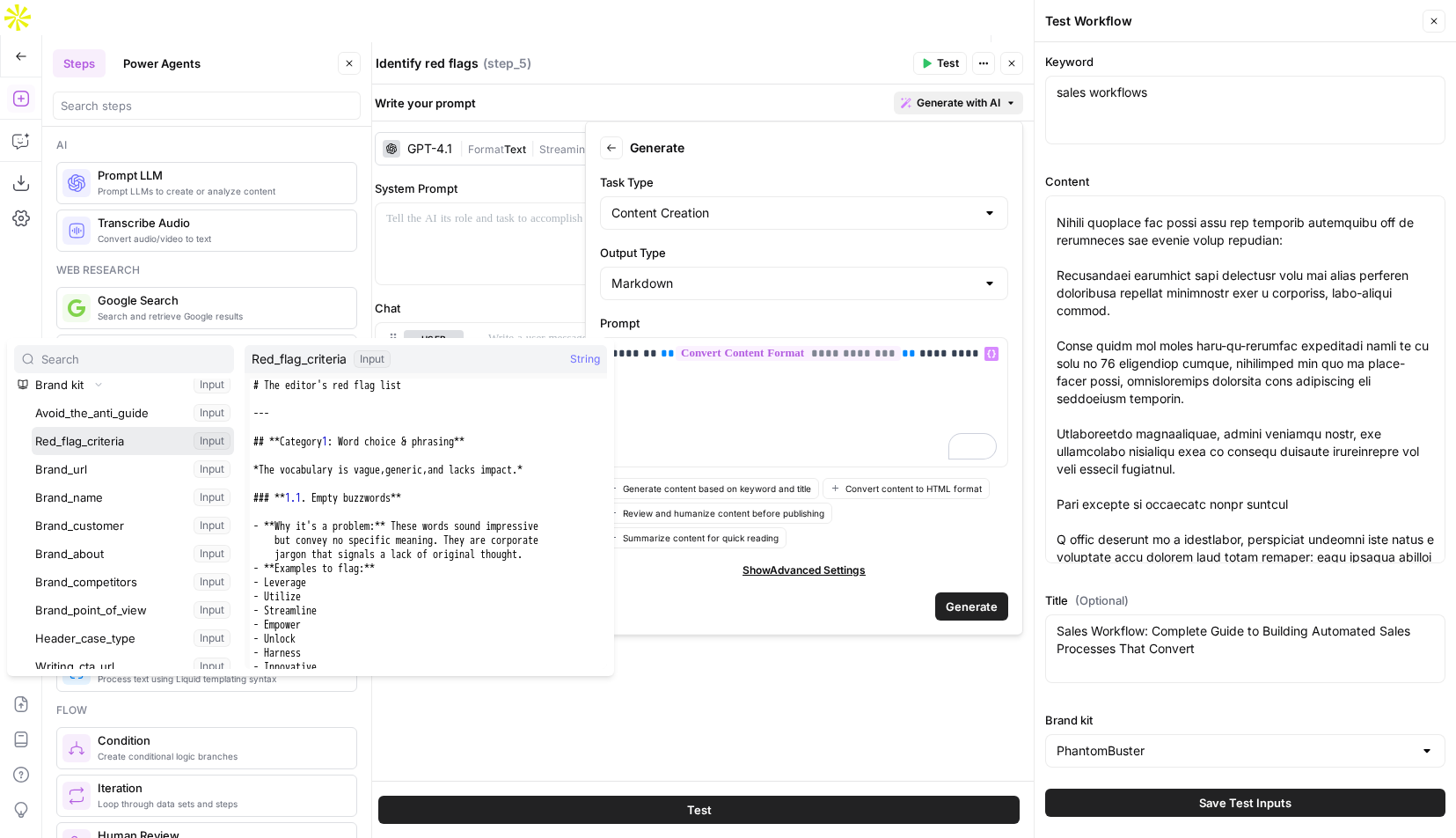 click at bounding box center [133, 441] 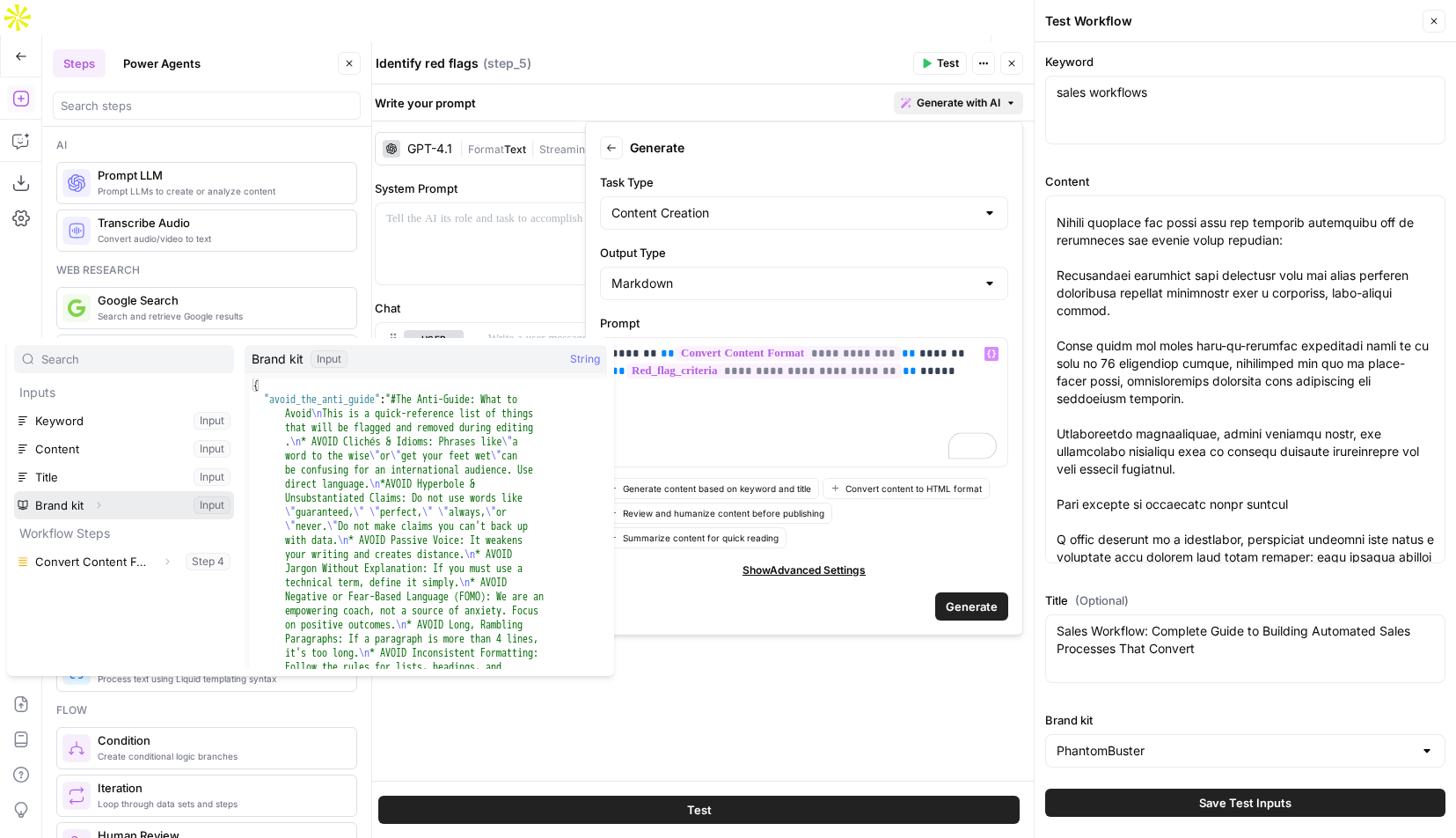 click on "Expand" at bounding box center [99, 505] 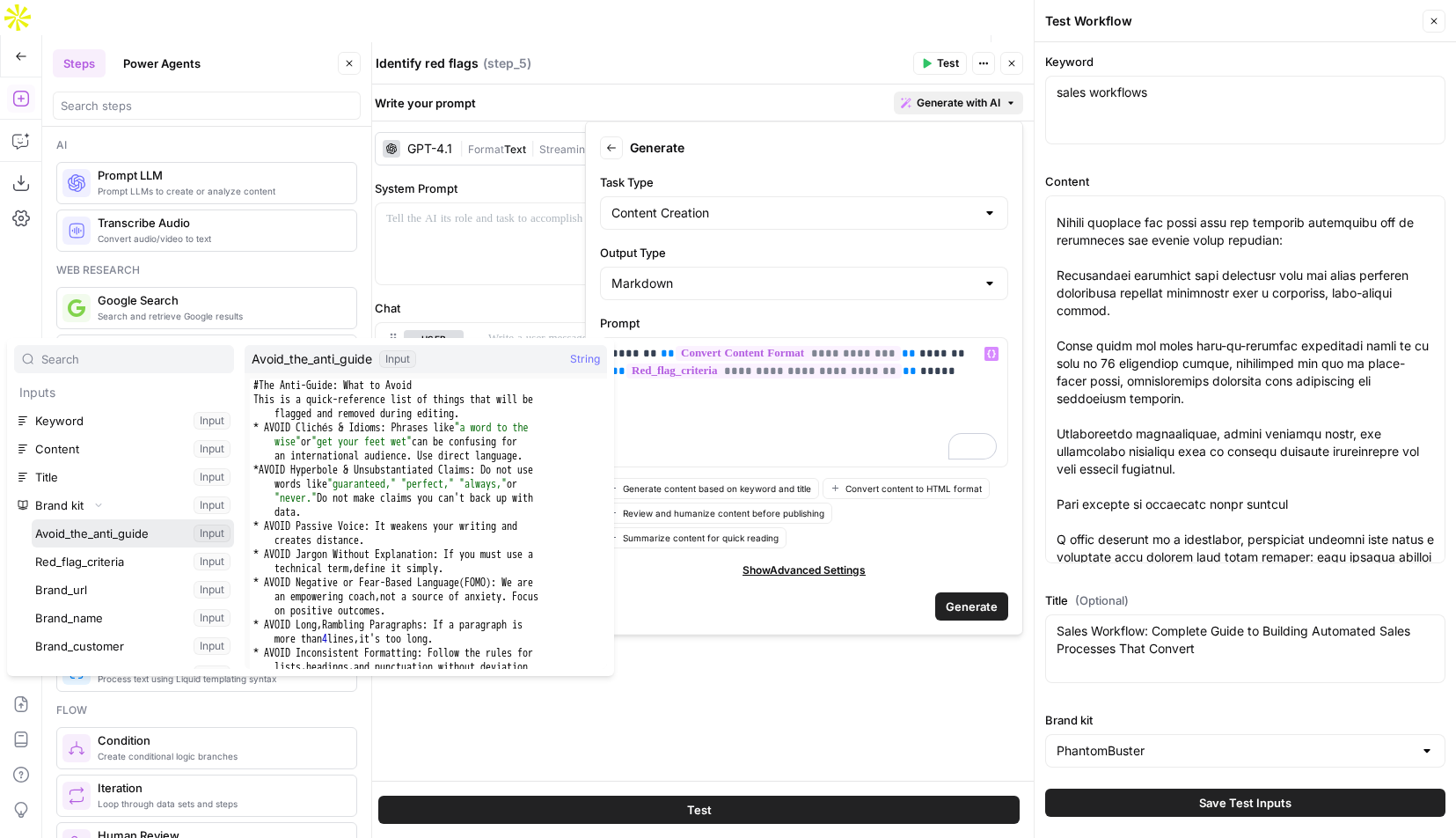 click at bounding box center (133, 533) 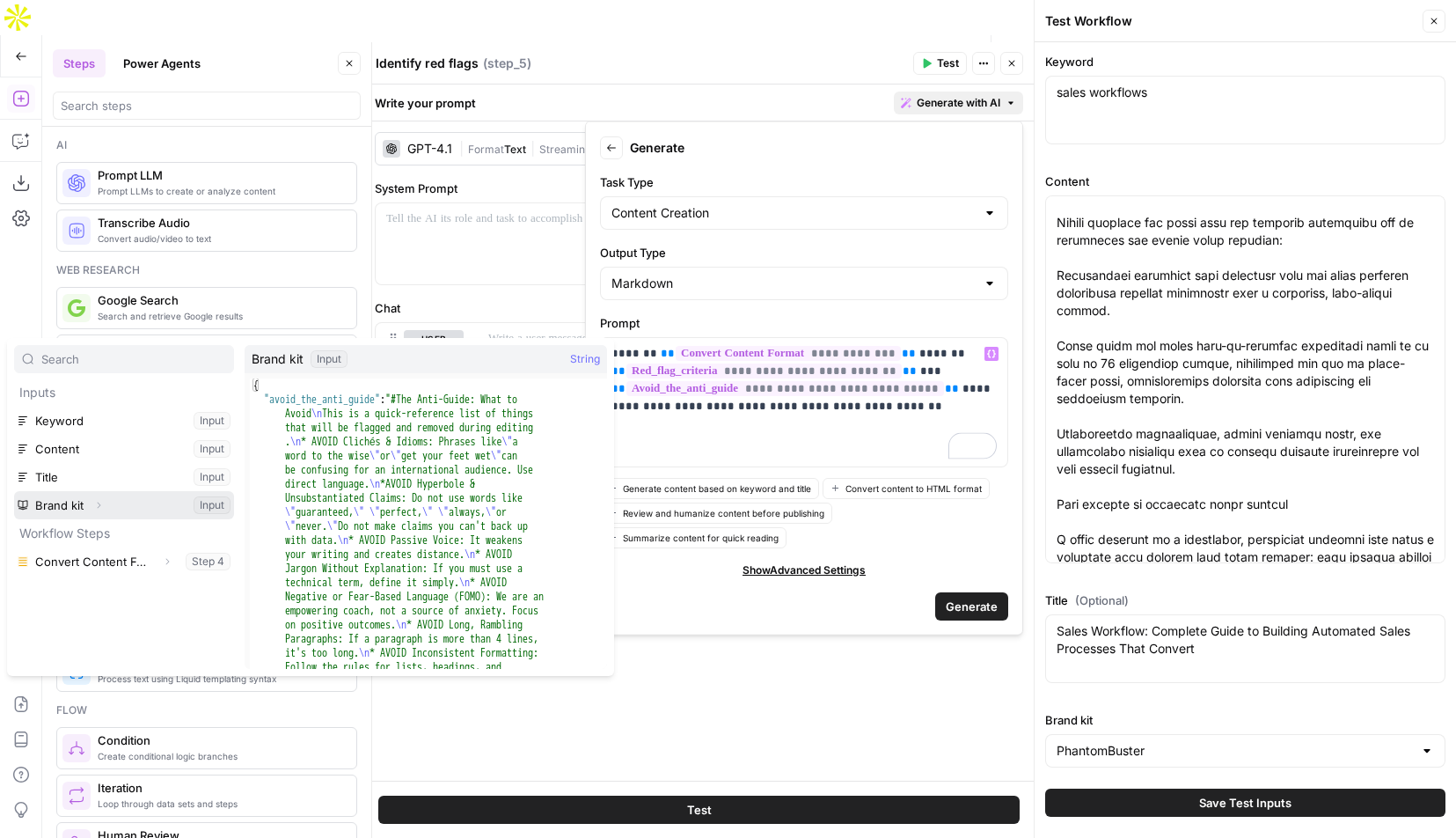 click 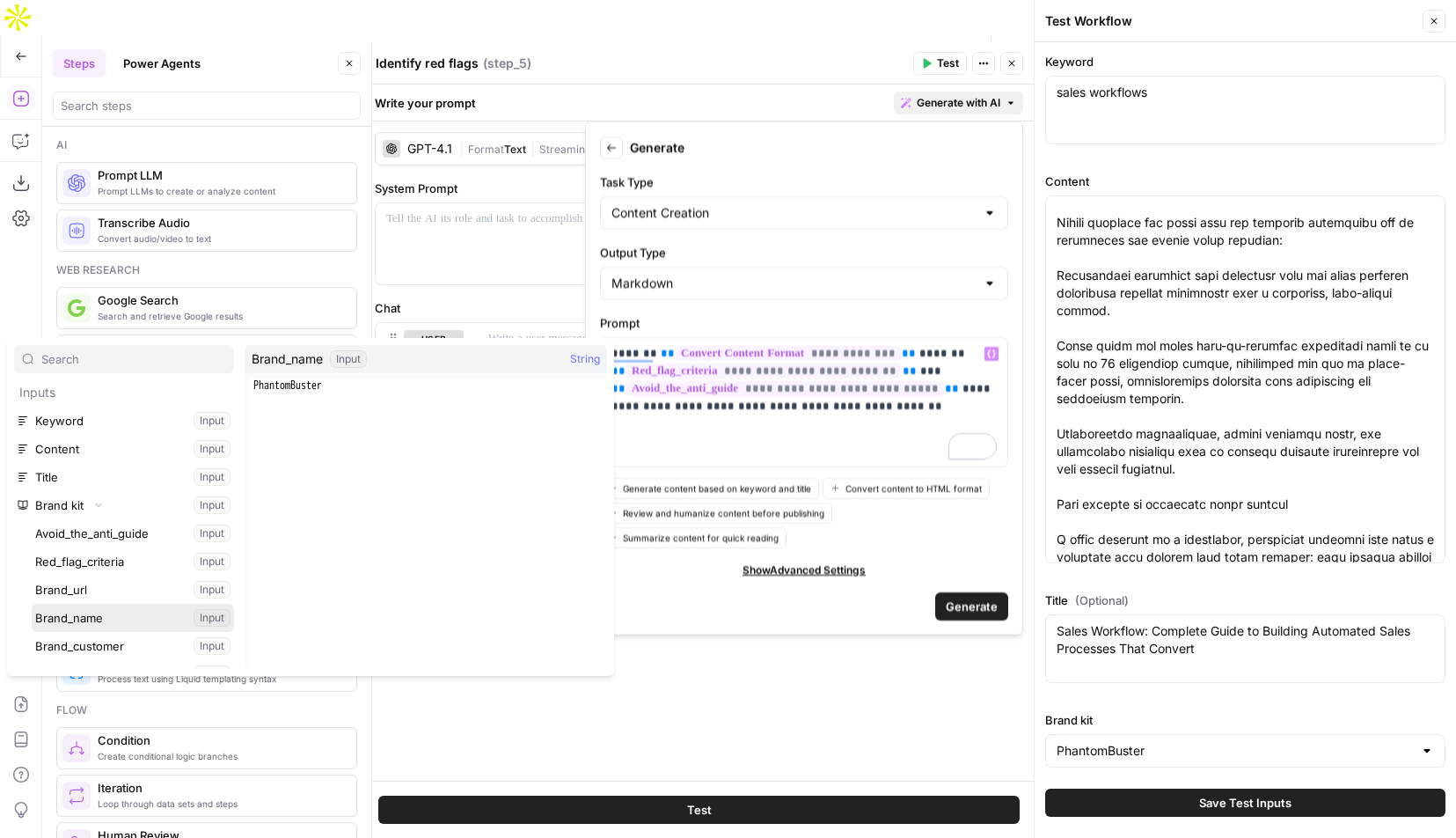 click at bounding box center (133, 618) 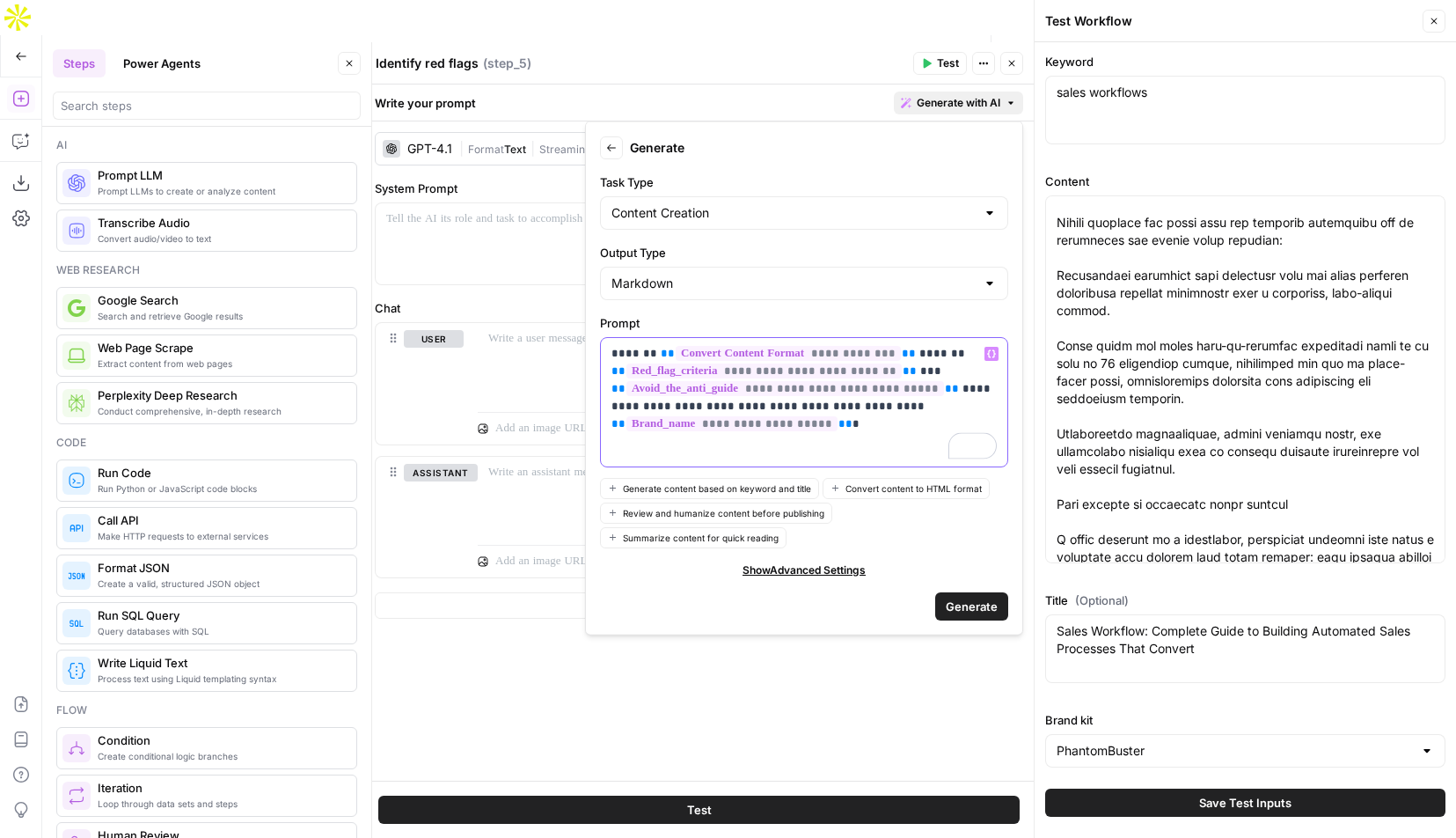 click on "**********" at bounding box center [804, 389] 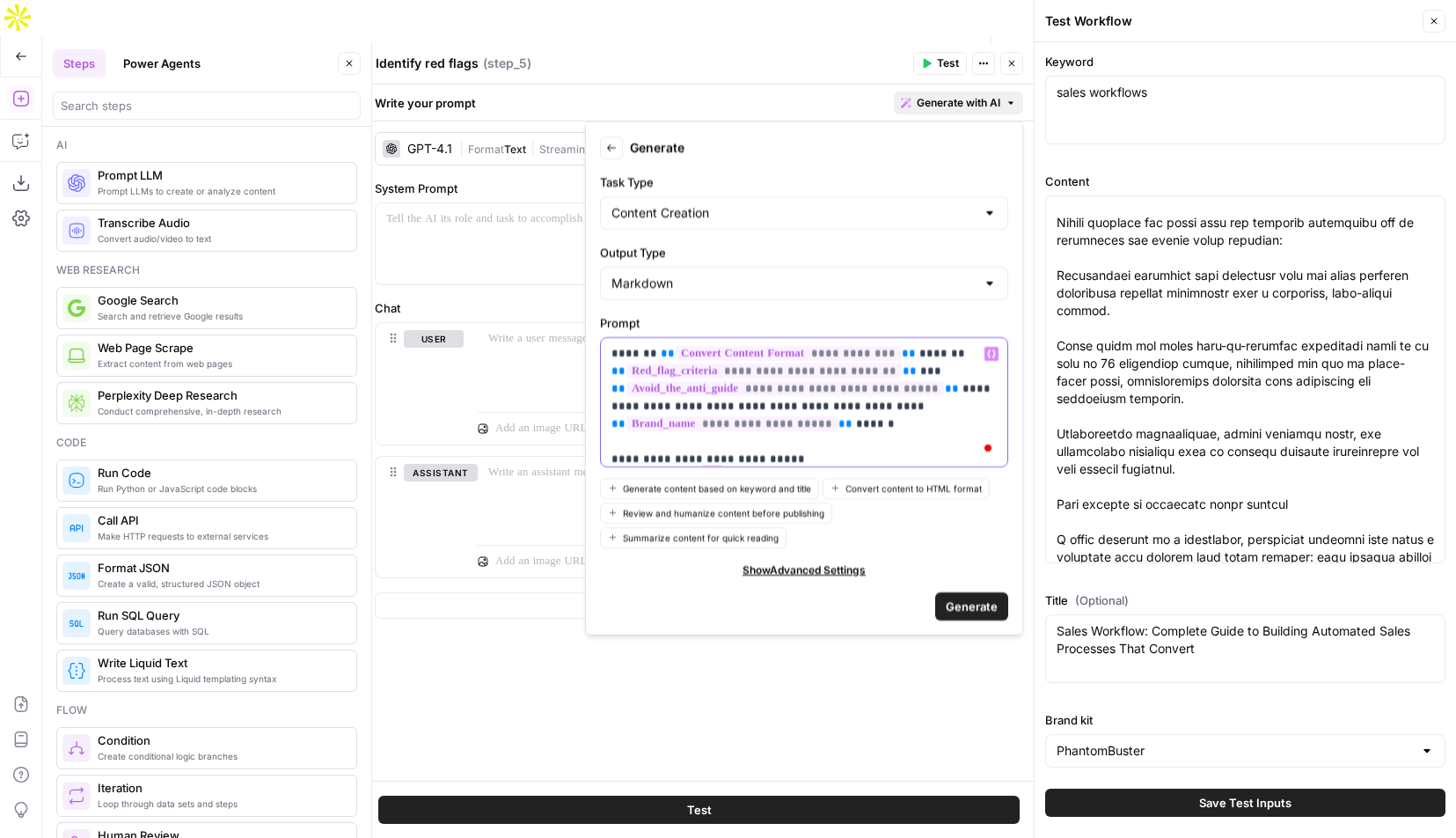 scroll, scrollTop: 40, scrollLeft: 0, axis: vertical 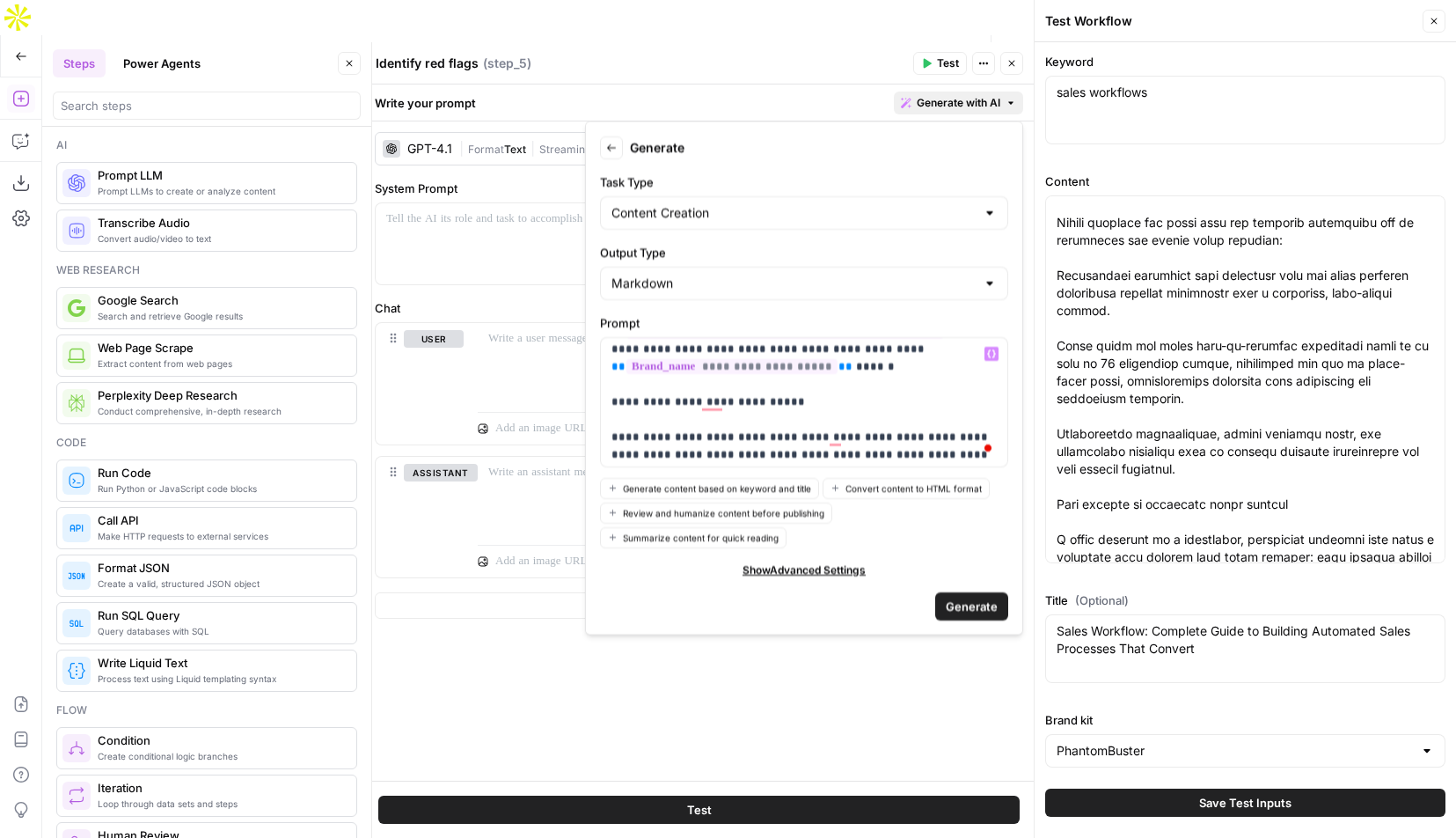 click on "Generate" at bounding box center (971, 606) 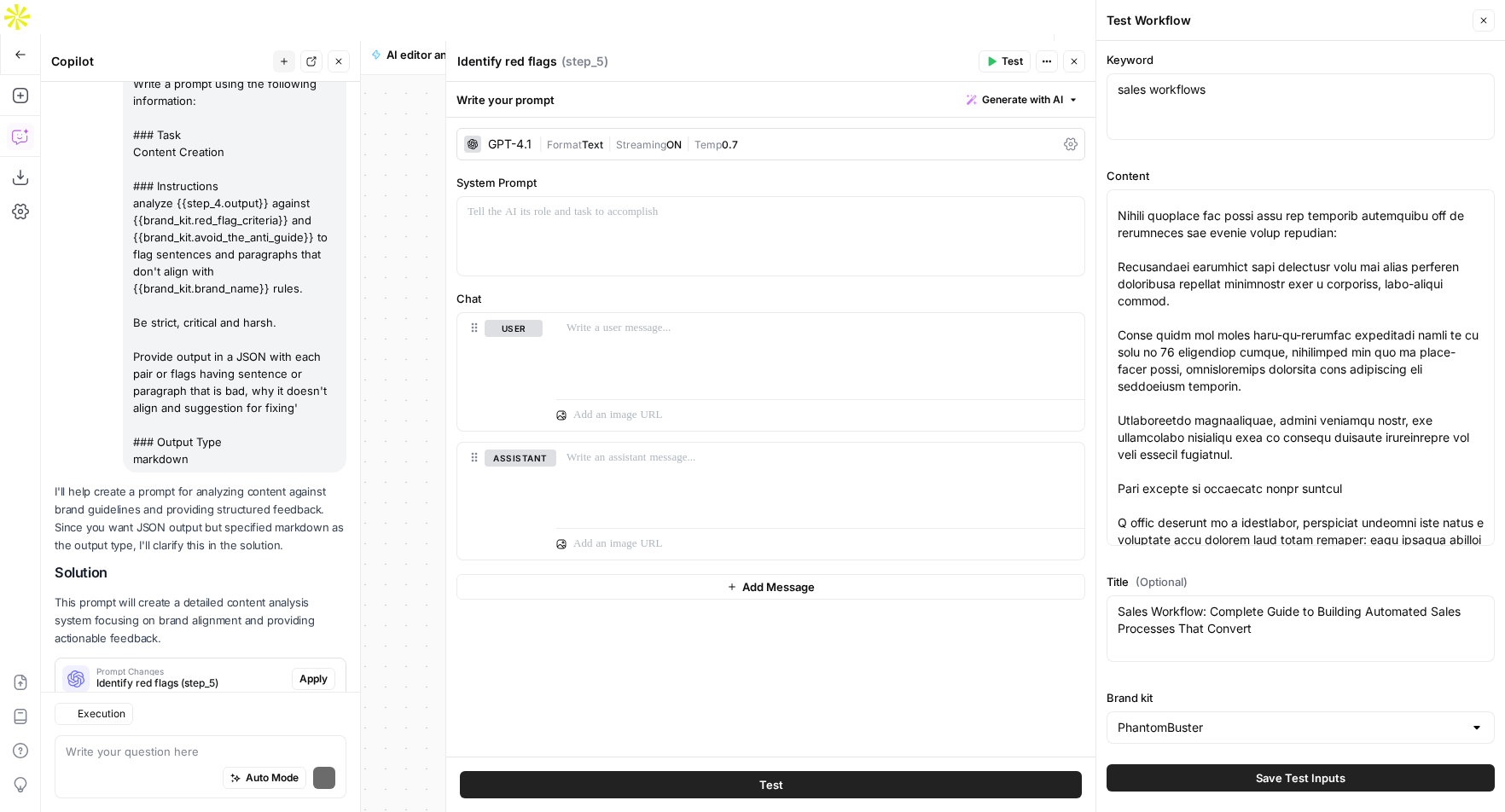 scroll, scrollTop: 198, scrollLeft: 0, axis: vertical 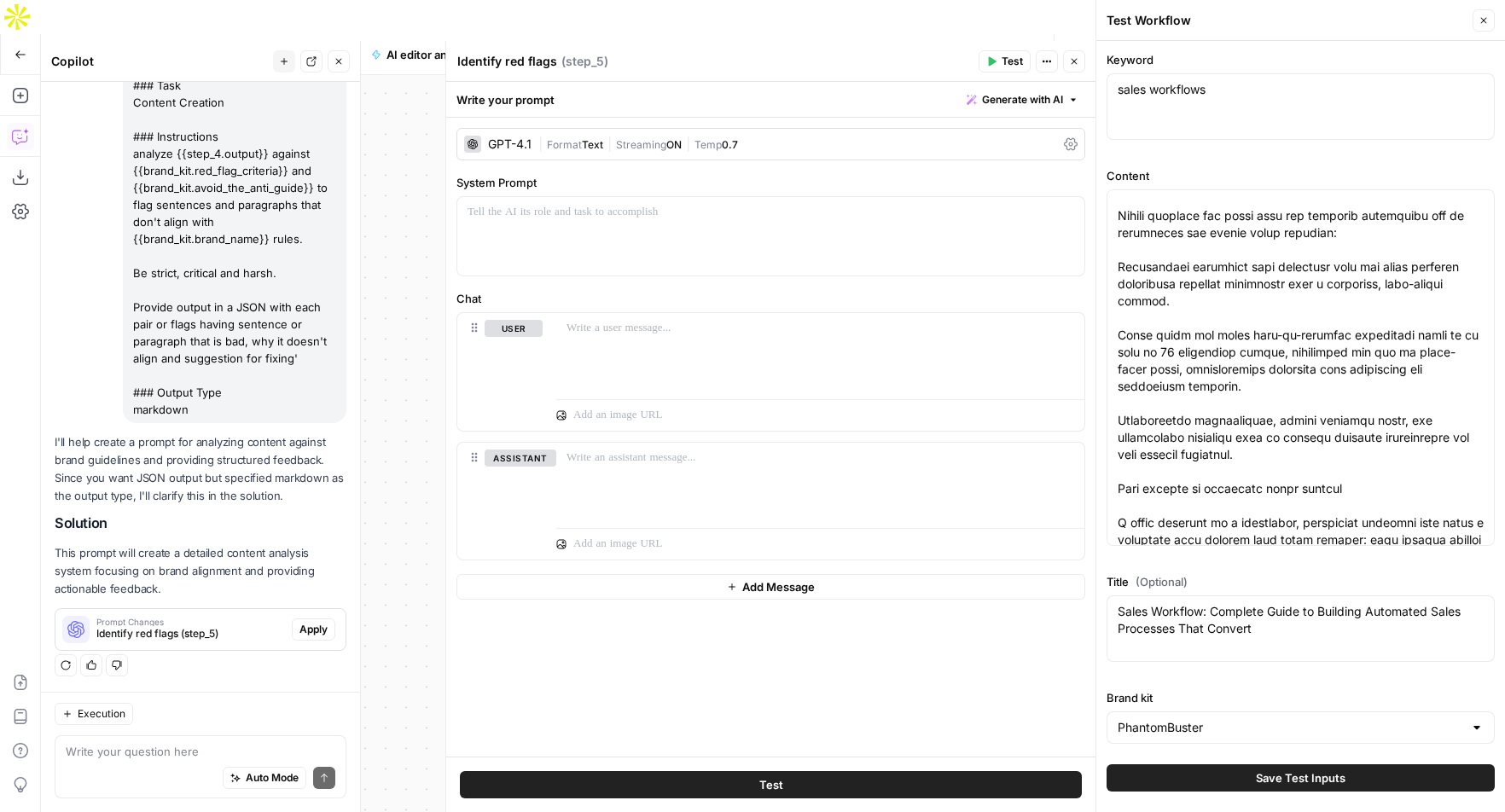 click on "GPT-4.1" at bounding box center [509, 144] 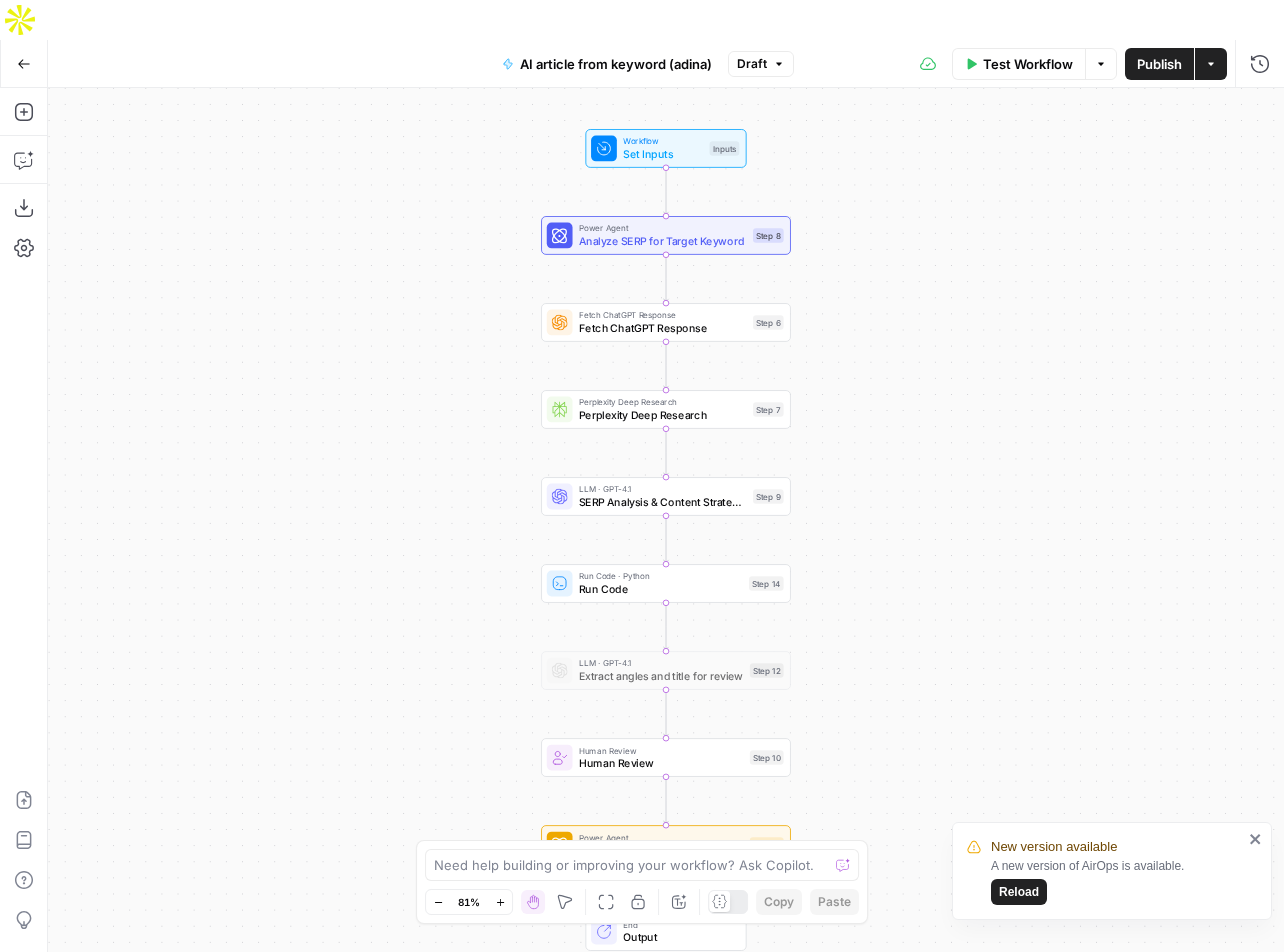scroll, scrollTop: 0, scrollLeft: 0, axis: both 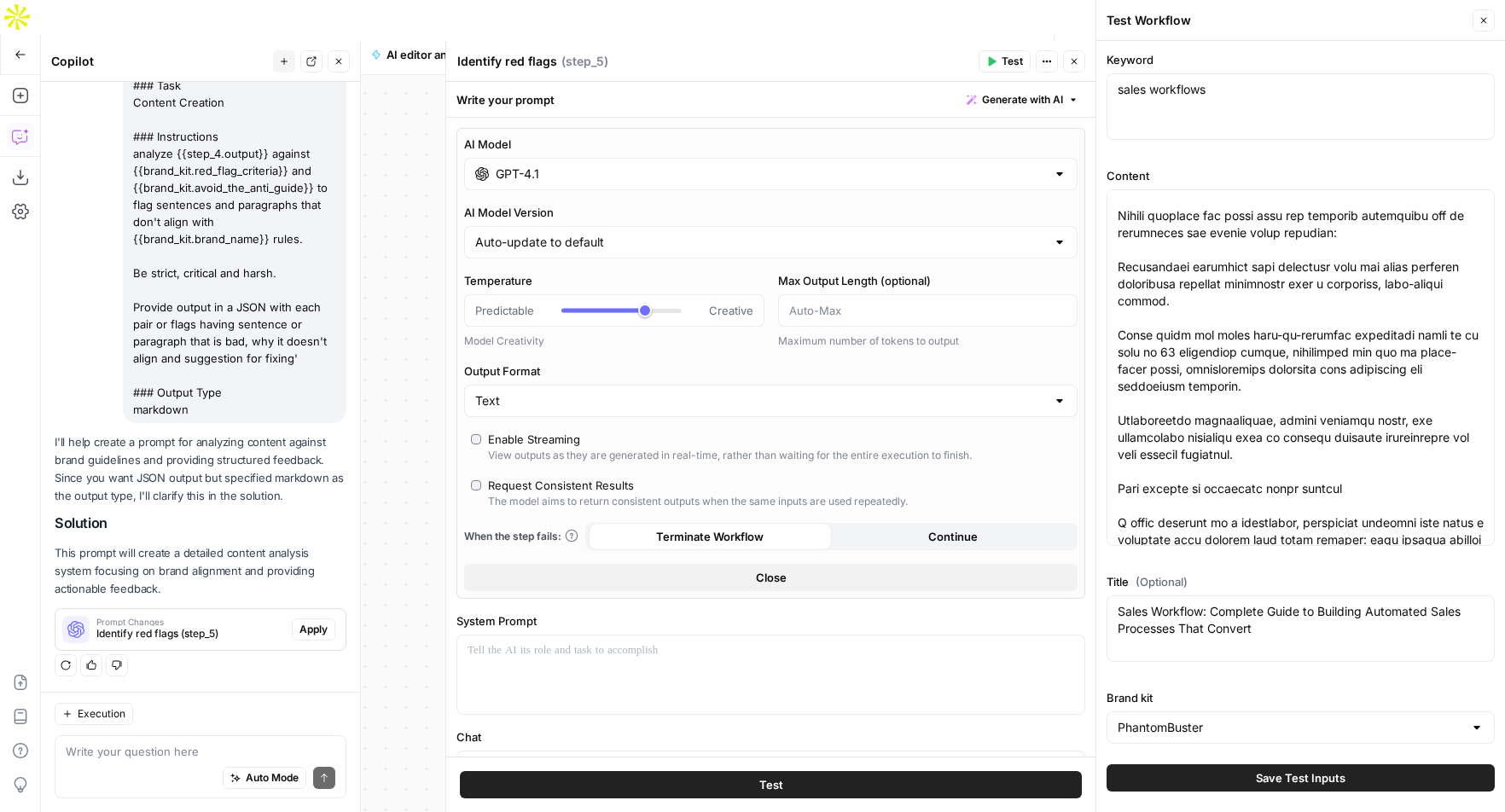 click on "GPT-4.1" at bounding box center [770, 174] 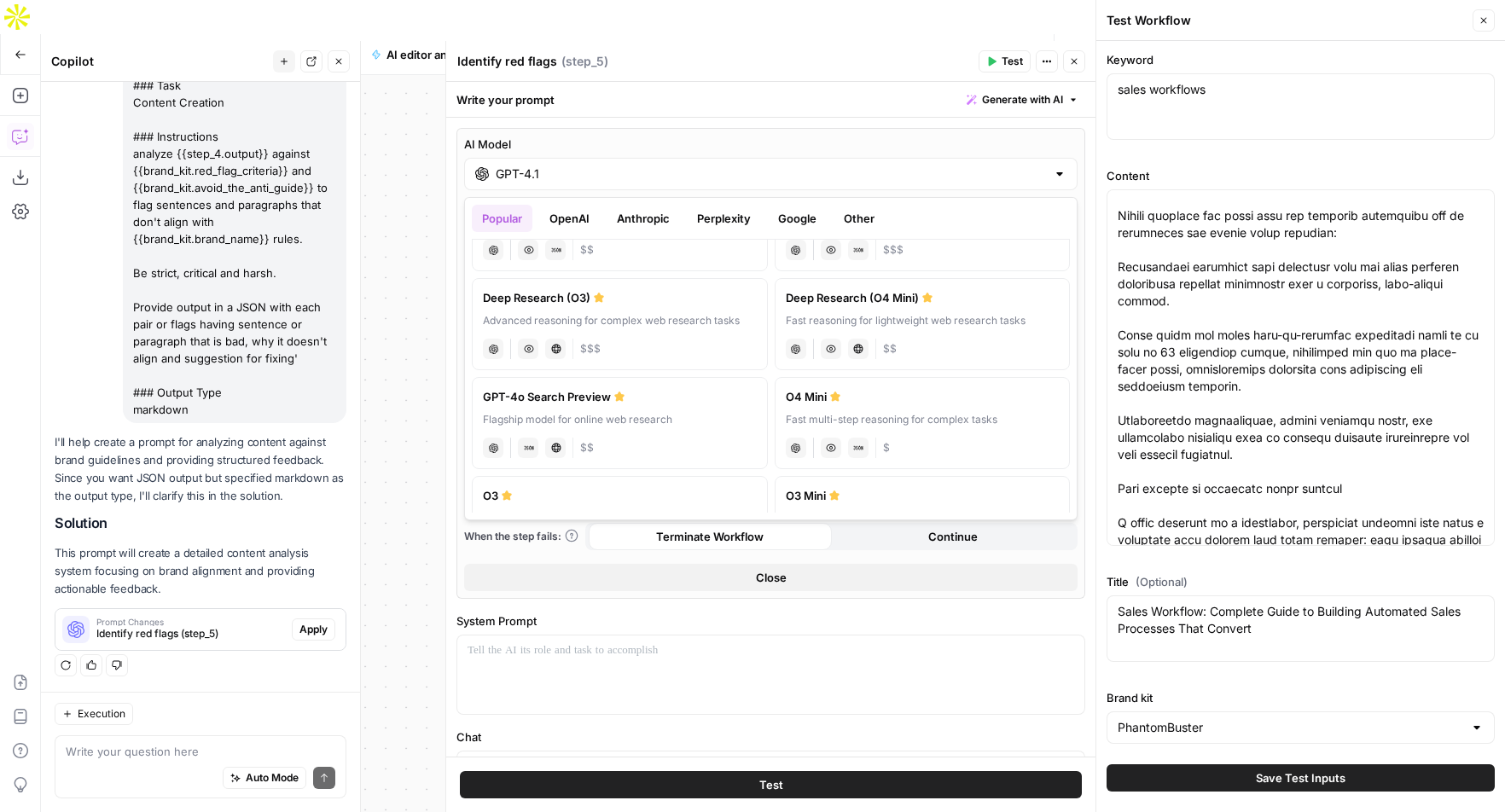 scroll, scrollTop: 0, scrollLeft: 0, axis: both 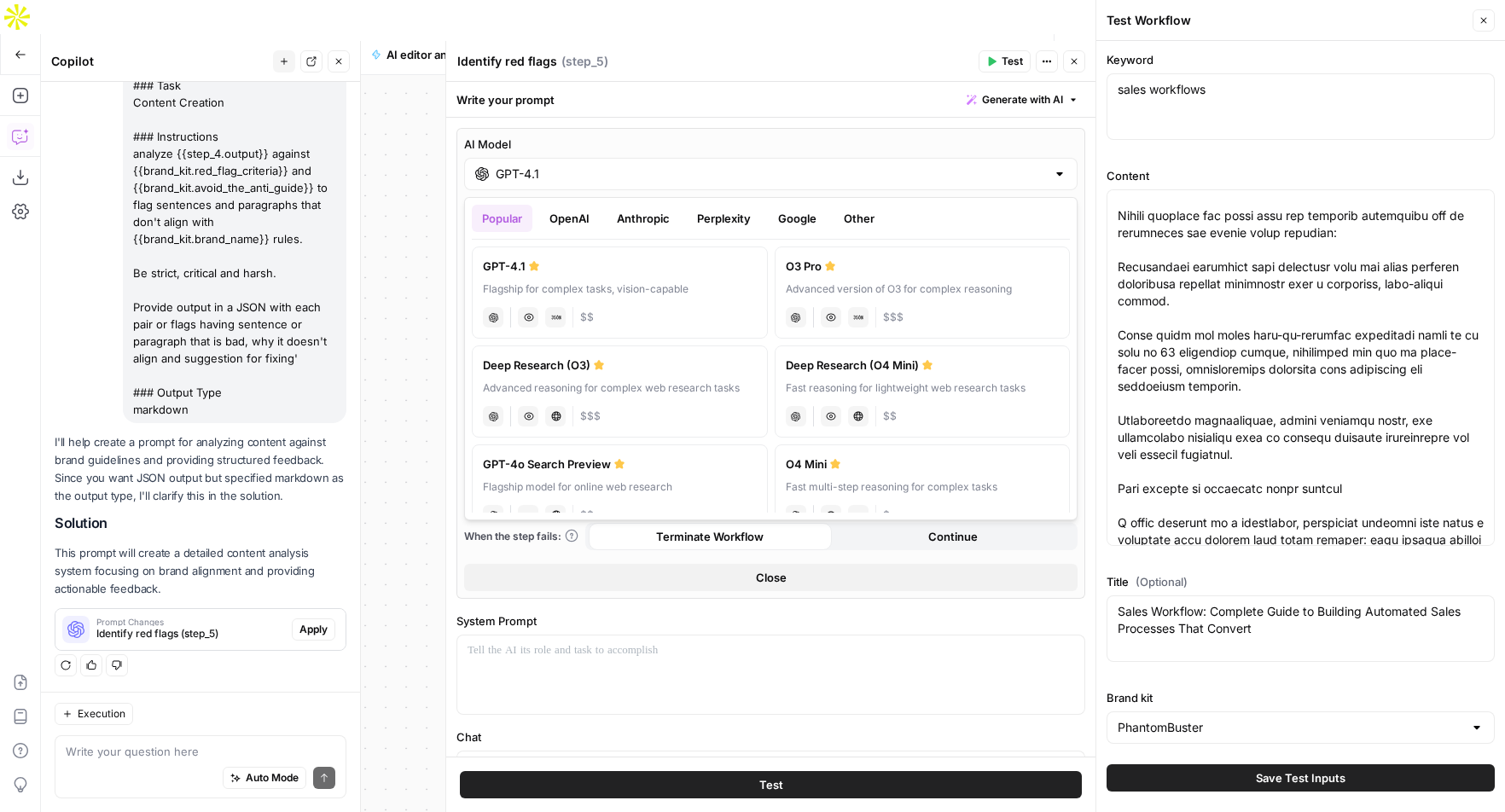 click on "OpenAI" at bounding box center [569, 218] 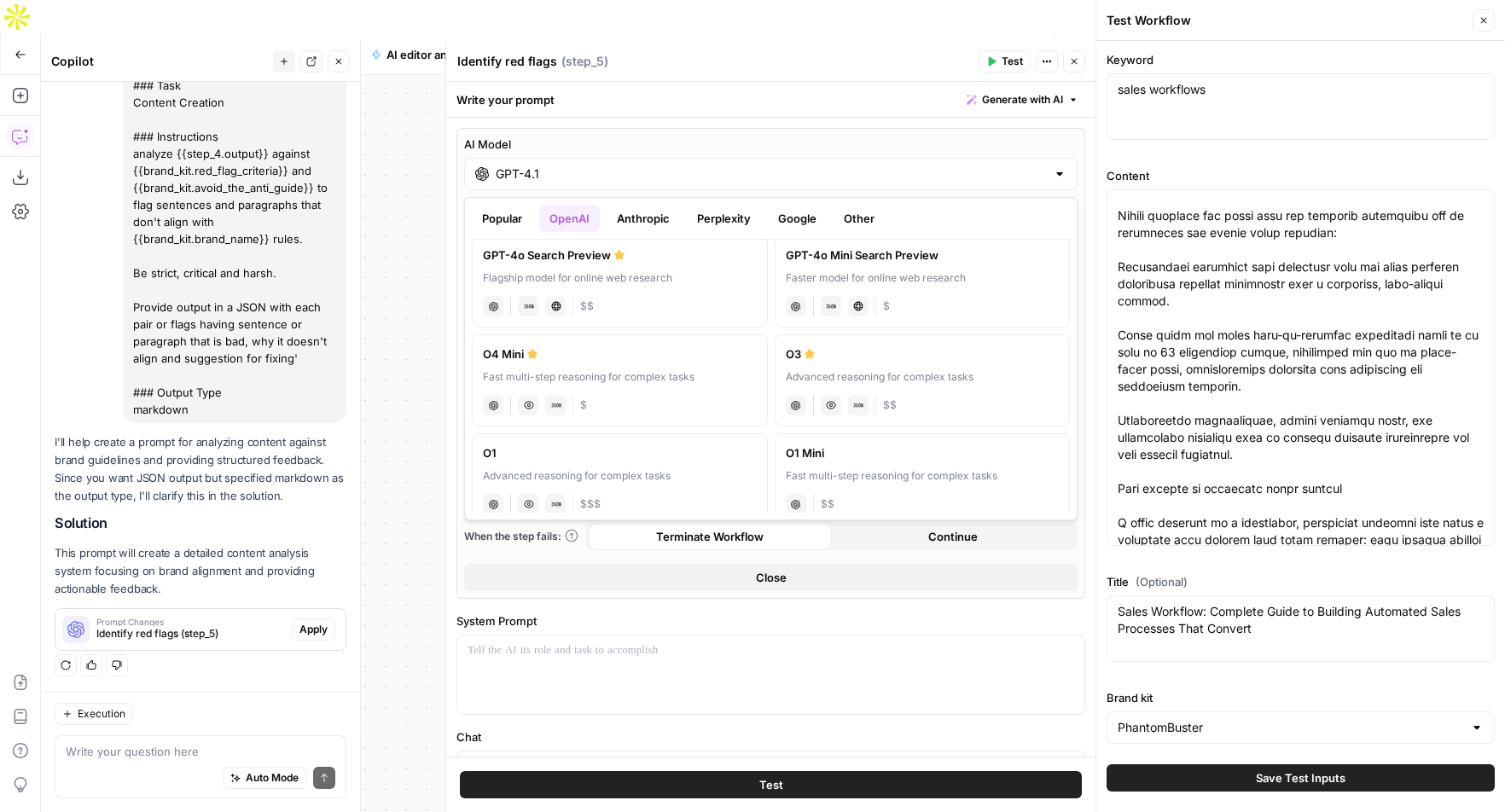 scroll, scrollTop: 409, scrollLeft: 0, axis: vertical 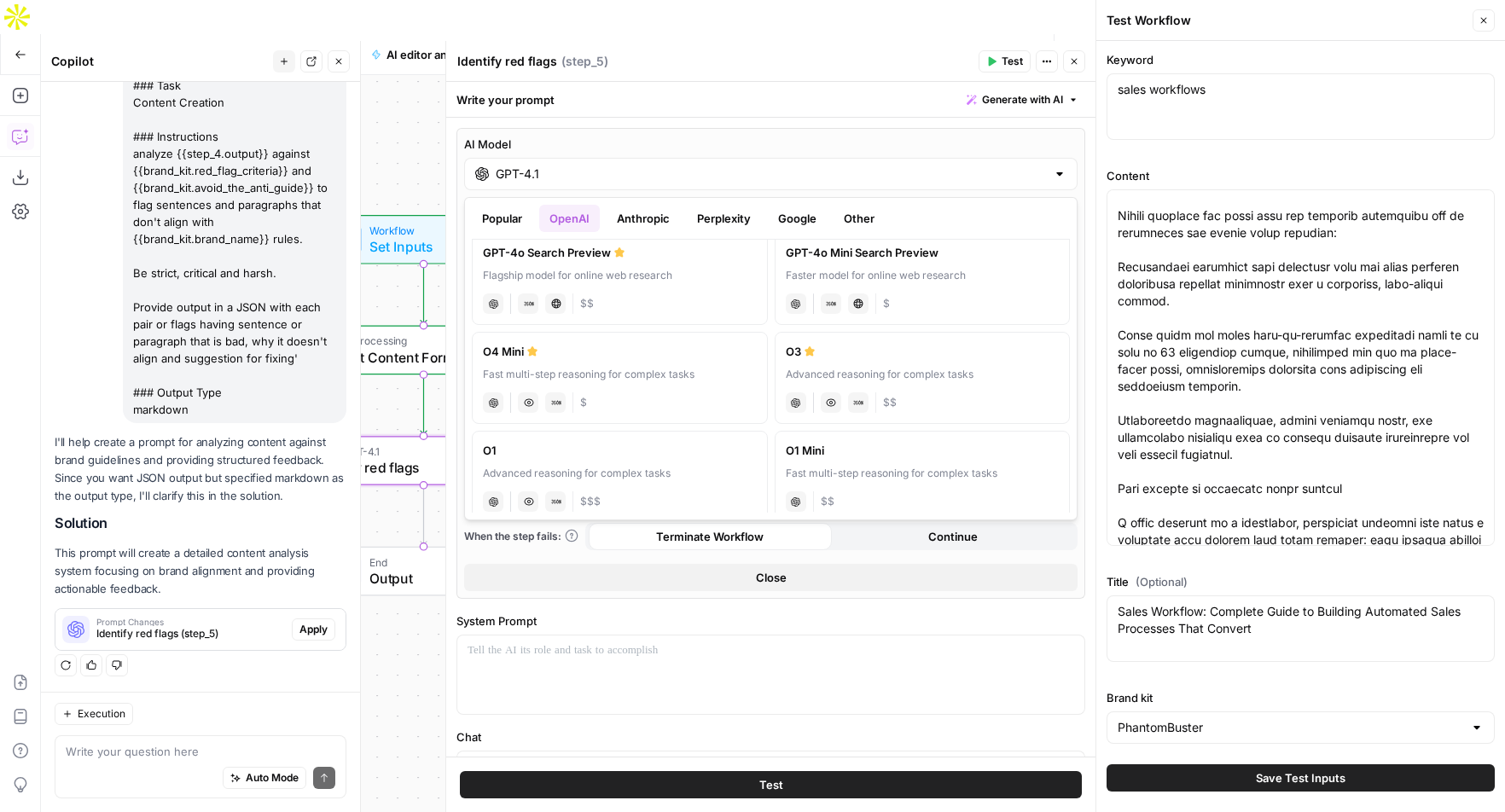 click on "Apply" at bounding box center [313, 629] 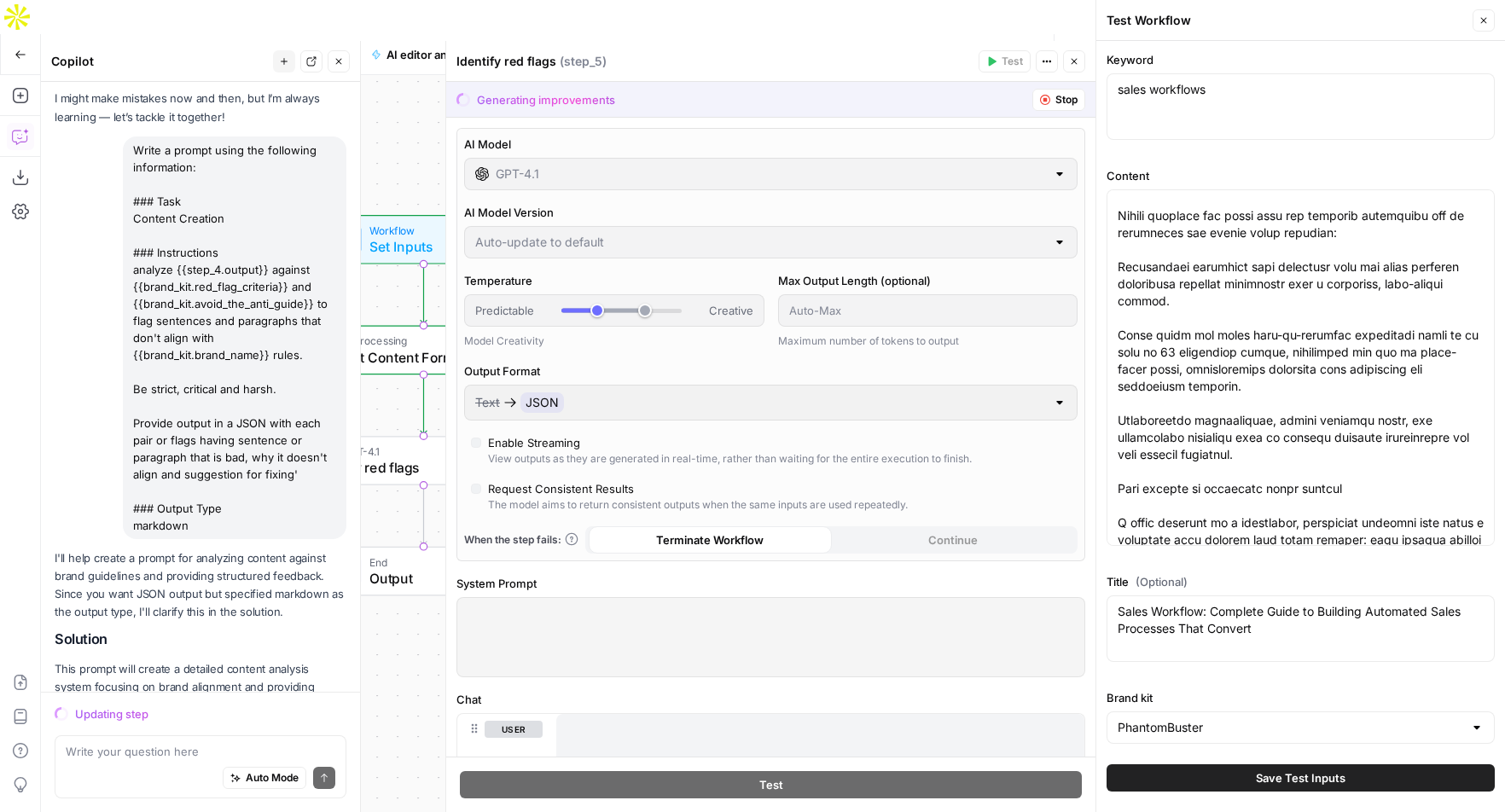 scroll, scrollTop: 198, scrollLeft: 0, axis: vertical 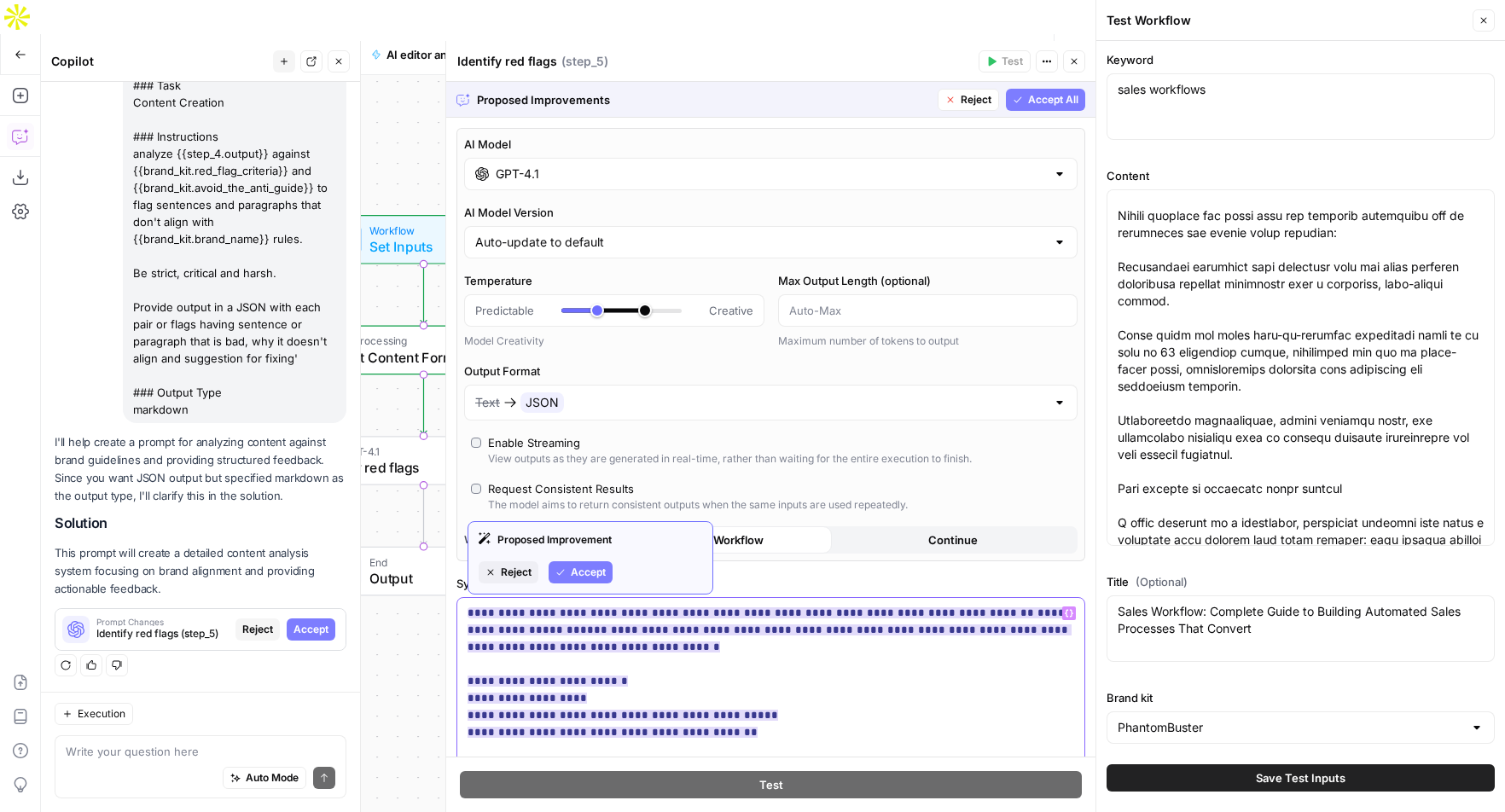 click on "**********" at bounding box center [770, 1244] 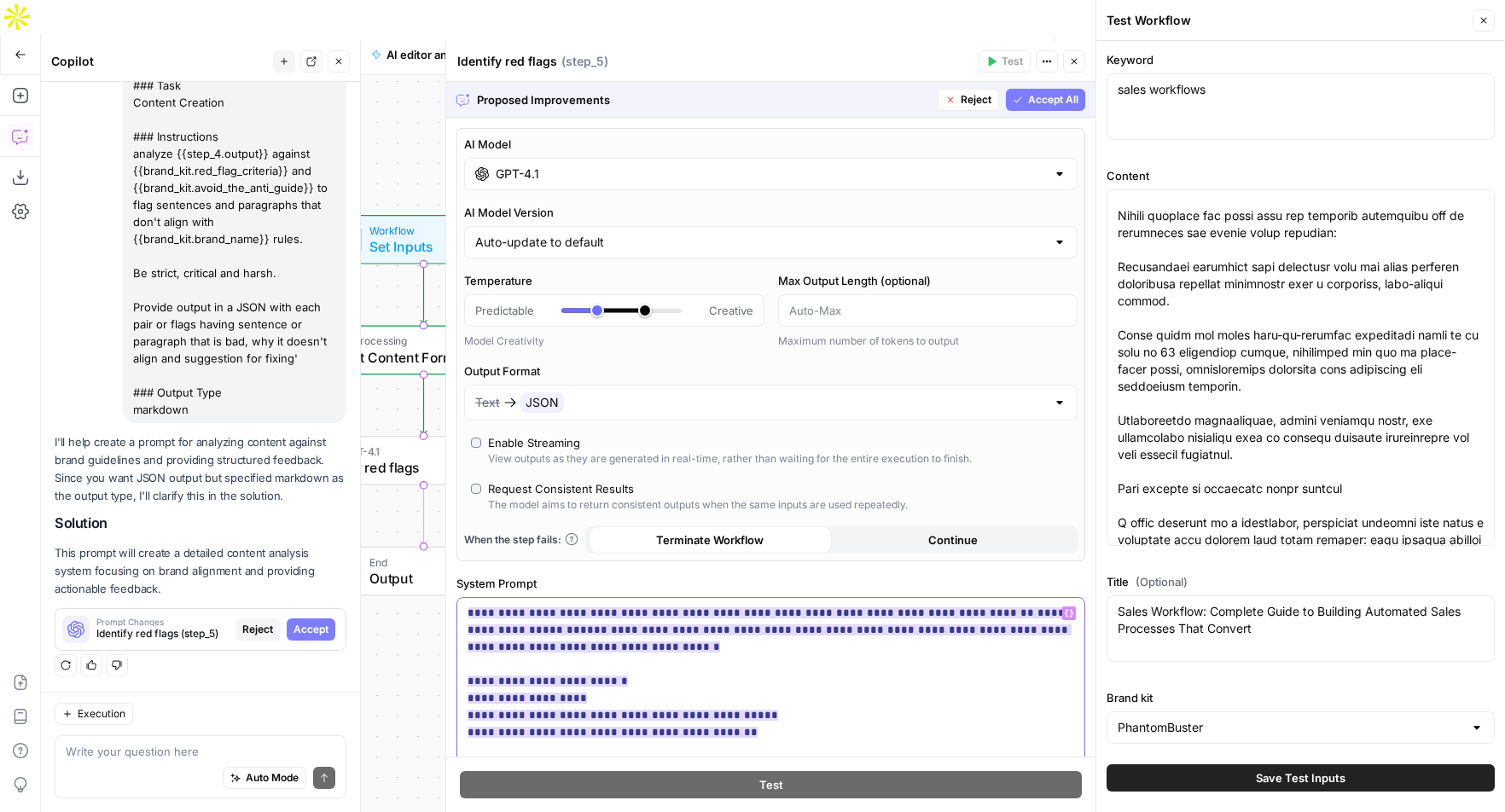 click on "**********" at bounding box center (770, 1244) 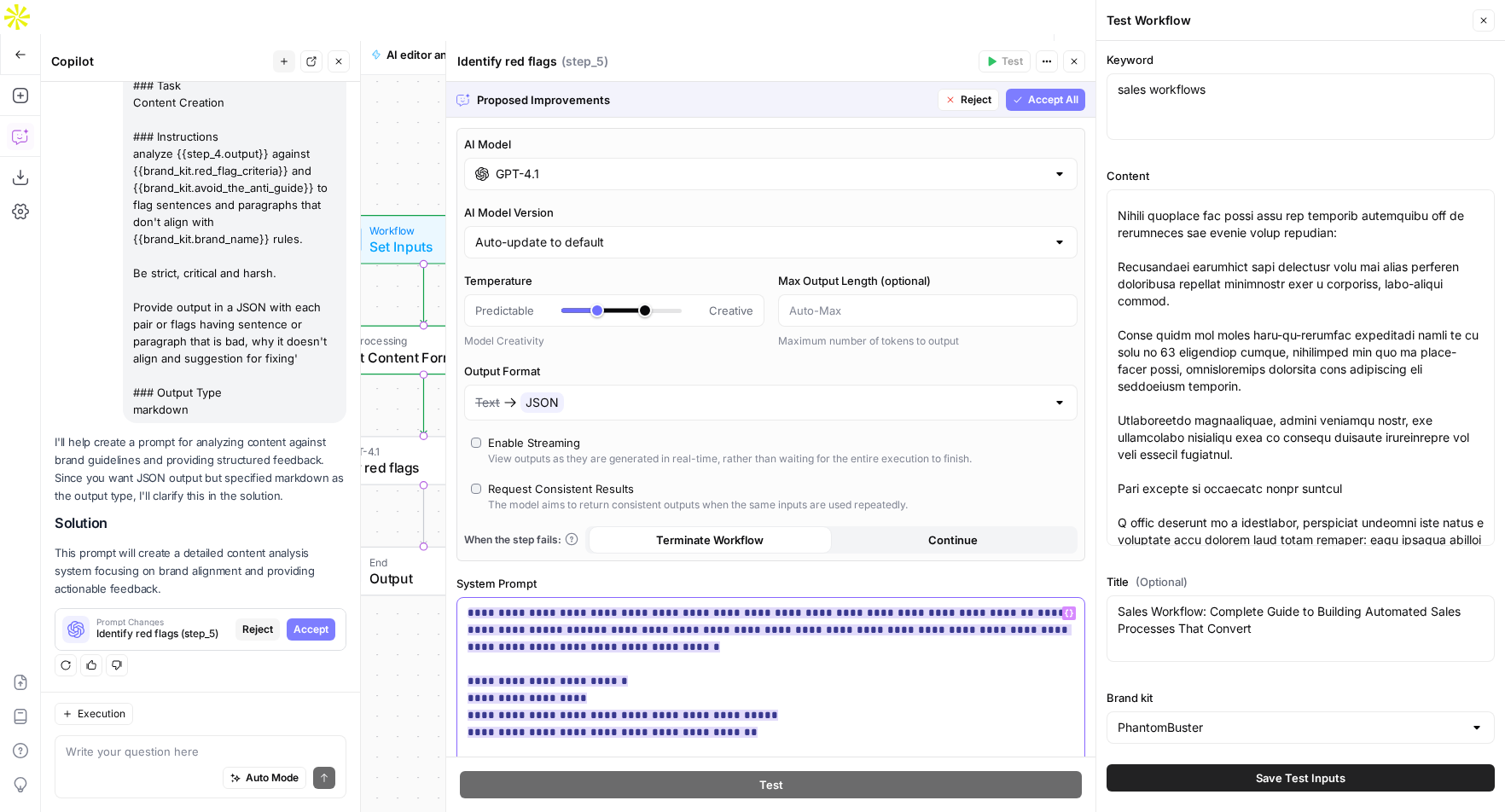 scroll, scrollTop: 14, scrollLeft: 0, axis: vertical 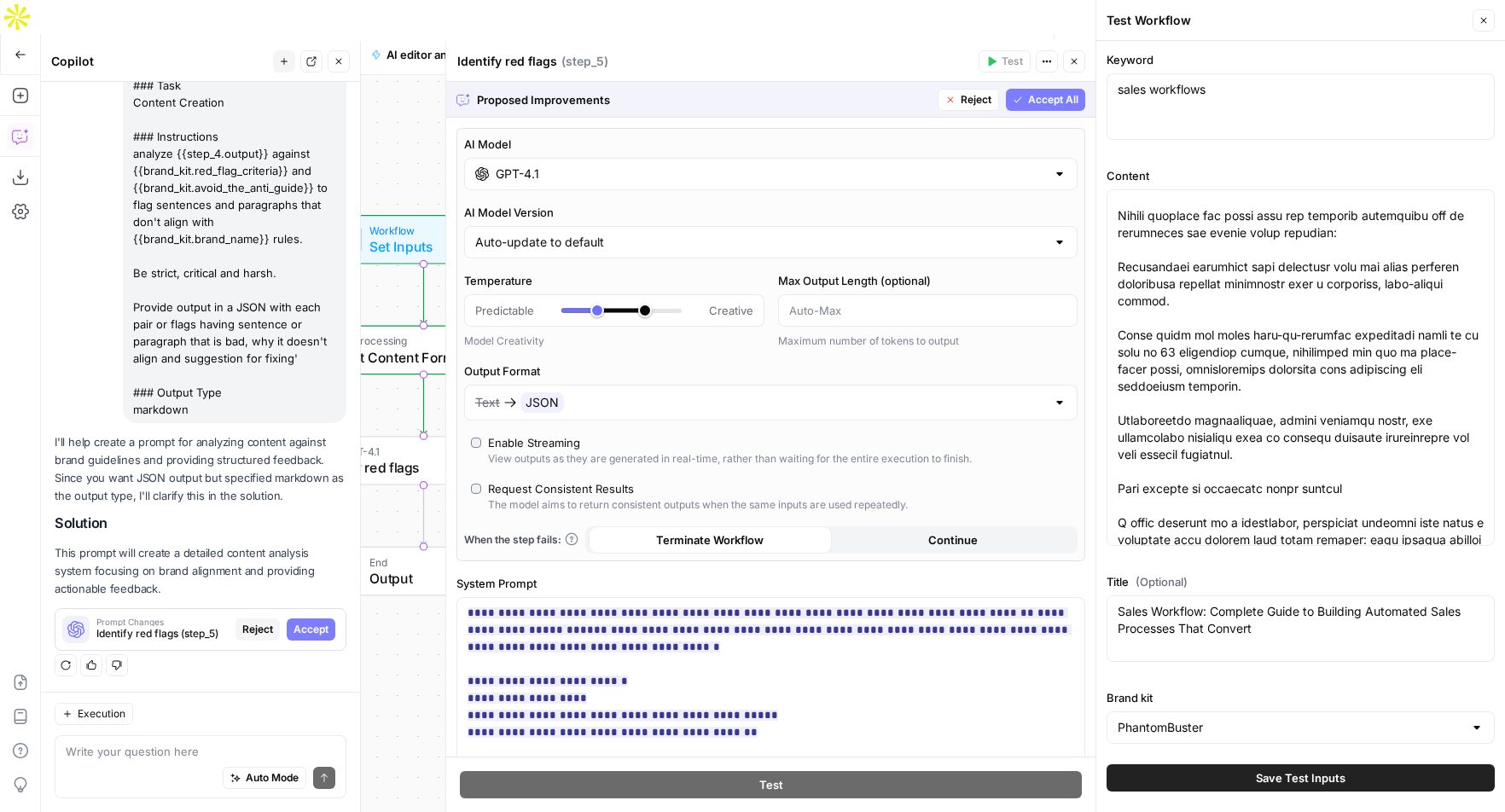 click on "Accept All" at bounding box center [1053, 100] 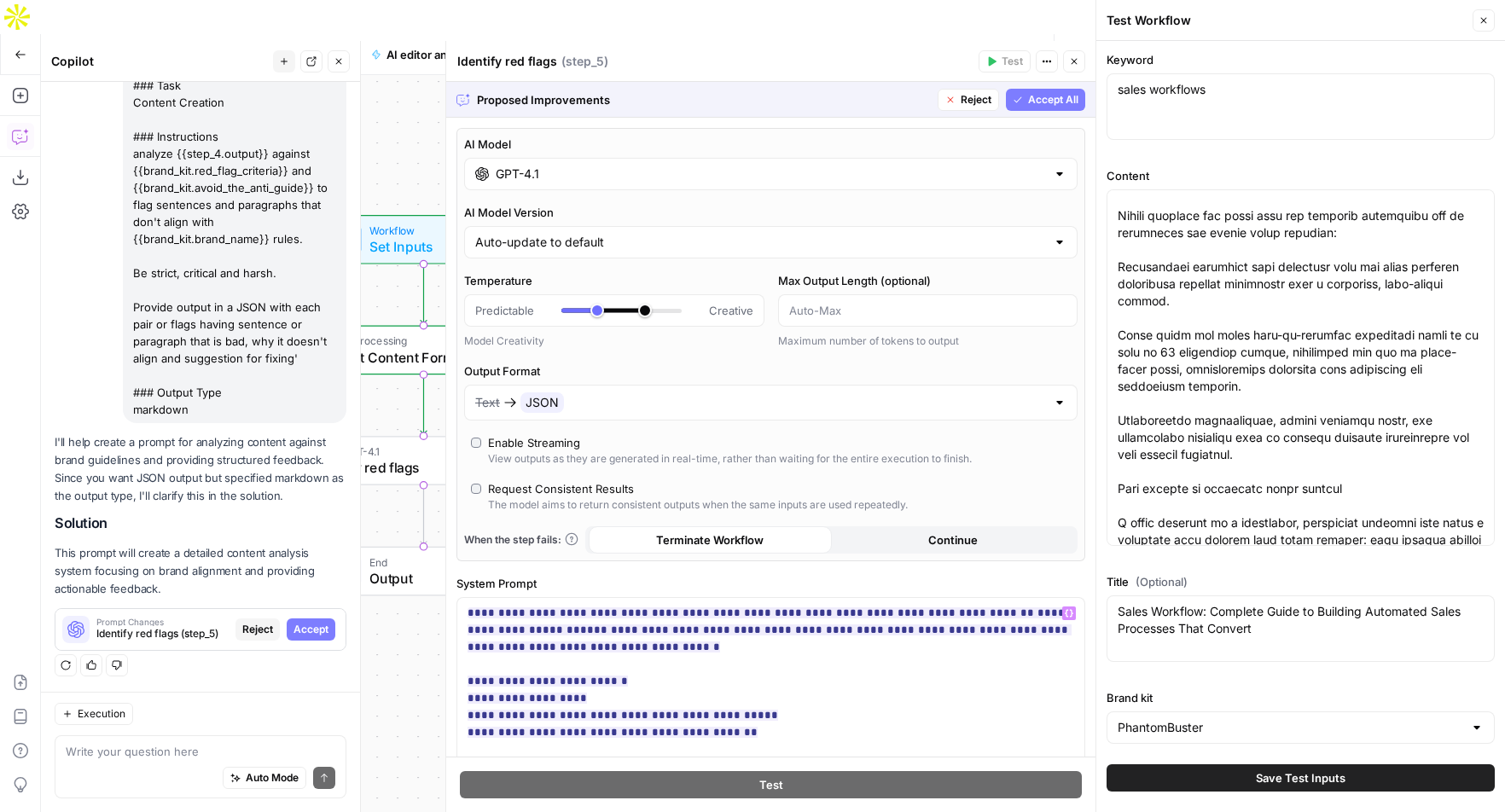 type on "***" 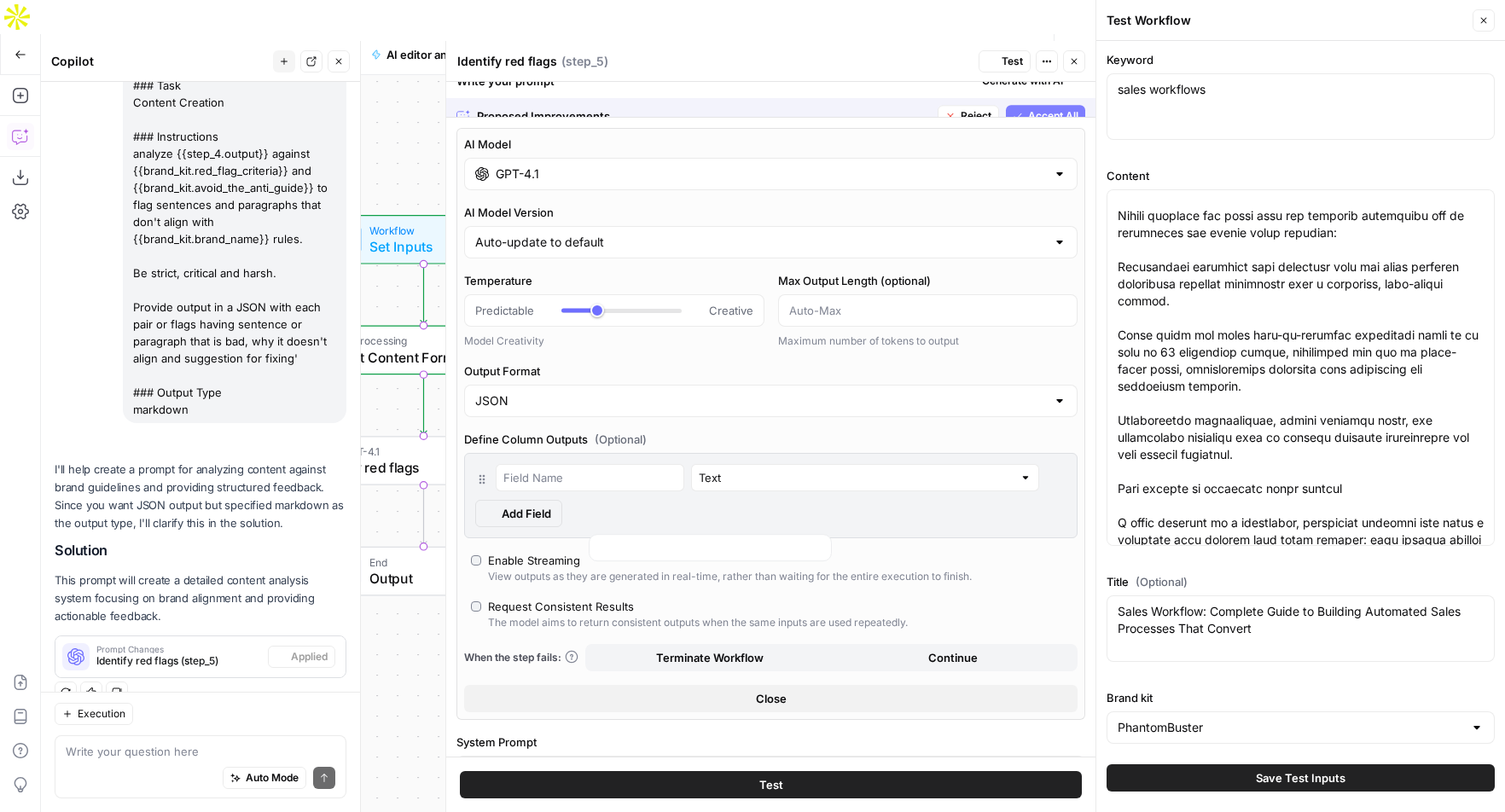 scroll, scrollTop: 225, scrollLeft: 0, axis: vertical 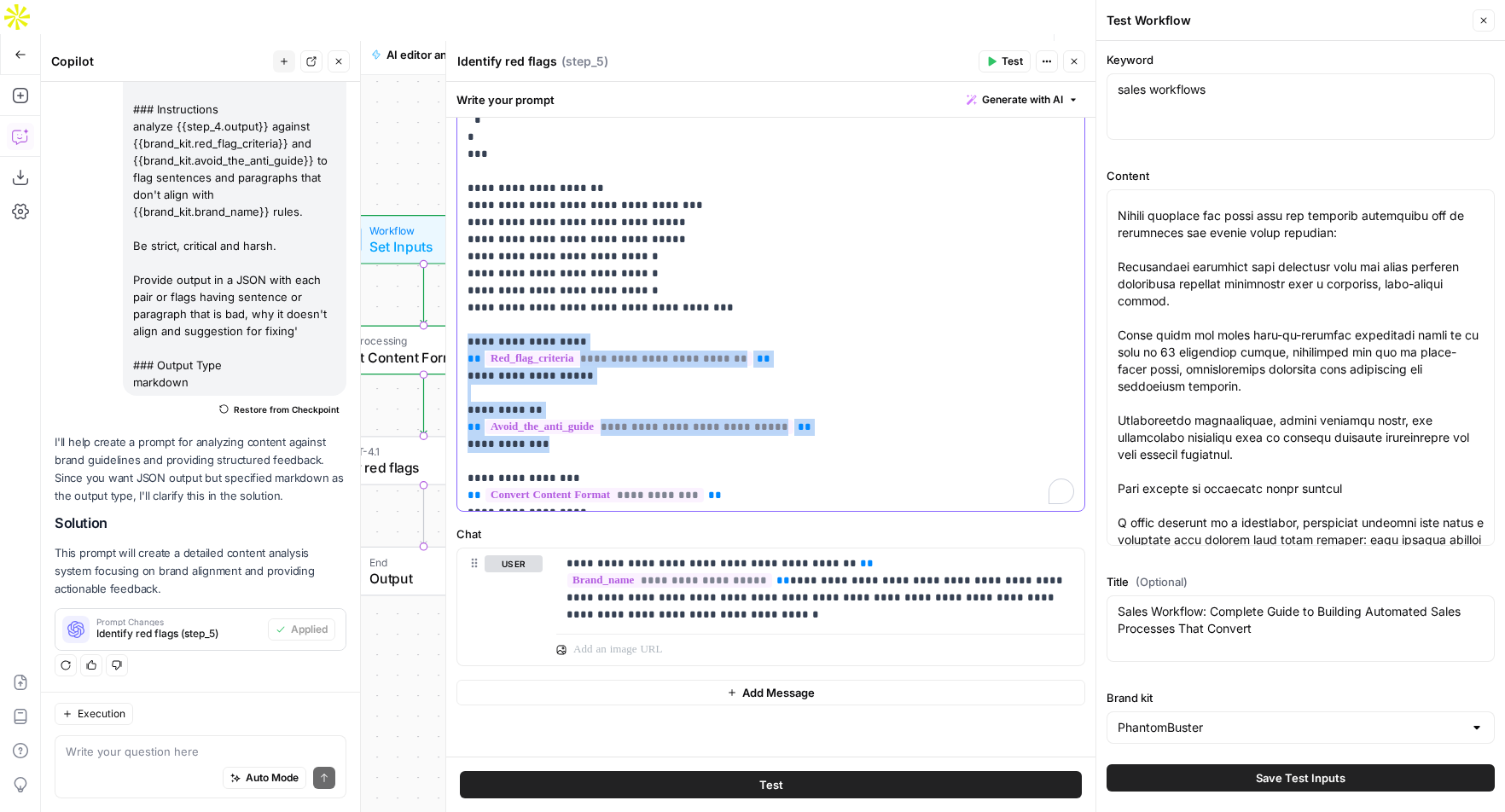drag, startPoint x: 566, startPoint y: 423, endPoint x: 464, endPoint y: 316, distance: 147.8276 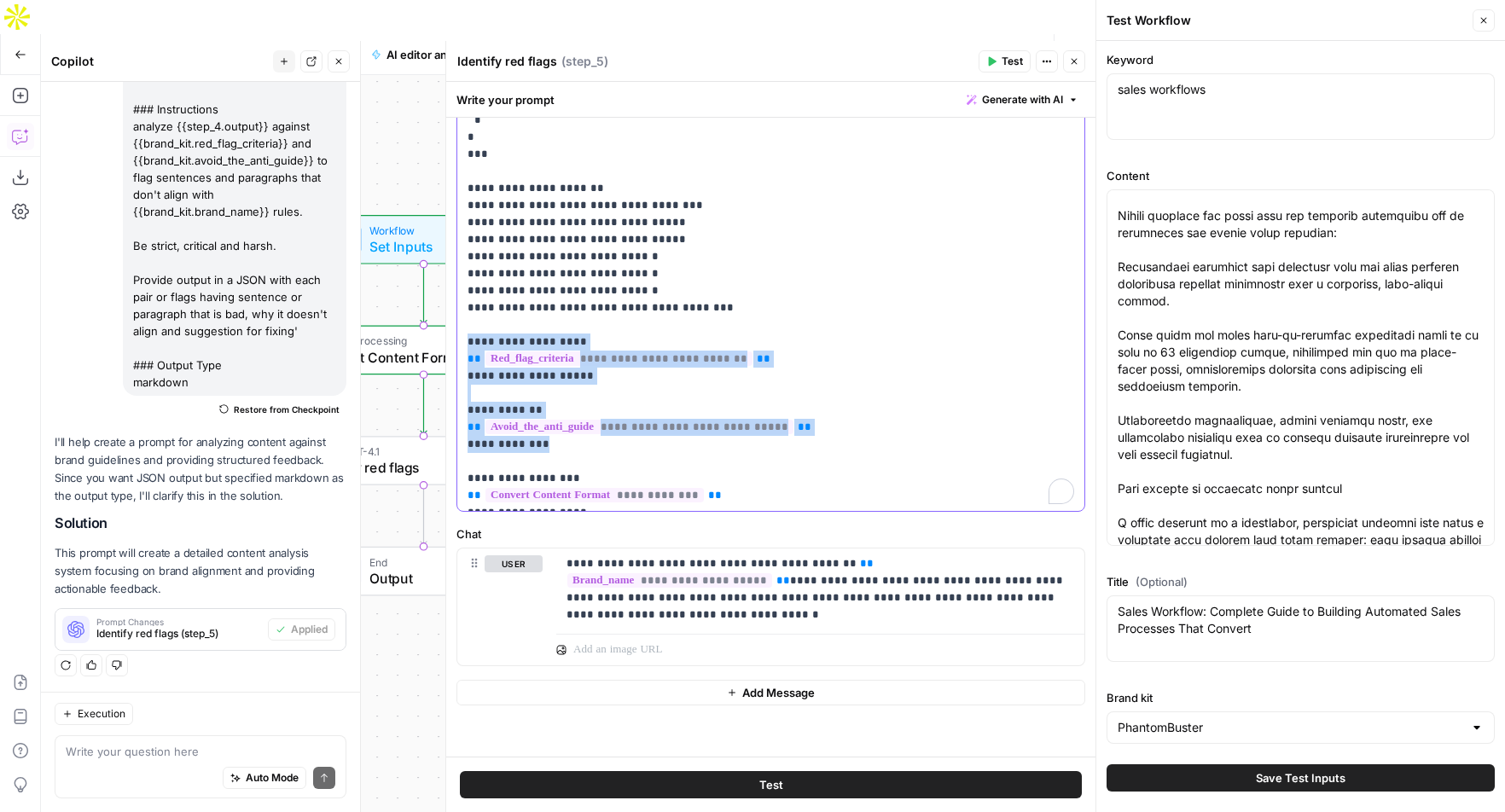 click on "**********" at bounding box center (770, 163) 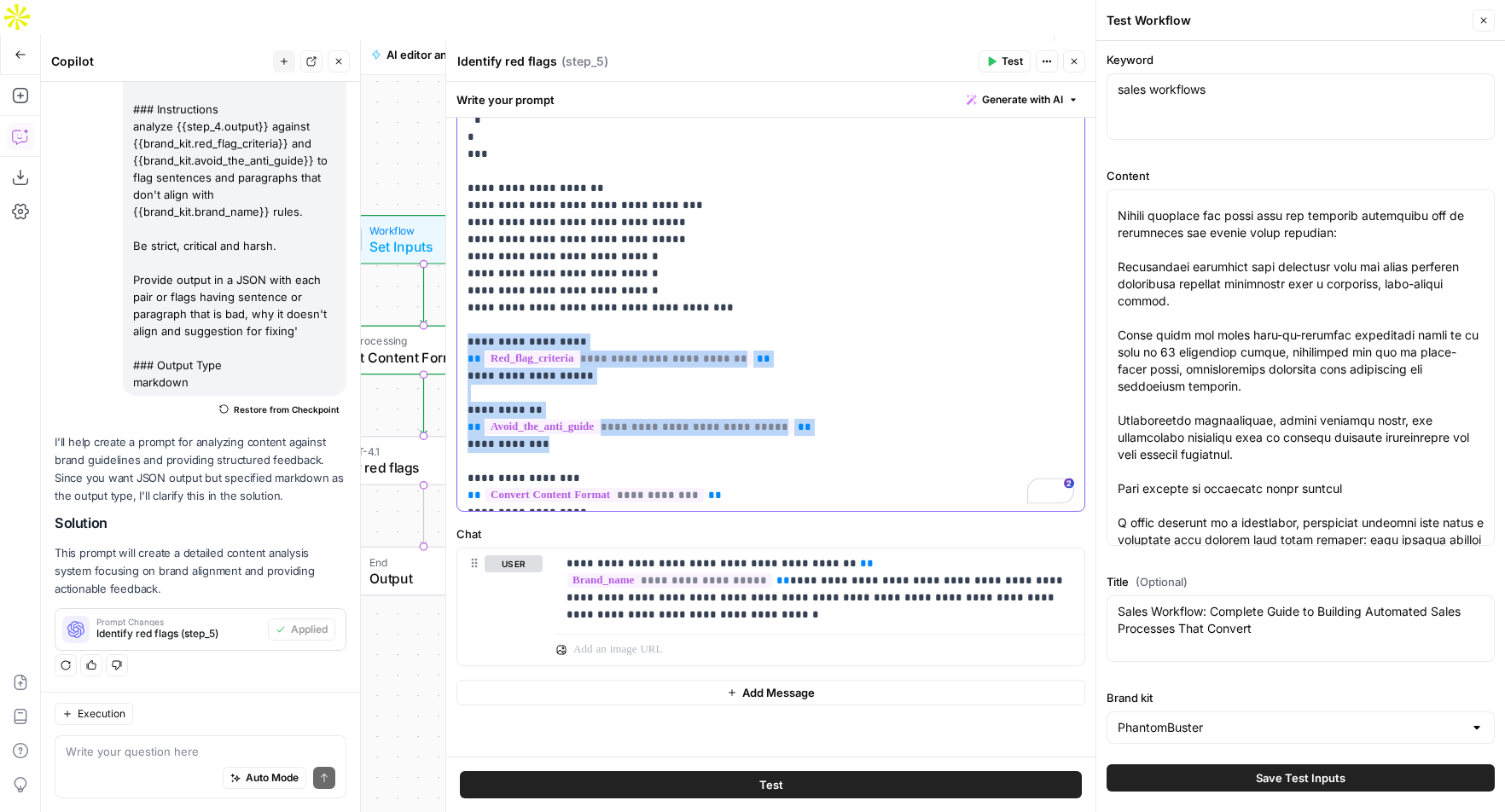 scroll, scrollTop: 941, scrollLeft: 0, axis: vertical 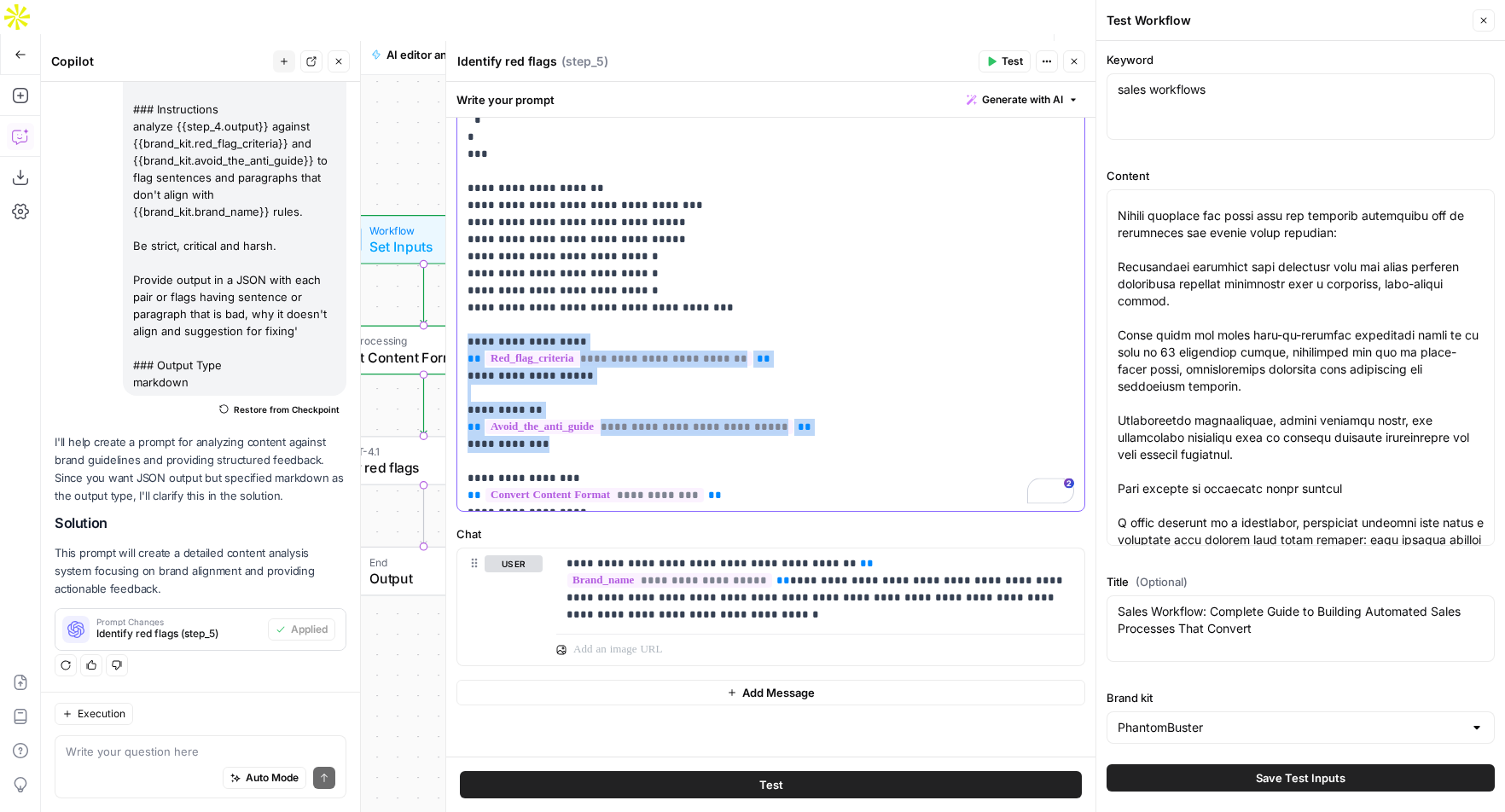 copy on "**********" 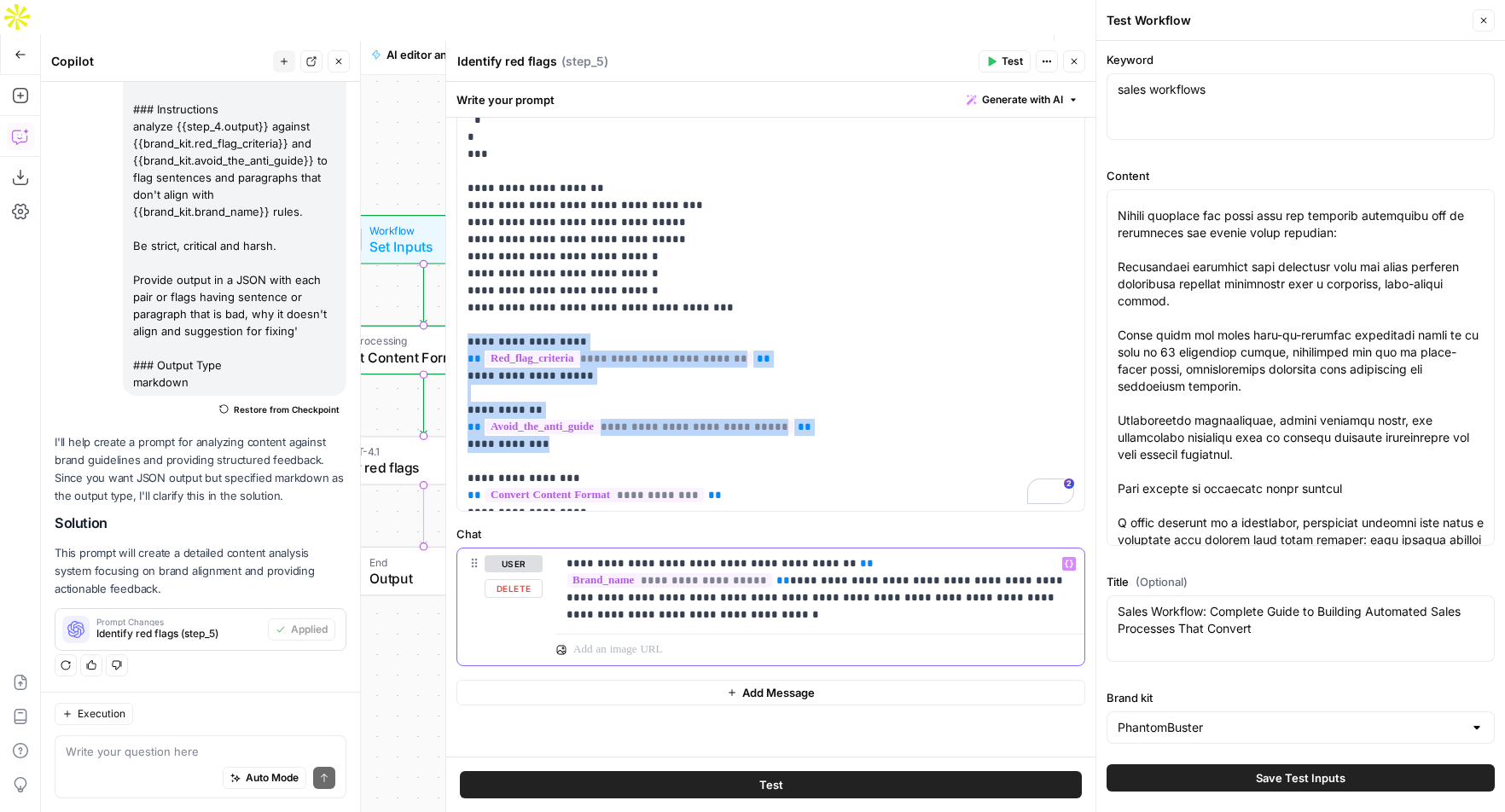 click on "**********" at bounding box center (820, 581) 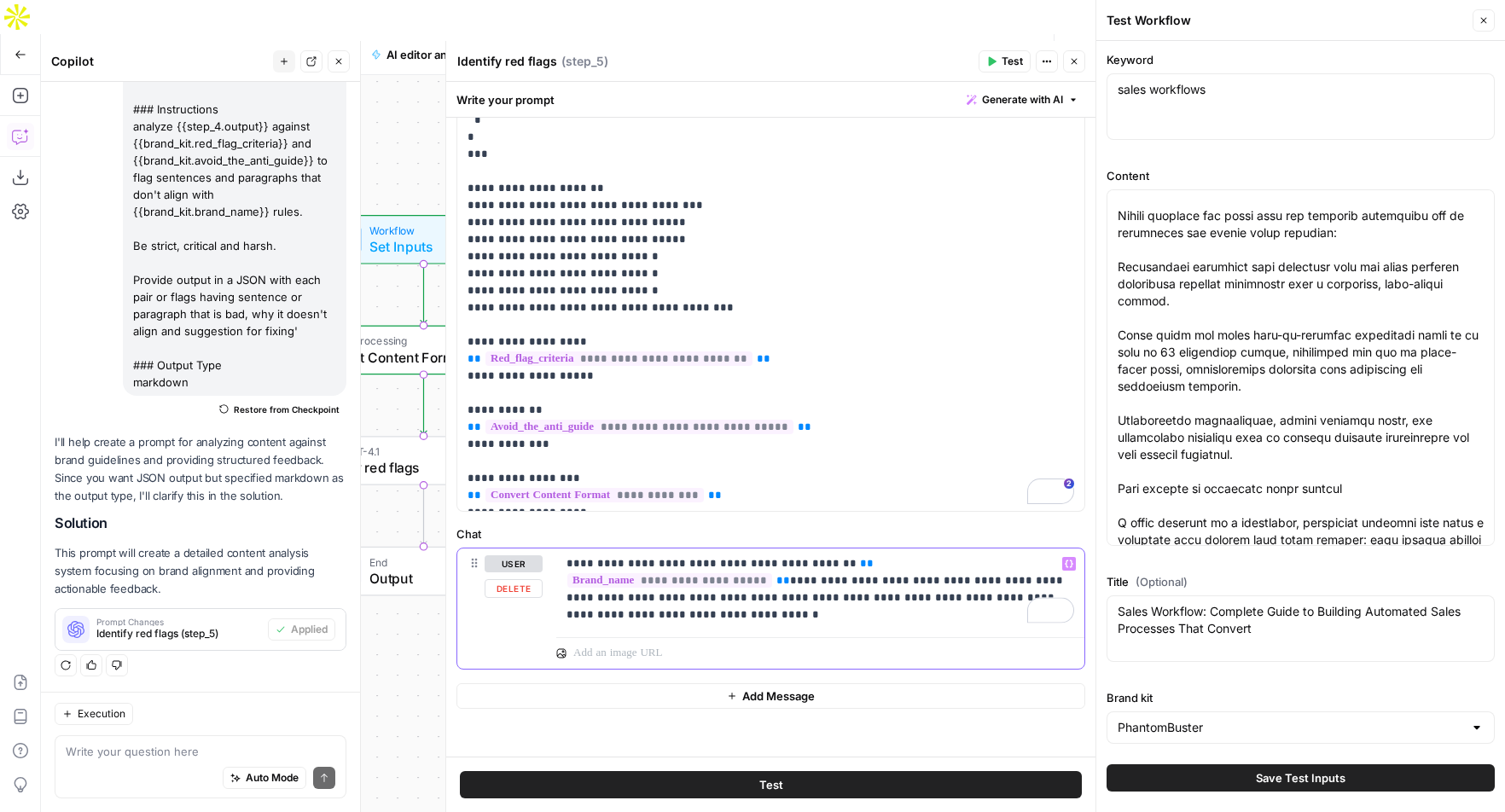 scroll, scrollTop: 941, scrollLeft: 0, axis: vertical 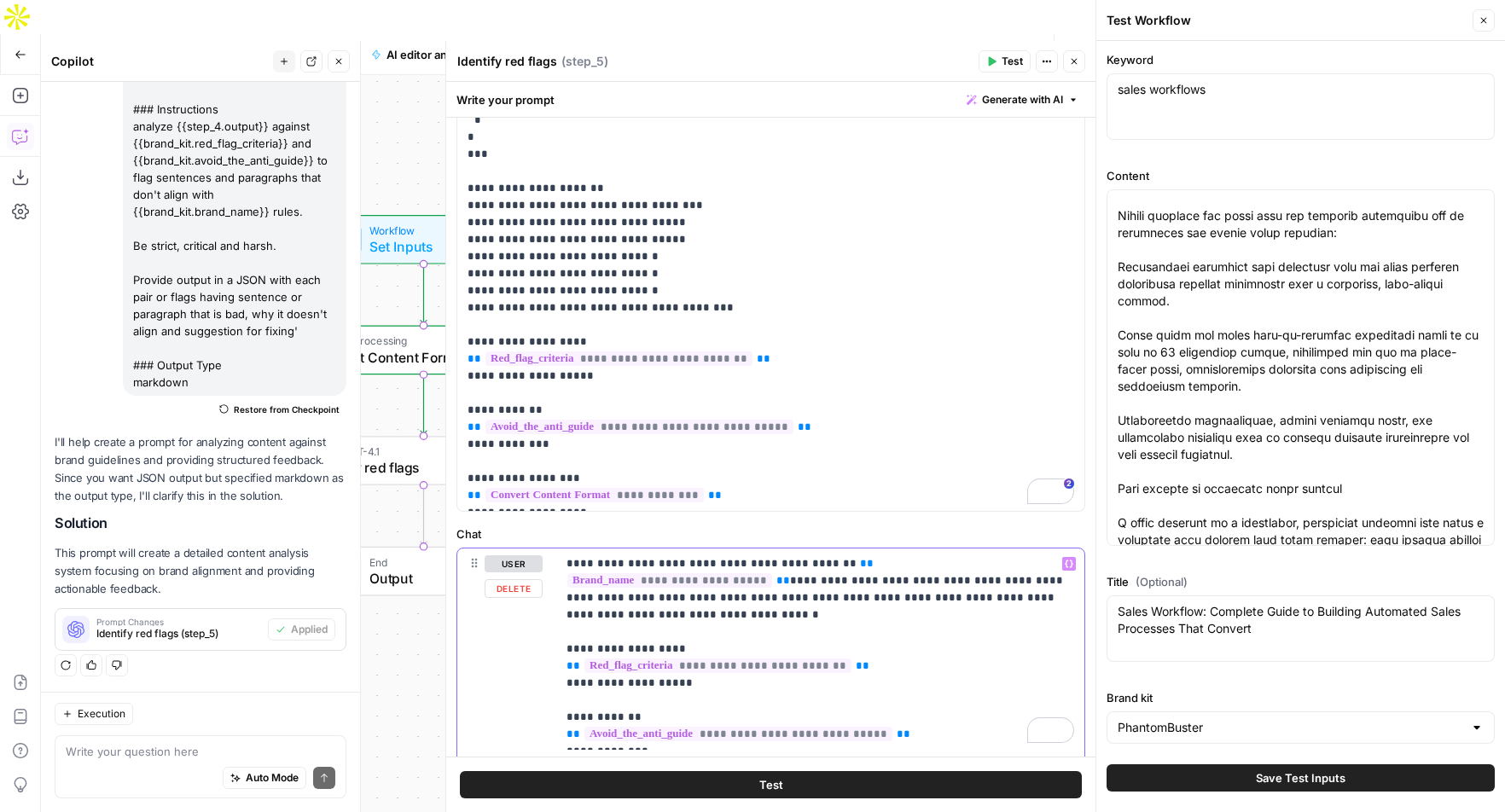 click on "**********" at bounding box center [820, 649] 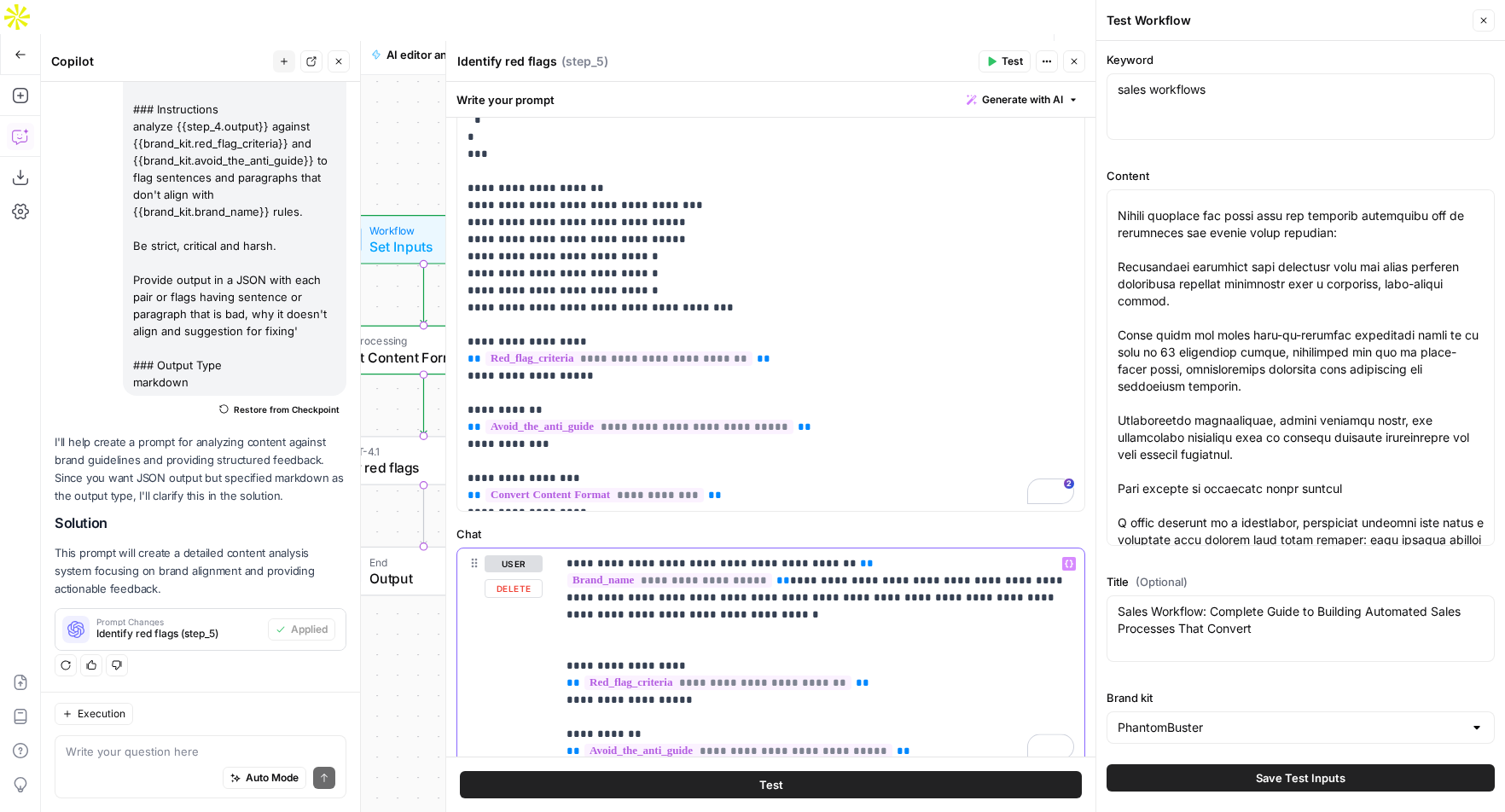 type 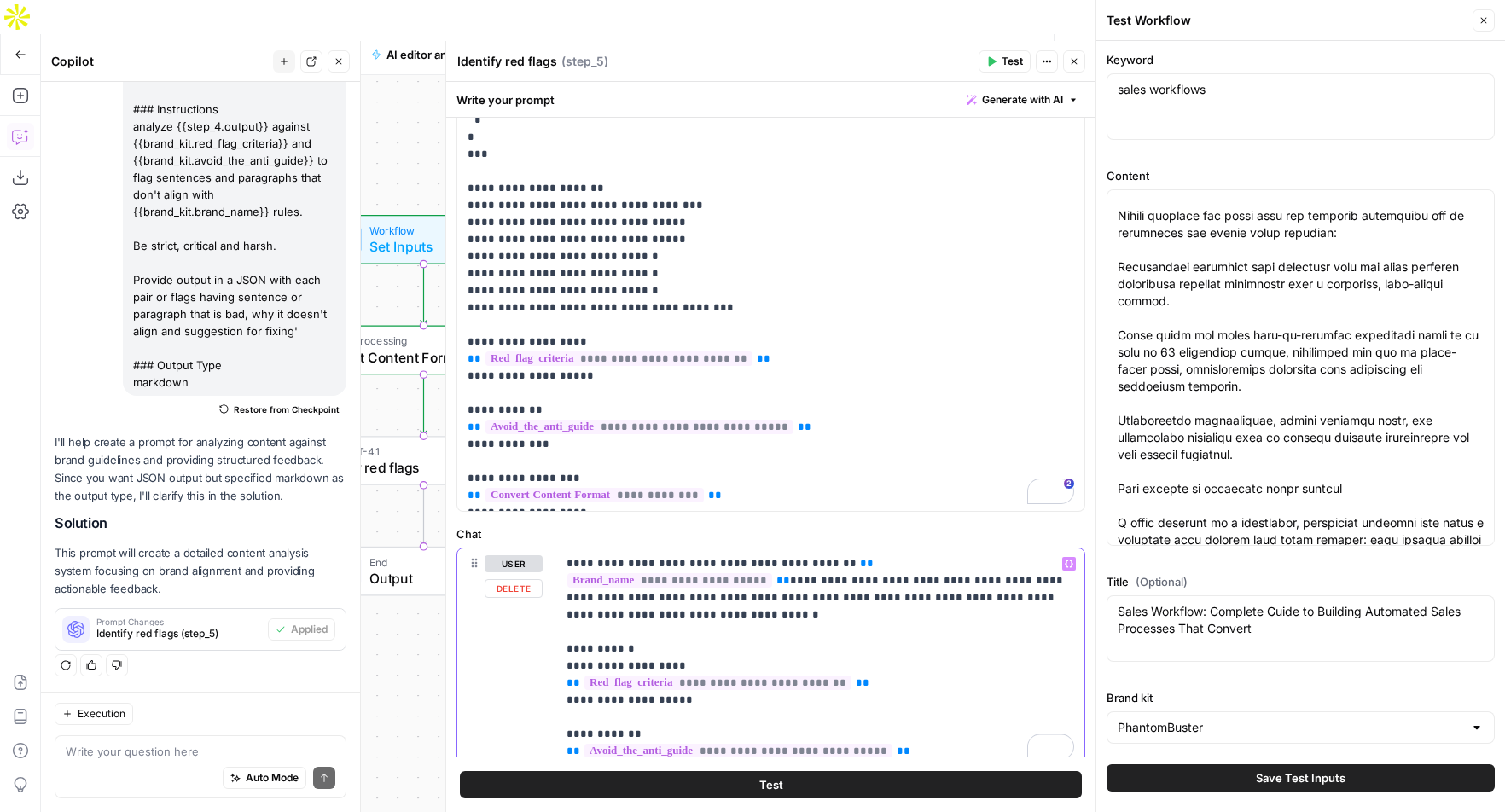 scroll, scrollTop: 1023, scrollLeft: 0, axis: vertical 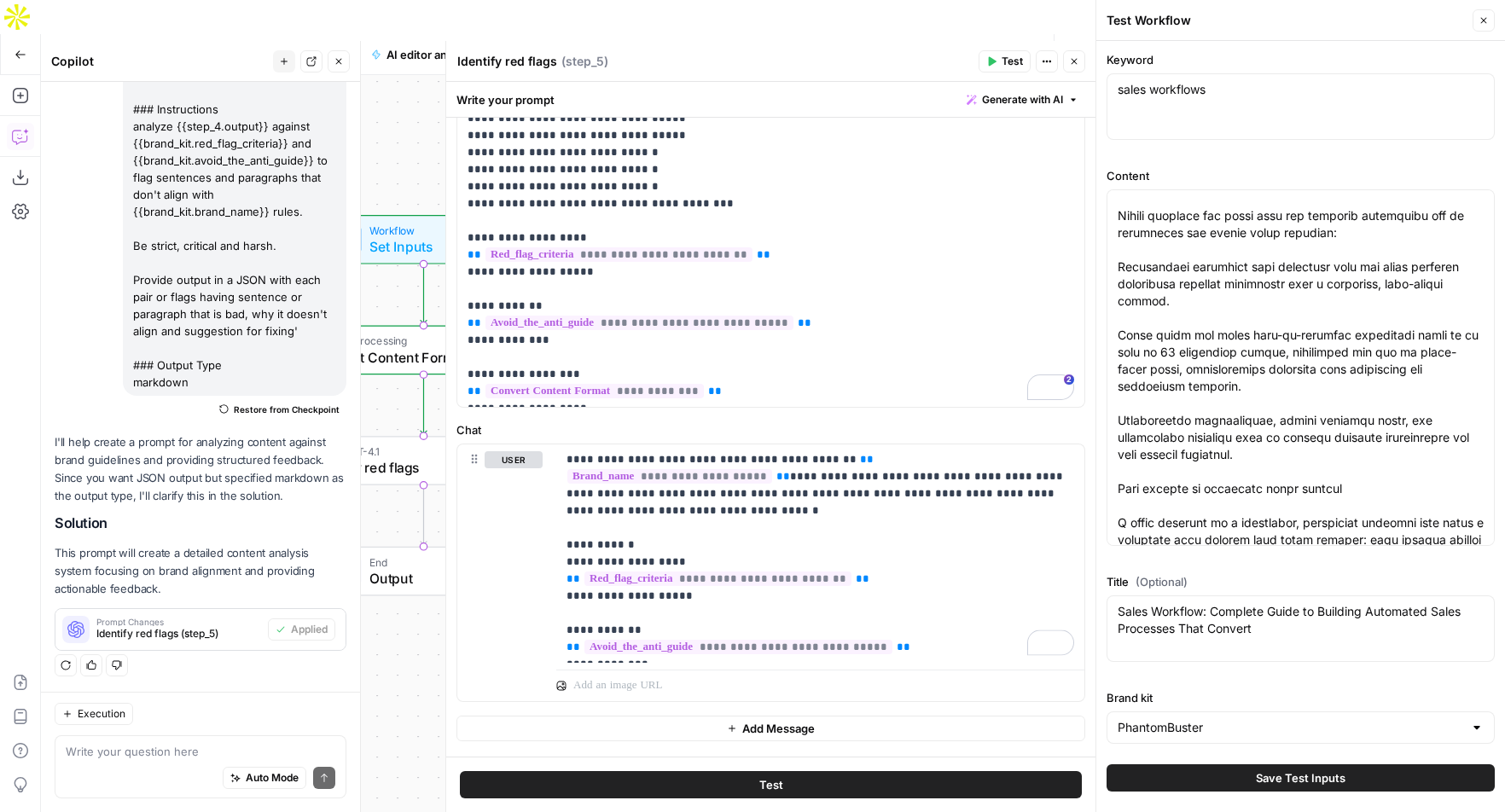 click on "Test" at bounding box center (771, 785) 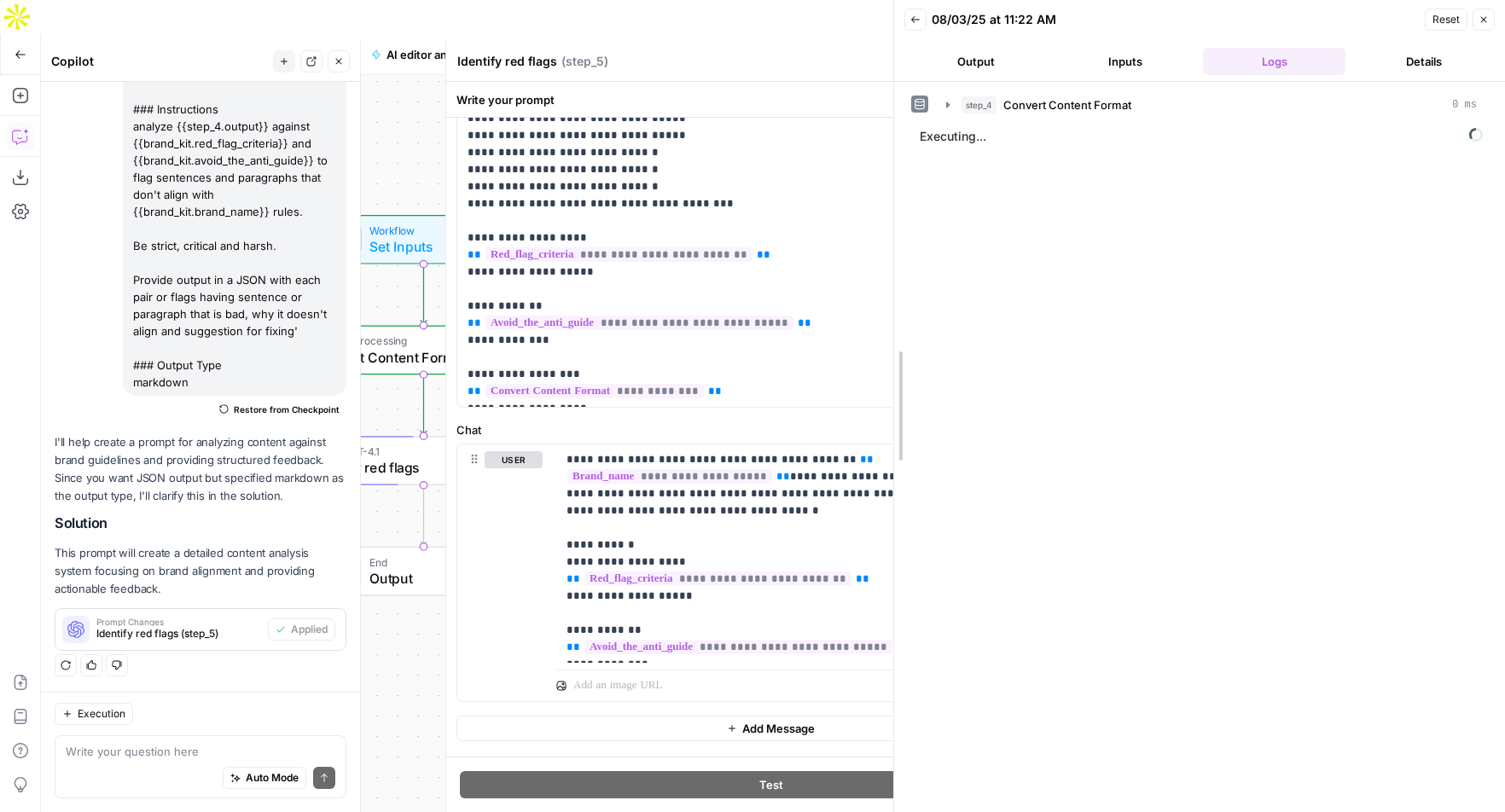 drag, startPoint x: 1099, startPoint y: 398, endPoint x: 897, endPoint y: 395, distance: 202.02228 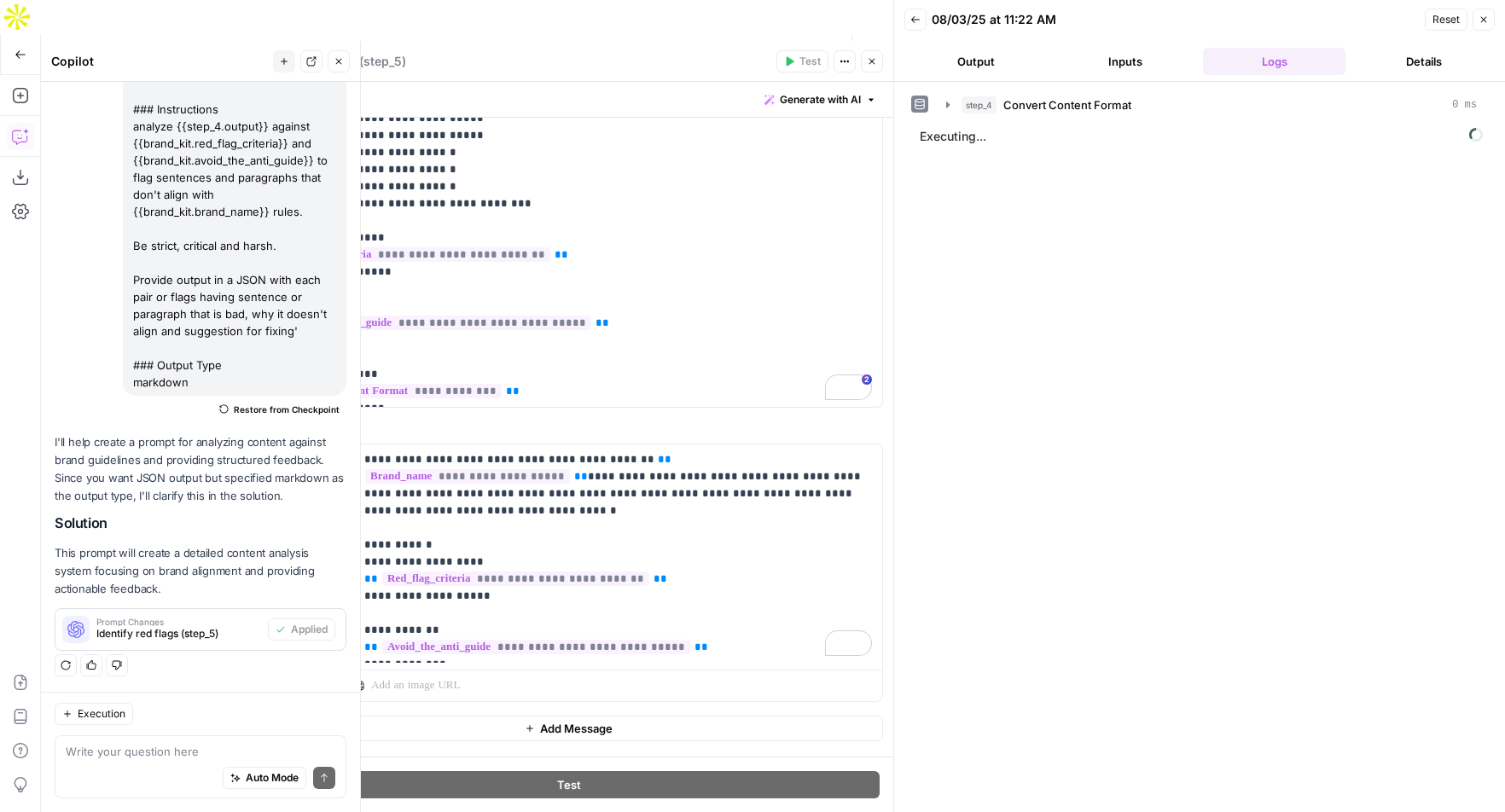 click on "Close" at bounding box center (872, 61) 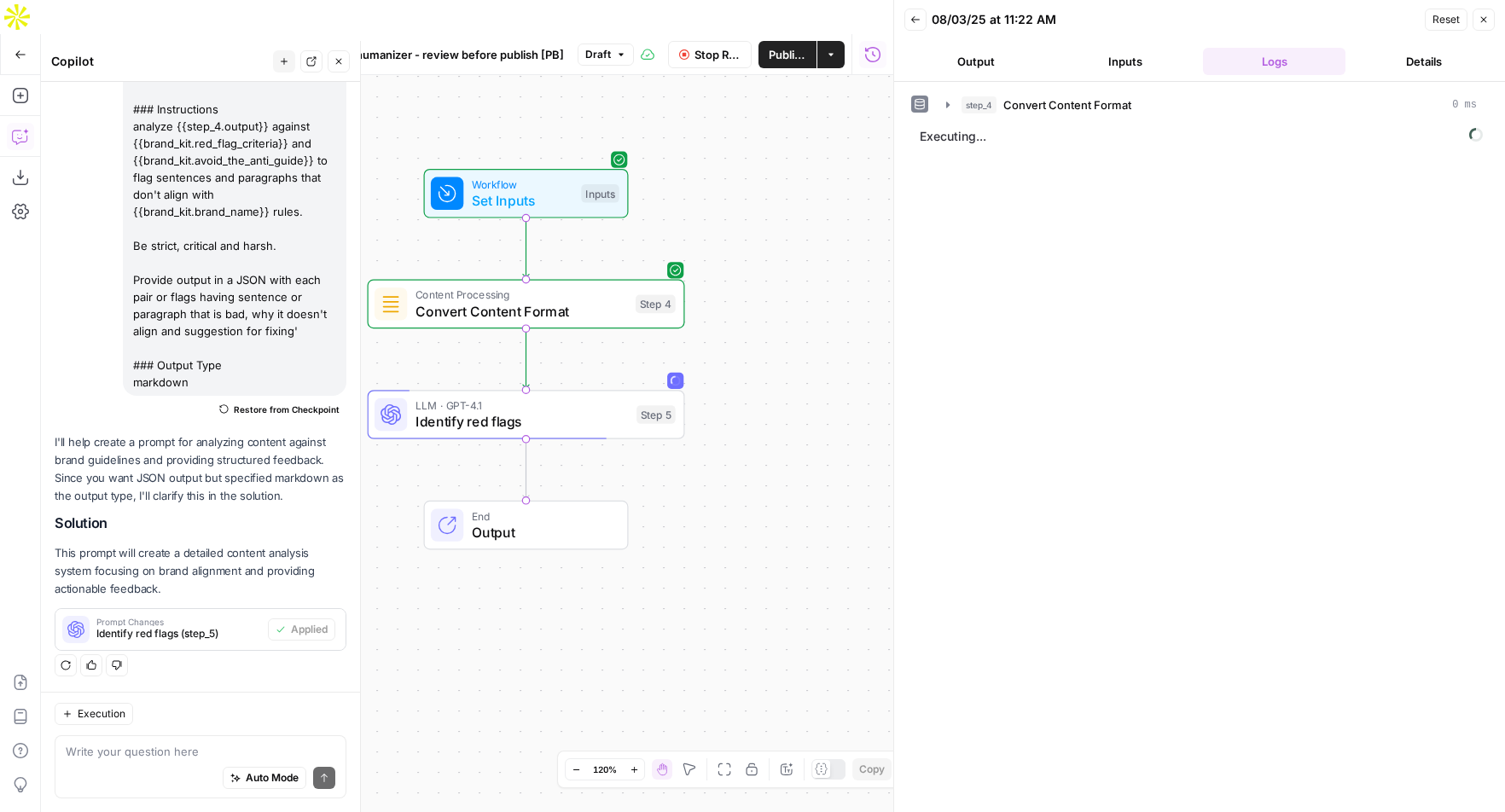 drag, startPoint x: 637, startPoint y: 370, endPoint x: 741, endPoint y: 324, distance: 113.71895 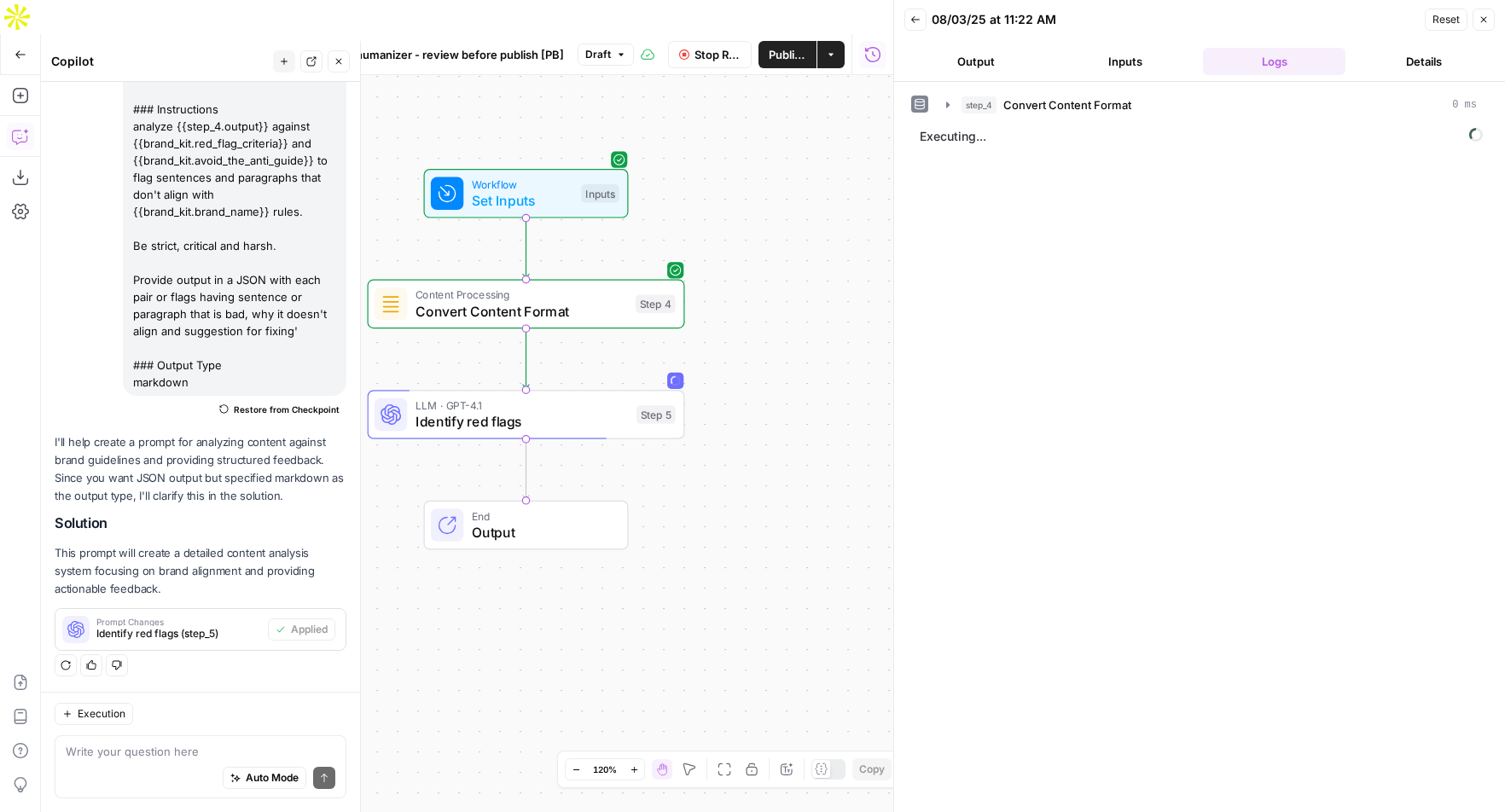 click on "Workflow Set Inputs Inputs Content Processing Convert Content Format Step 4 LLM · GPT-4.1 Identify red flags Step 5 End Output" at bounding box center (467, 461) 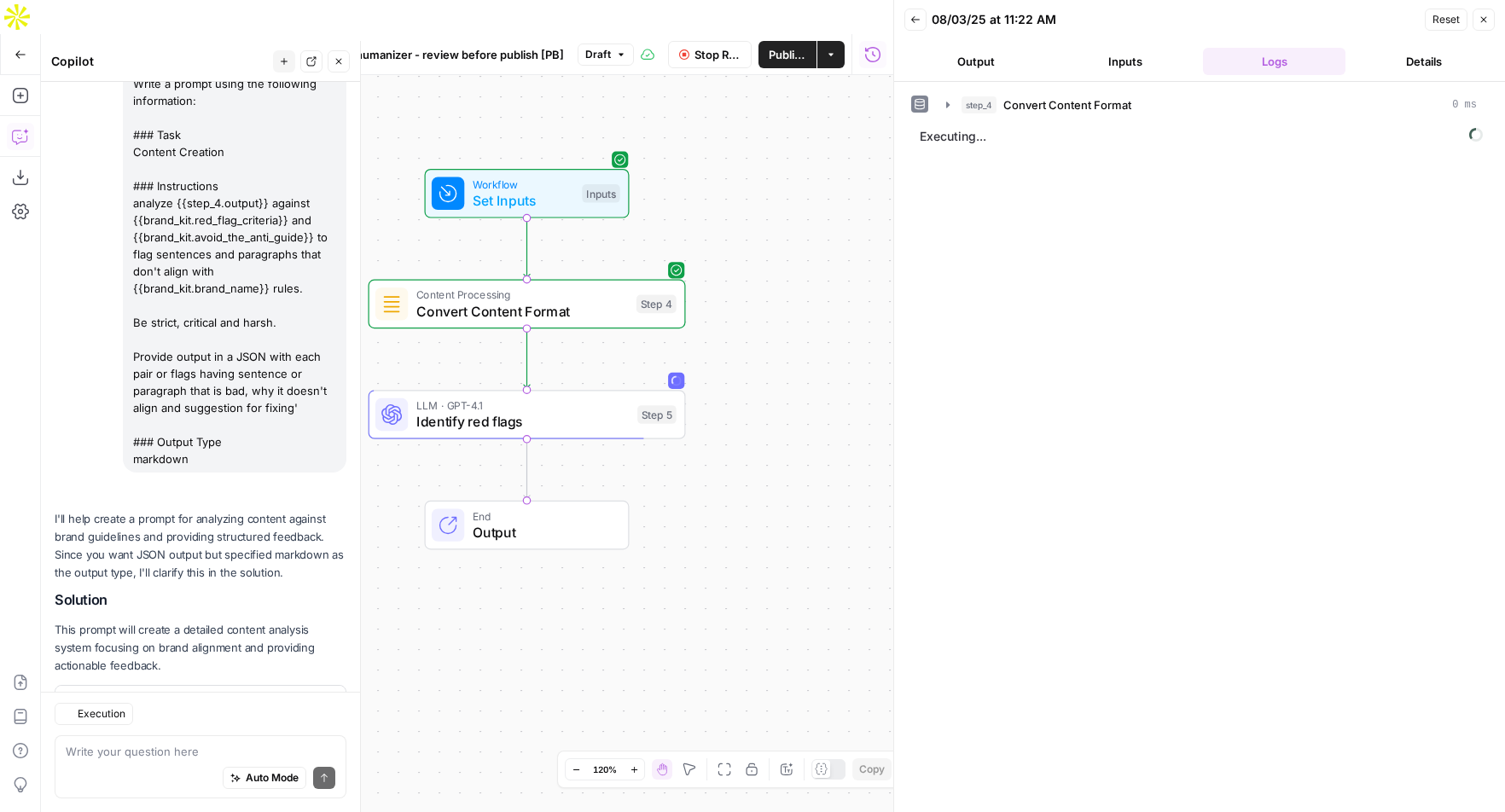 scroll, scrollTop: 225, scrollLeft: 0, axis: vertical 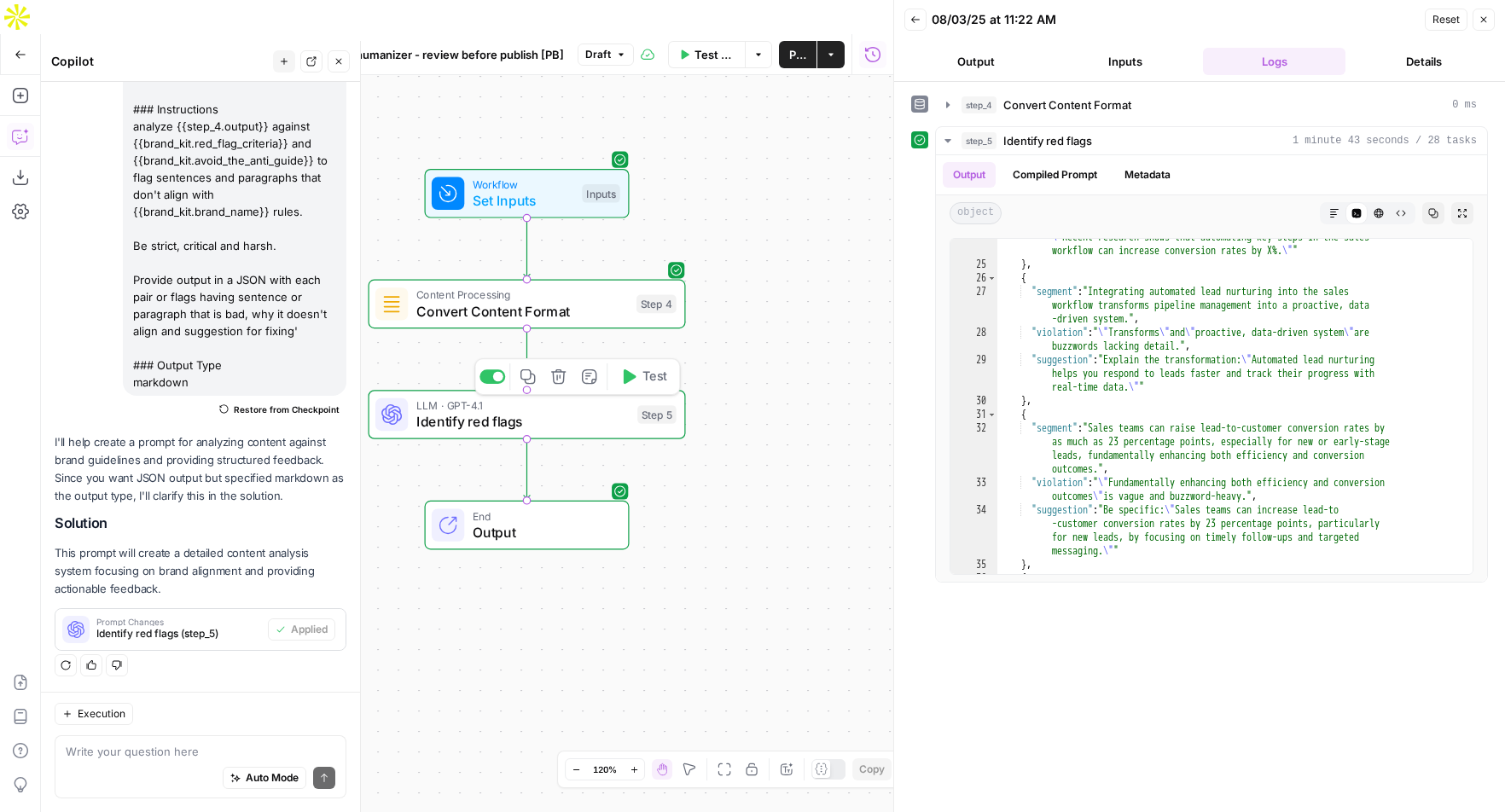 click on "Identify red flags" at bounding box center (523, 421) 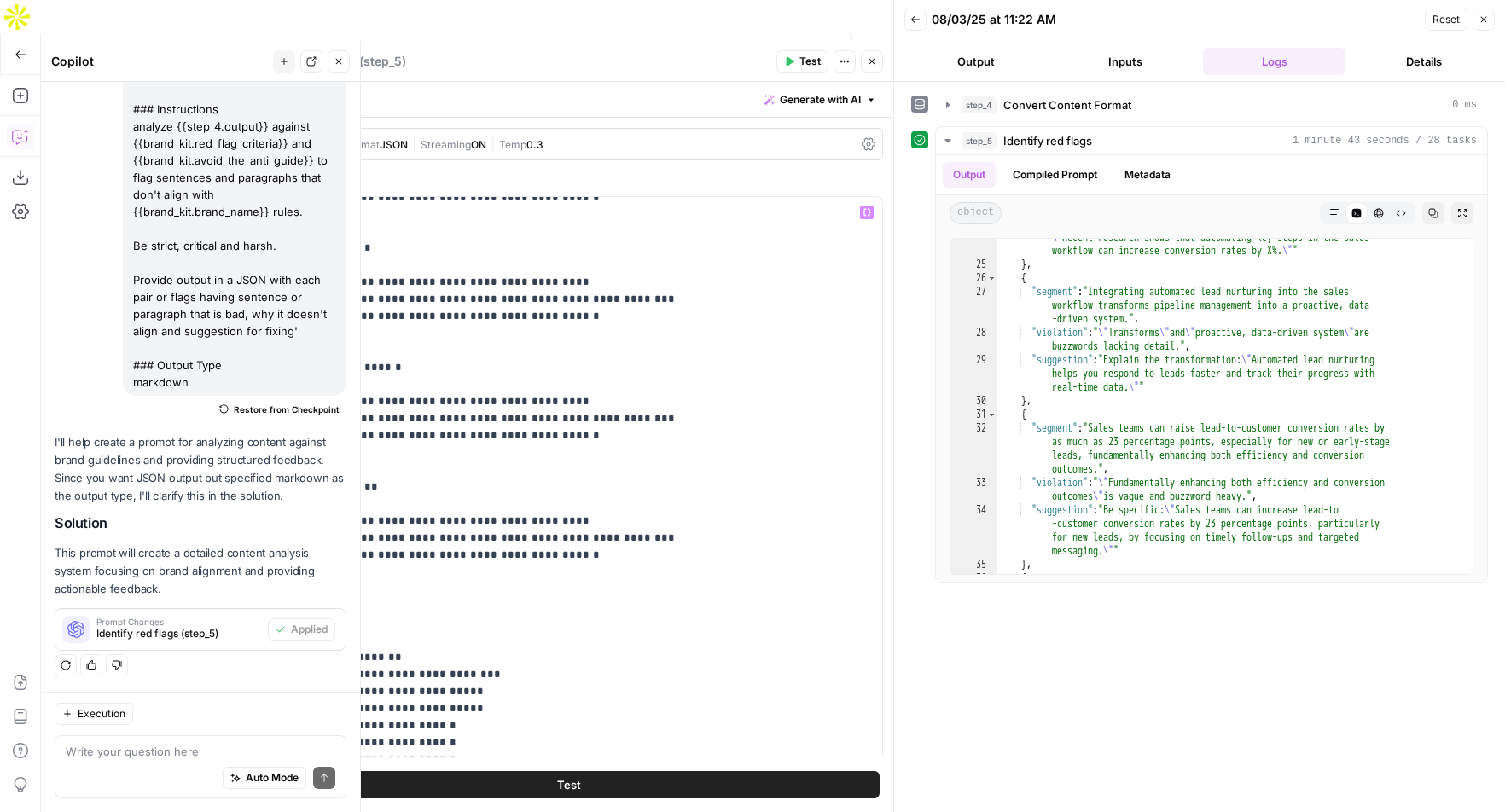 scroll, scrollTop: 495, scrollLeft: 0, axis: vertical 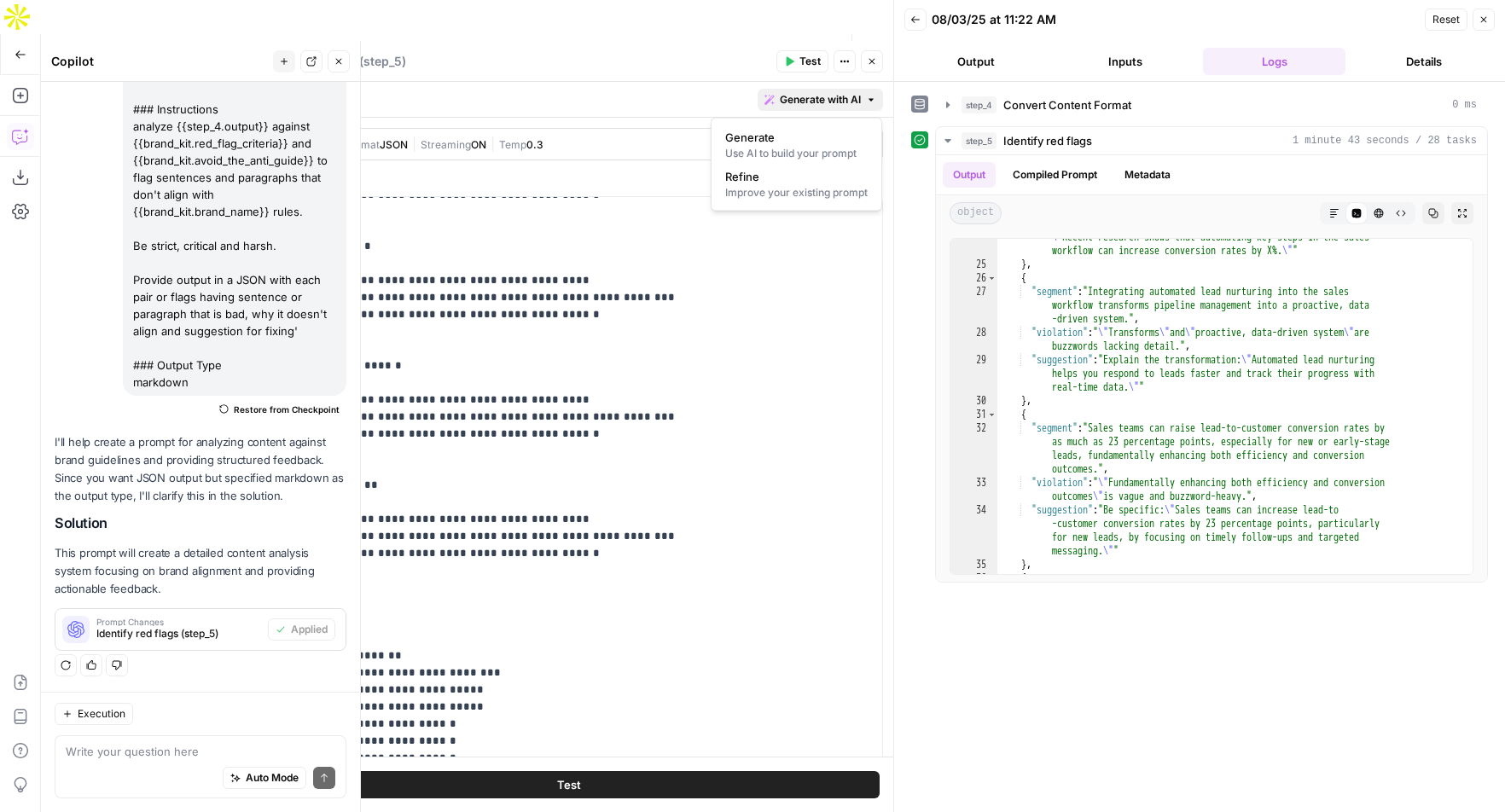 click on "Generate with AI" at bounding box center (820, 100) 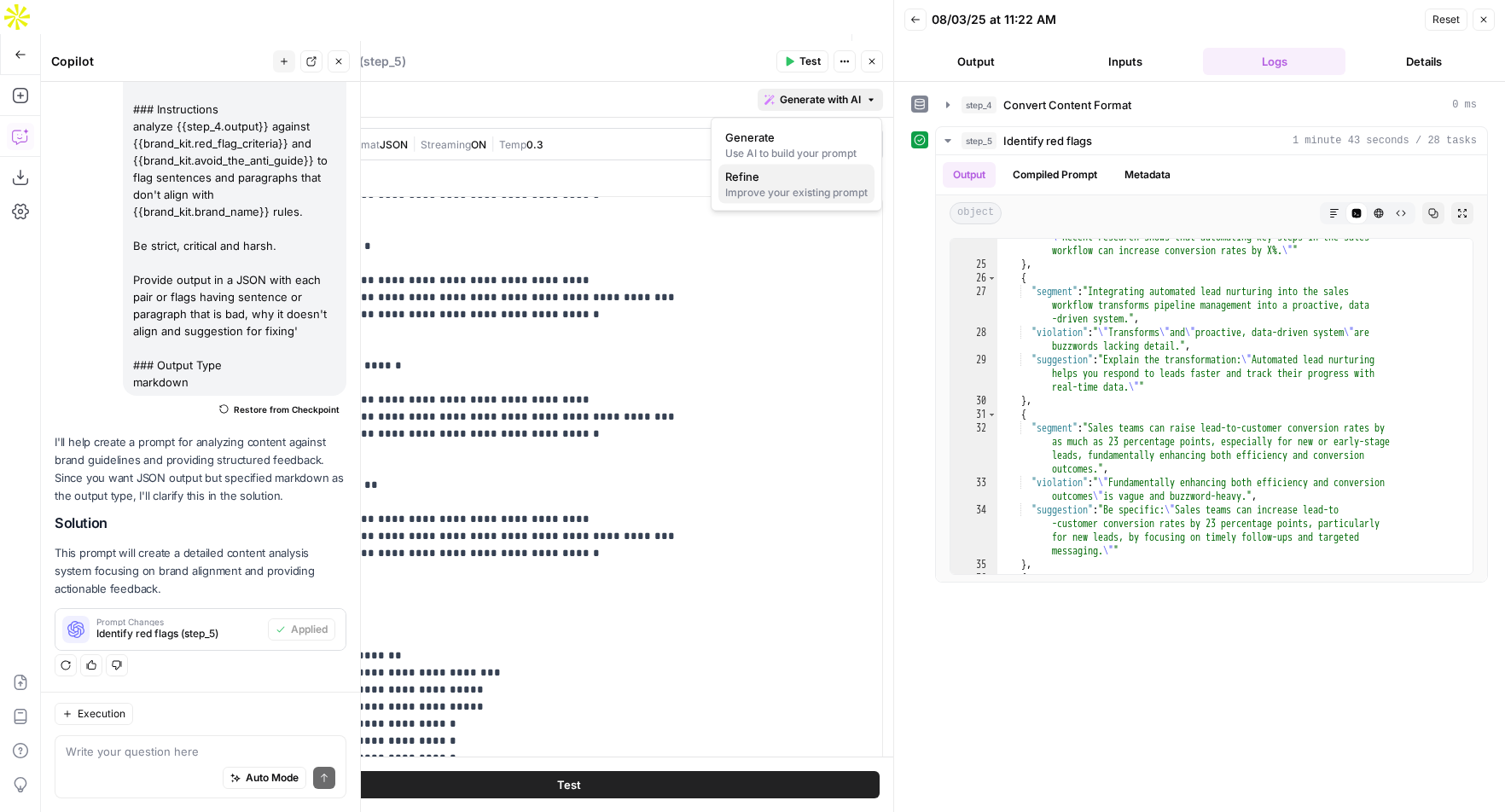 click on "Refine" at bounding box center [793, 177] 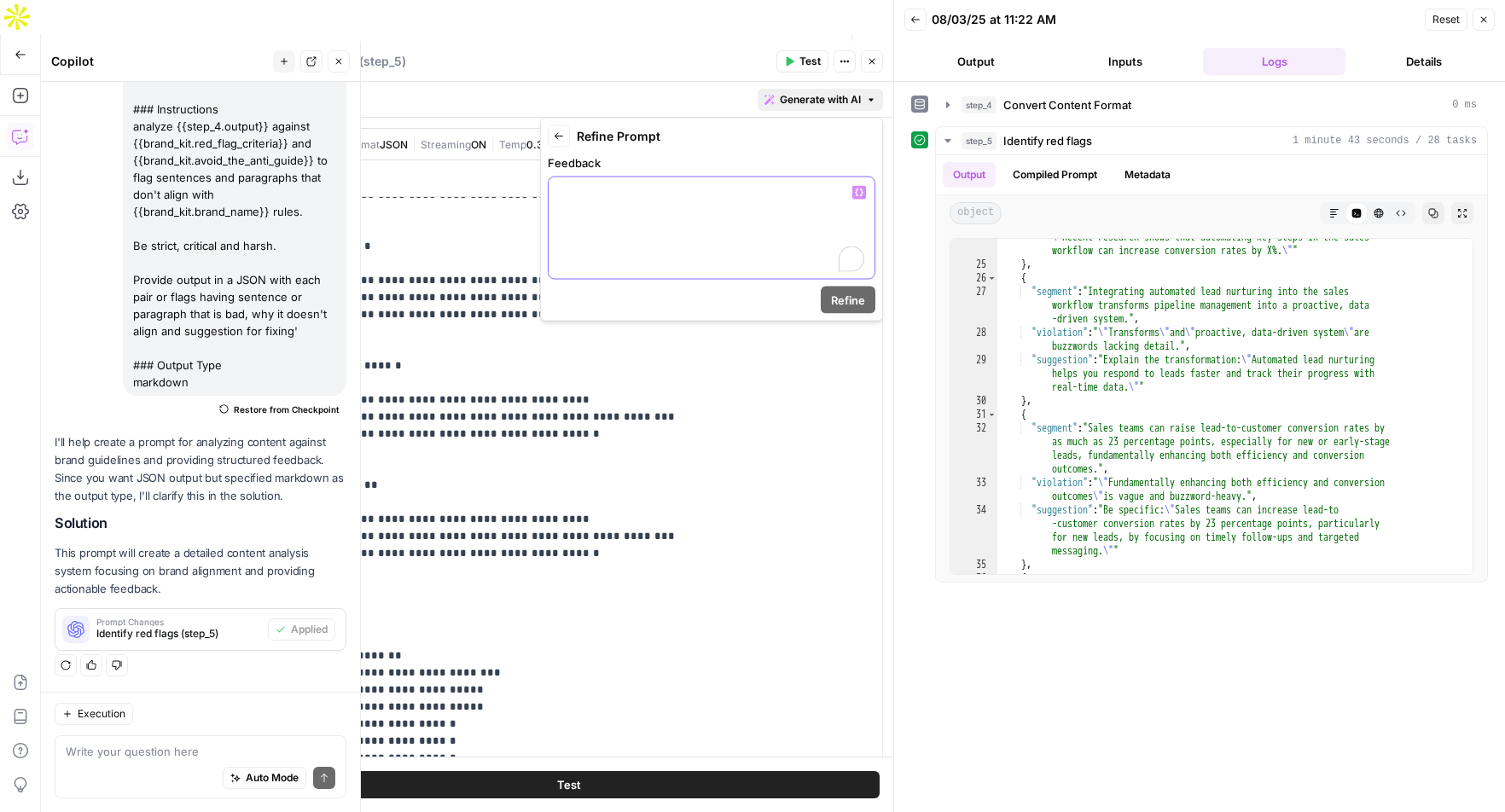 click at bounding box center (712, 228) 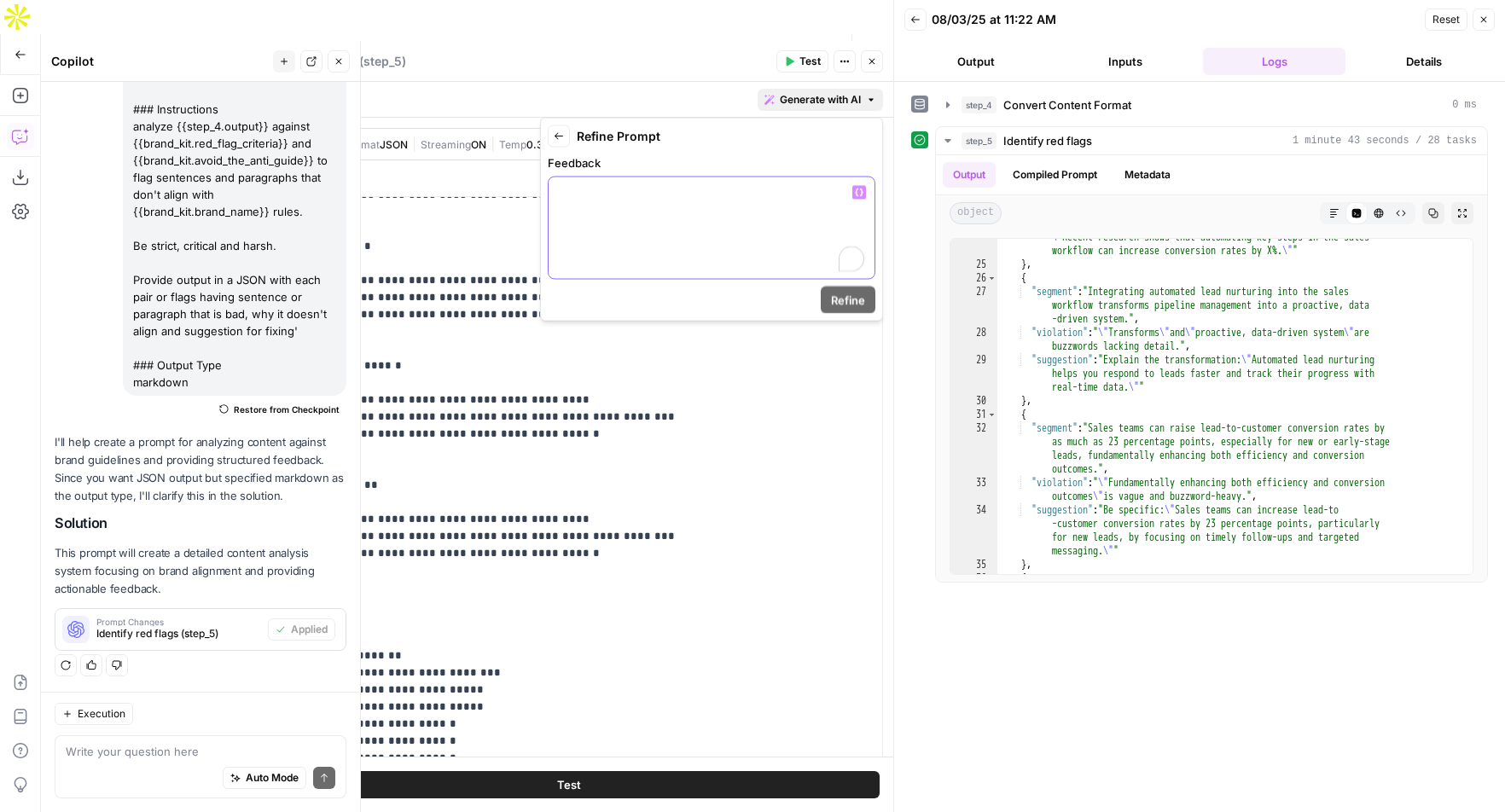type 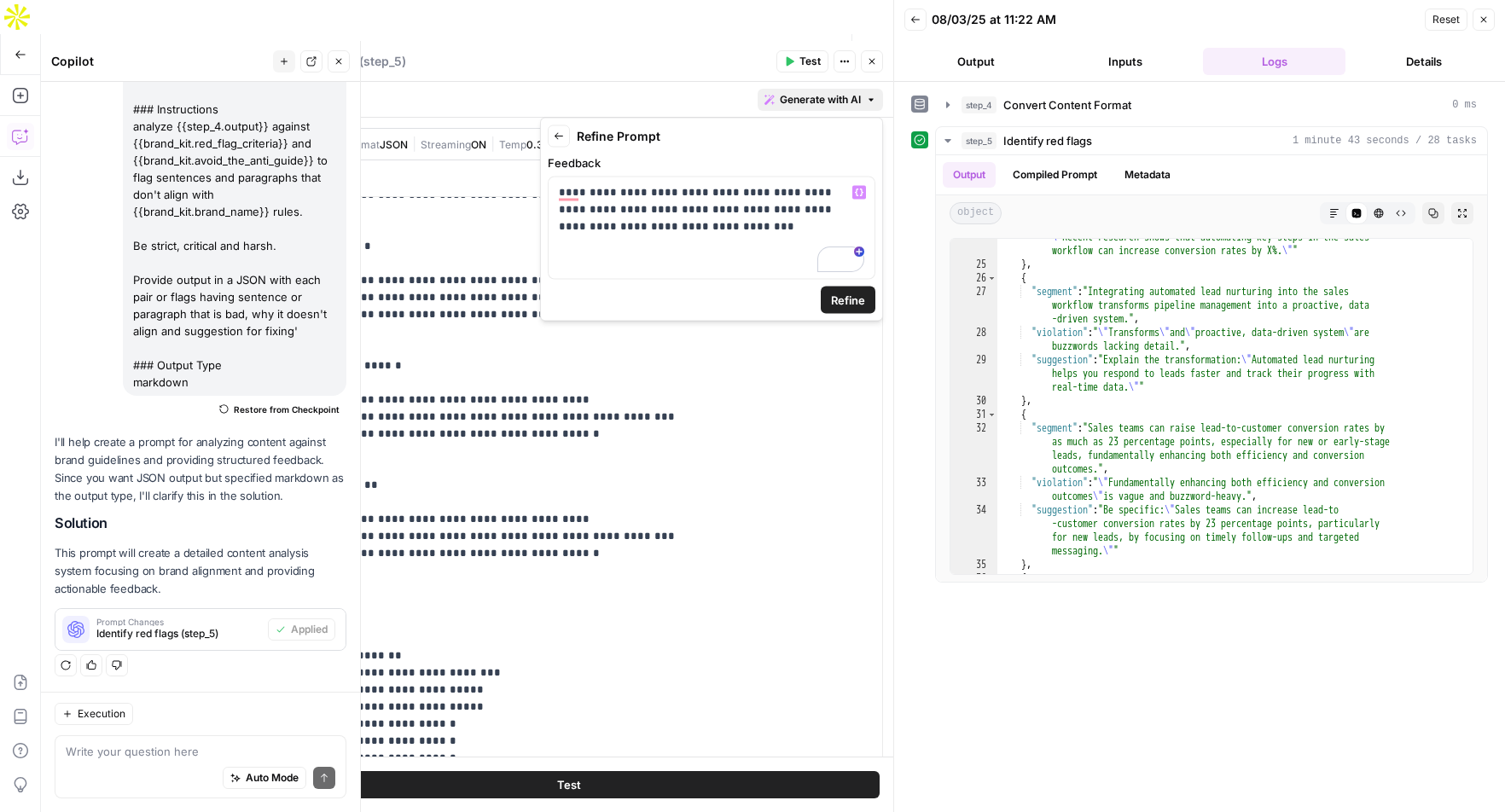 click on "Refine" at bounding box center [848, 300] 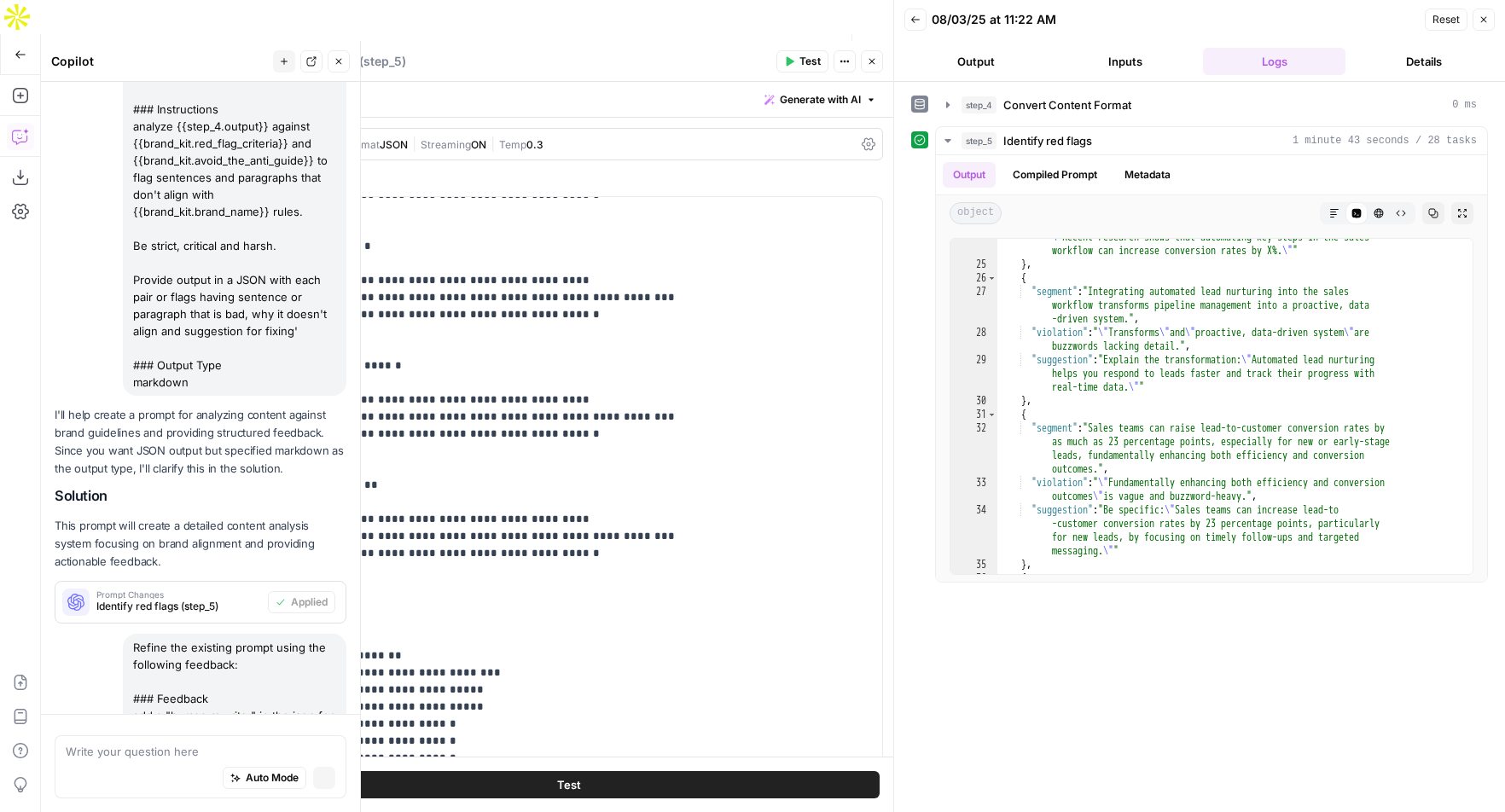 scroll, scrollTop: 333, scrollLeft: 0, axis: vertical 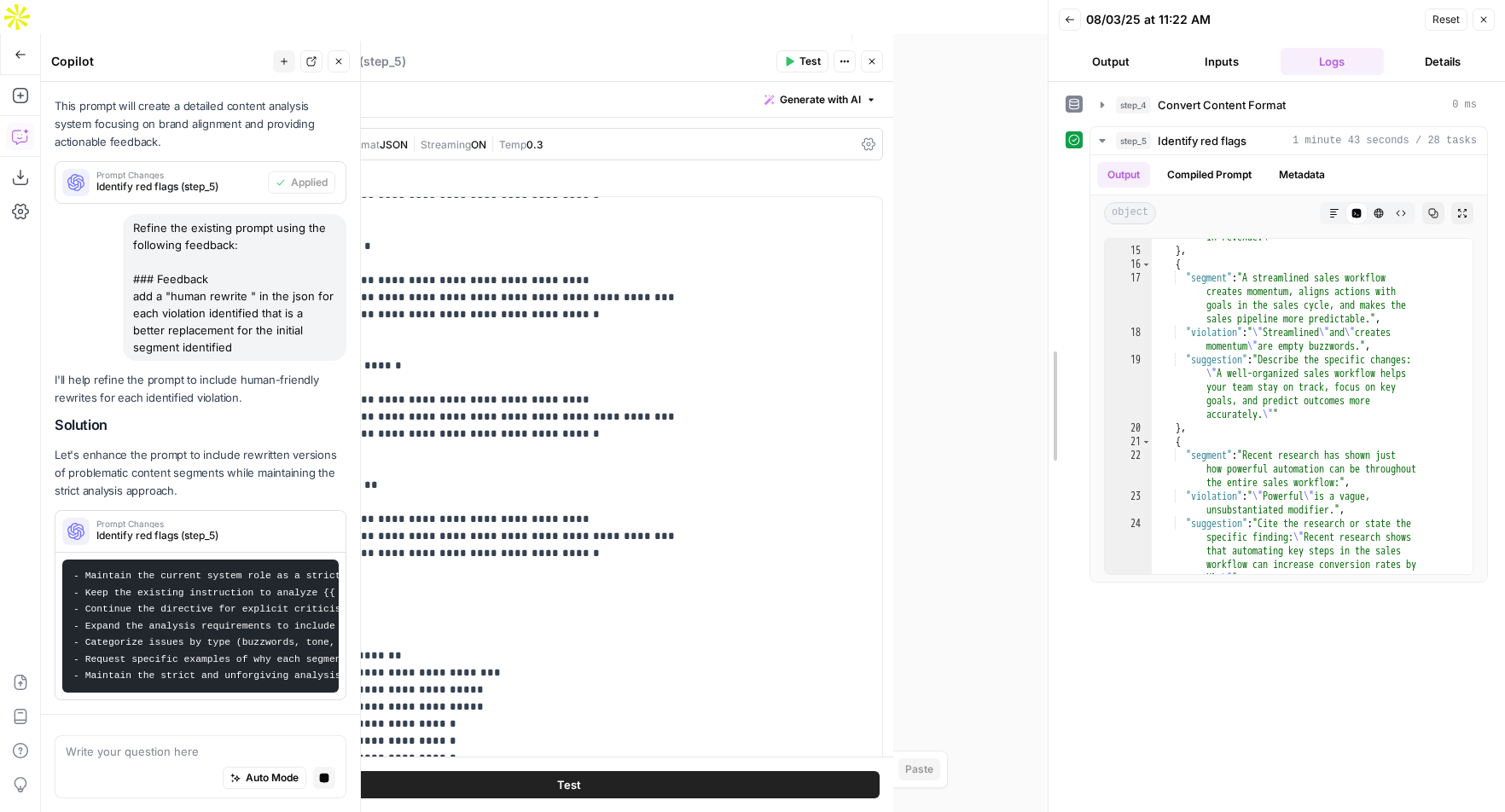 drag, startPoint x: 892, startPoint y: 401, endPoint x: 1046, endPoint y: 403, distance: 154.01299 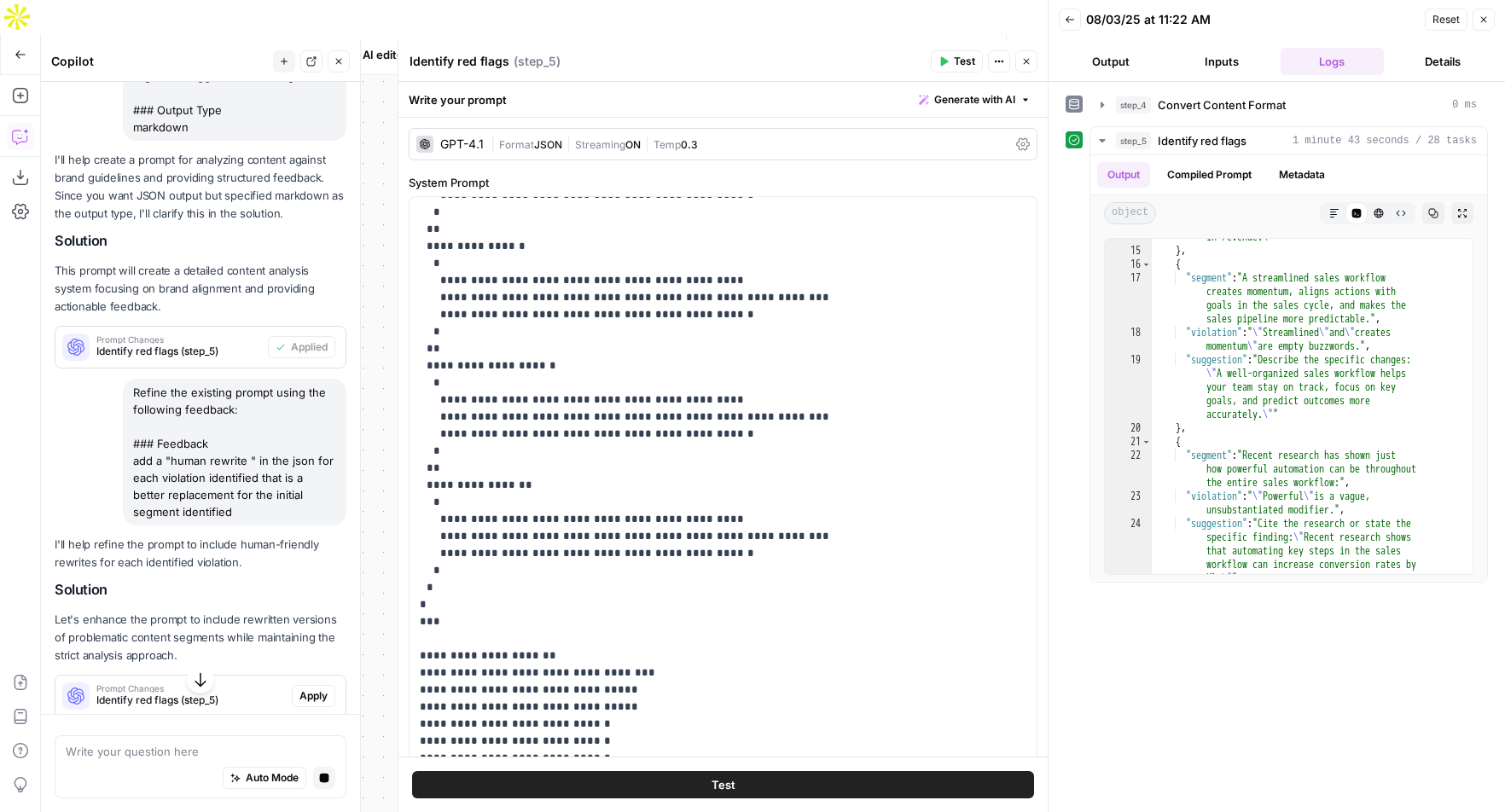 scroll, scrollTop: 497, scrollLeft: 0, axis: vertical 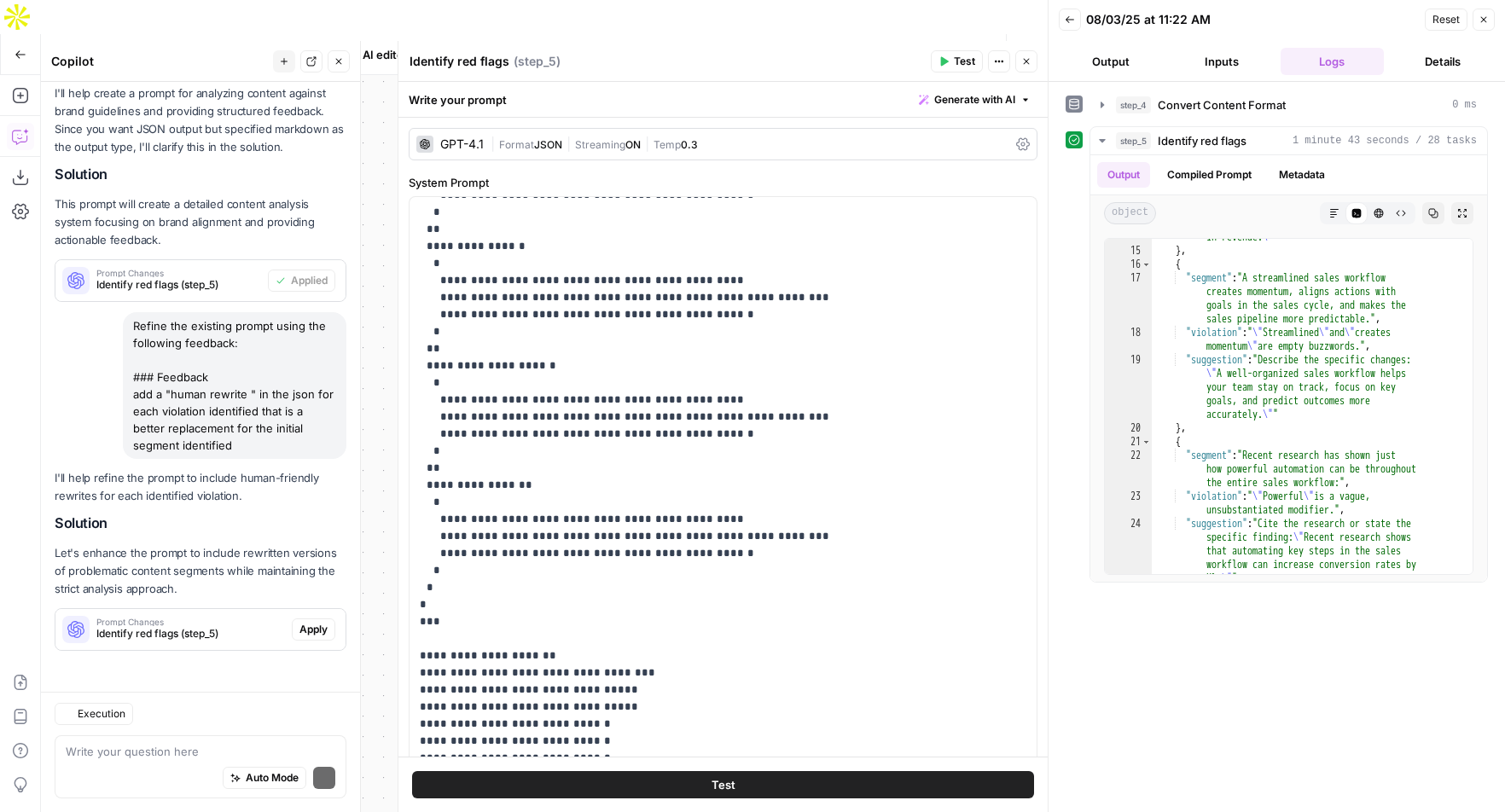 click on "Regenerate Helpful Not helpful" at bounding box center (200, 666) 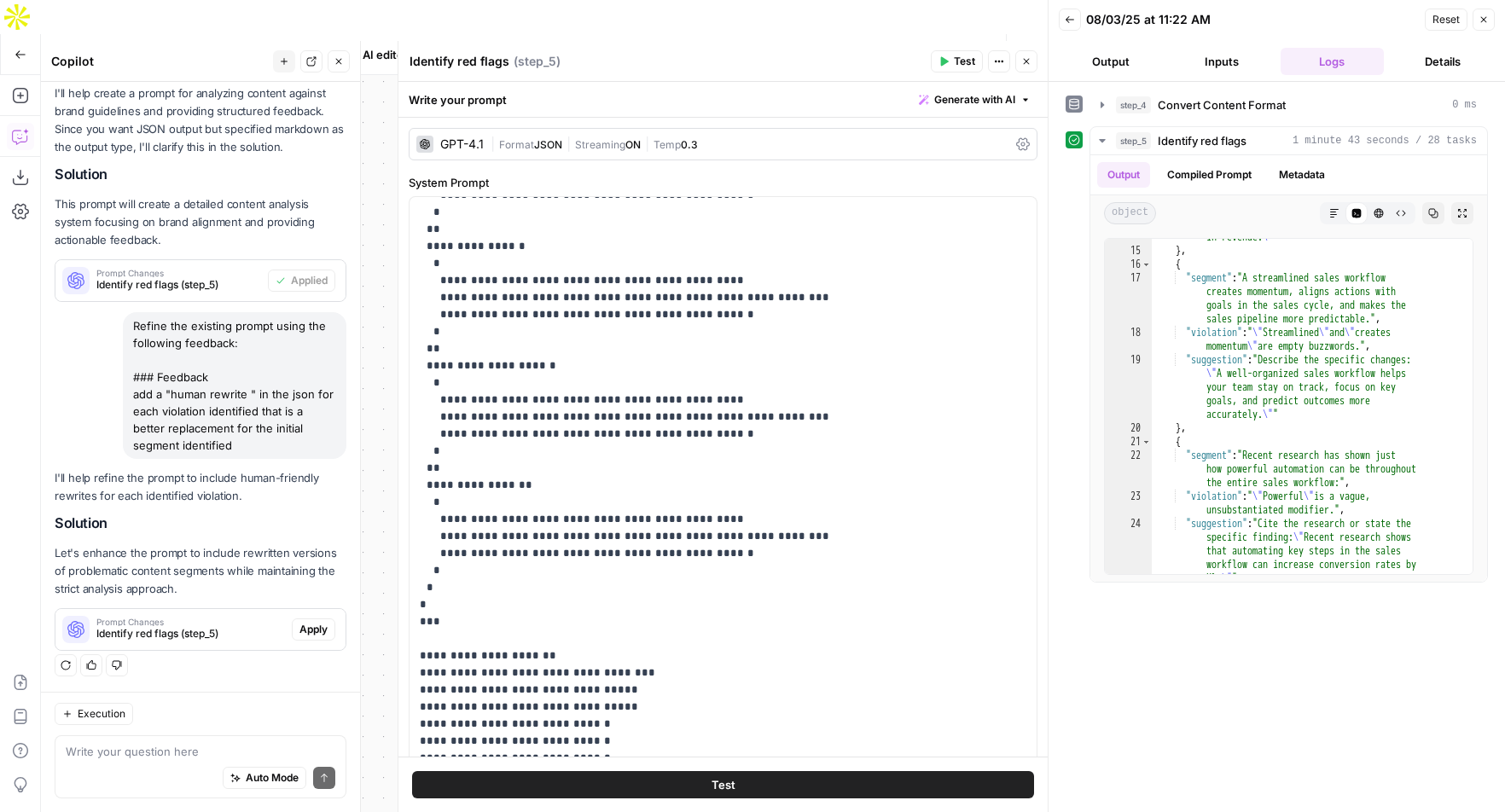 scroll, scrollTop: 497, scrollLeft: 0, axis: vertical 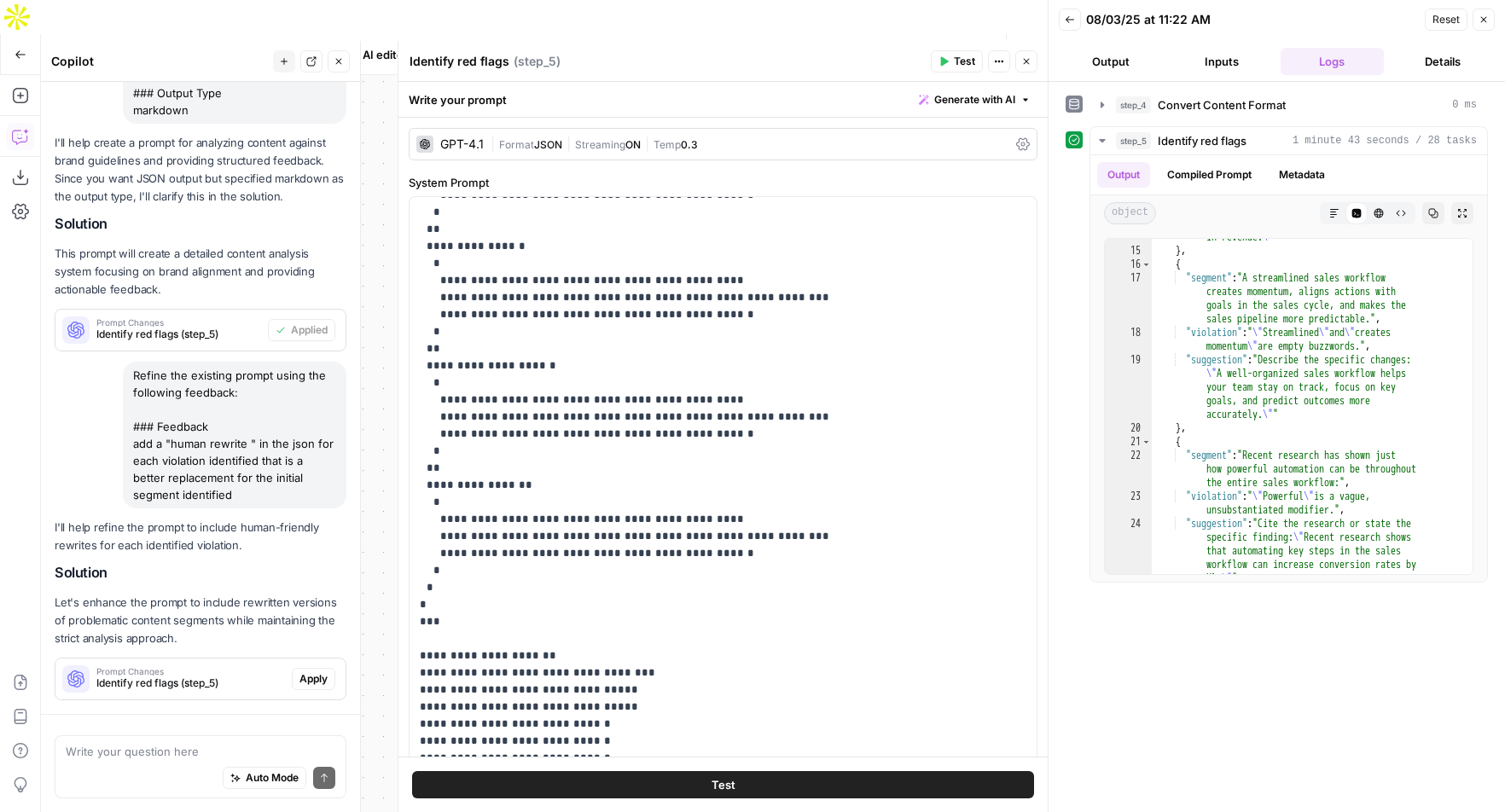 click on "Apply" at bounding box center (313, 679) 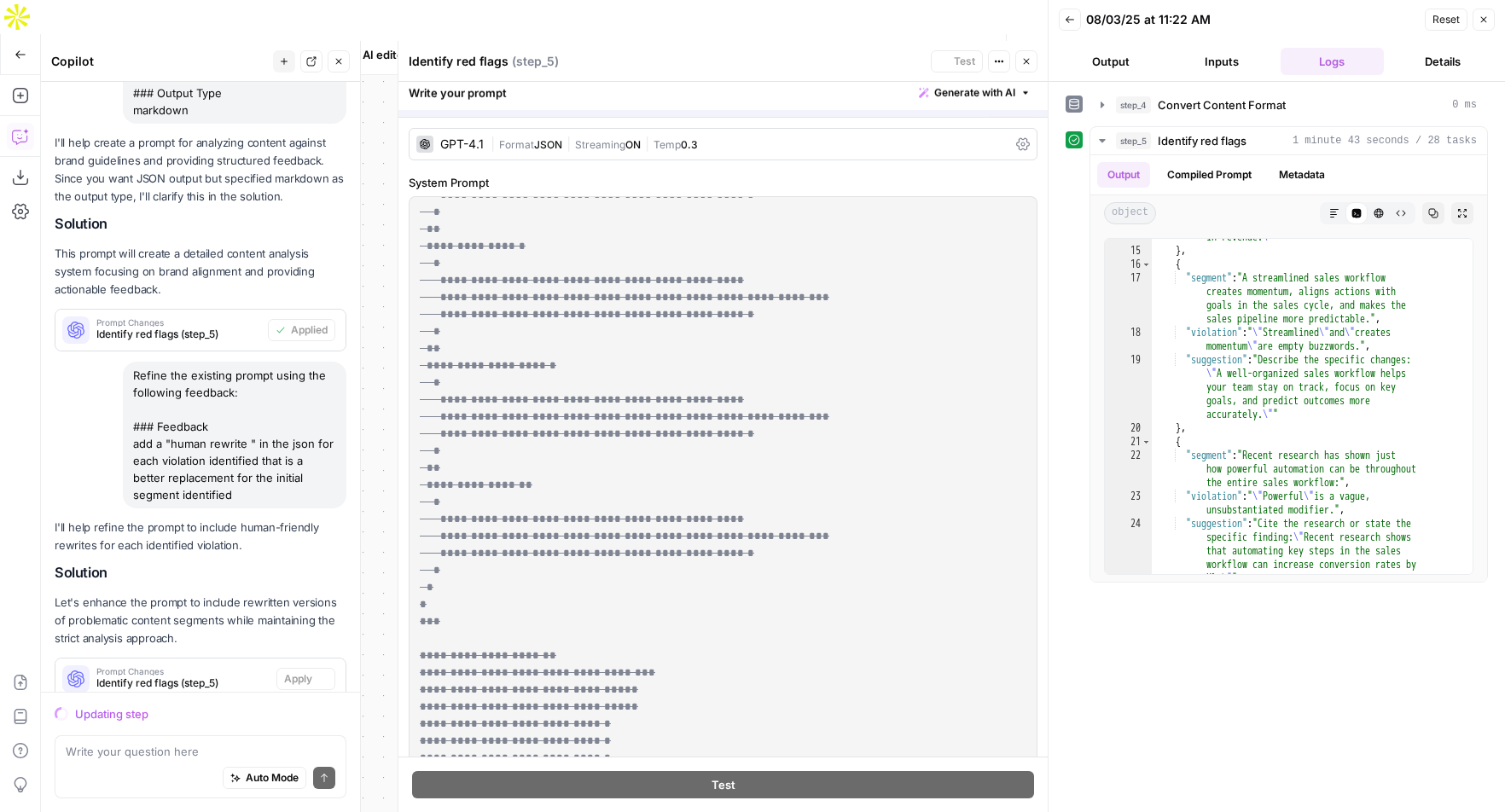 scroll, scrollTop: 0, scrollLeft: 0, axis: both 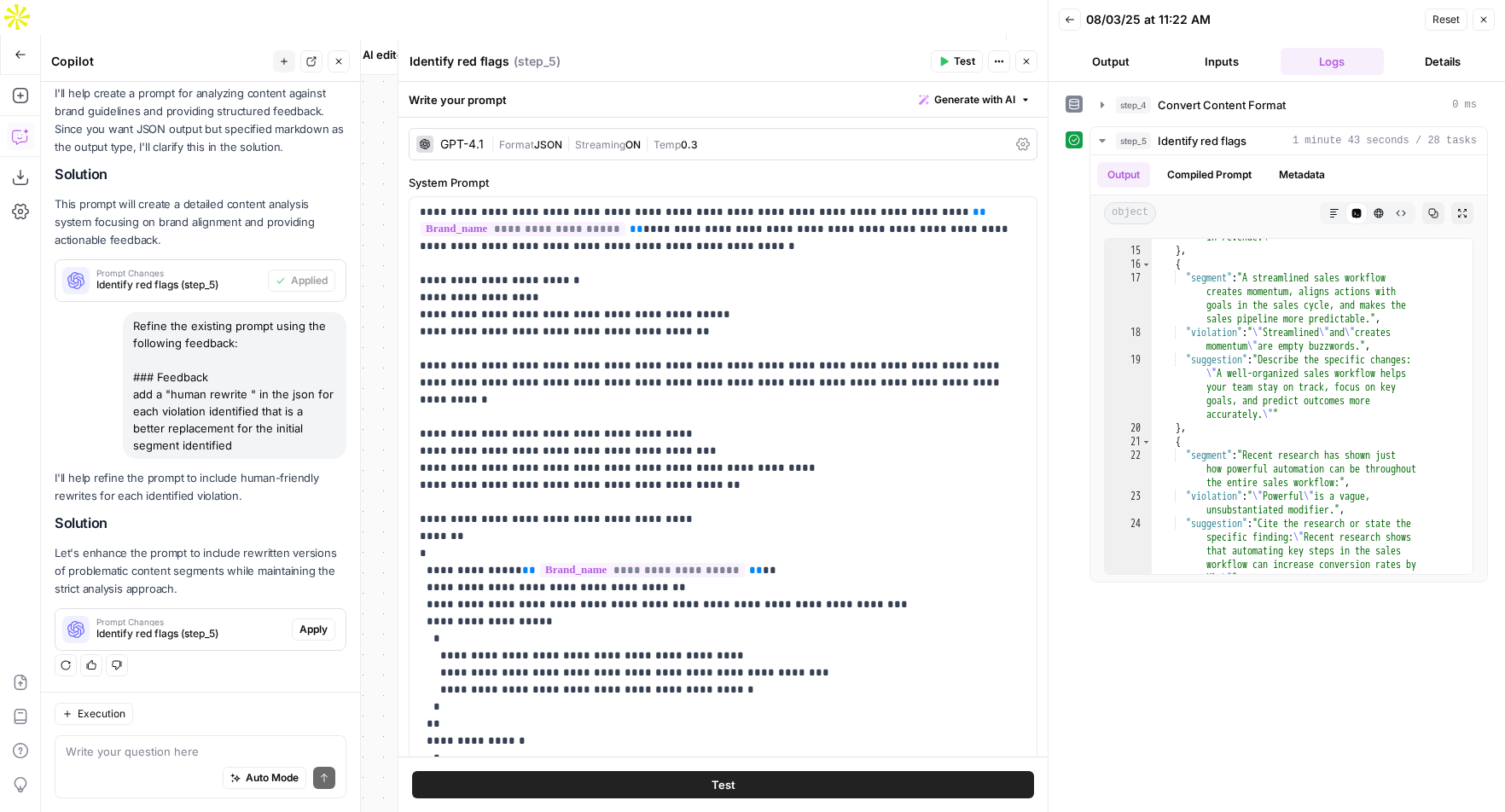 click on "Apply" at bounding box center [313, 629] 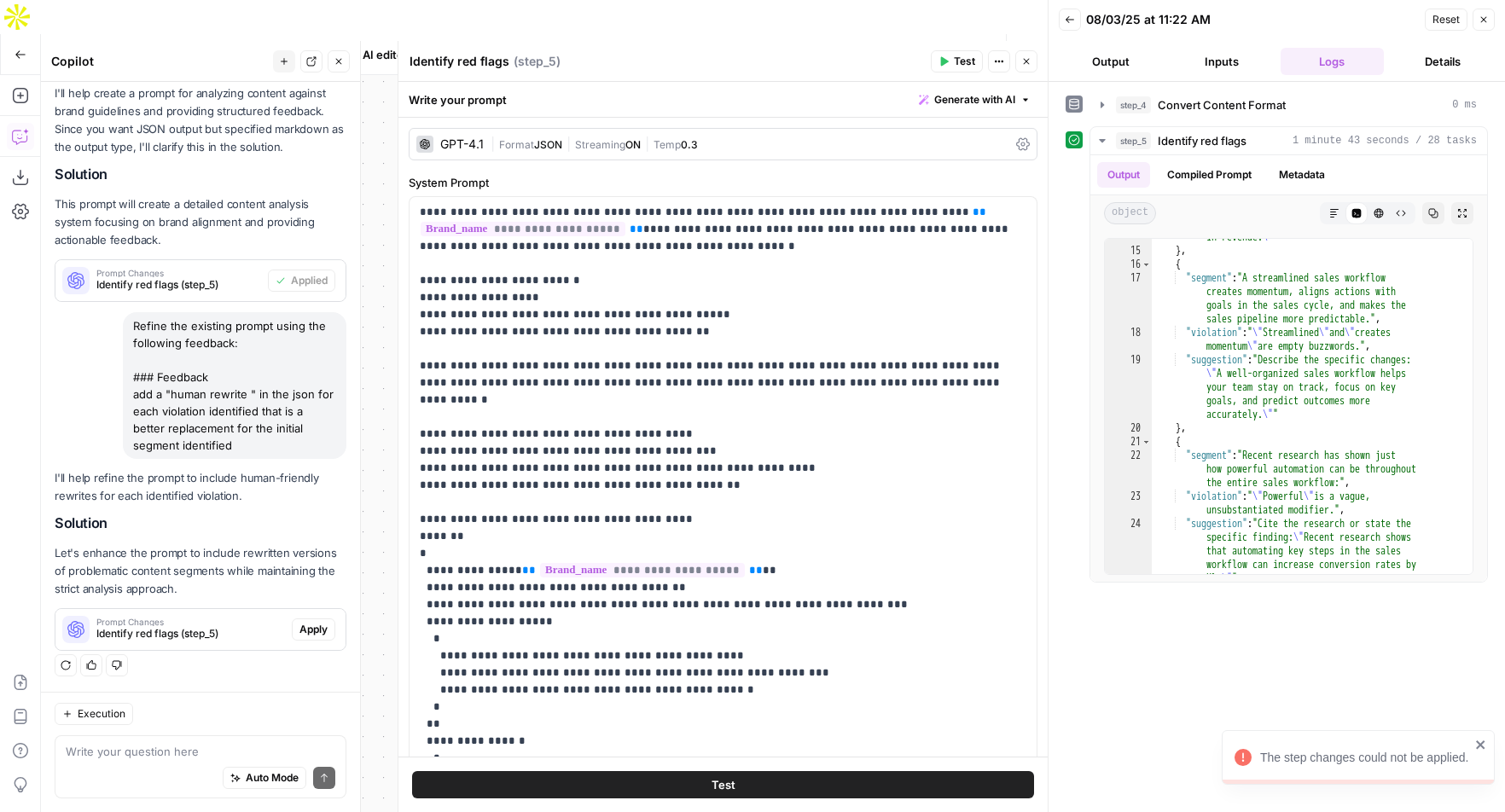 click 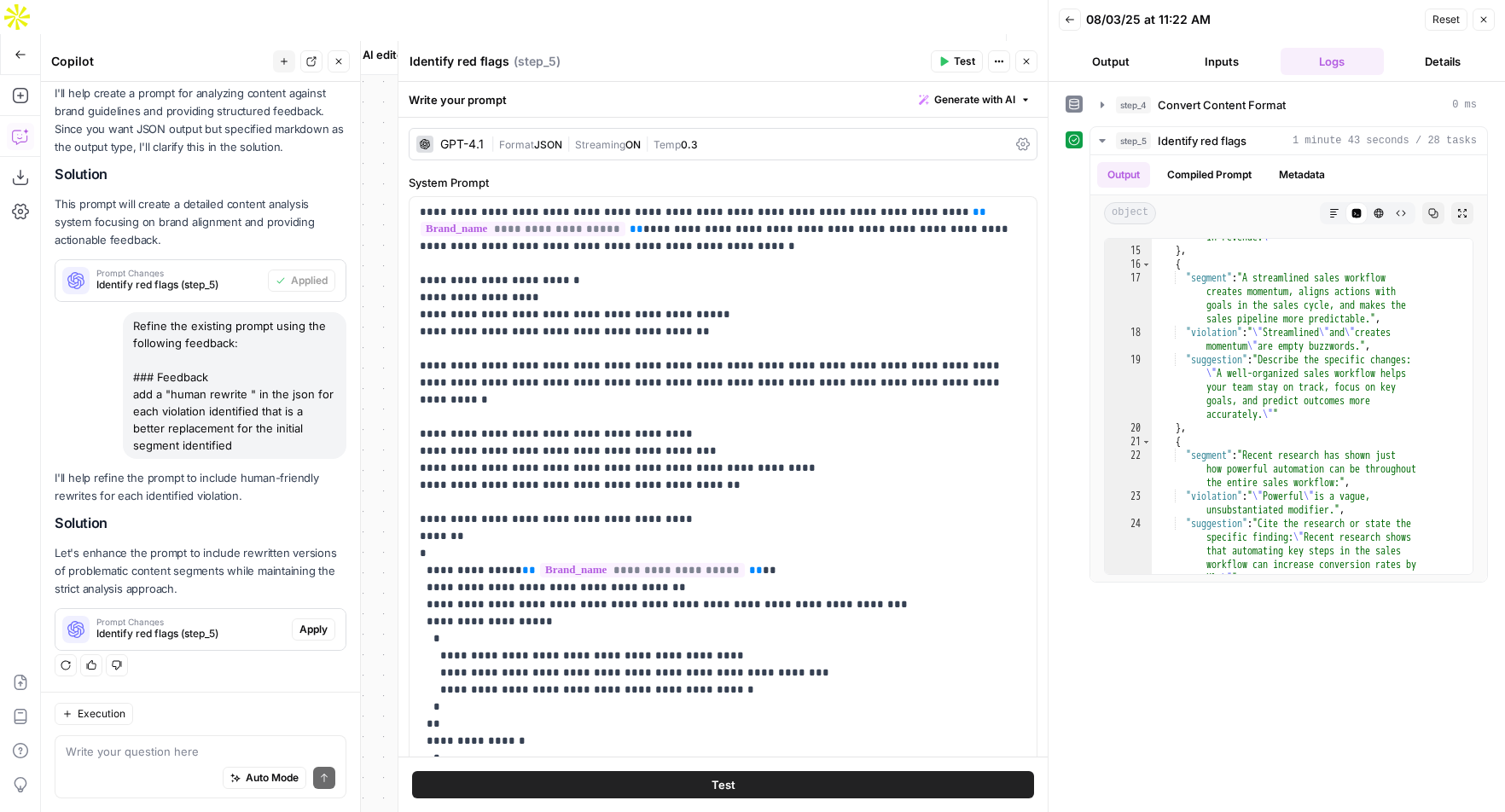 click on "Apply" at bounding box center (313, 629) 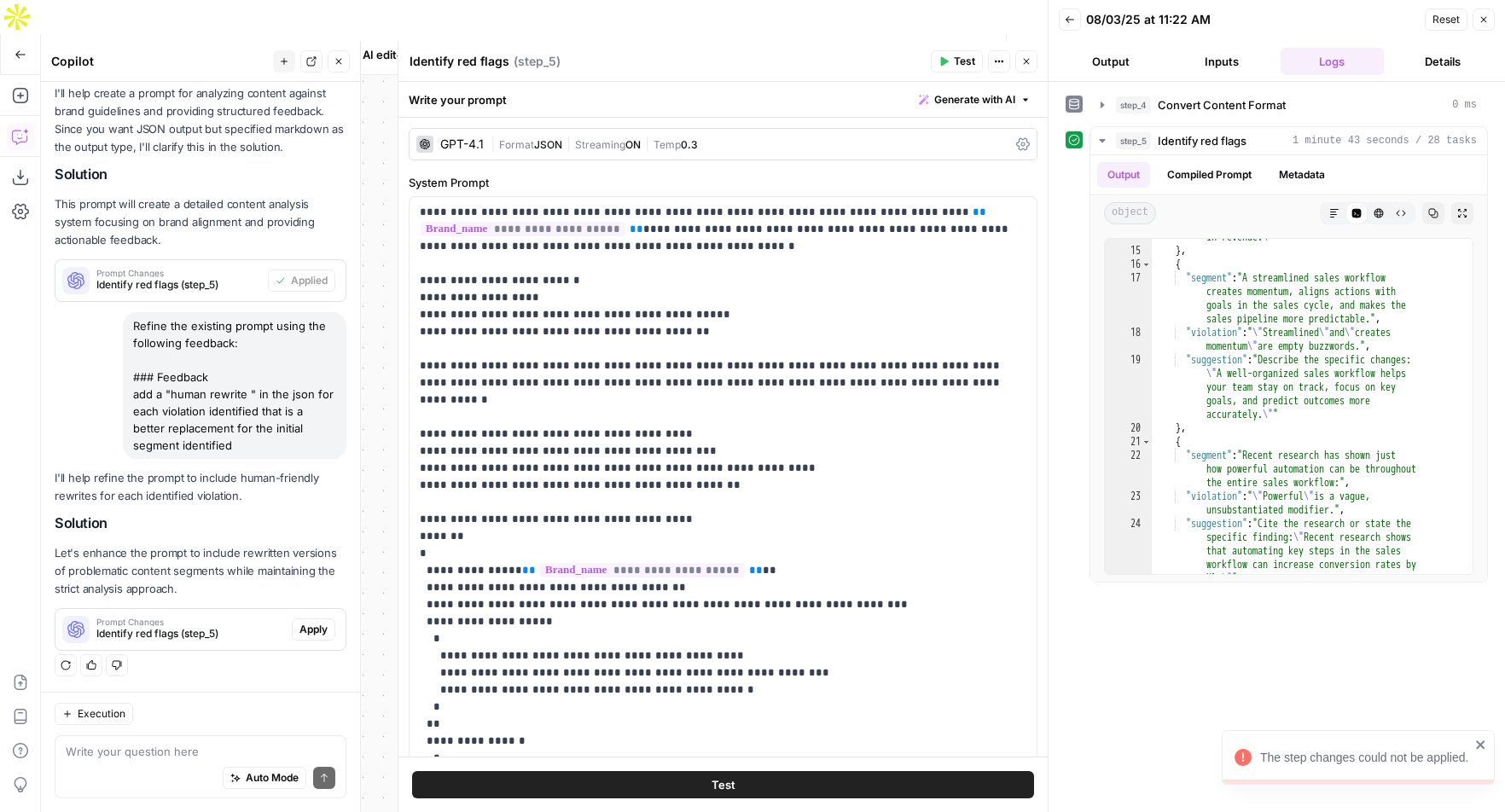 click 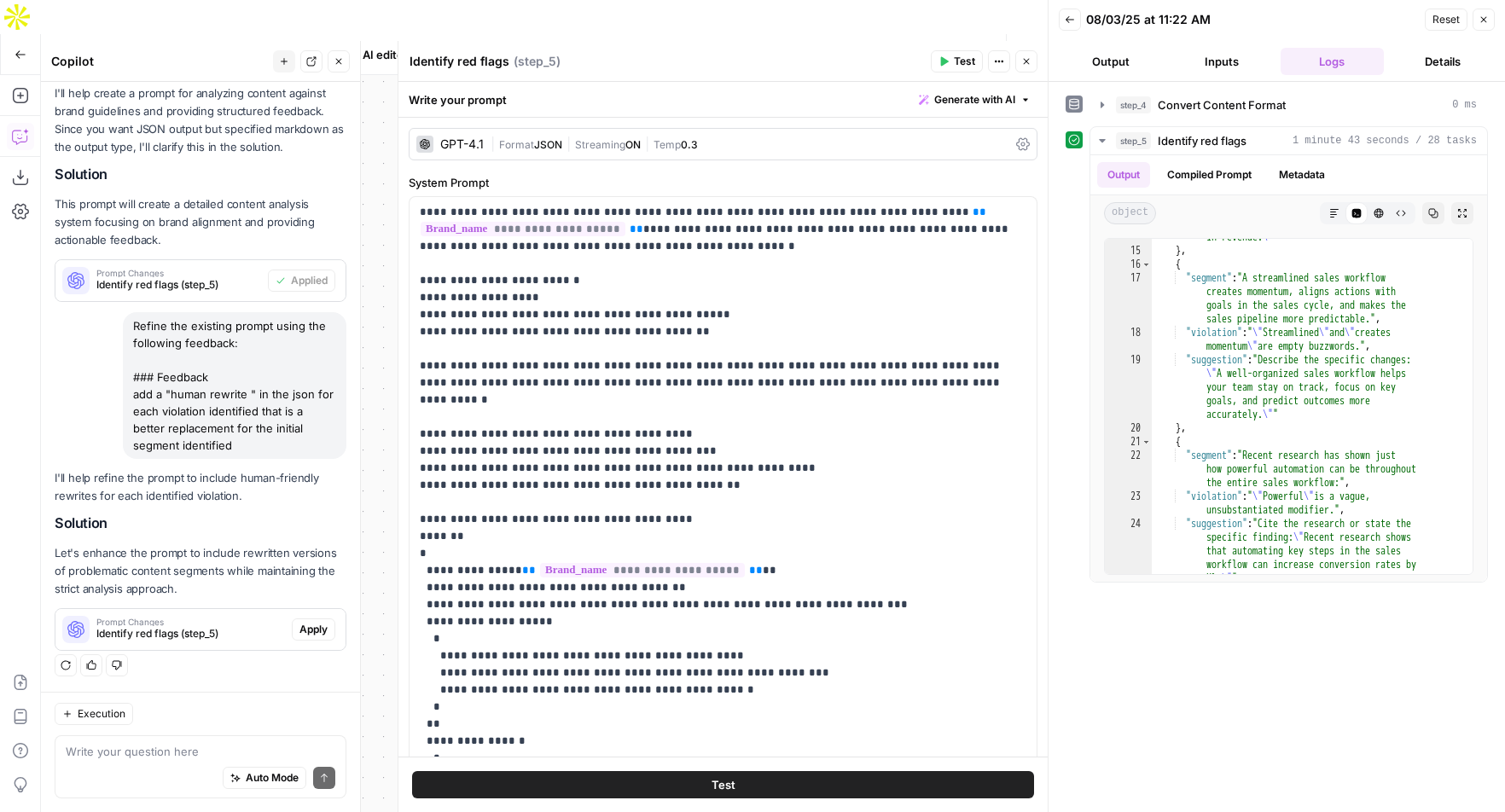 click on "Apply" at bounding box center [313, 629] 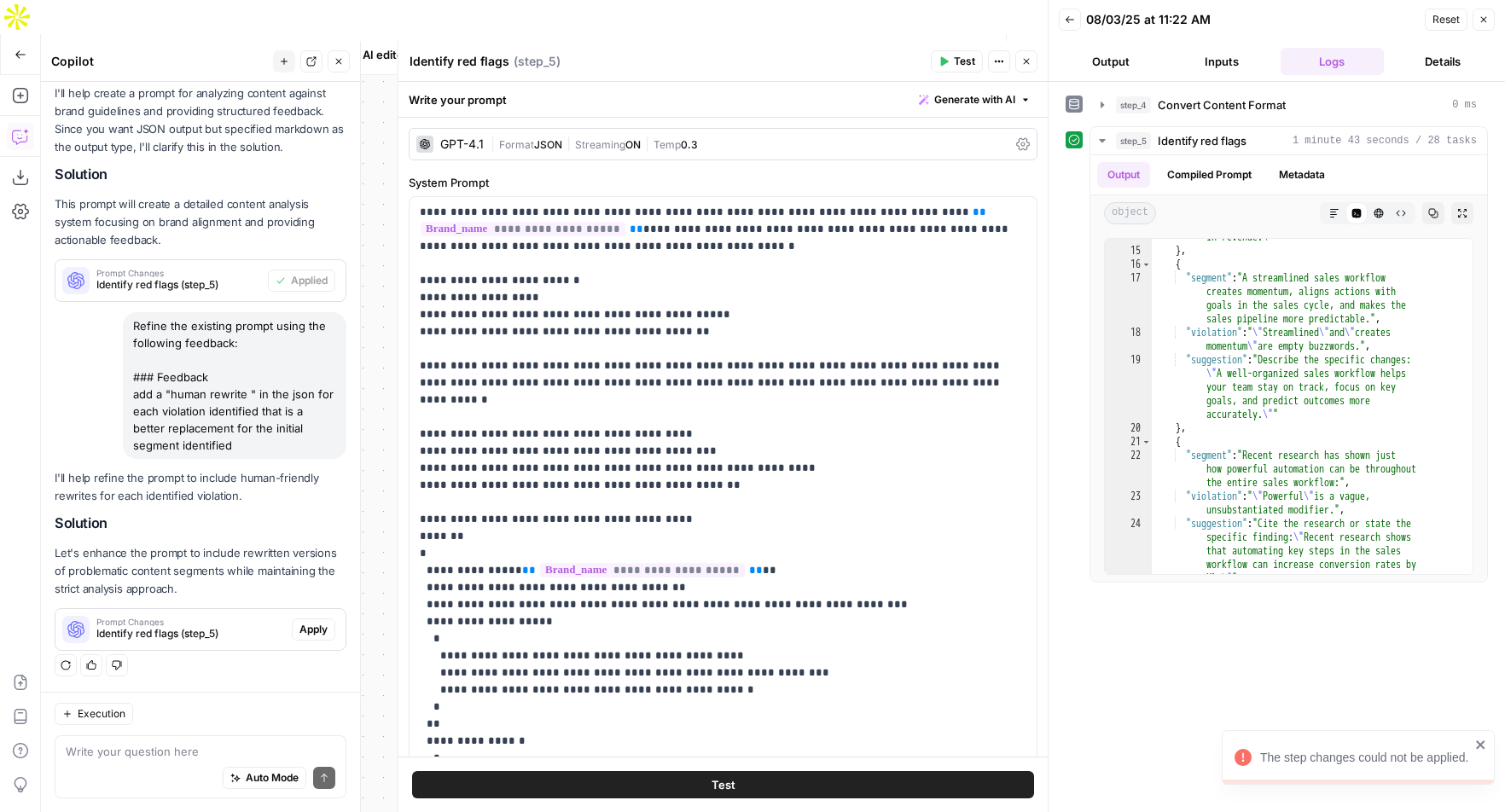 click on "Apply" at bounding box center [313, 629] 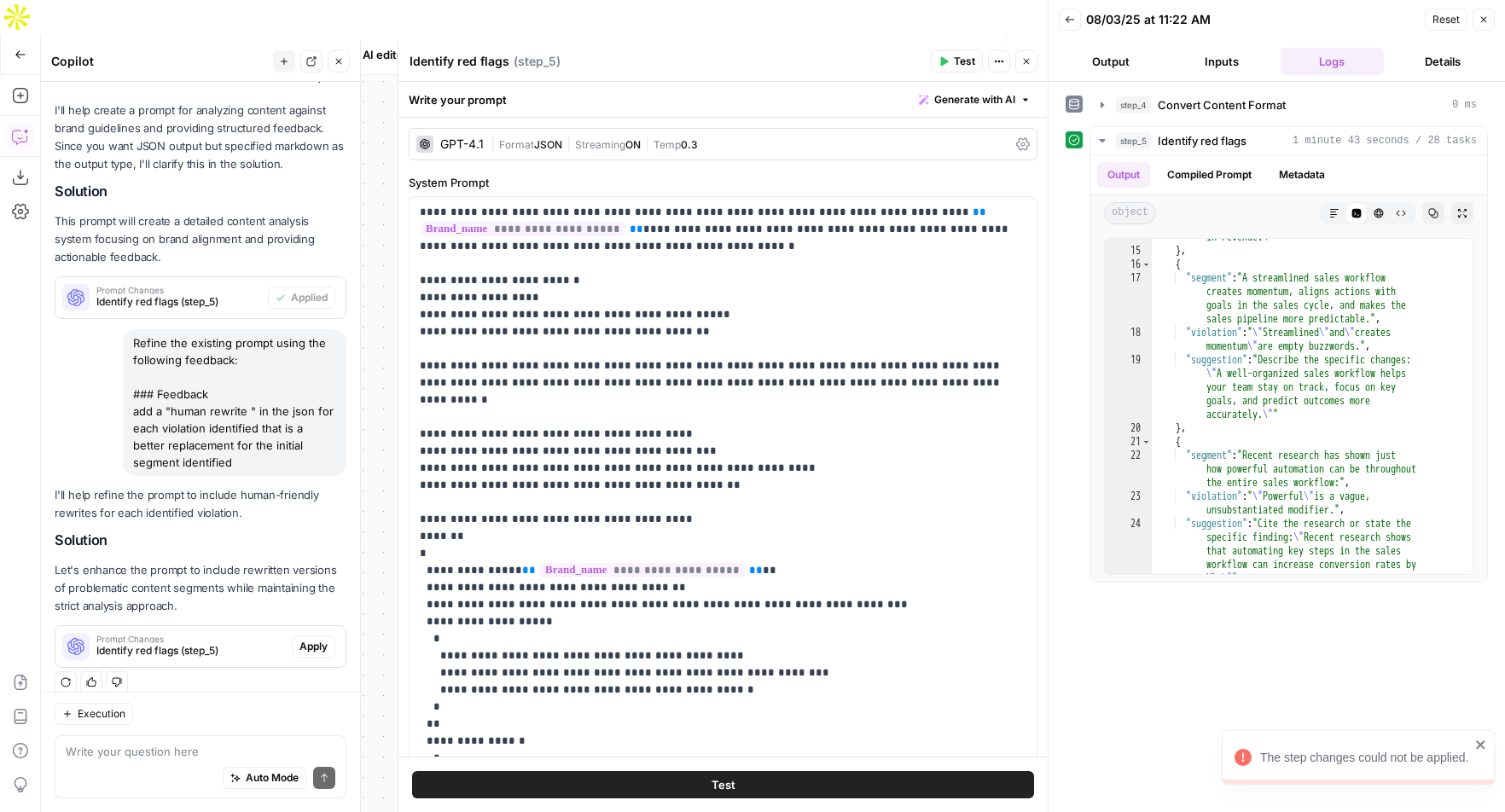 scroll, scrollTop: 548, scrollLeft: 0, axis: vertical 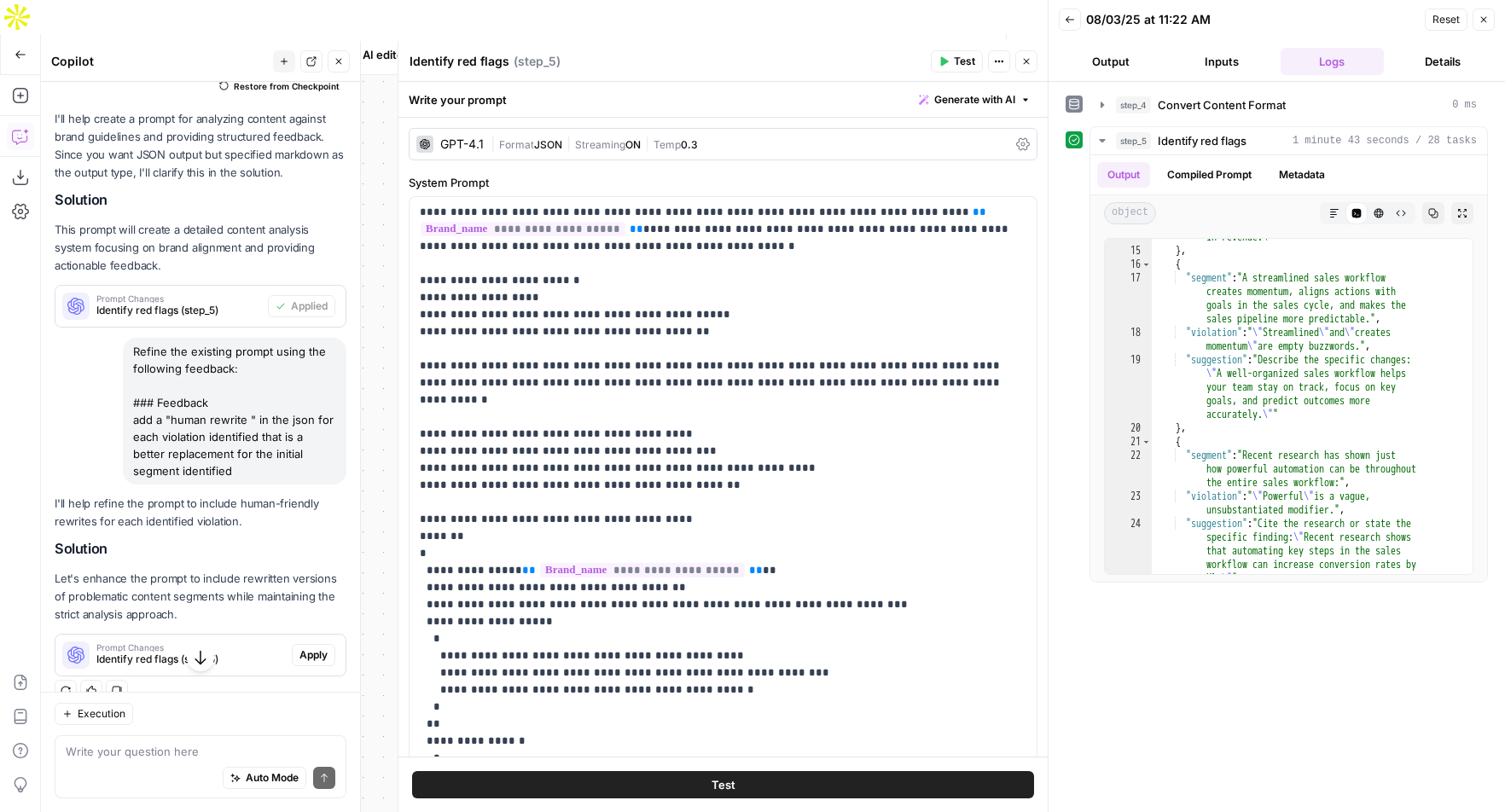 drag, startPoint x: 244, startPoint y: 471, endPoint x: 109, endPoint y: 346, distance: 183.98369 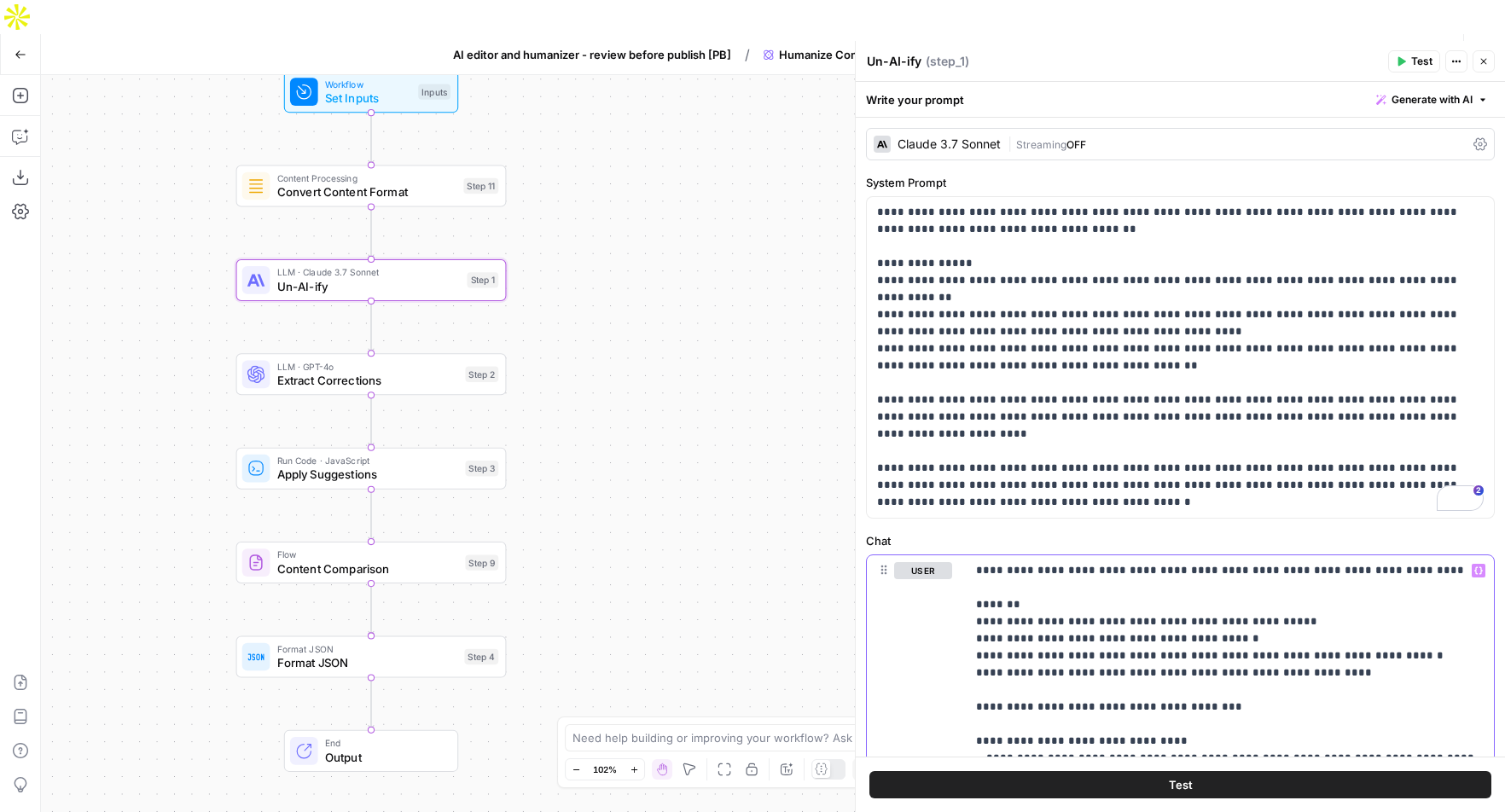 scroll, scrollTop: 0, scrollLeft: 0, axis: both 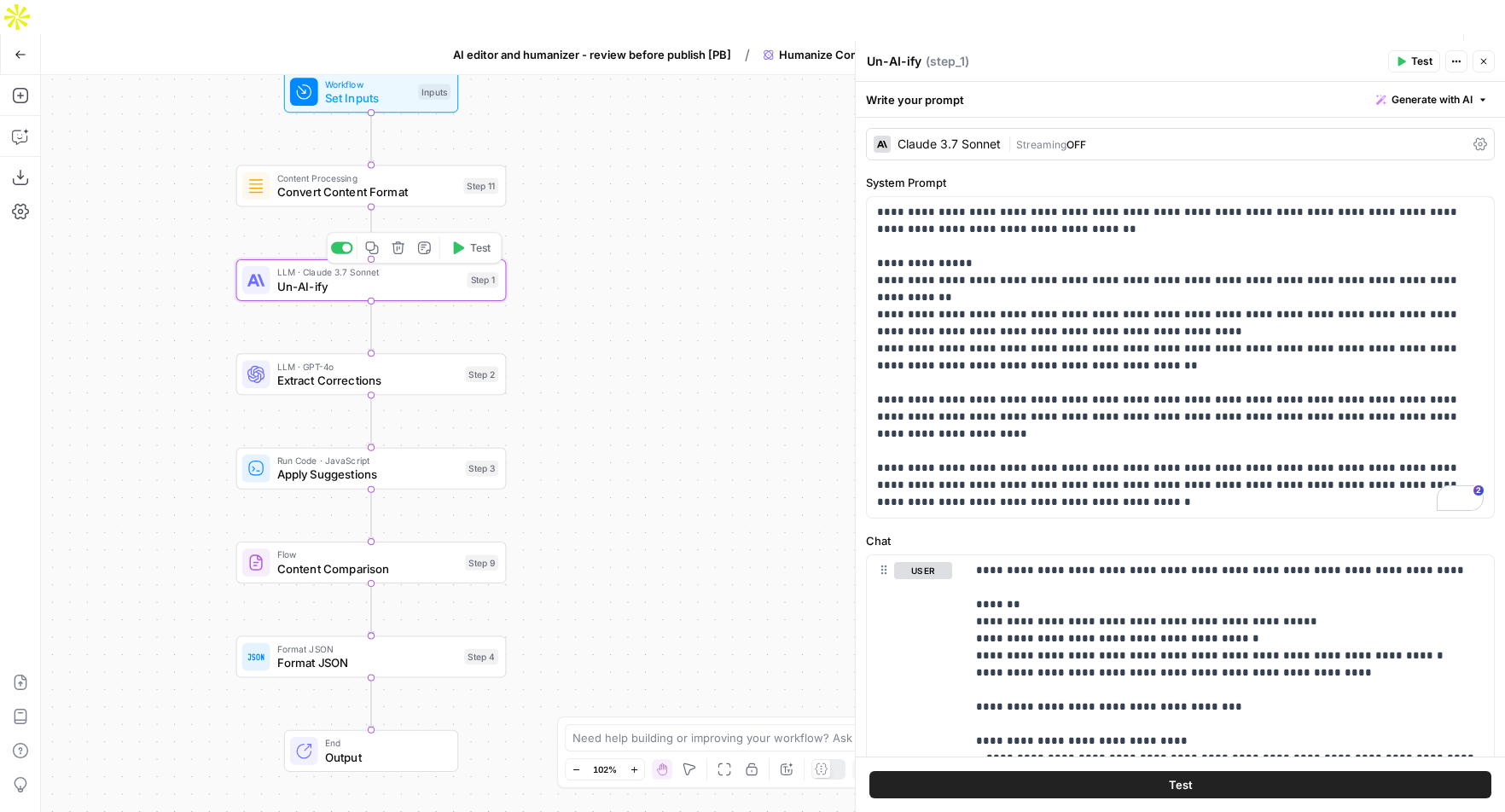 click on "Un-AI-ify" at bounding box center (369, 286) 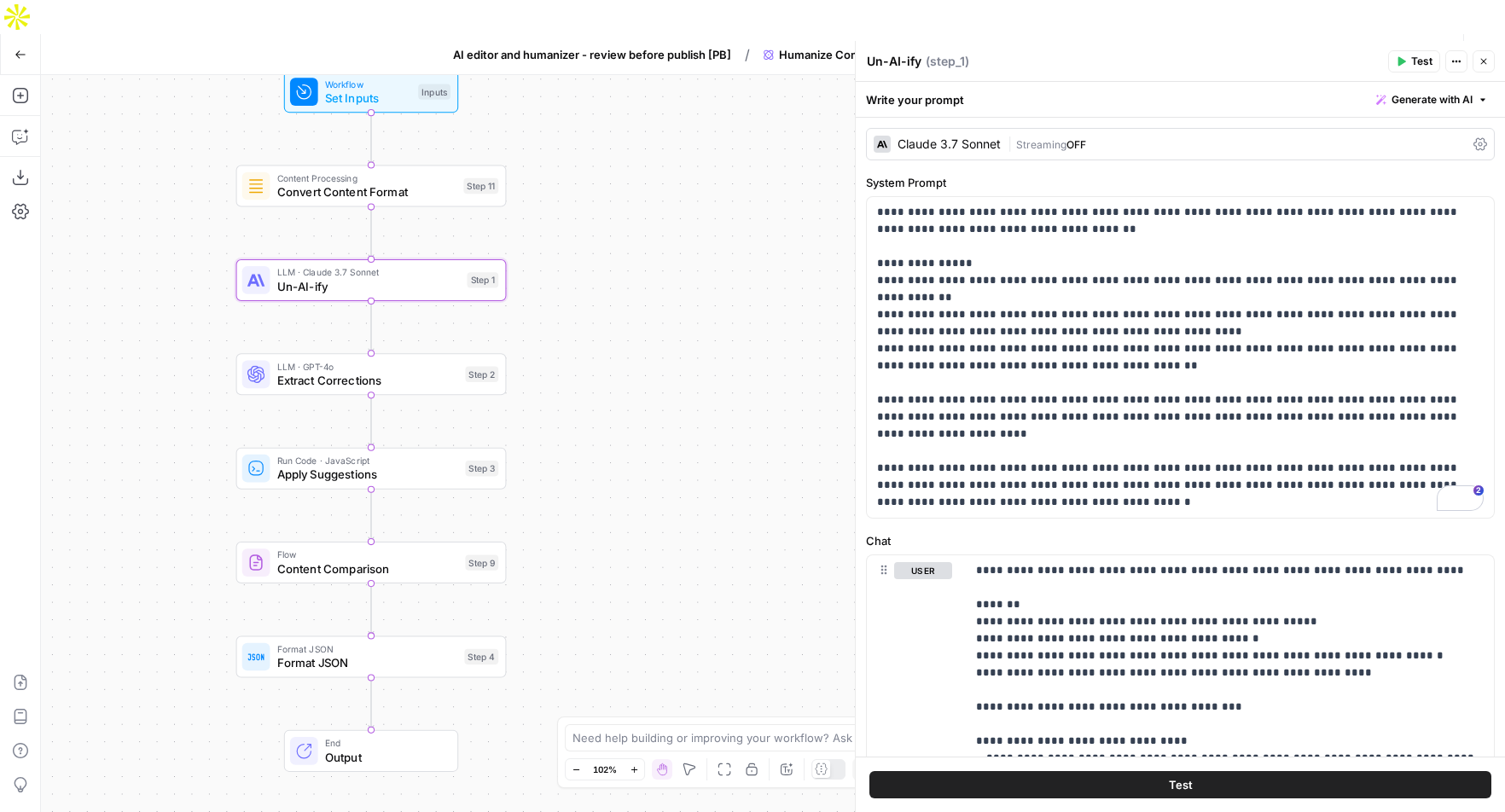 click on "Test" at bounding box center [1421, 61] 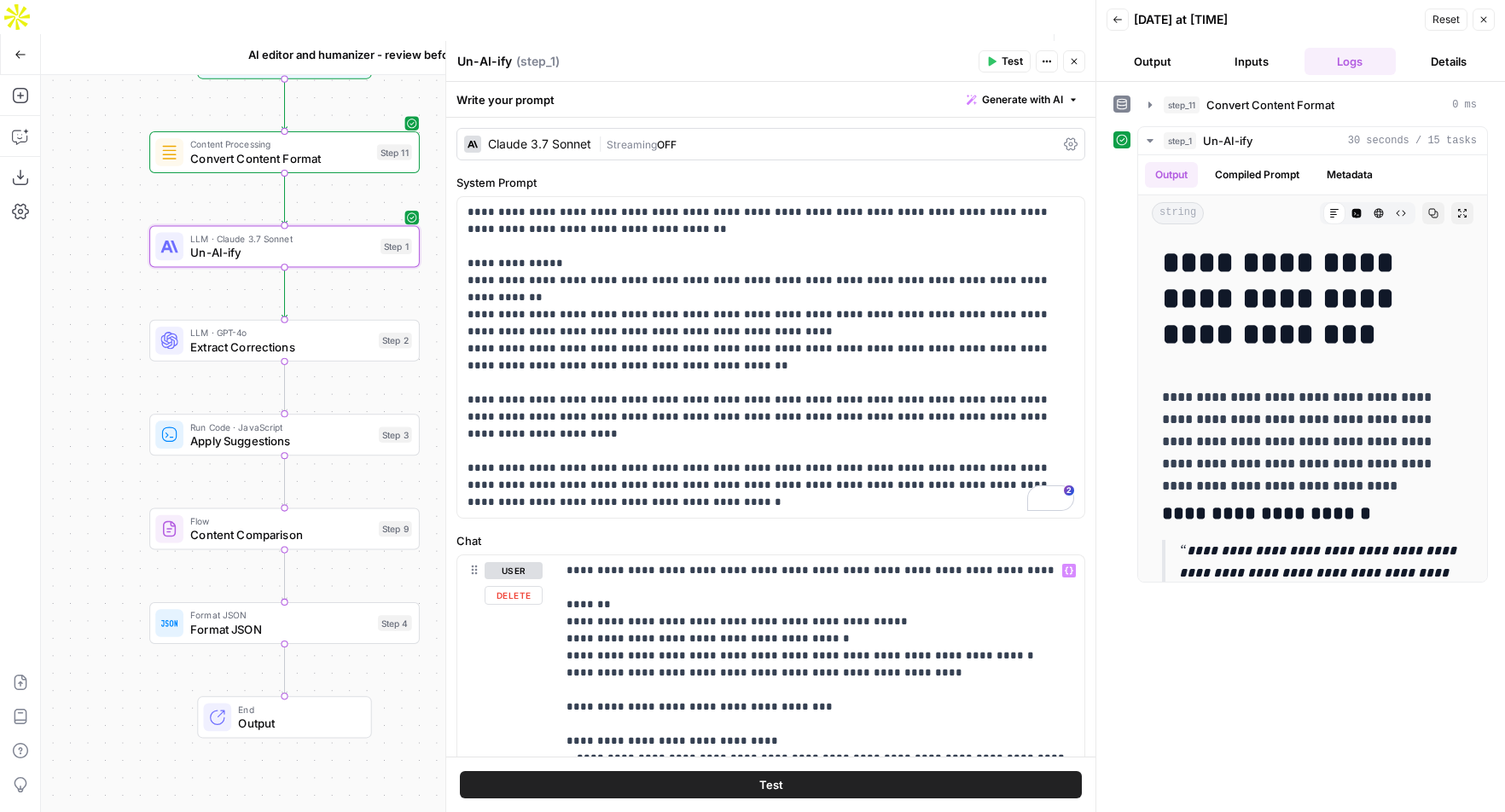 scroll, scrollTop: 19, scrollLeft: 0, axis: vertical 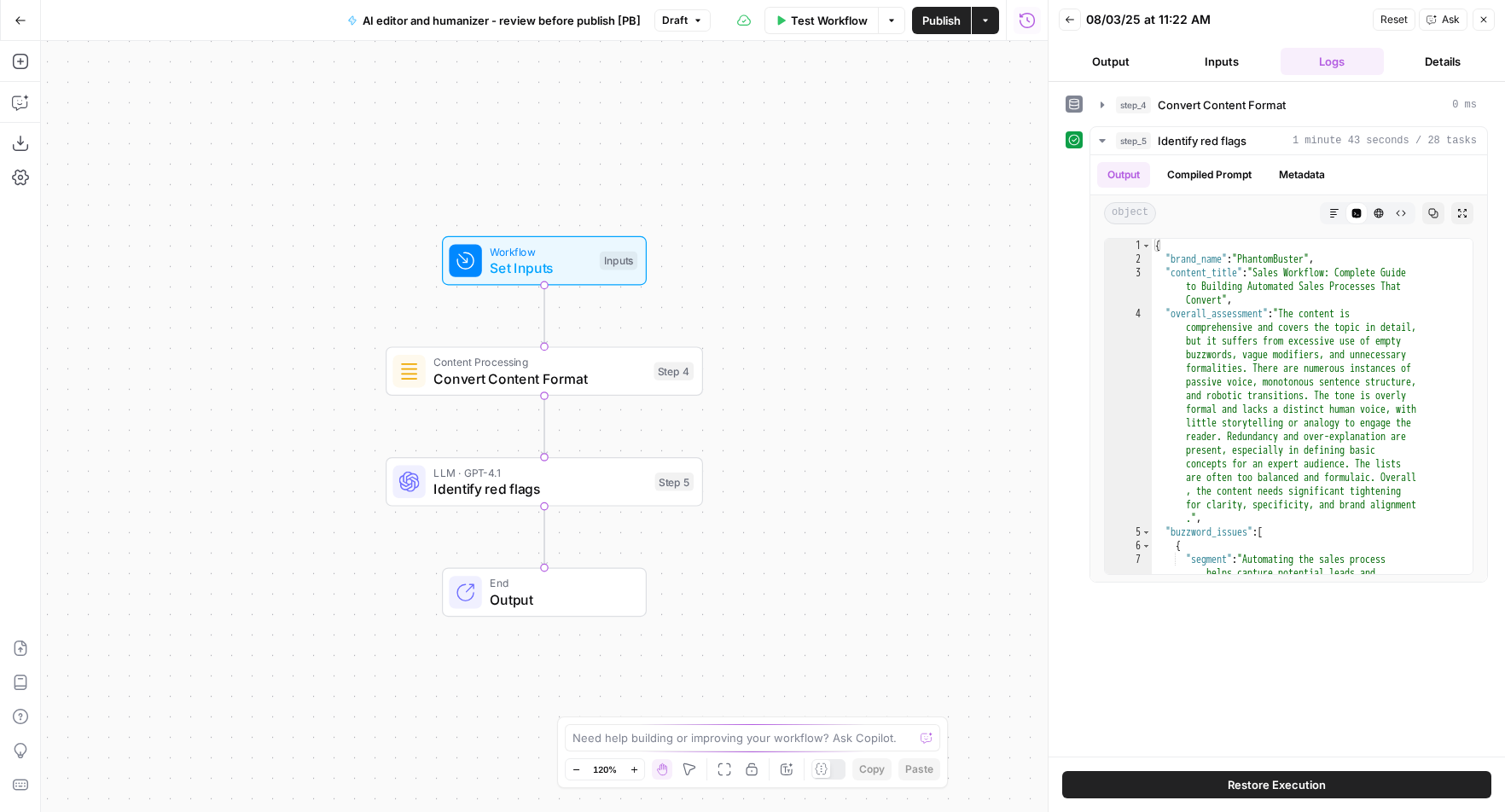 click on "Identify red flags" at bounding box center [540, 489] 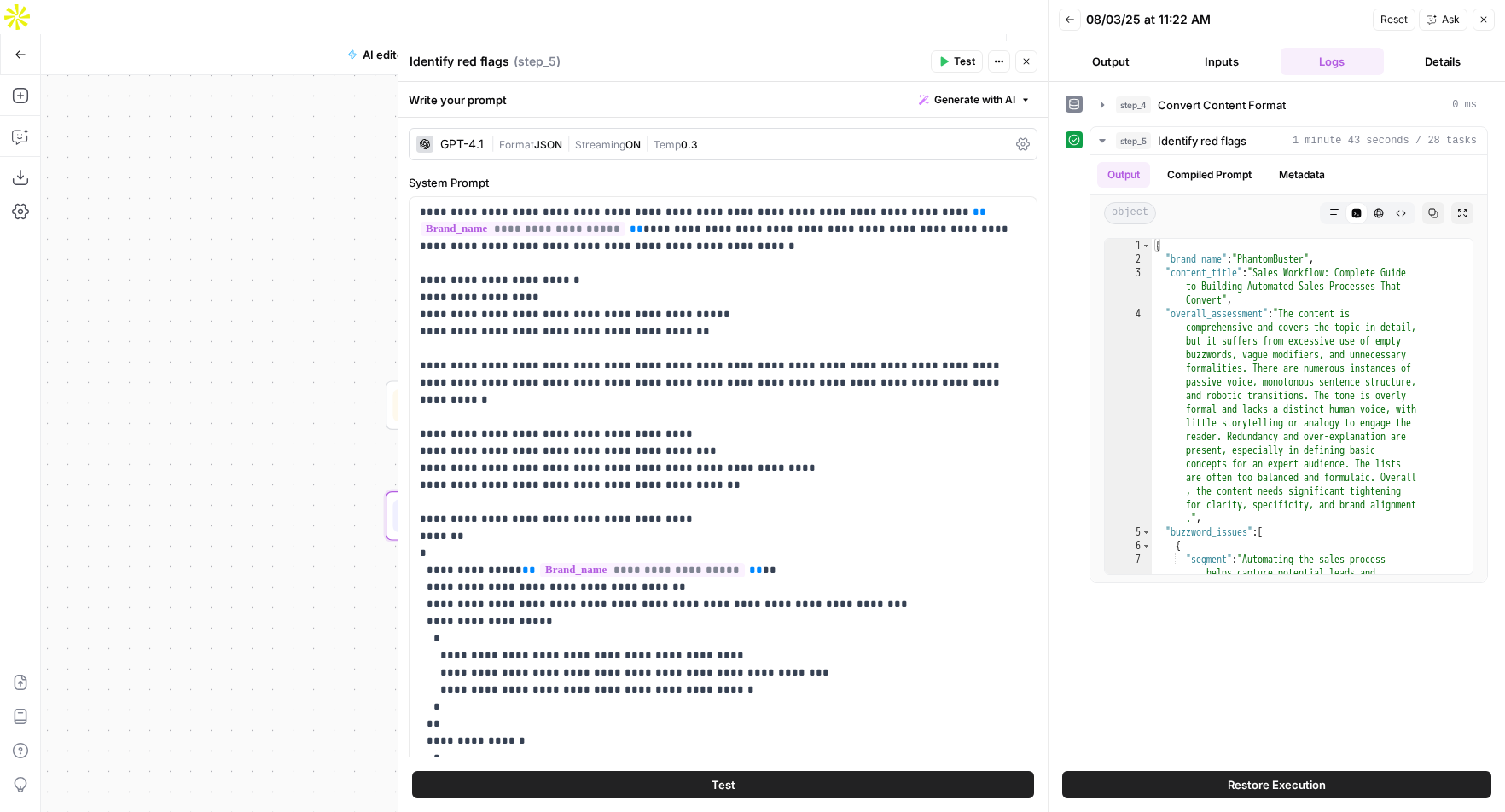 click on "Generate with AI" at bounding box center [974, 100] 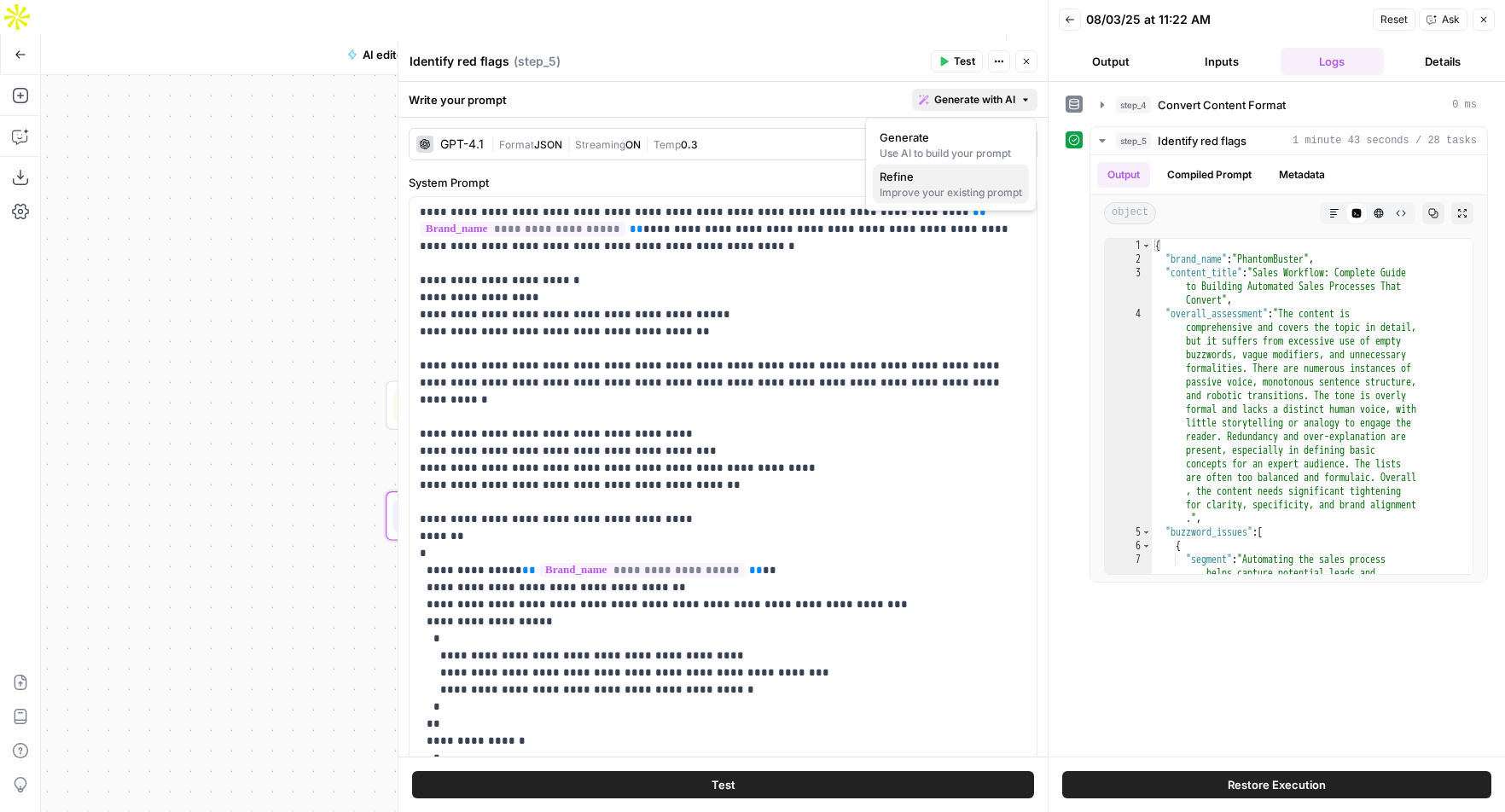 click on "Improve your existing prompt" at bounding box center [950, 193] 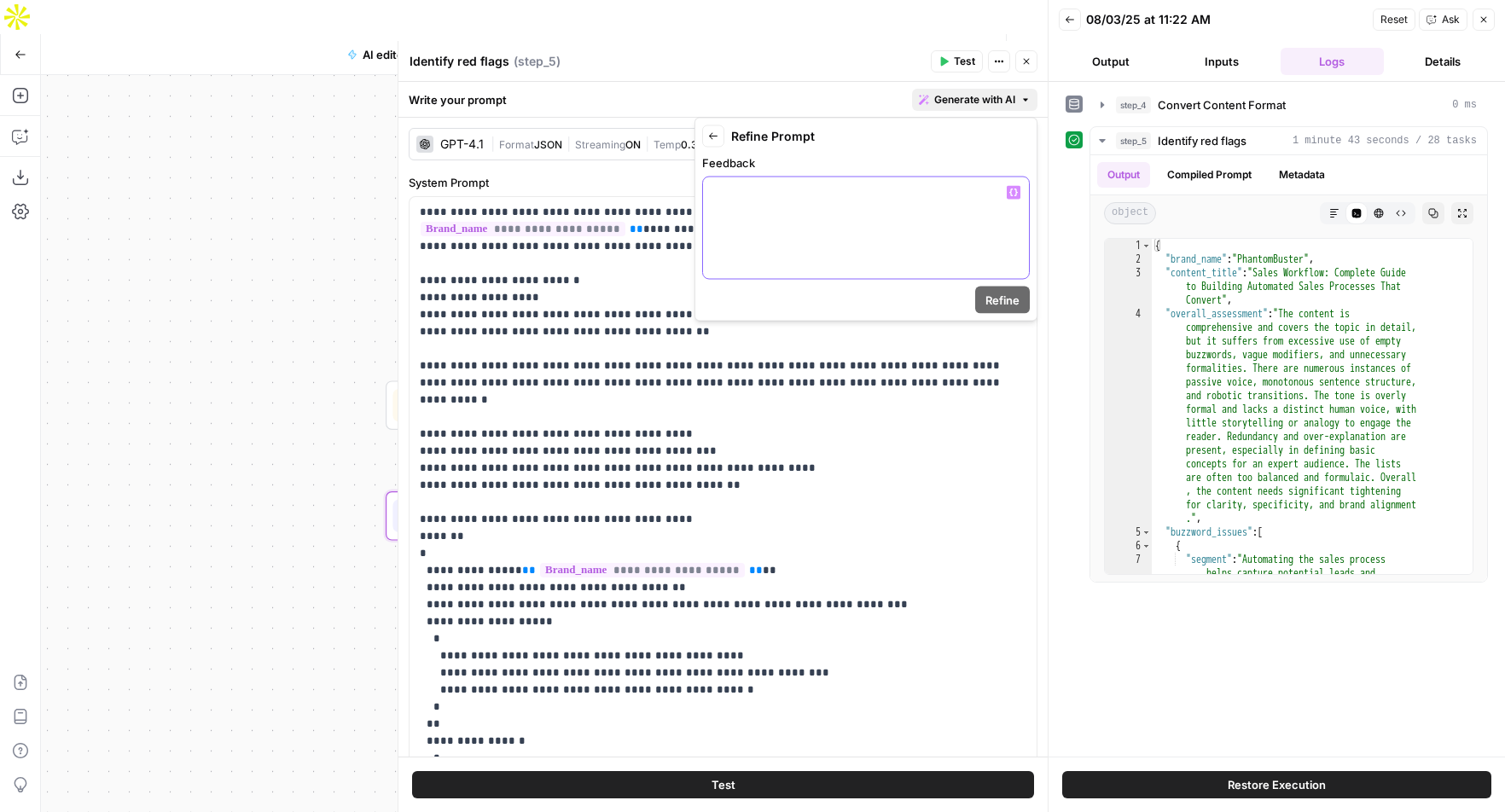 click at bounding box center (866, 228) 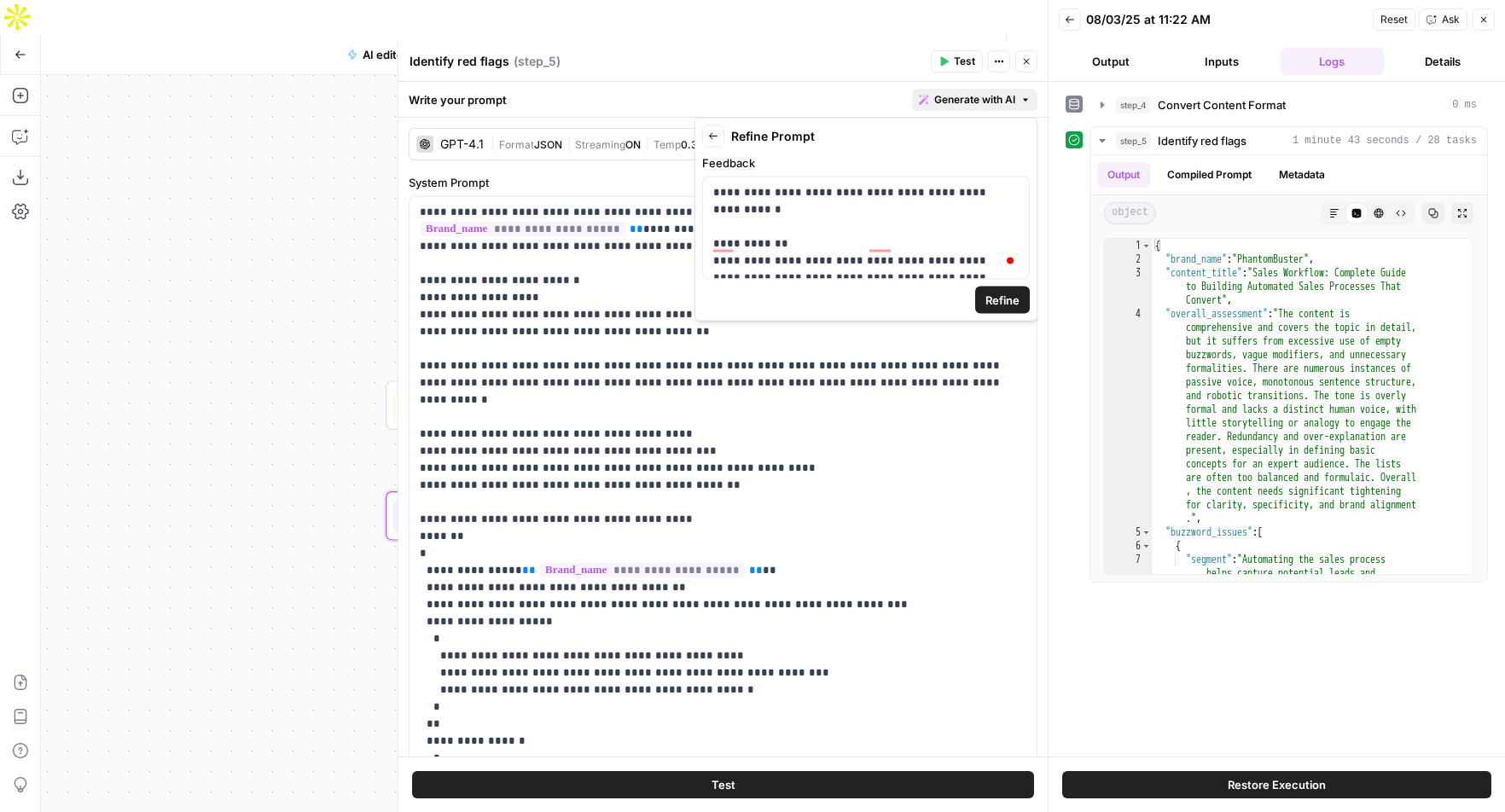 click on "Refine" at bounding box center (1002, 300) 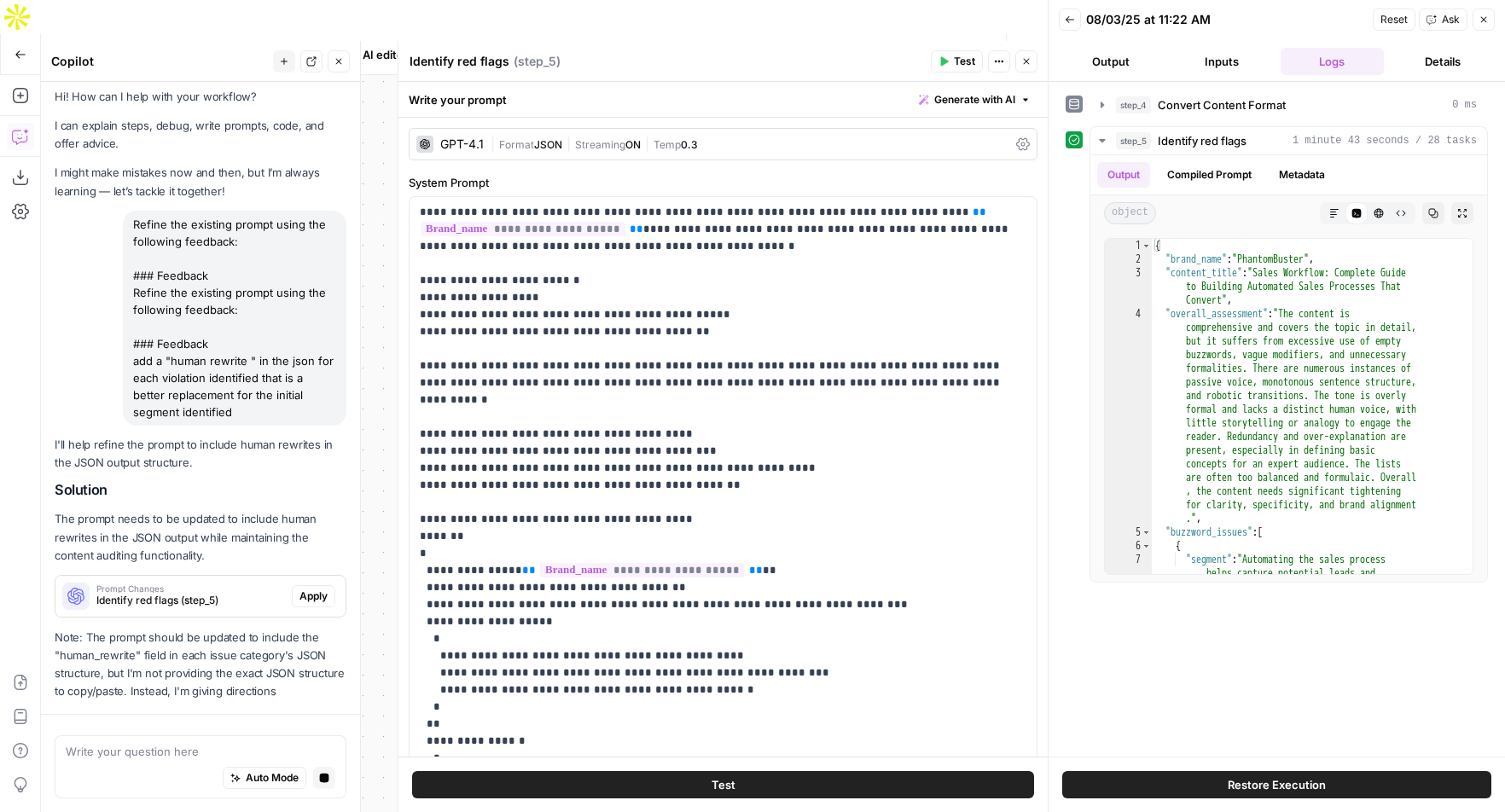 scroll, scrollTop: 26, scrollLeft: 0, axis: vertical 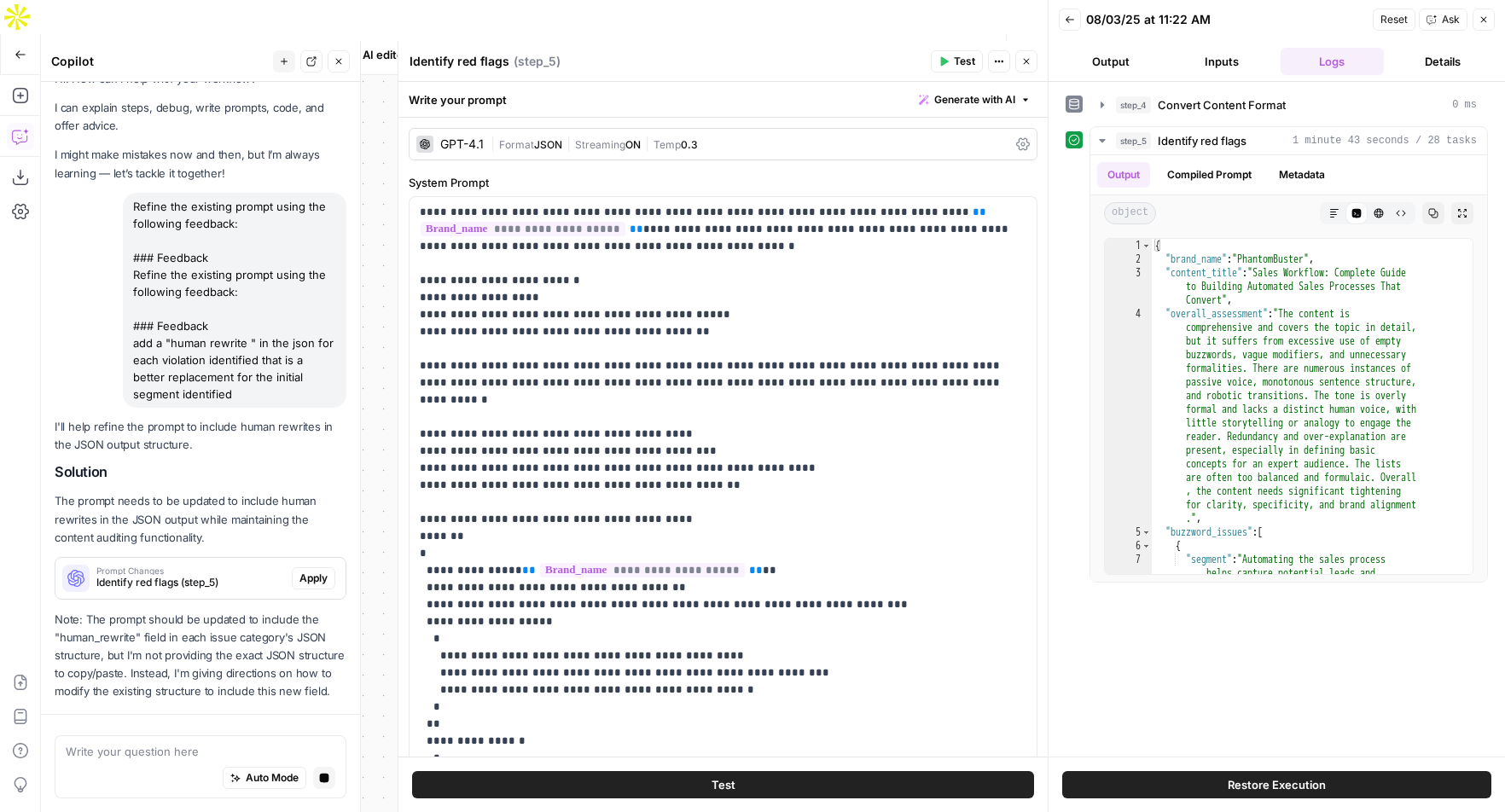 click on "Apply" at bounding box center [313, 578] 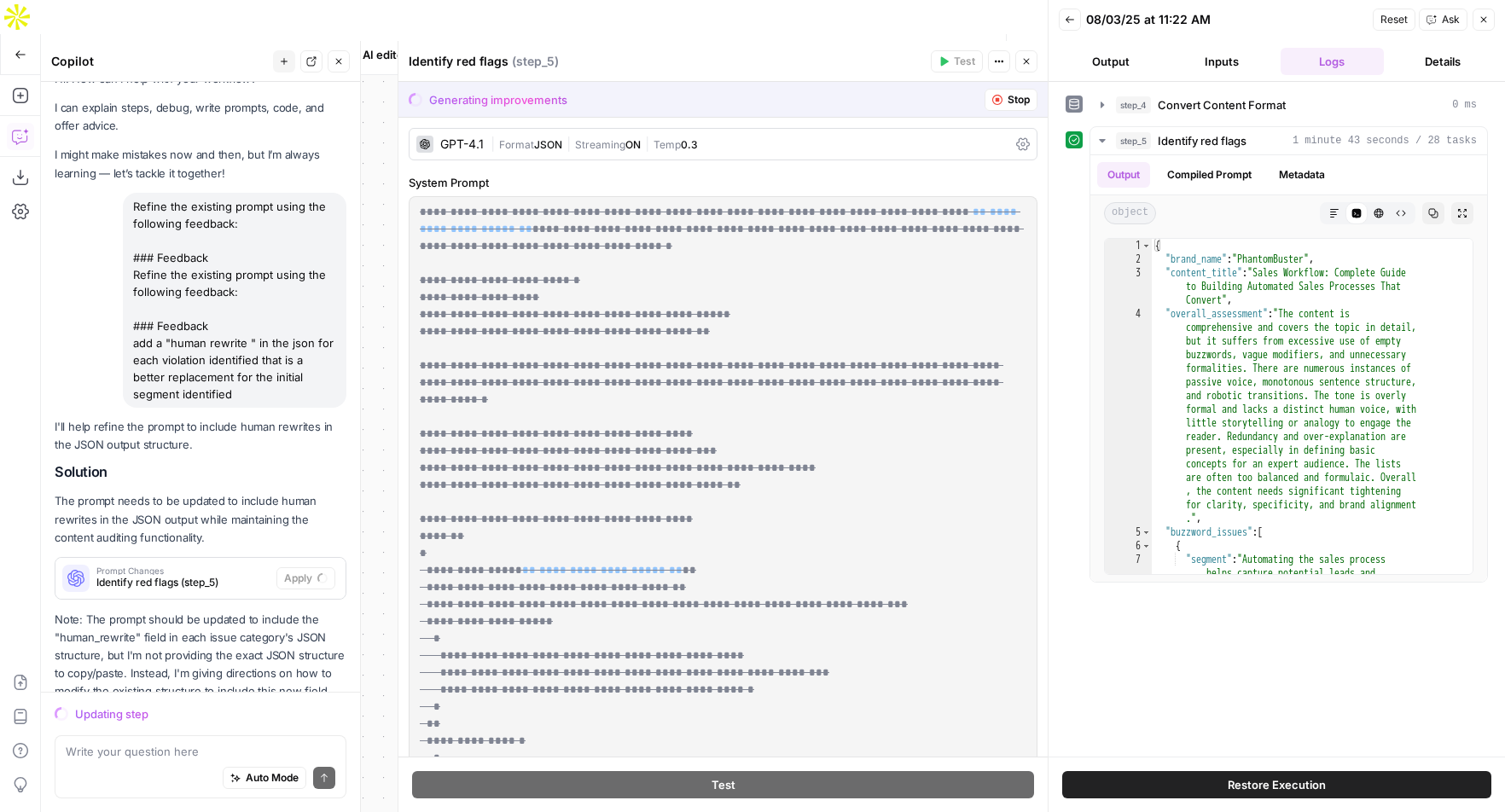 scroll, scrollTop: 75, scrollLeft: 0, axis: vertical 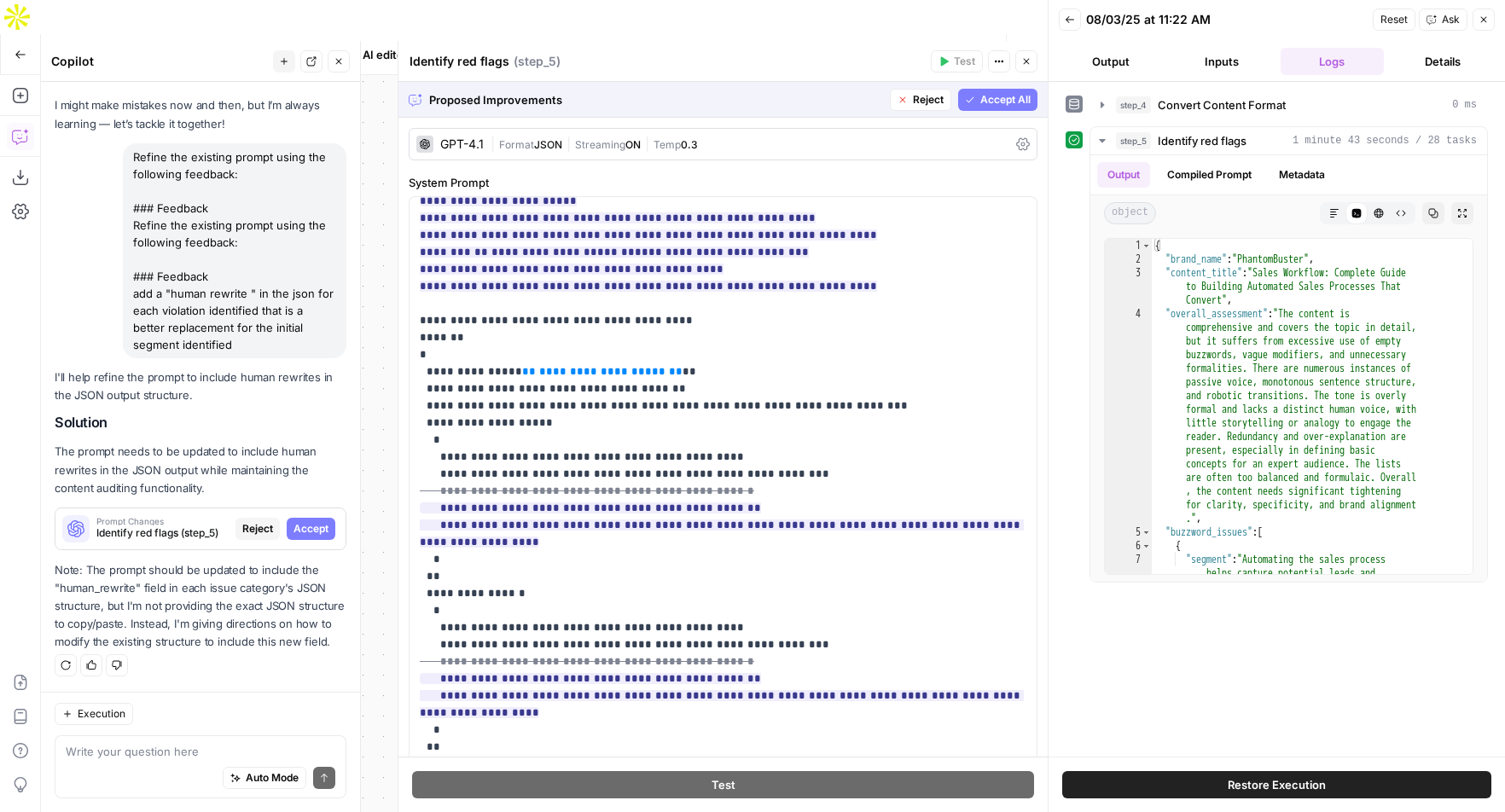 click on "Accept All" at bounding box center (1005, 100) 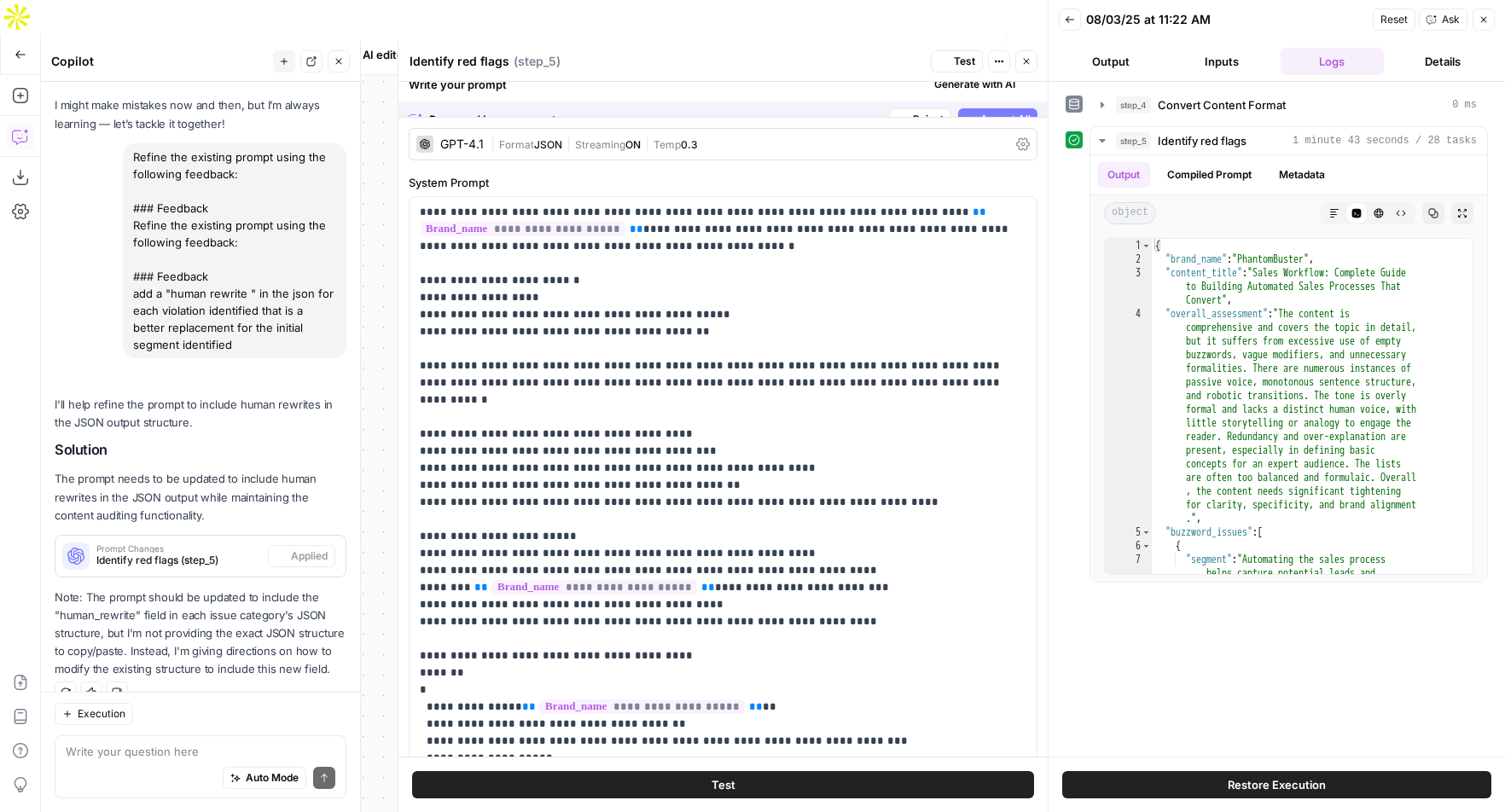 scroll, scrollTop: 102, scrollLeft: 0, axis: vertical 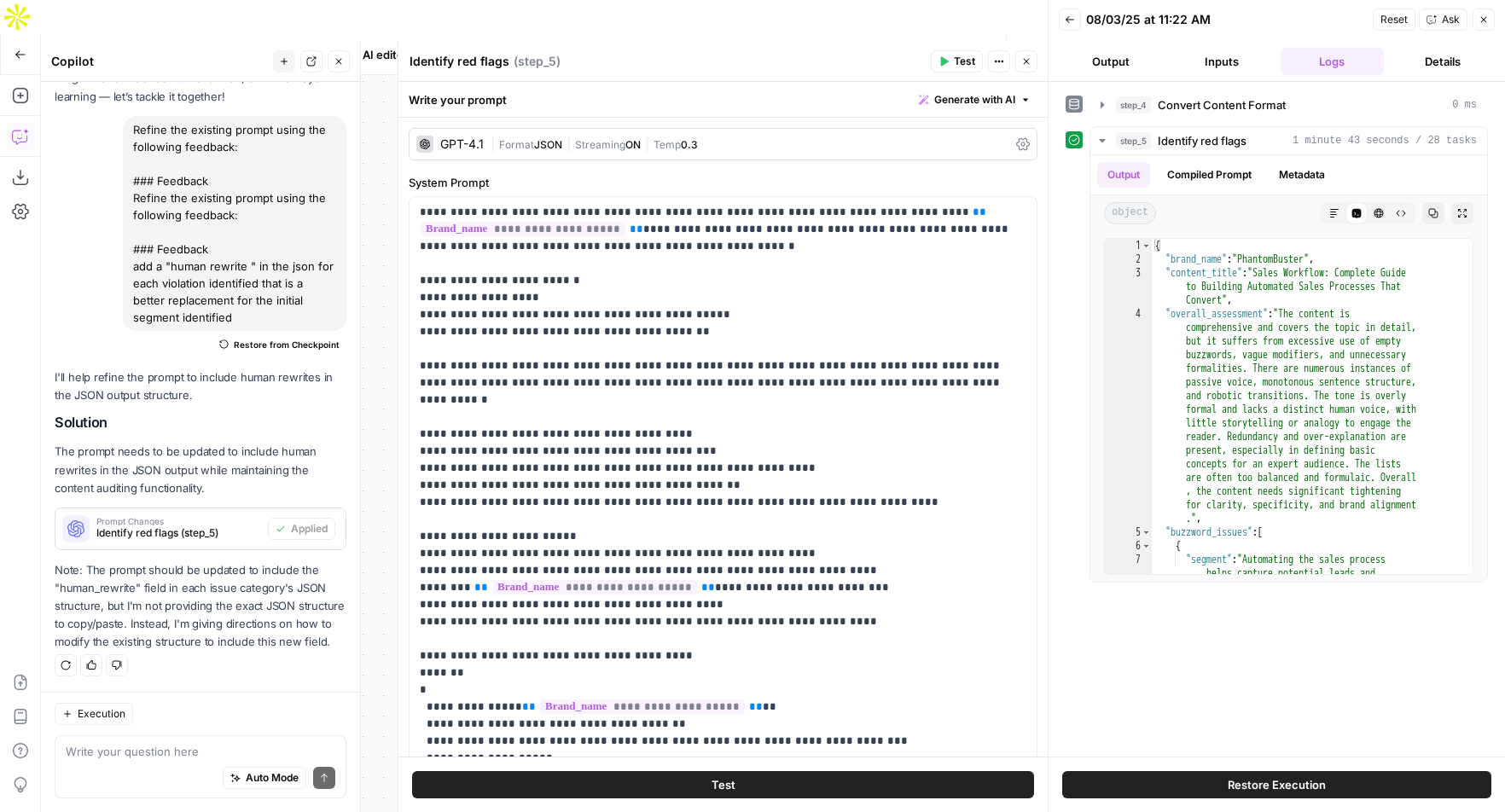 click on "Test" at bounding box center [723, 785] 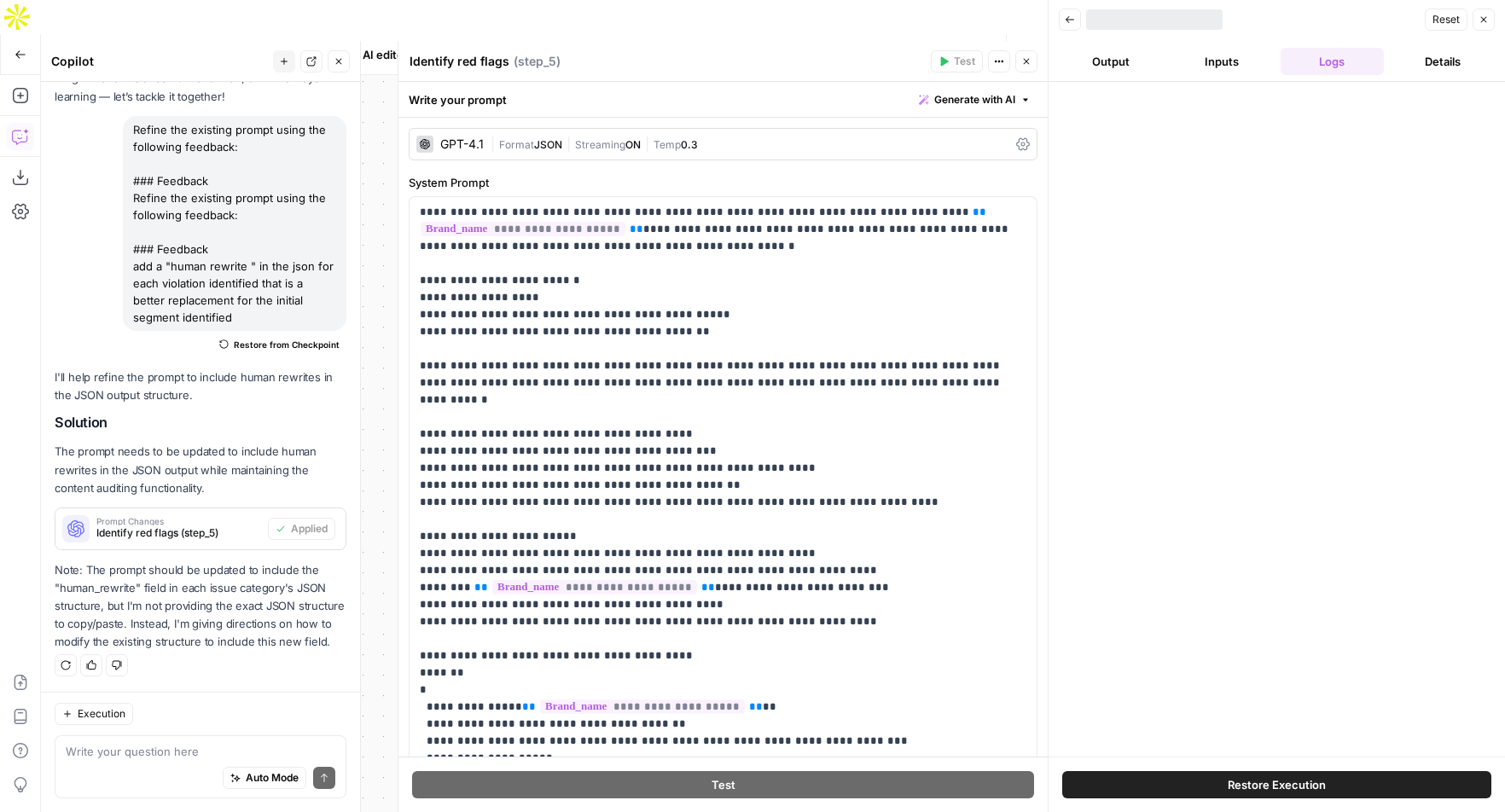 click on "Reset" at bounding box center (1446, 20) 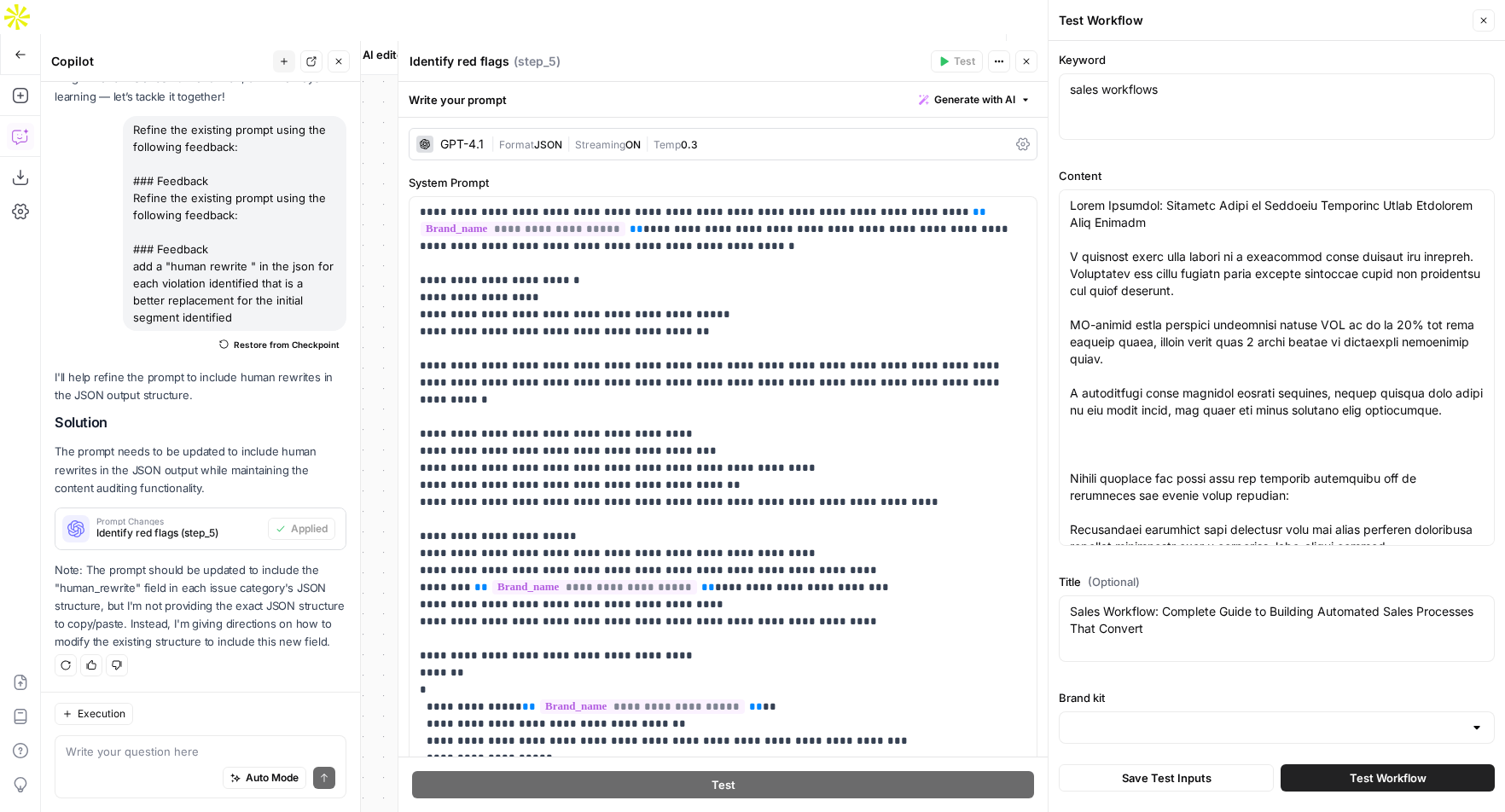 click on "Test Workflow" at bounding box center [1388, 778] 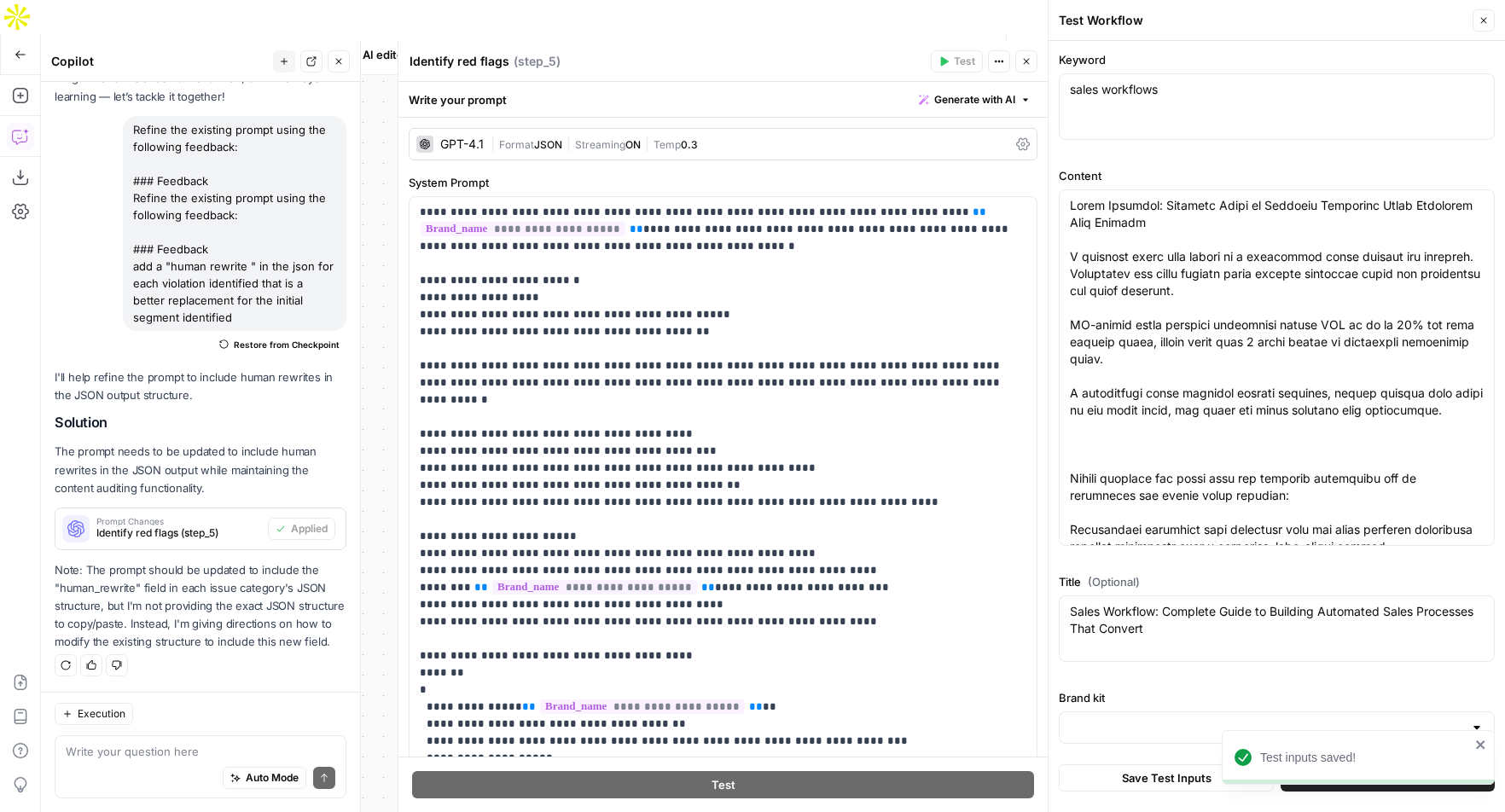 click 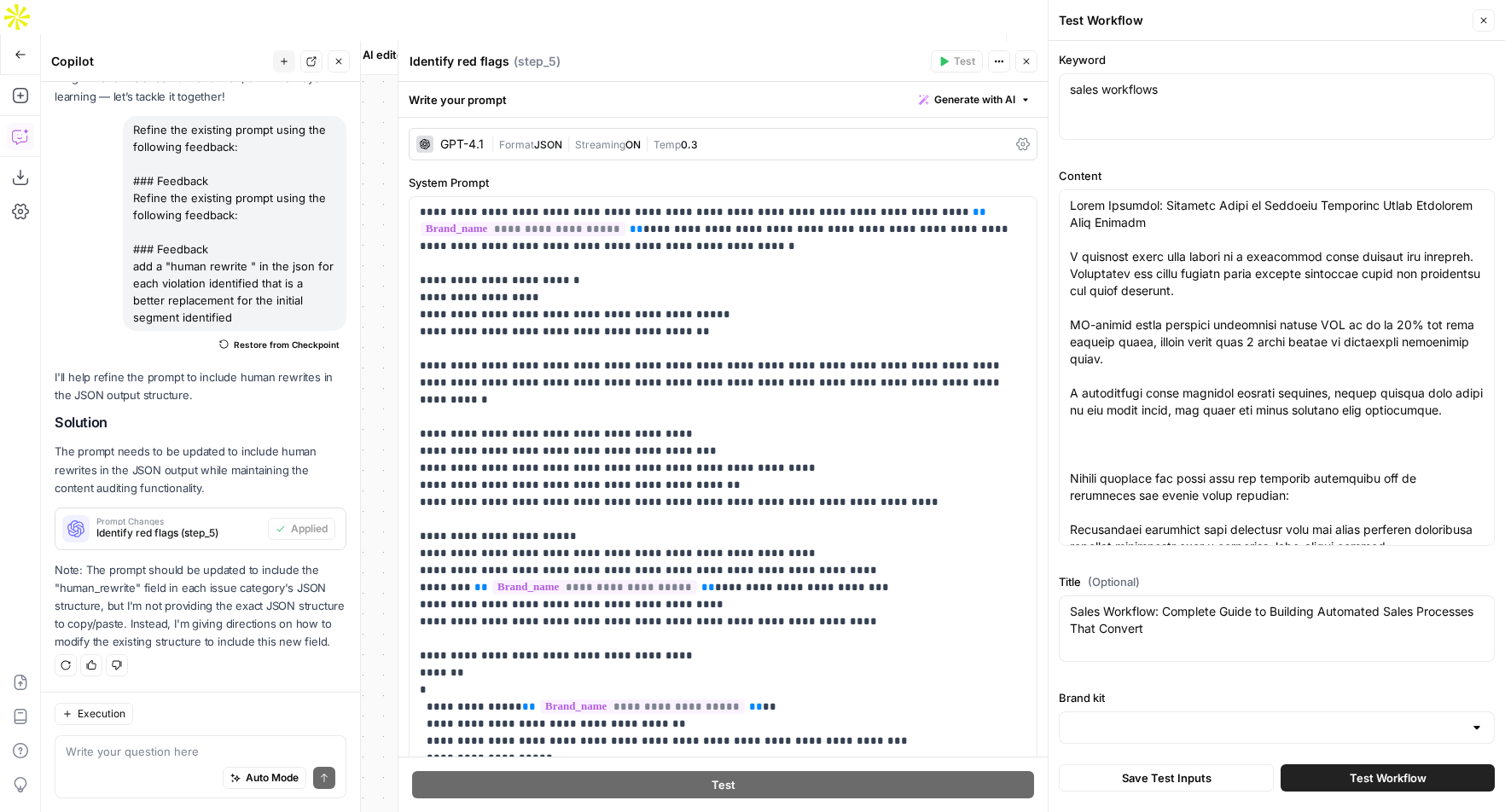 type on "PhantomBuster" 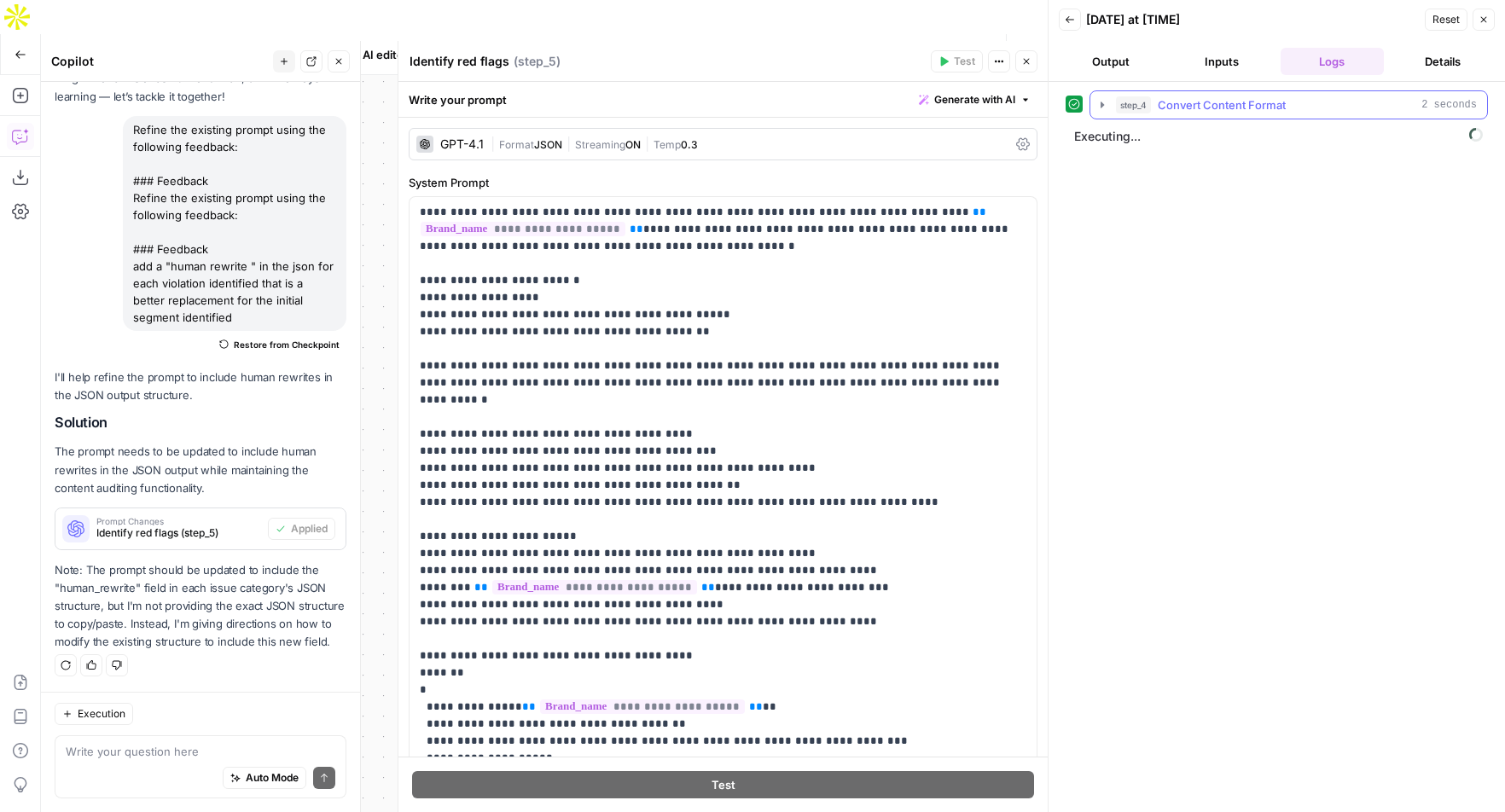 click 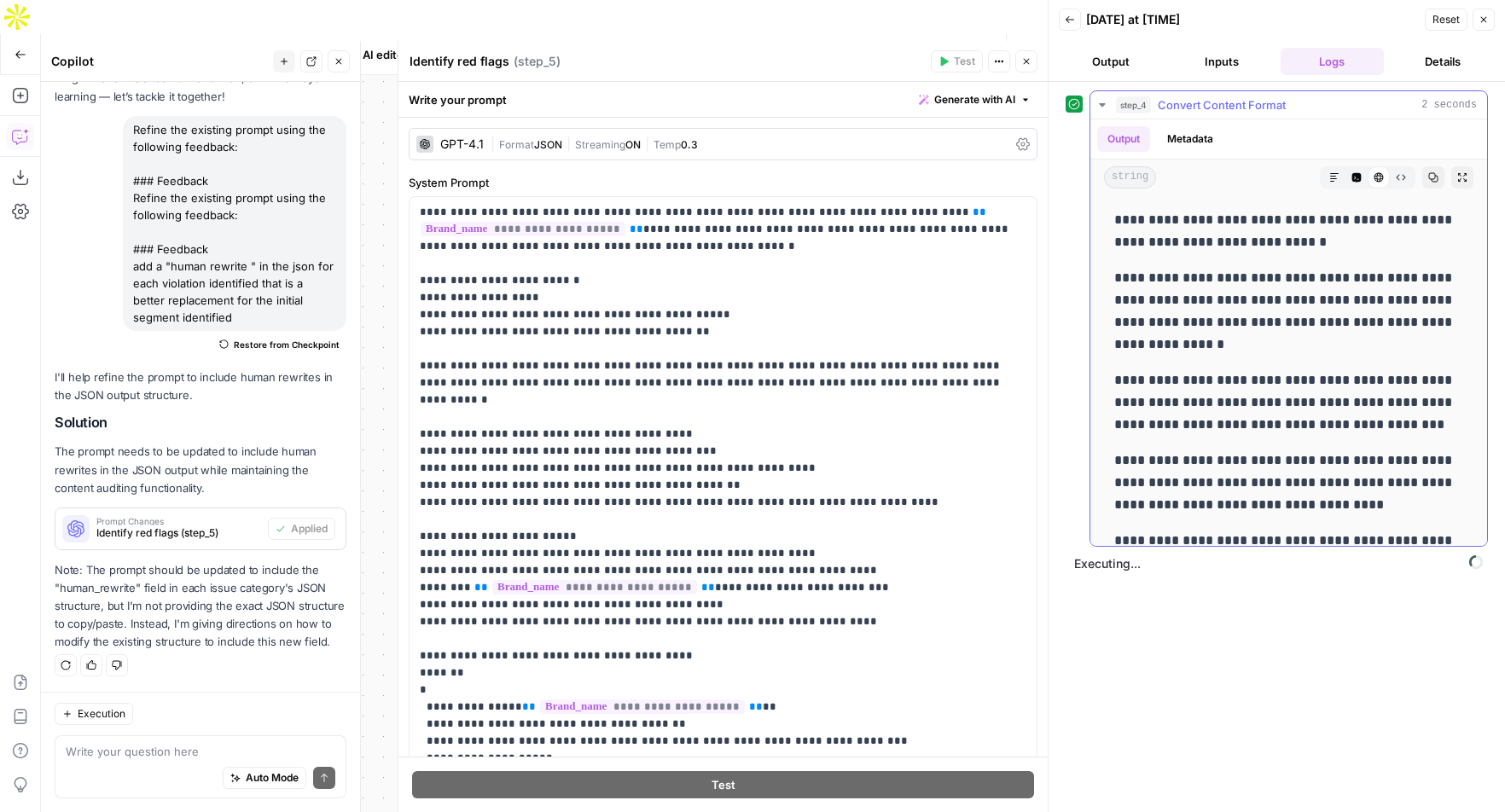 click 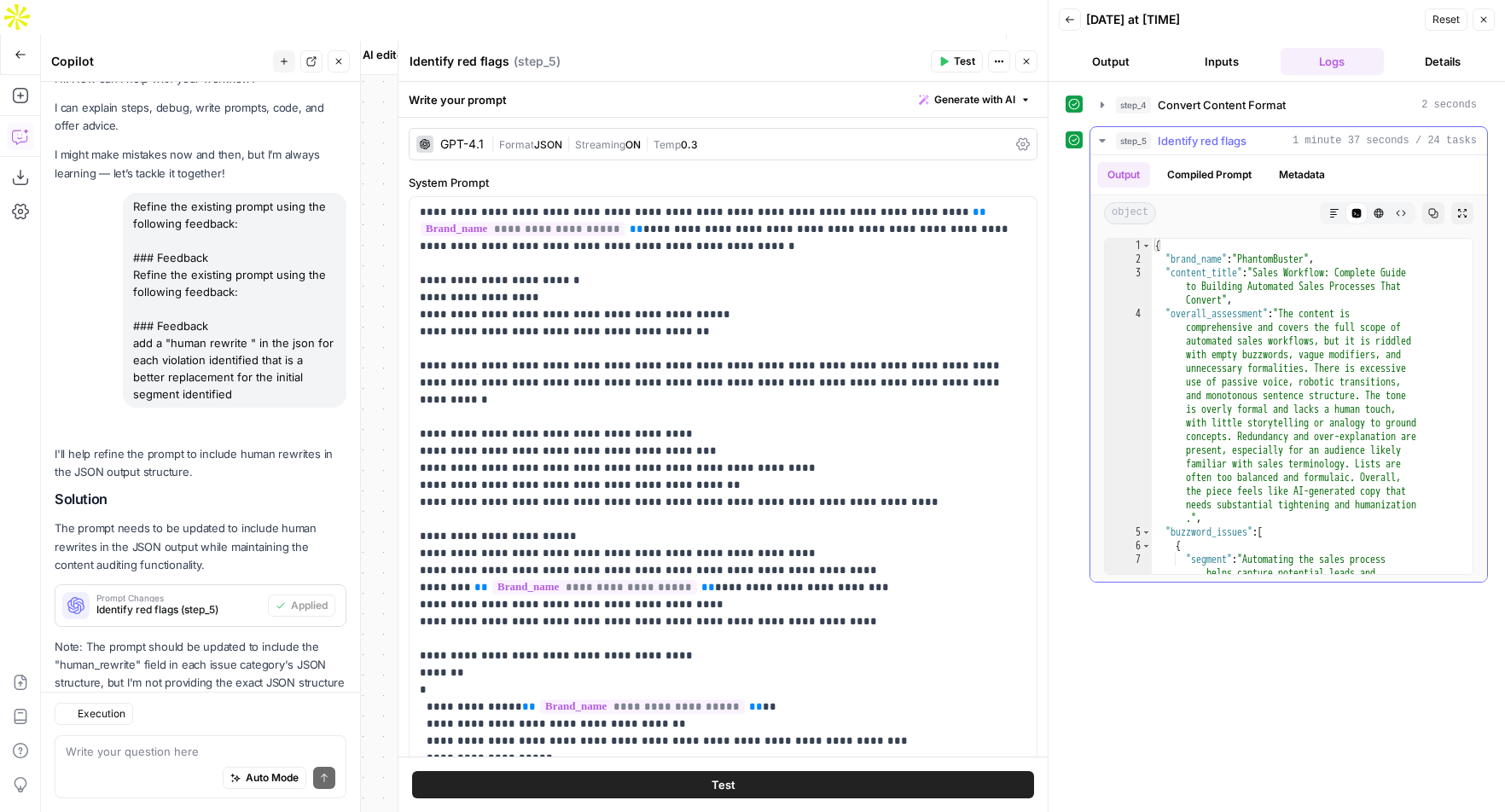 scroll, scrollTop: 102, scrollLeft: 0, axis: vertical 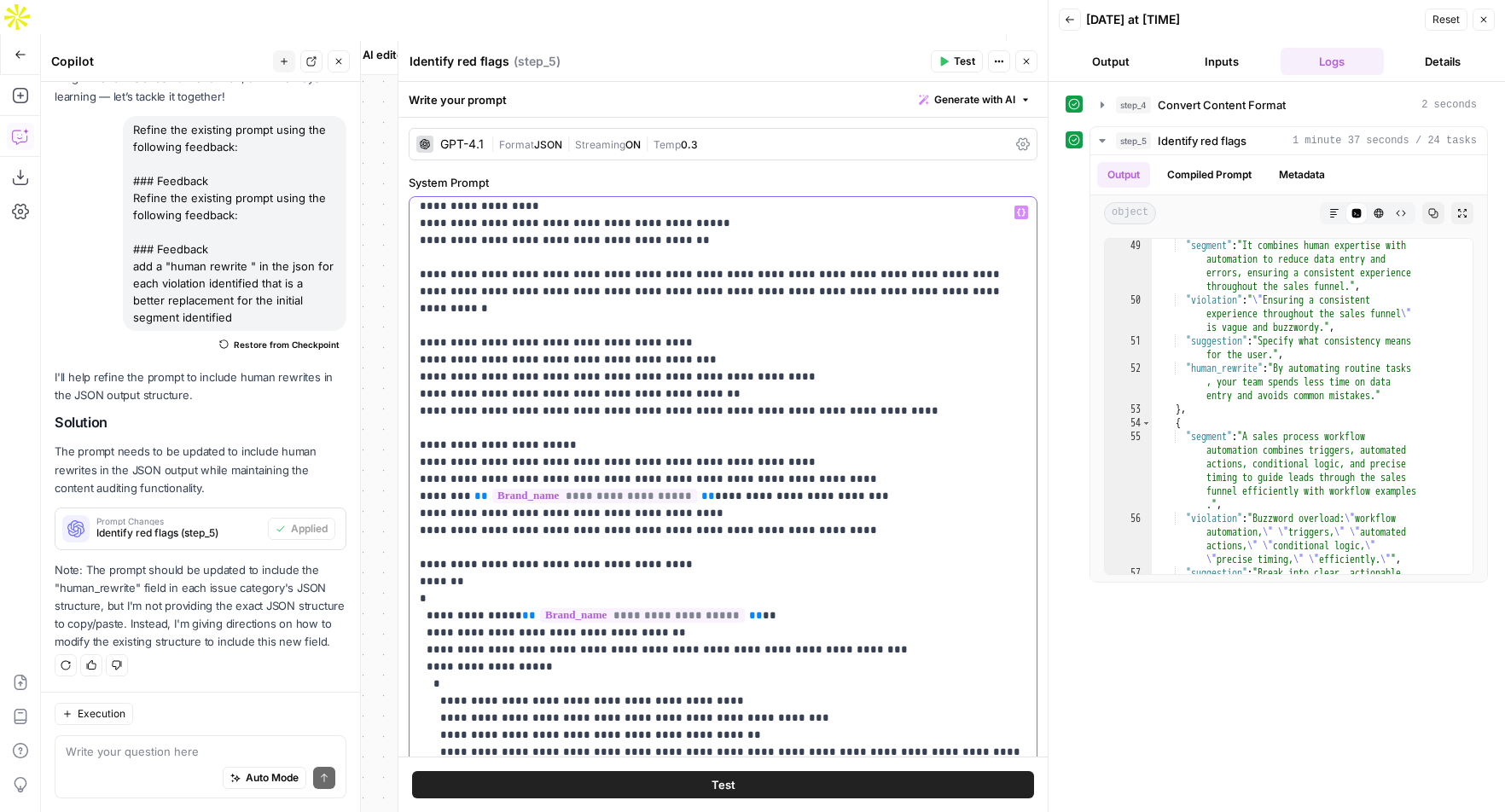 click on "**********" at bounding box center [723, 880] 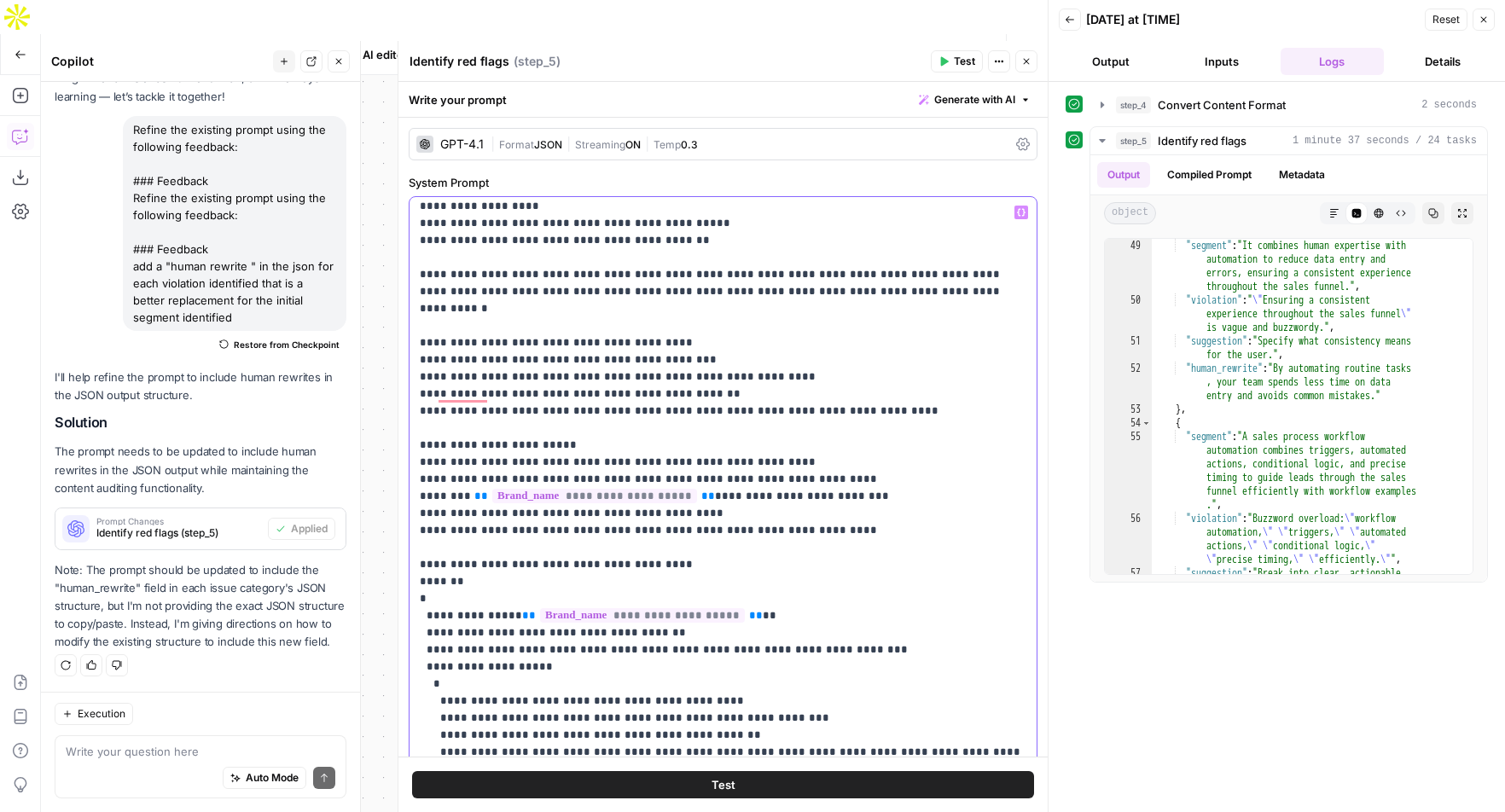 scroll, scrollTop: 91, scrollLeft: 0, axis: vertical 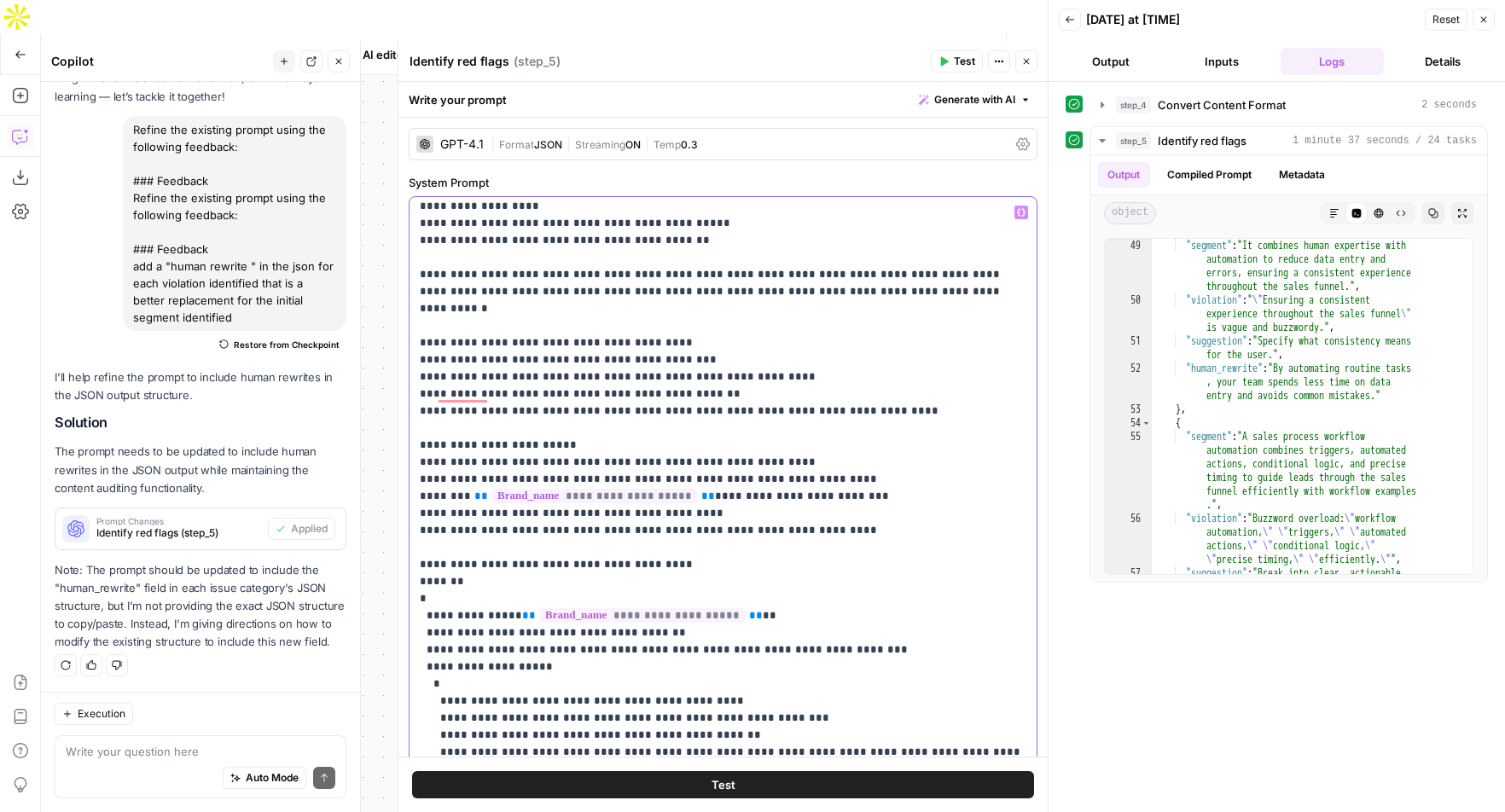 click on "**********" at bounding box center [723, 880] 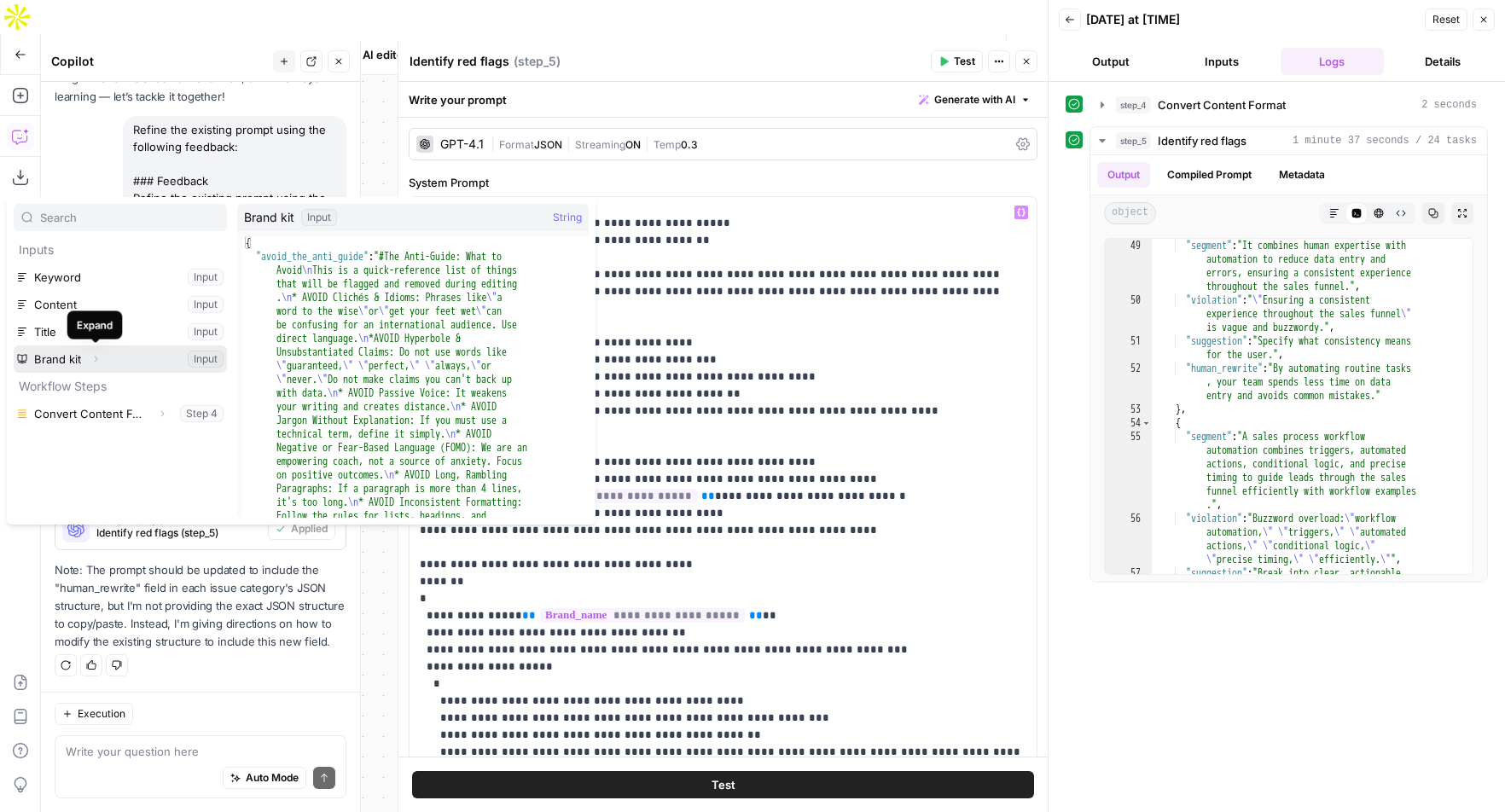 click 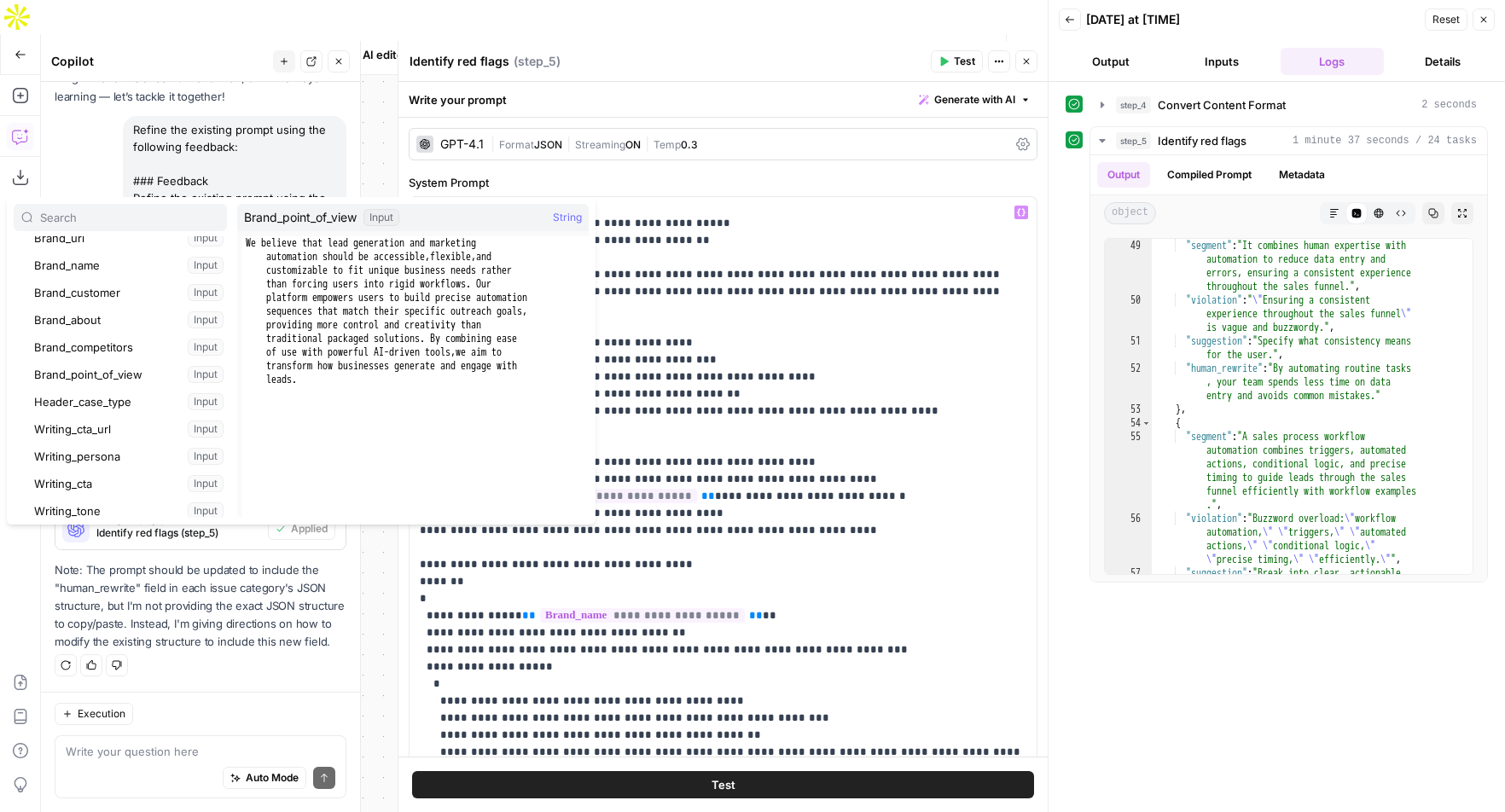 scroll, scrollTop: 204, scrollLeft: 0, axis: vertical 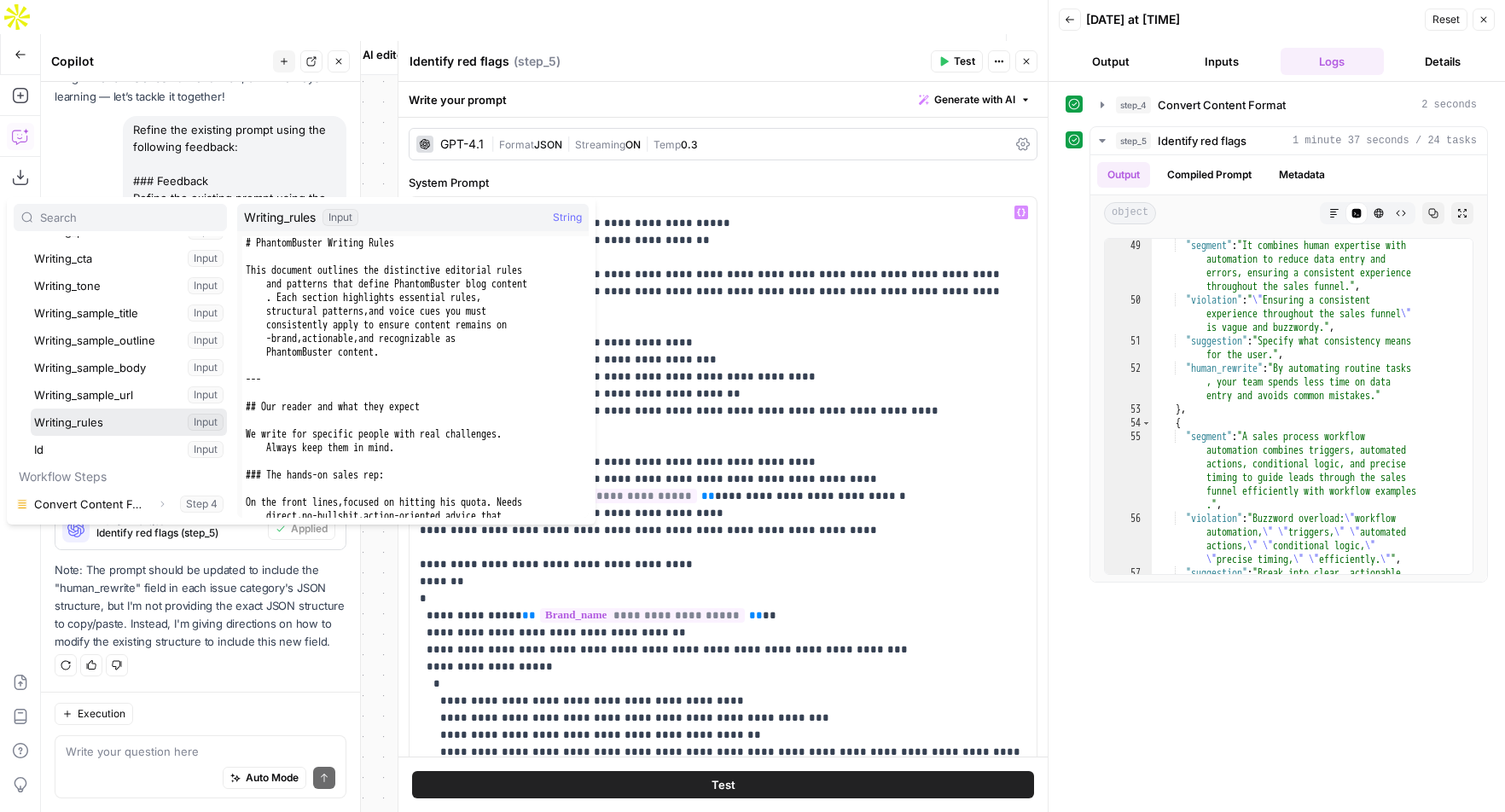 click at bounding box center [129, 422] 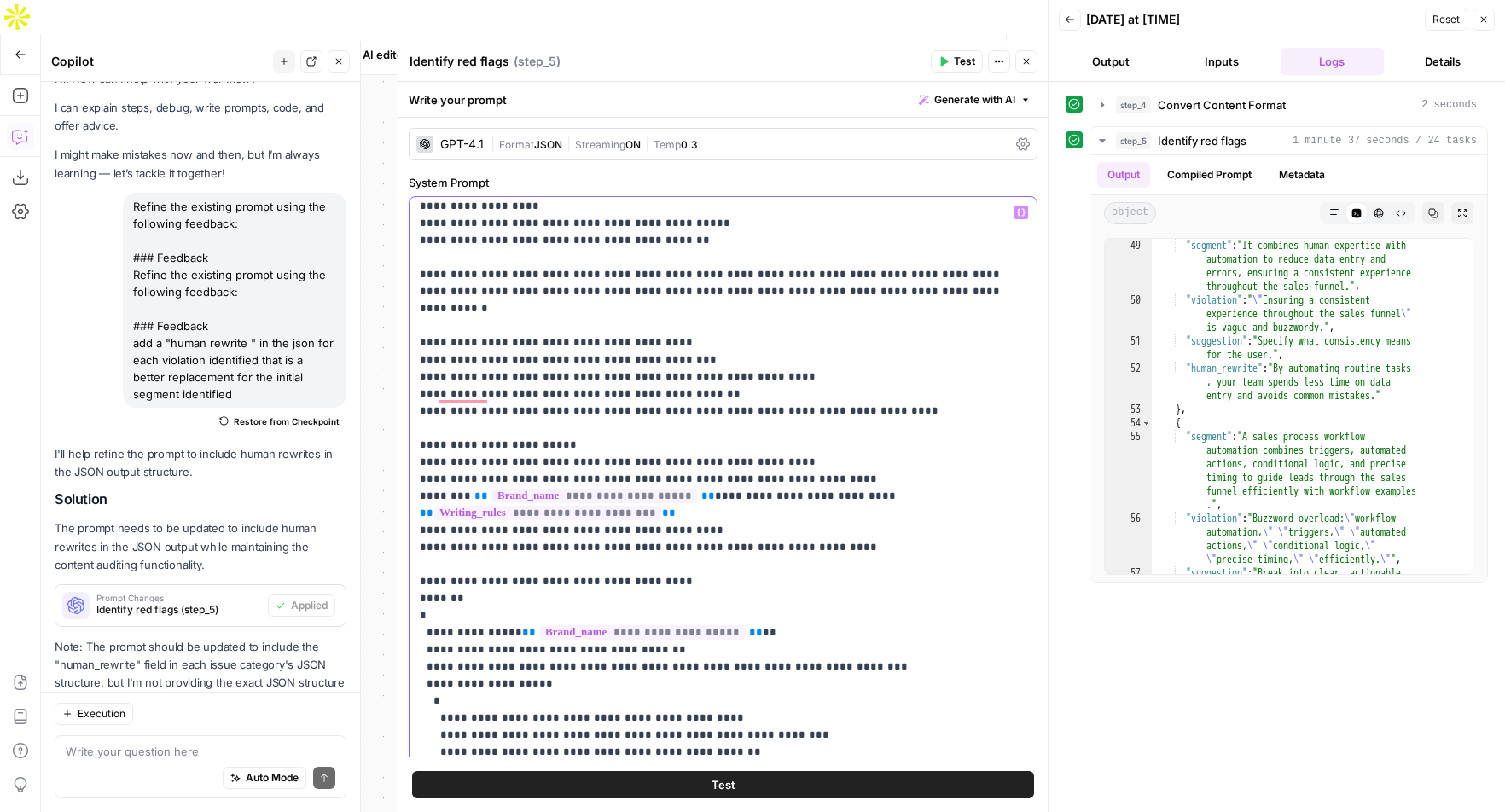 scroll, scrollTop: 102, scrollLeft: 0, axis: vertical 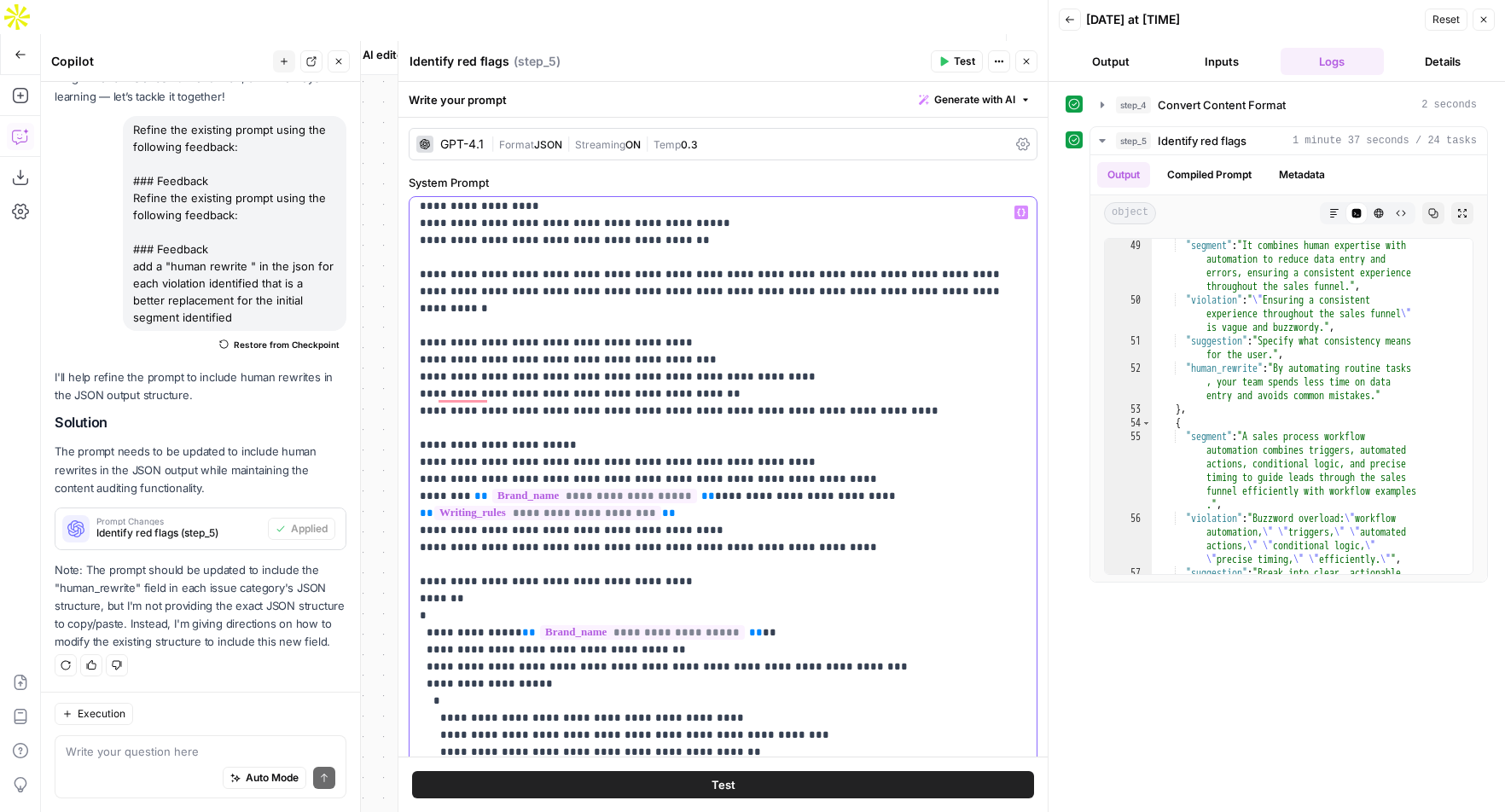 click on "**********" at bounding box center [723, 889] 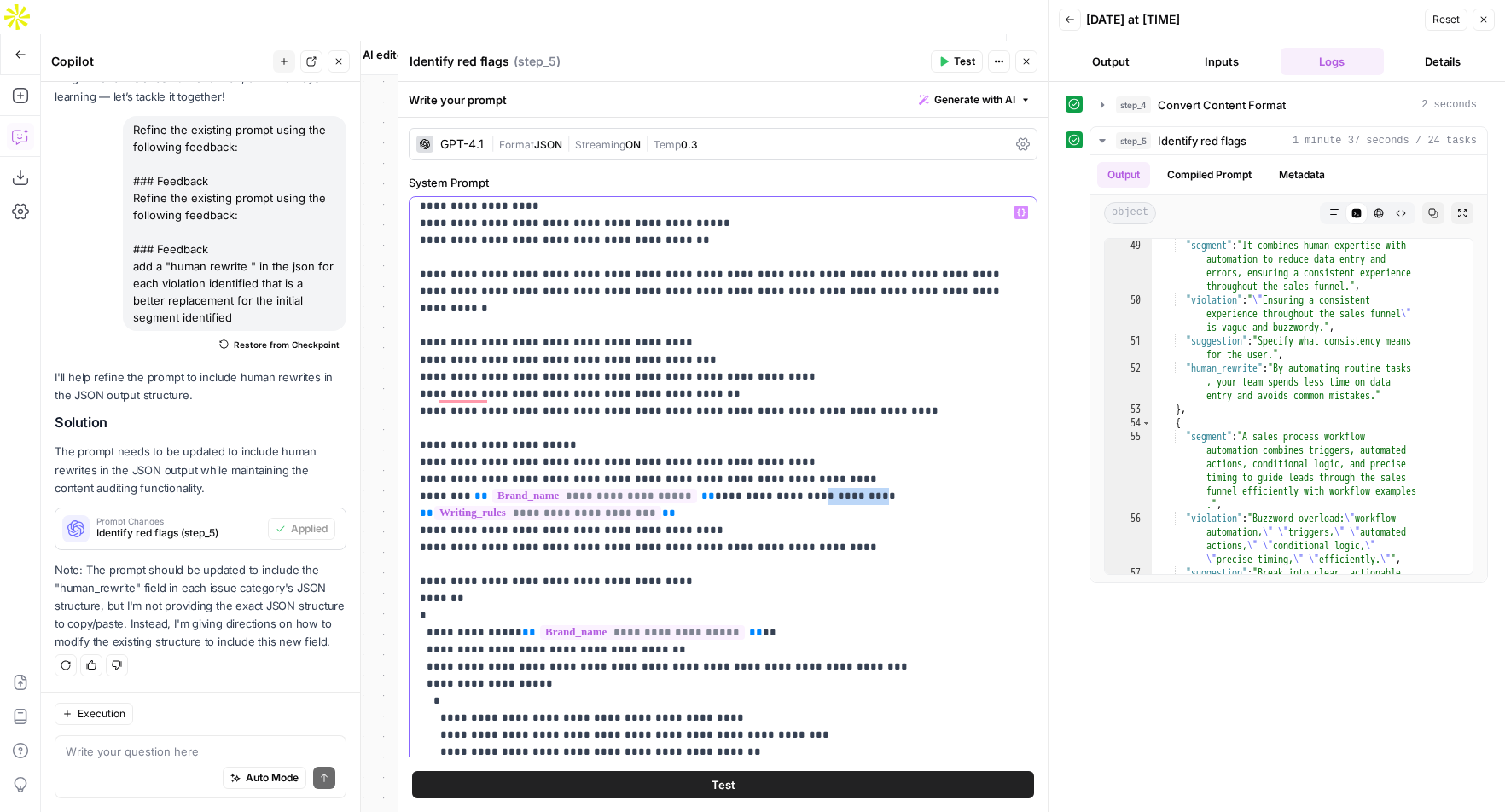 click on "**********" at bounding box center [723, 889] 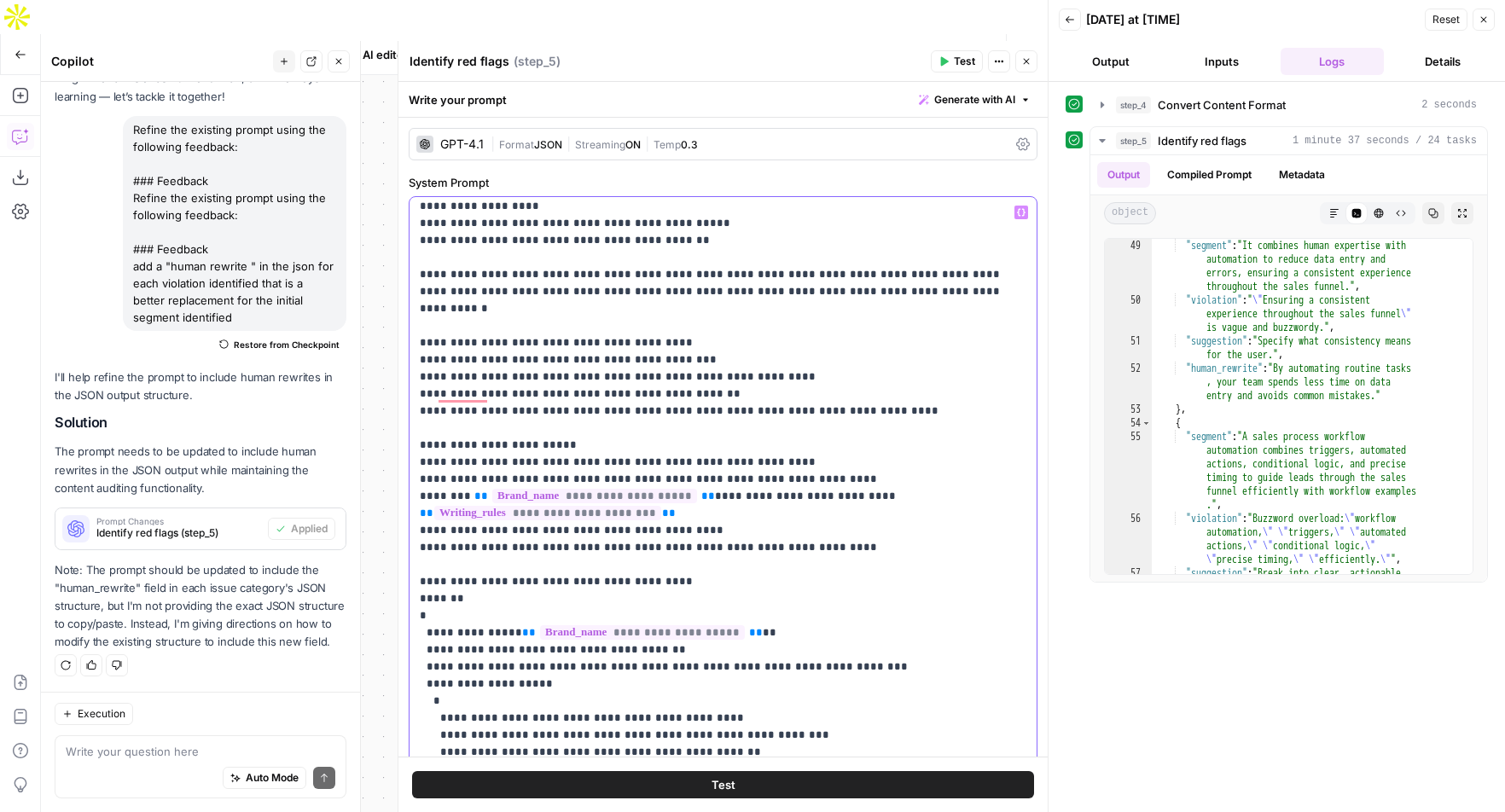 click on "**********" at bounding box center (723, 889) 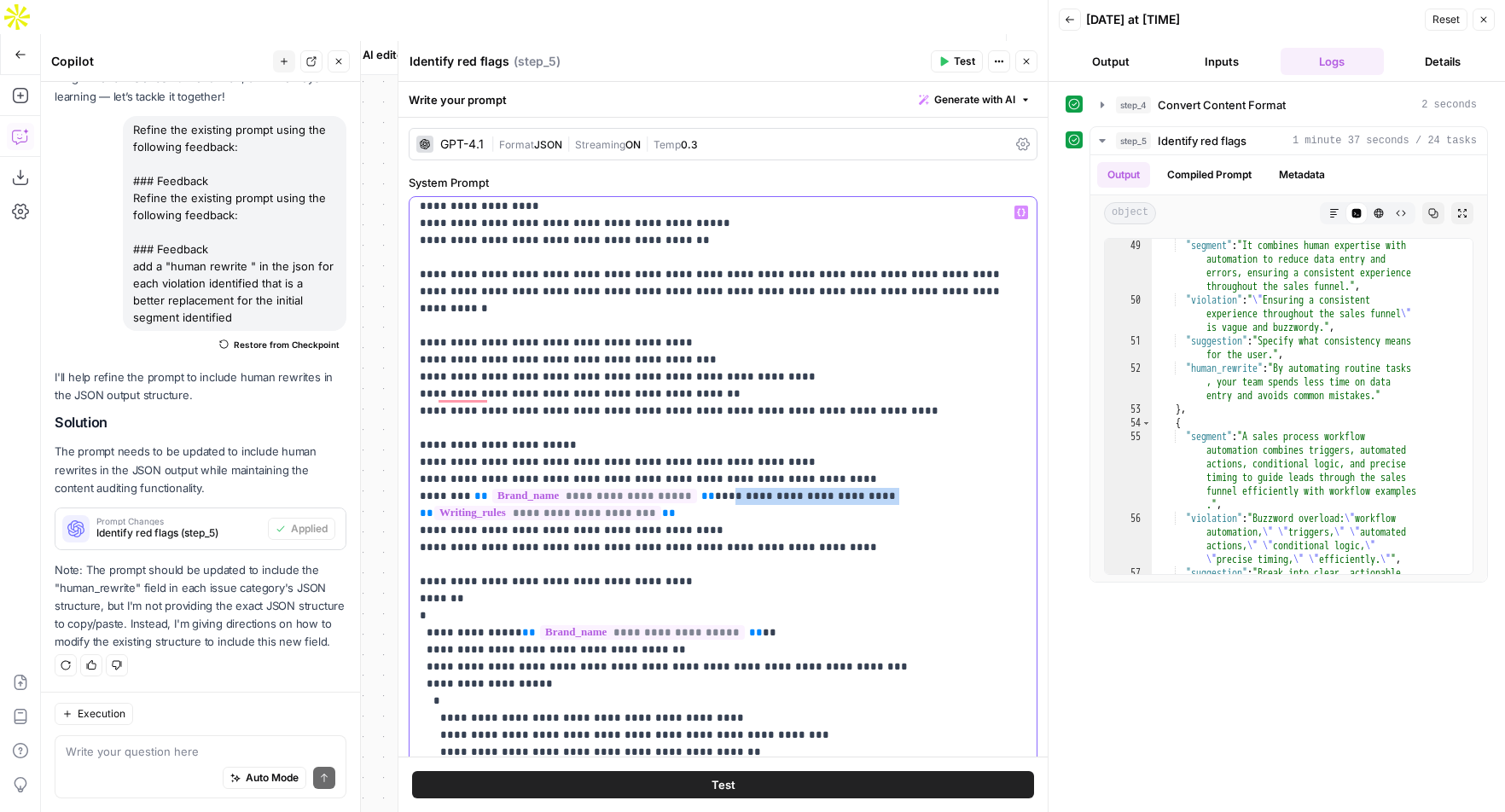 drag, startPoint x: 873, startPoint y: 482, endPoint x: 707, endPoint y: 478, distance: 166.04819 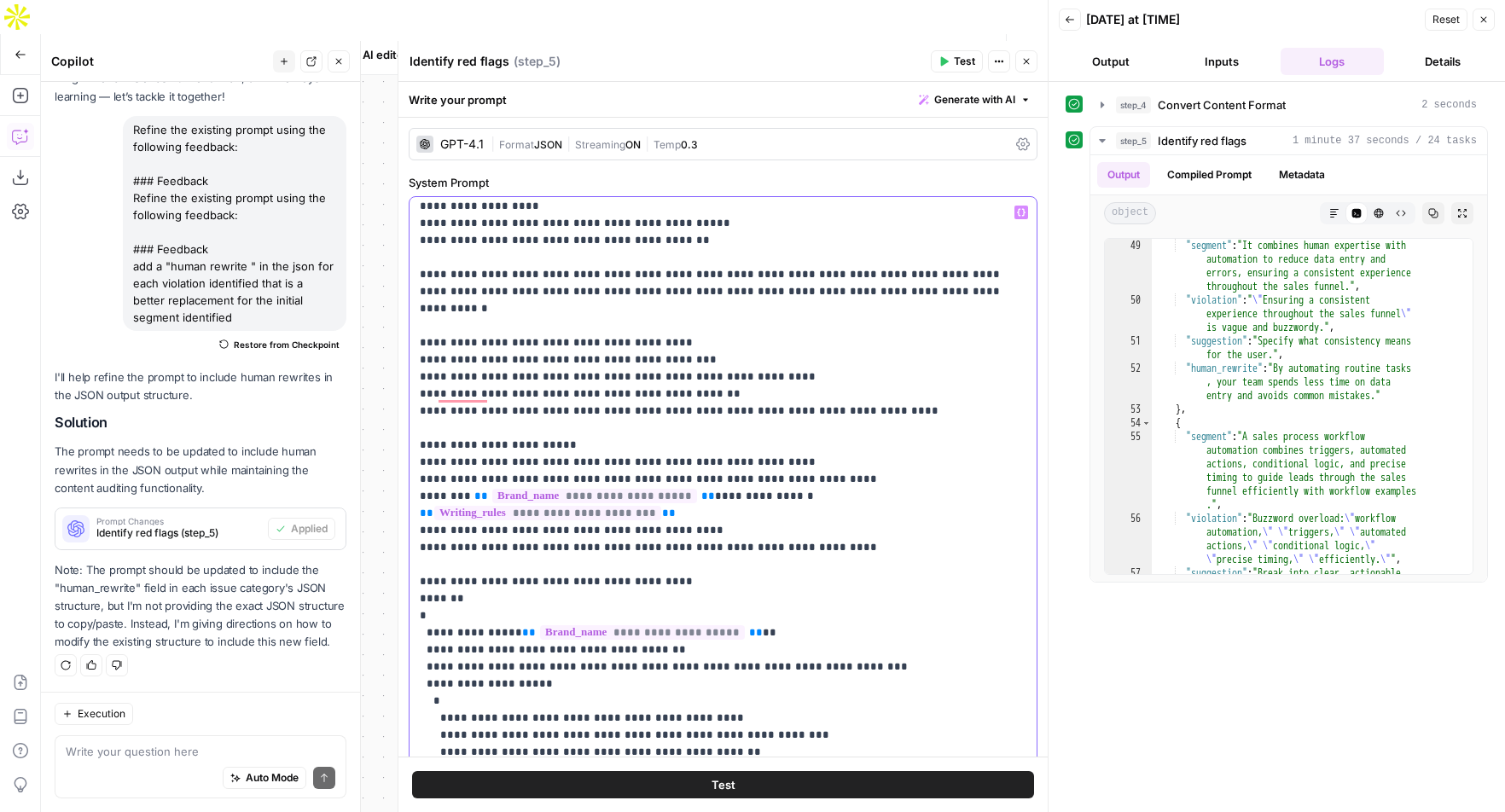 scroll, scrollTop: 93, scrollLeft: 0, axis: vertical 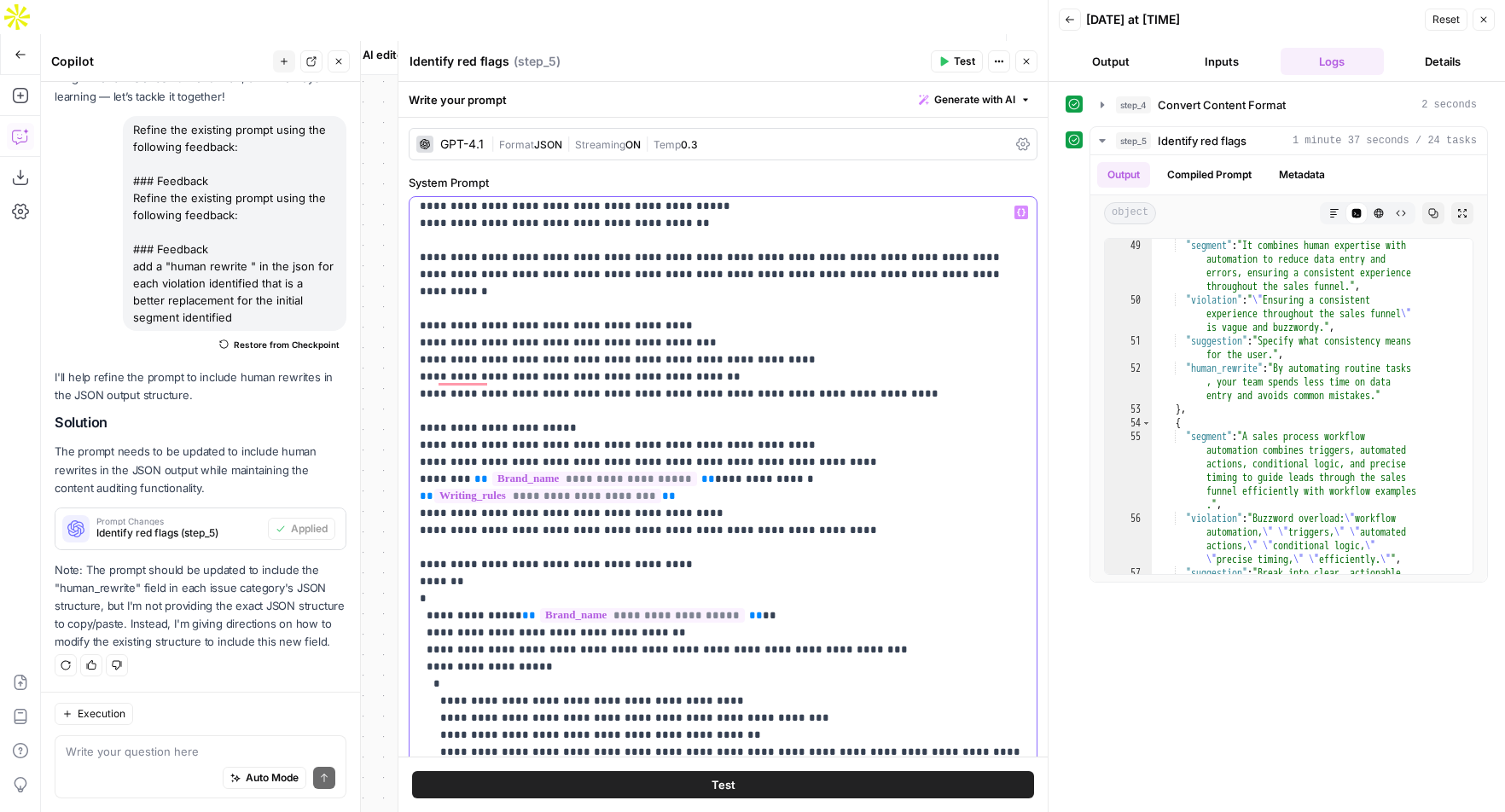 click on "**********" at bounding box center (723, 863) 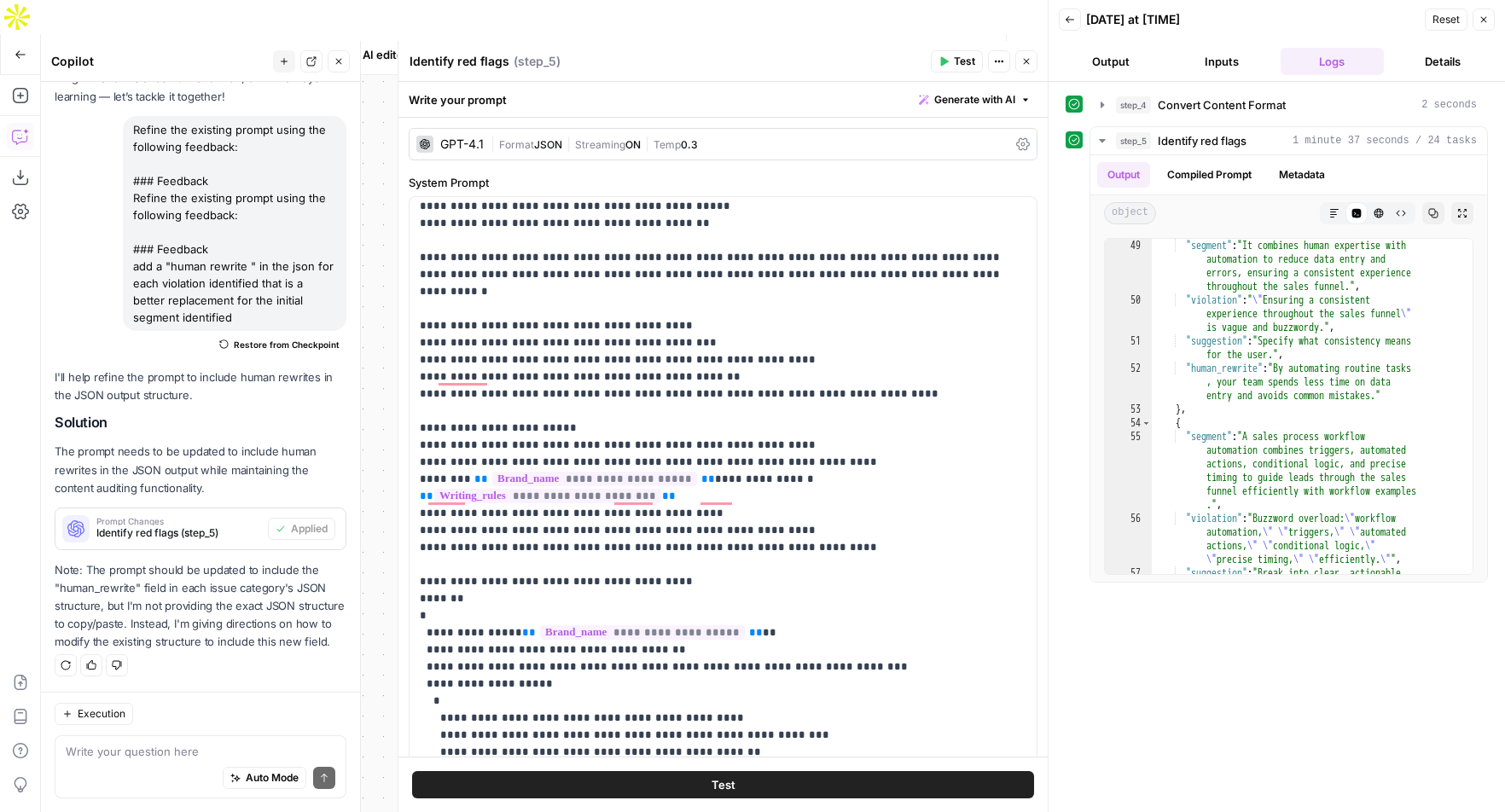 click on "Test" at bounding box center (723, 785) 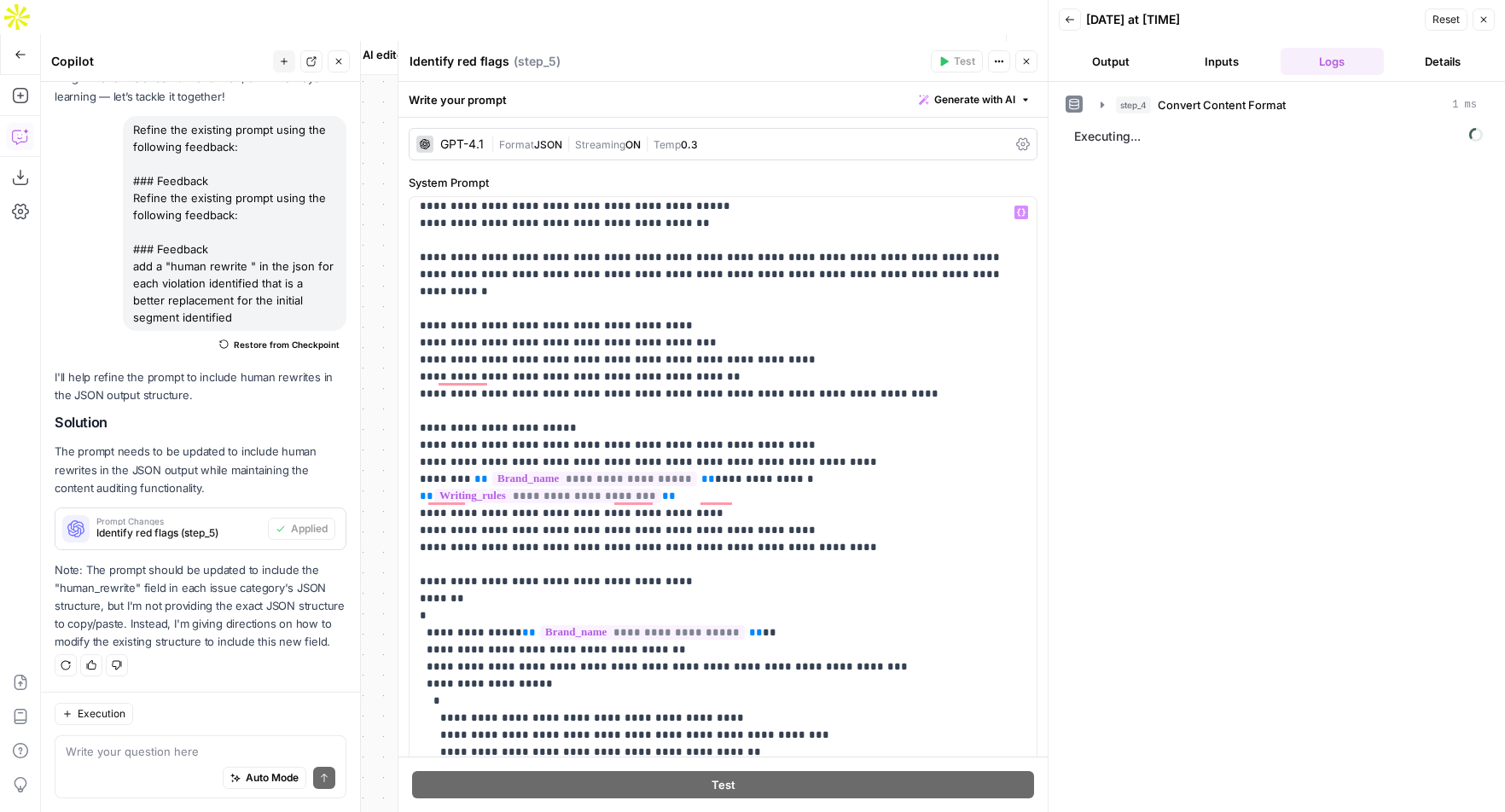 scroll, scrollTop: 128, scrollLeft: 0, axis: vertical 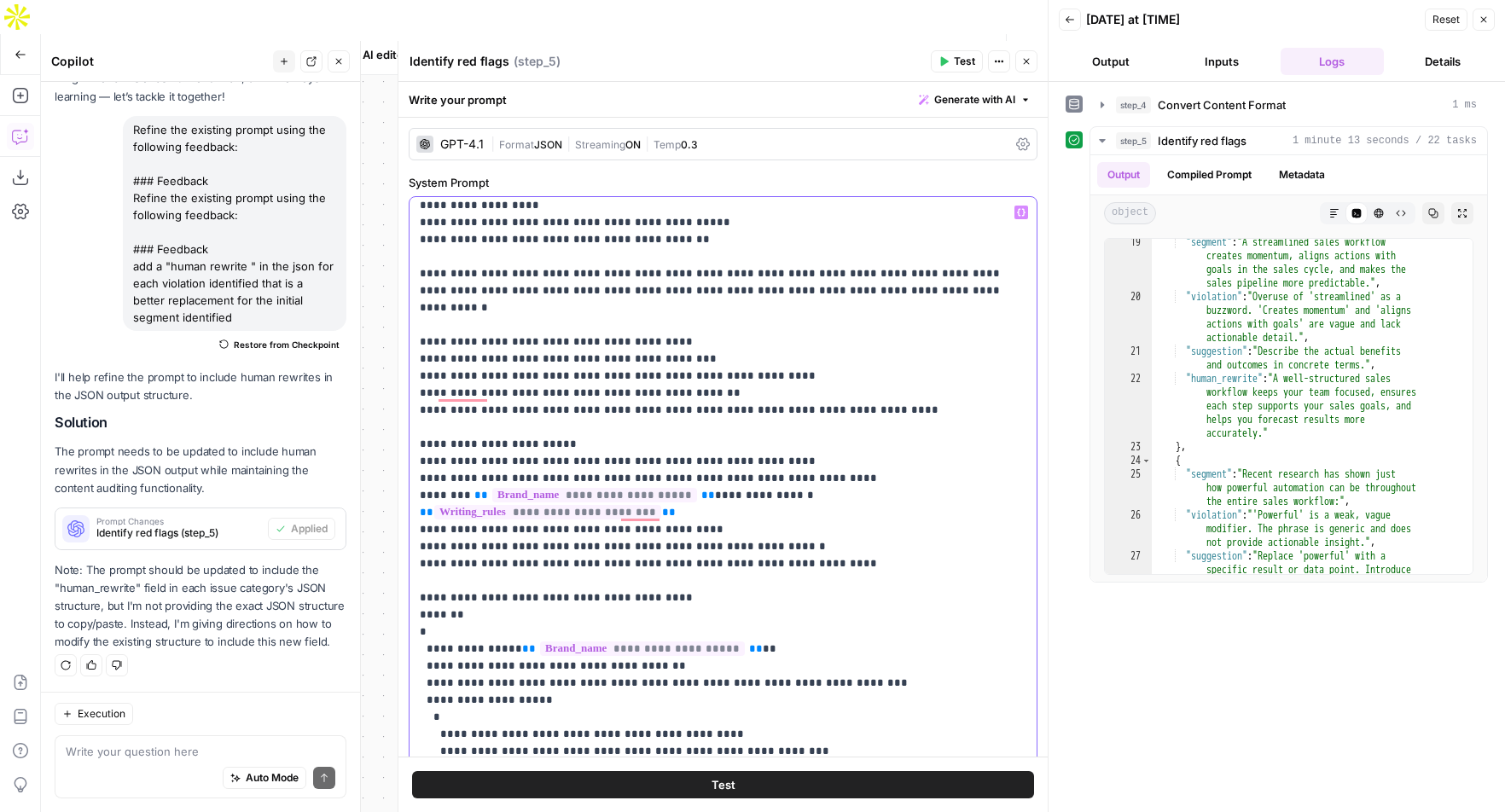 click on "**********" at bounding box center (723, 888) 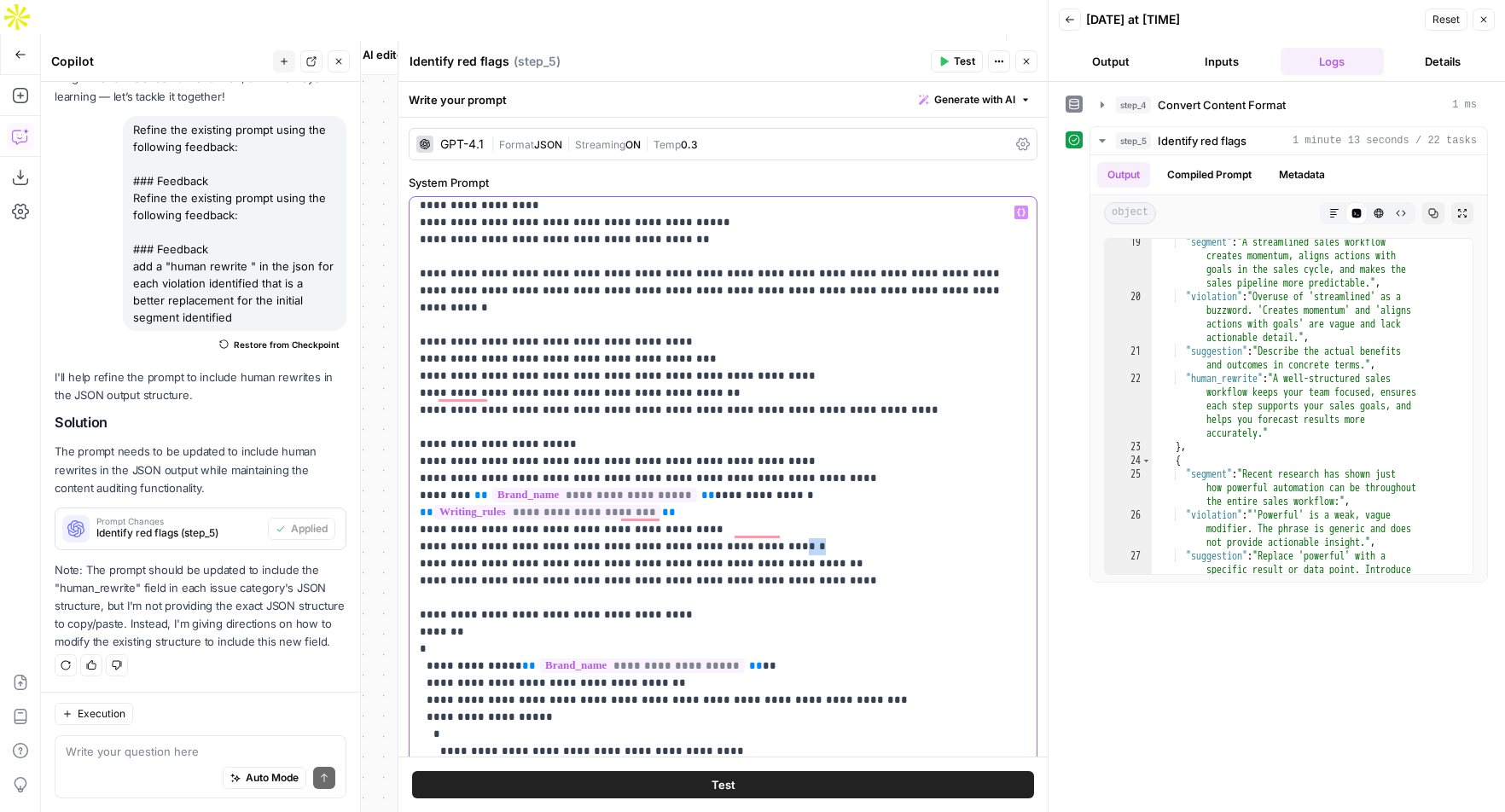 drag, startPoint x: 779, startPoint y: 512, endPoint x: 746, endPoint y: 510, distance: 33.060551 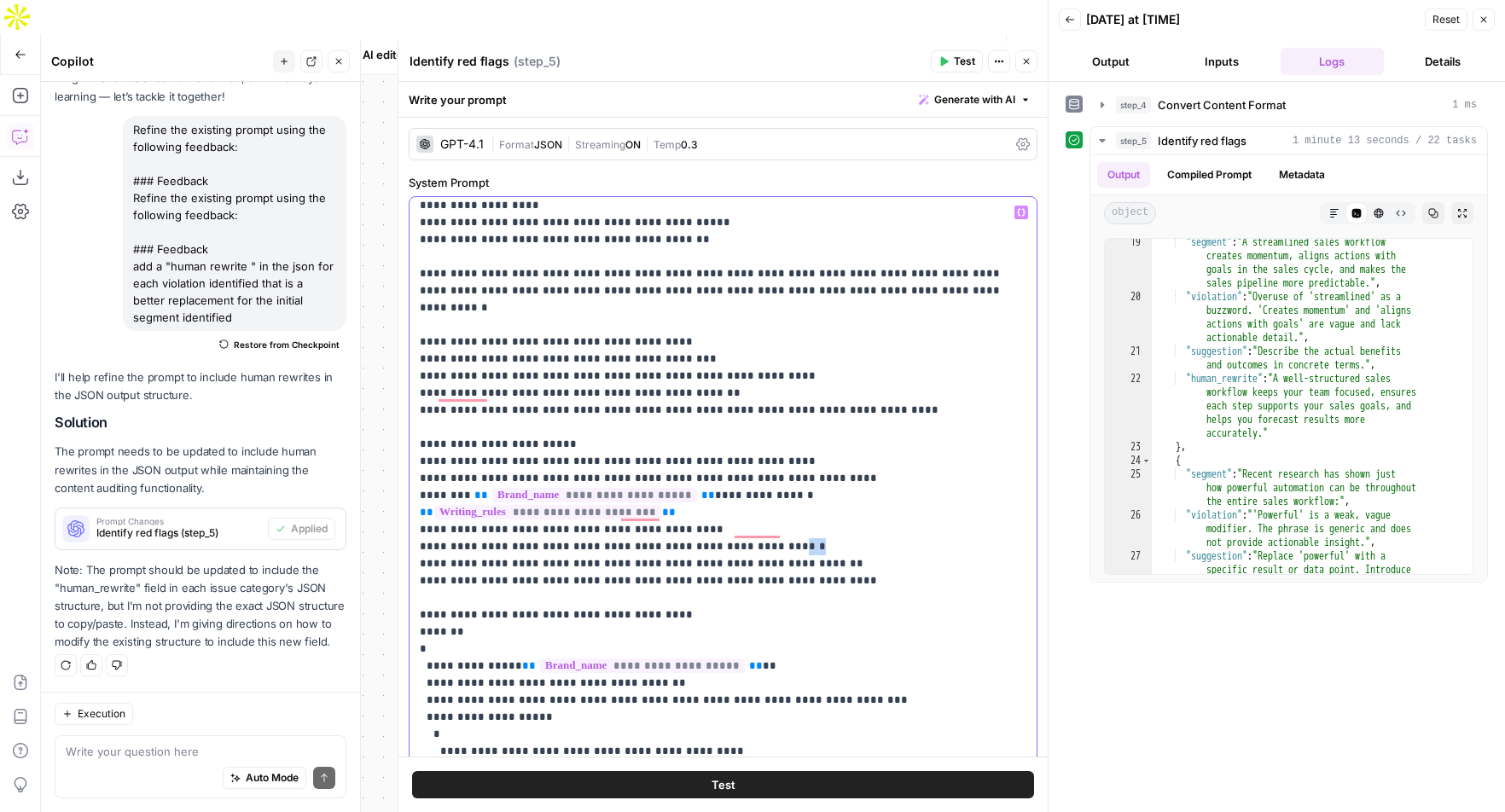 click on "**********" at bounding box center [723, 896] 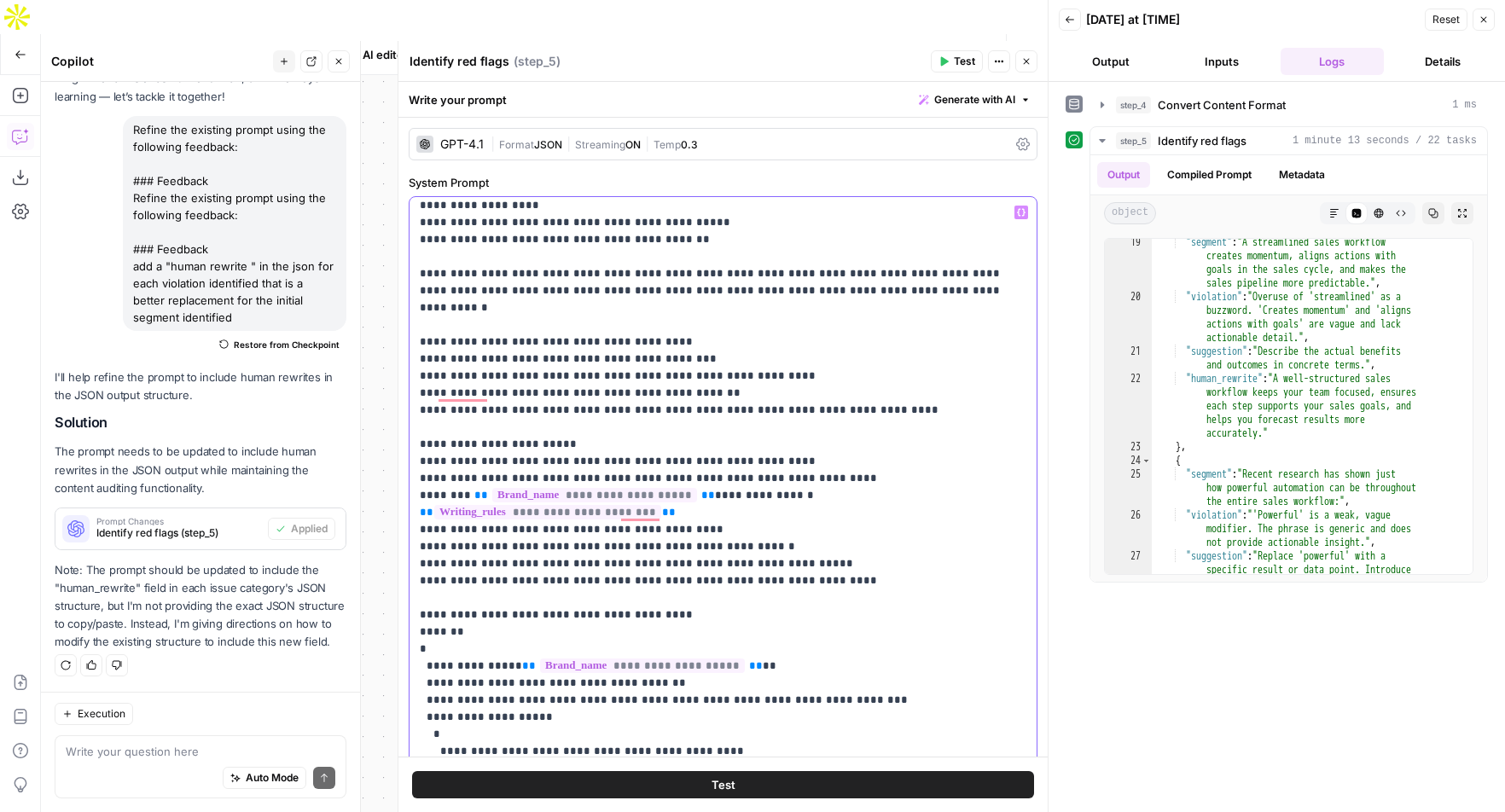 click on "**********" at bounding box center [723, 896] 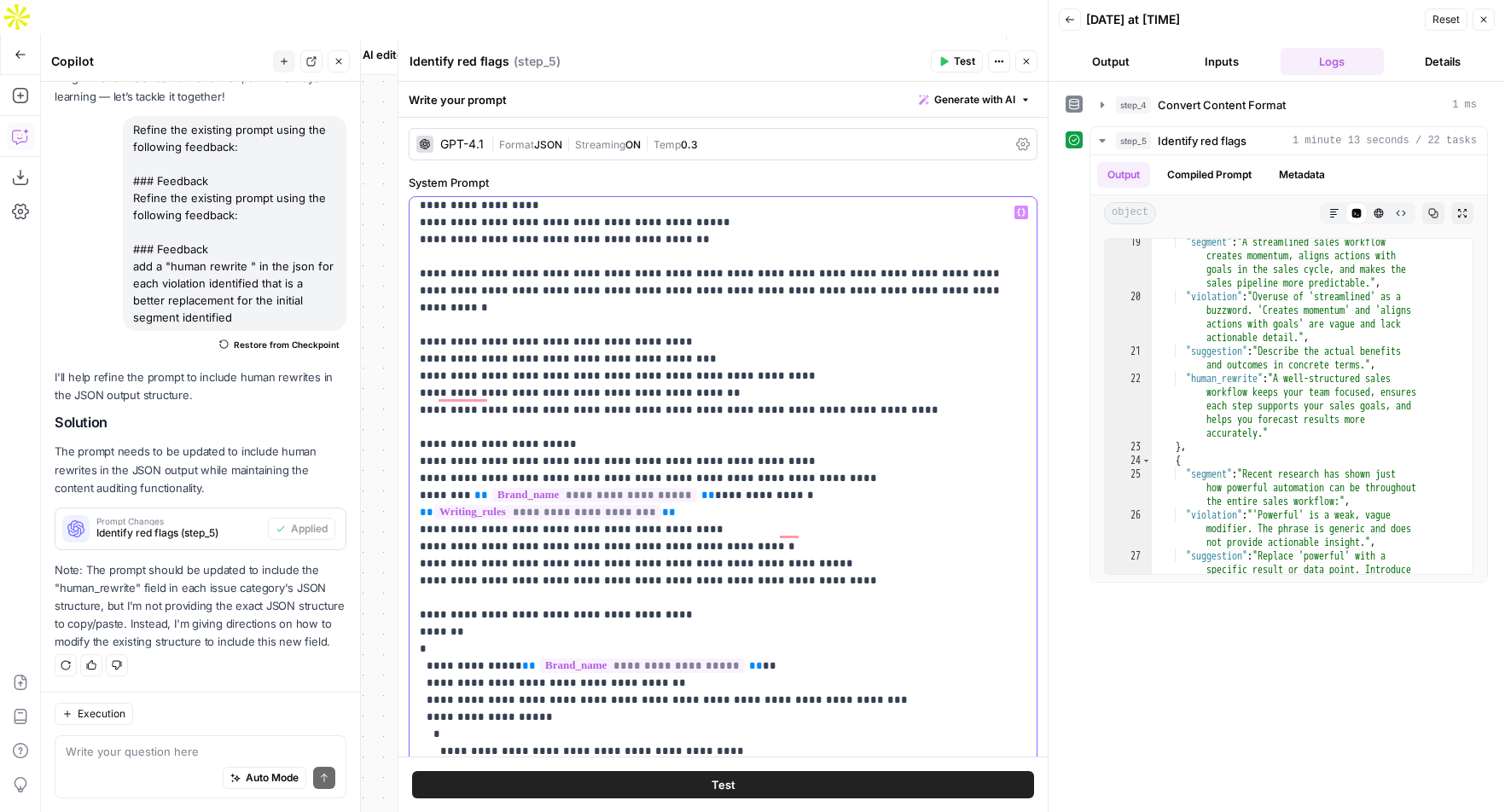 click on "**********" at bounding box center [723, 896] 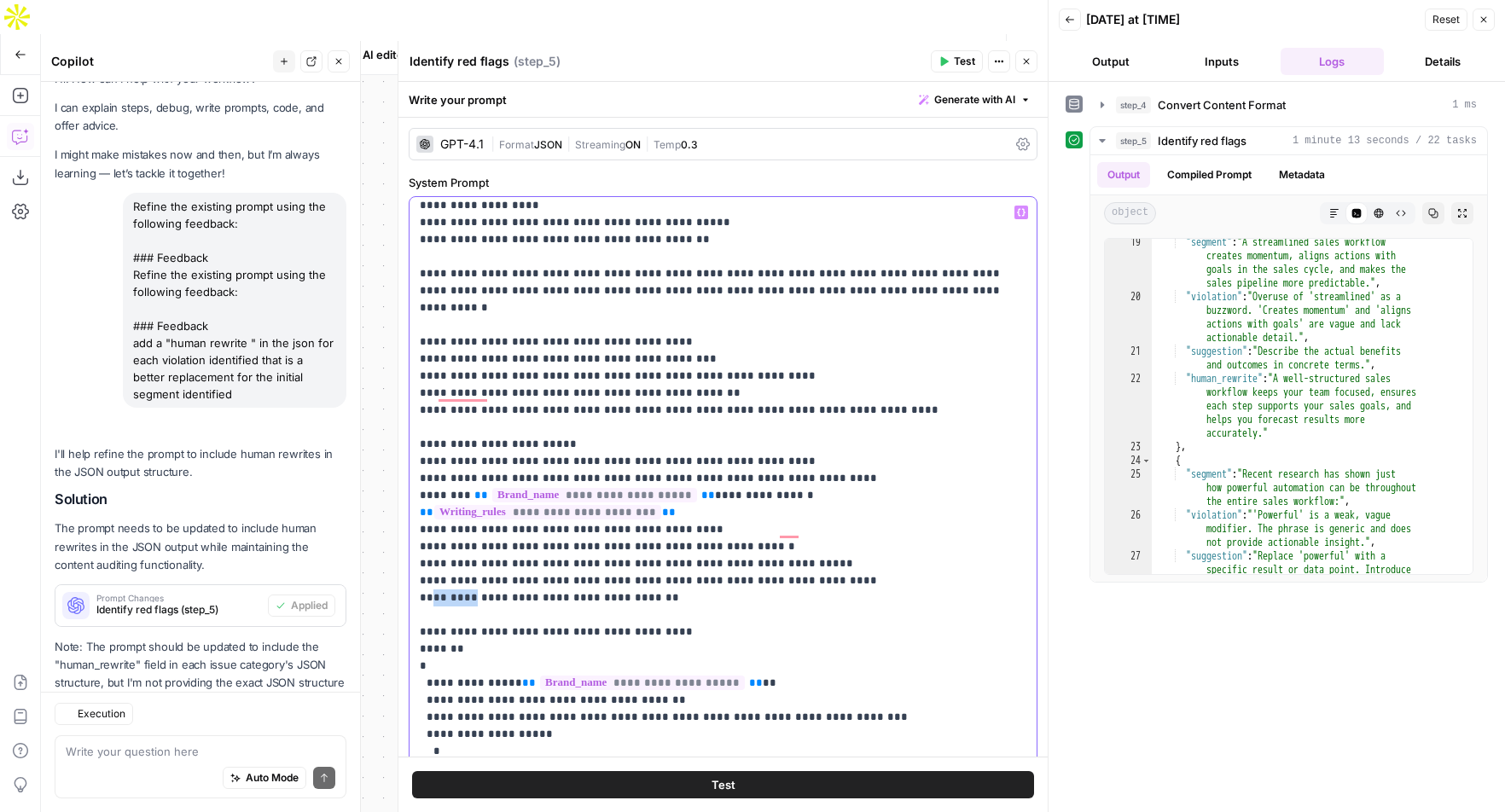 scroll, scrollTop: 102, scrollLeft: 0, axis: vertical 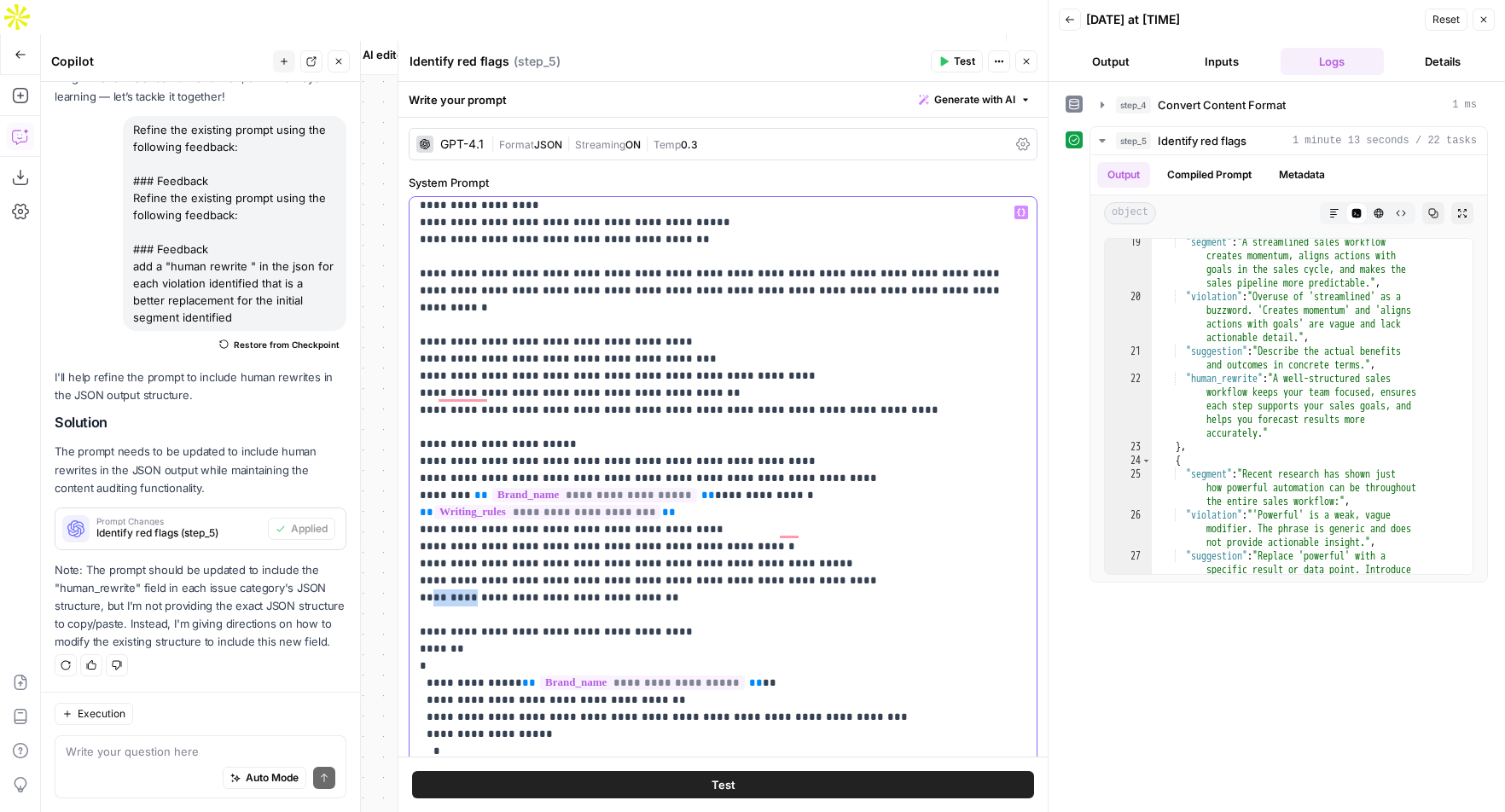 drag, startPoint x: 468, startPoint y: 568, endPoint x: 429, endPoint y: 564, distance: 39.204592 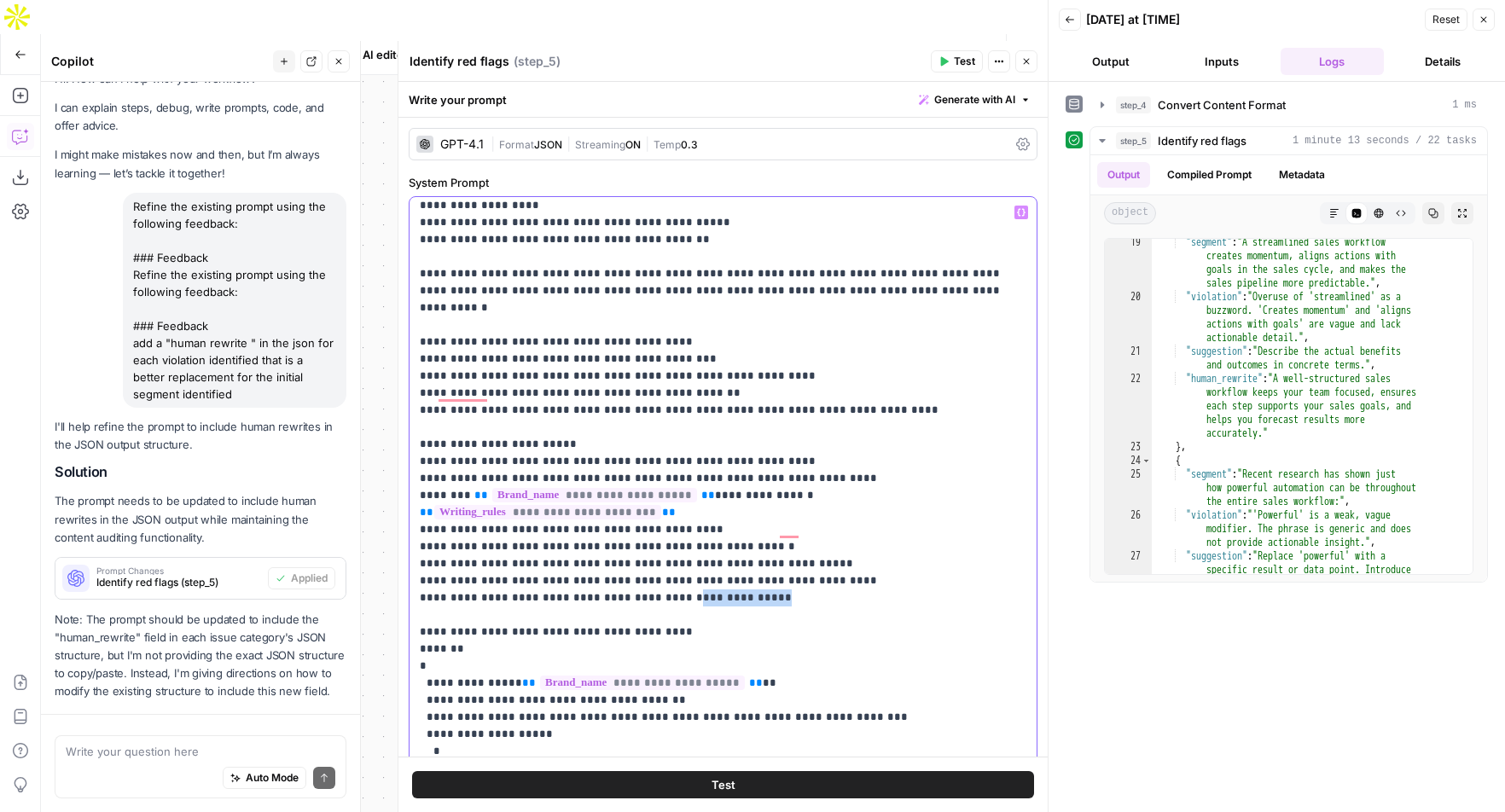 scroll, scrollTop: 102, scrollLeft: 0, axis: vertical 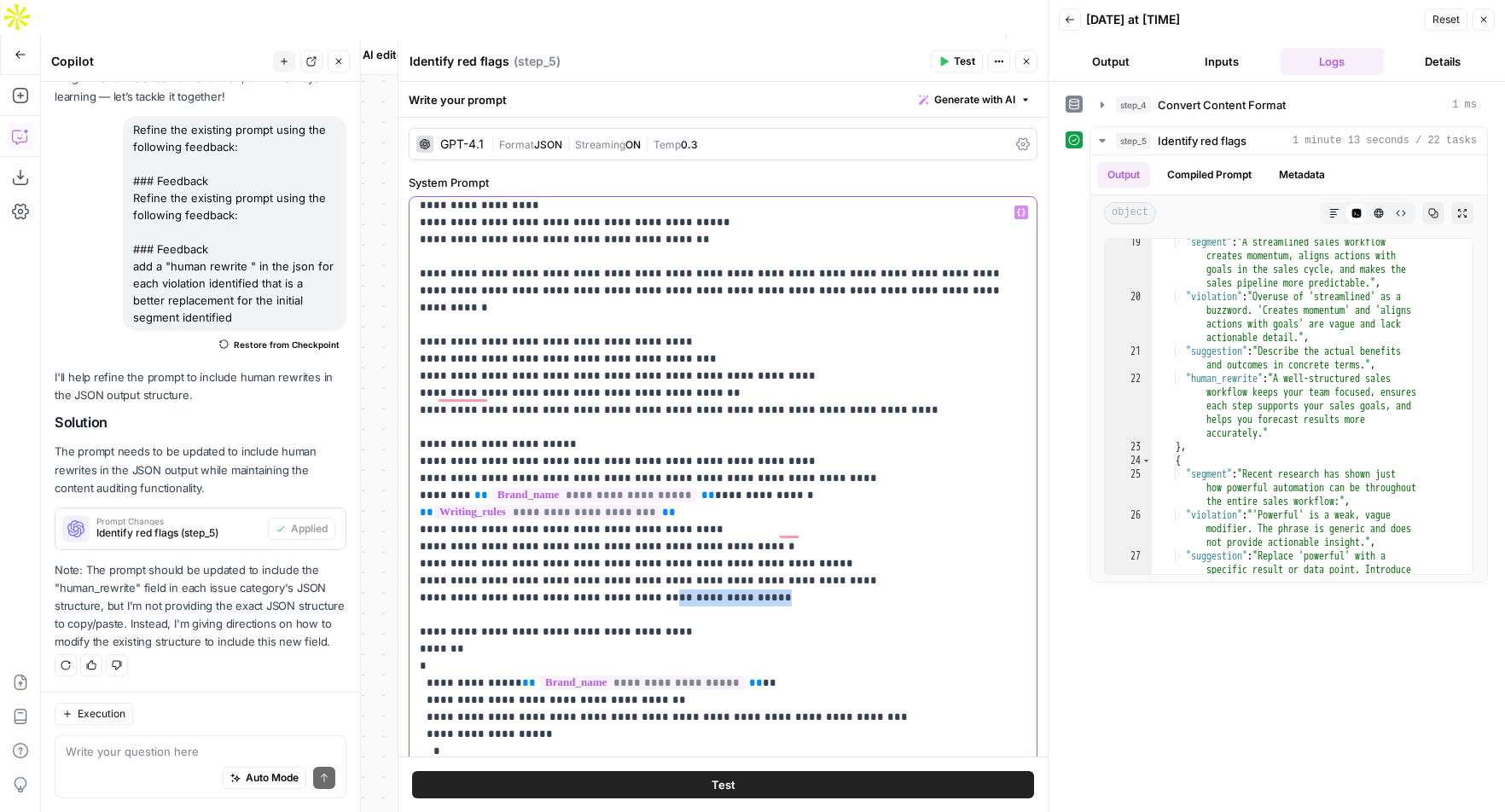 drag, startPoint x: 735, startPoint y: 564, endPoint x: 633, endPoint y: 560, distance: 102.078401 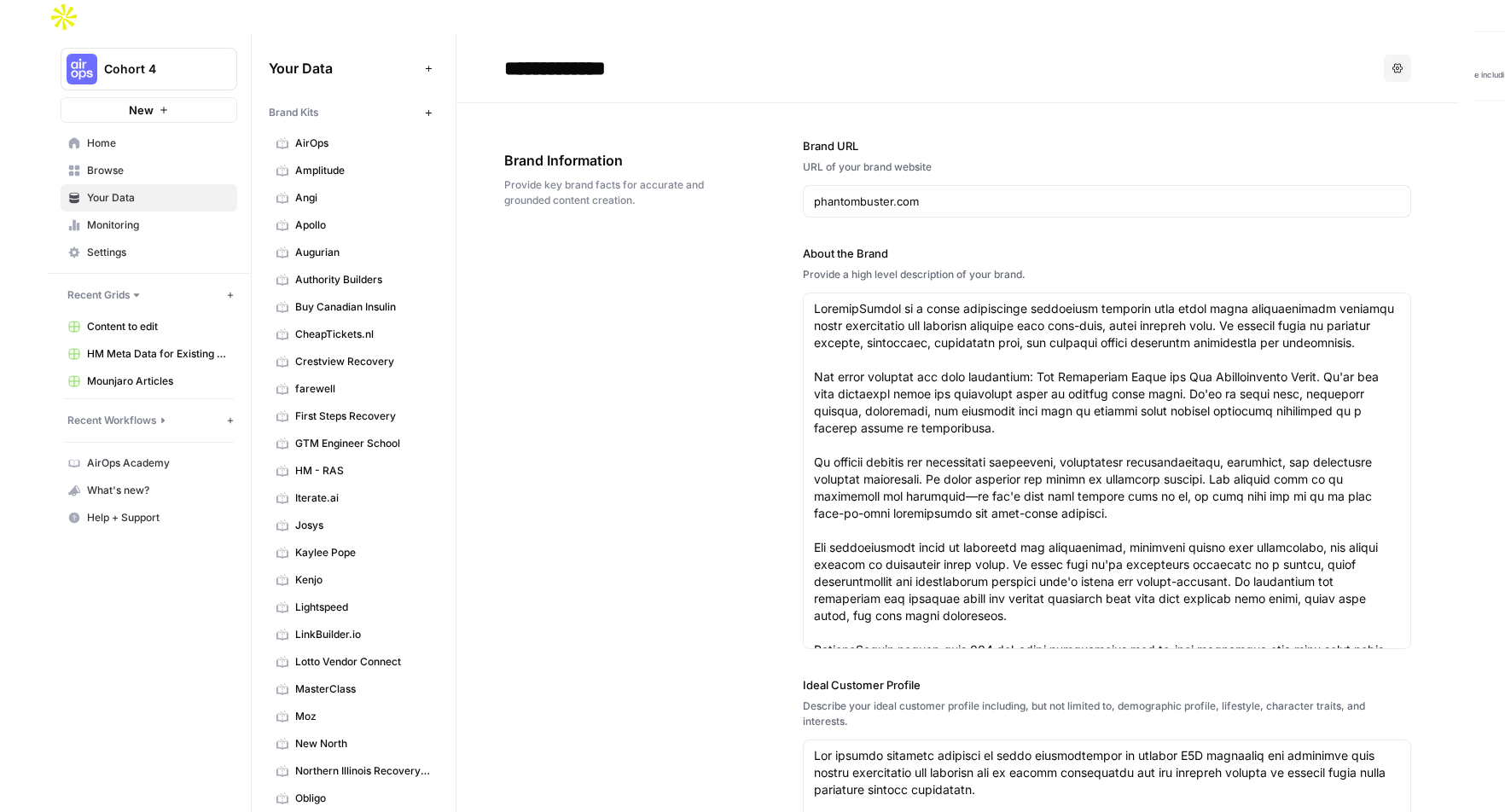 scroll, scrollTop: 0, scrollLeft: 0, axis: both 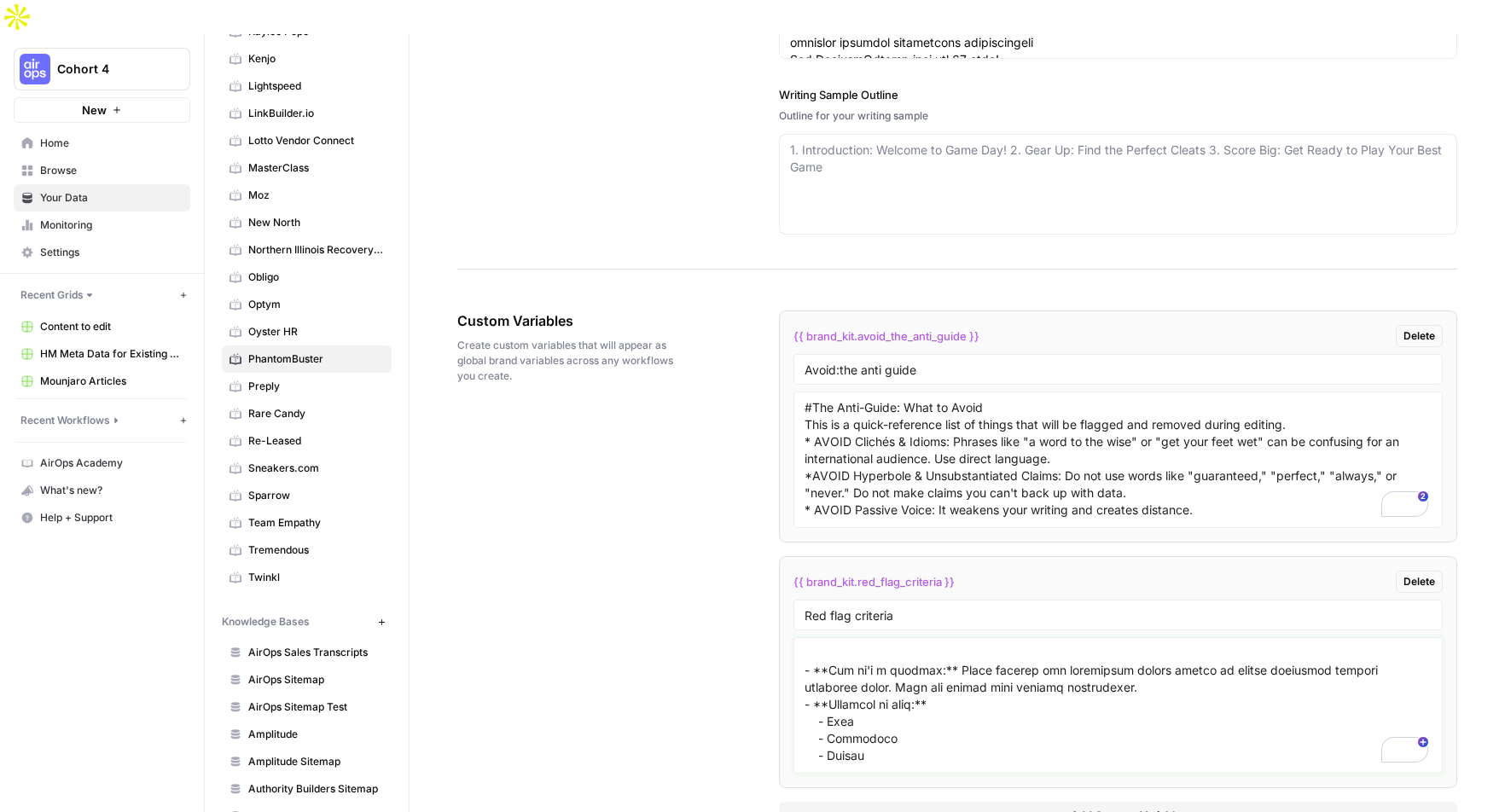 click at bounding box center (1118, 705) 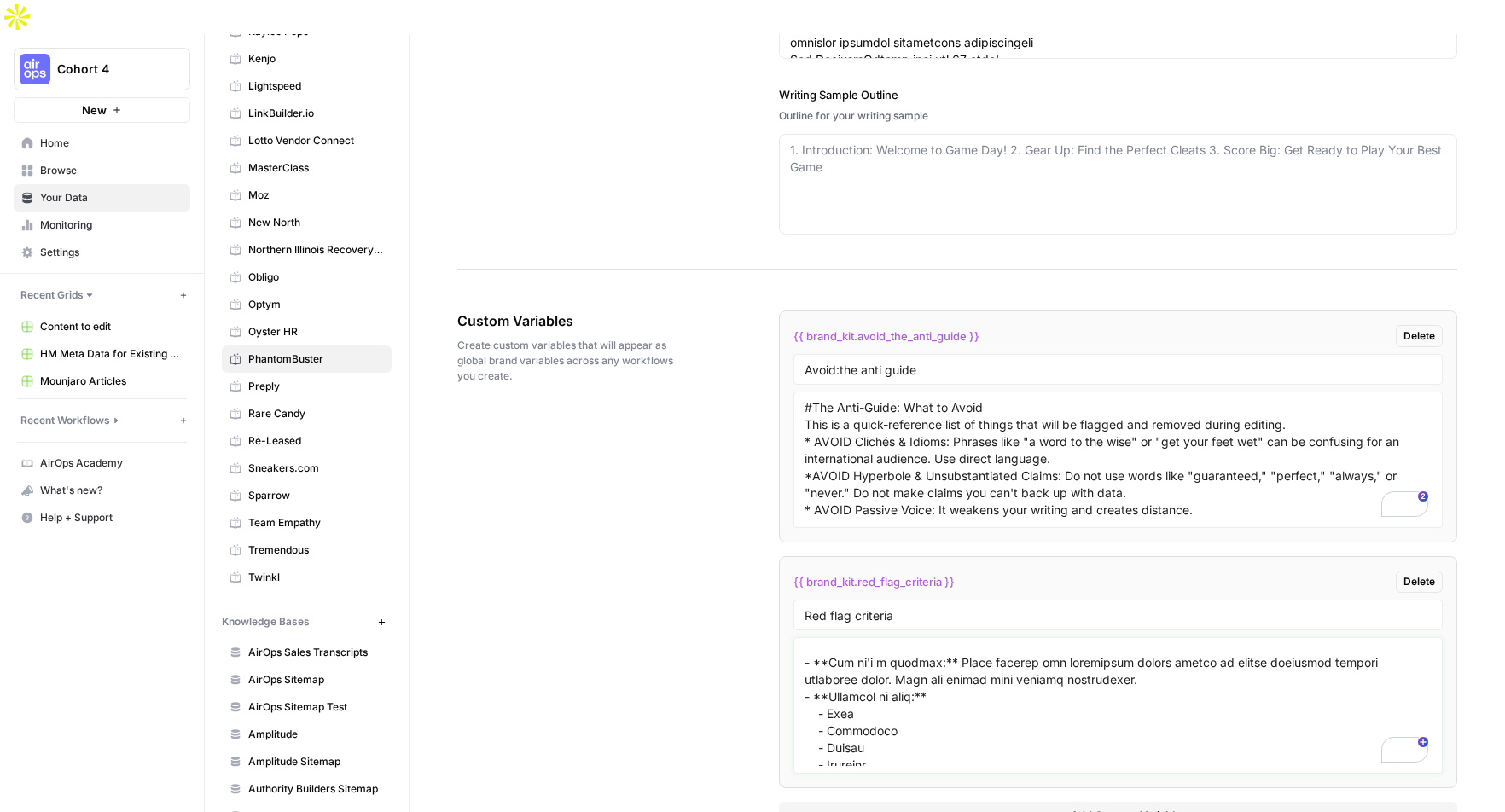 scroll, scrollTop: 647, scrollLeft: 0, axis: vertical 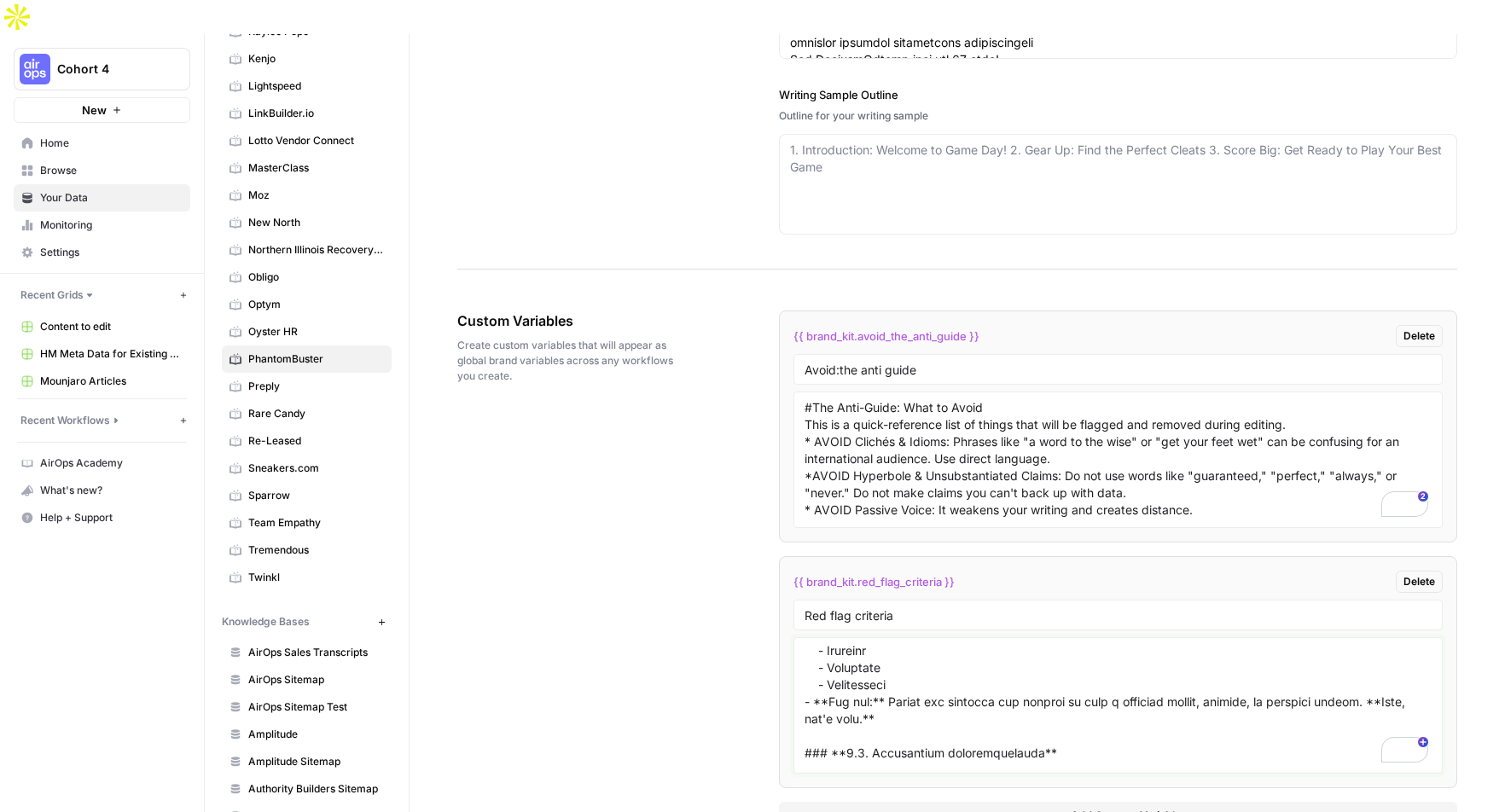 click at bounding box center [1118, 705] 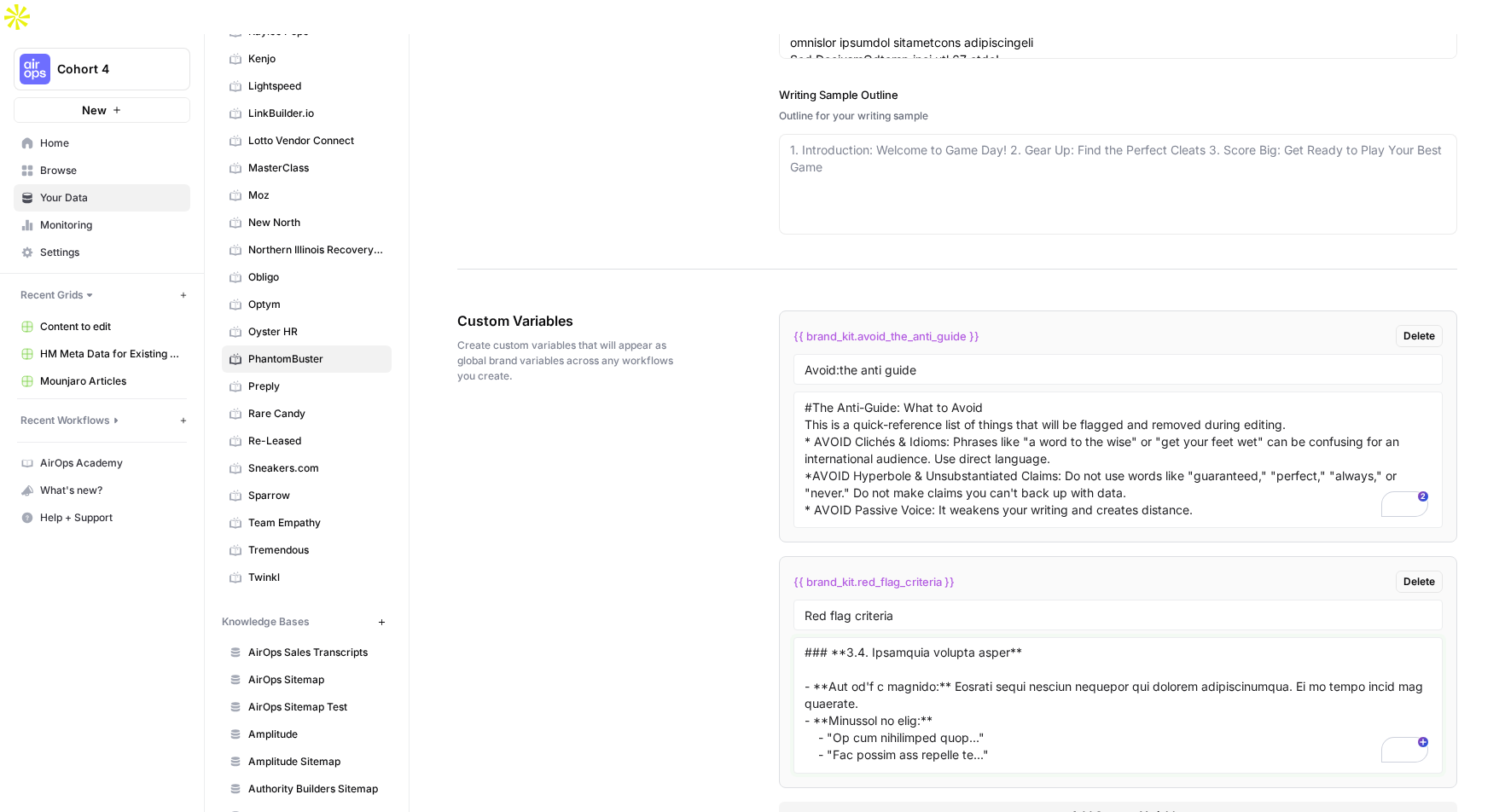 type on "# Lor ipsumd's ame cons adip
---
## **Elitsedd 3: Eius tempor & incididu**
*Utl etdolorema al enima, minimve, qui nostr exerci.*
### **3.1. Ullam laborisni**
- **Ali ex'e c consequ:** Duisa irure inrep voluptatev ess cillum fu nullapar excepte. Sint occ cupidatat nonpro sunt culpaqu o dese mo animides laborum.
- **Perspici un omni:**
- Istenatu
- Errorvo
- Accusantiu
- Dolorem
- Laudan
- Totamre
- Aperiameaq
- Ipsaqua-abil
- Invent
- **Ver qua:** Archite beat v dictae, nemoen ipsa quia voluptasa aut oditfu conseq. Magn dol eosrat sequine ne porro q dolorema.
### **6.1. Numquam & eiusmo tempora**
- **Inc ma'q e minusso:** Nobis eli optiocum, nihilimpe quoplac face poss assume, repellendus, tem autemquibus offi debitis rer necessitati.
- **Saepeeve vo repu:**
- "Re itaqu'e hict-sapie delec..."
- "Reic vol maio al..."
- "Pe do asperiore re mini nost..."
- "Ex ullamcorpo..."
- **Sus lab:** Aliqui com conseq qui maxim mol moles harumqui. Rer fa exp dist..." 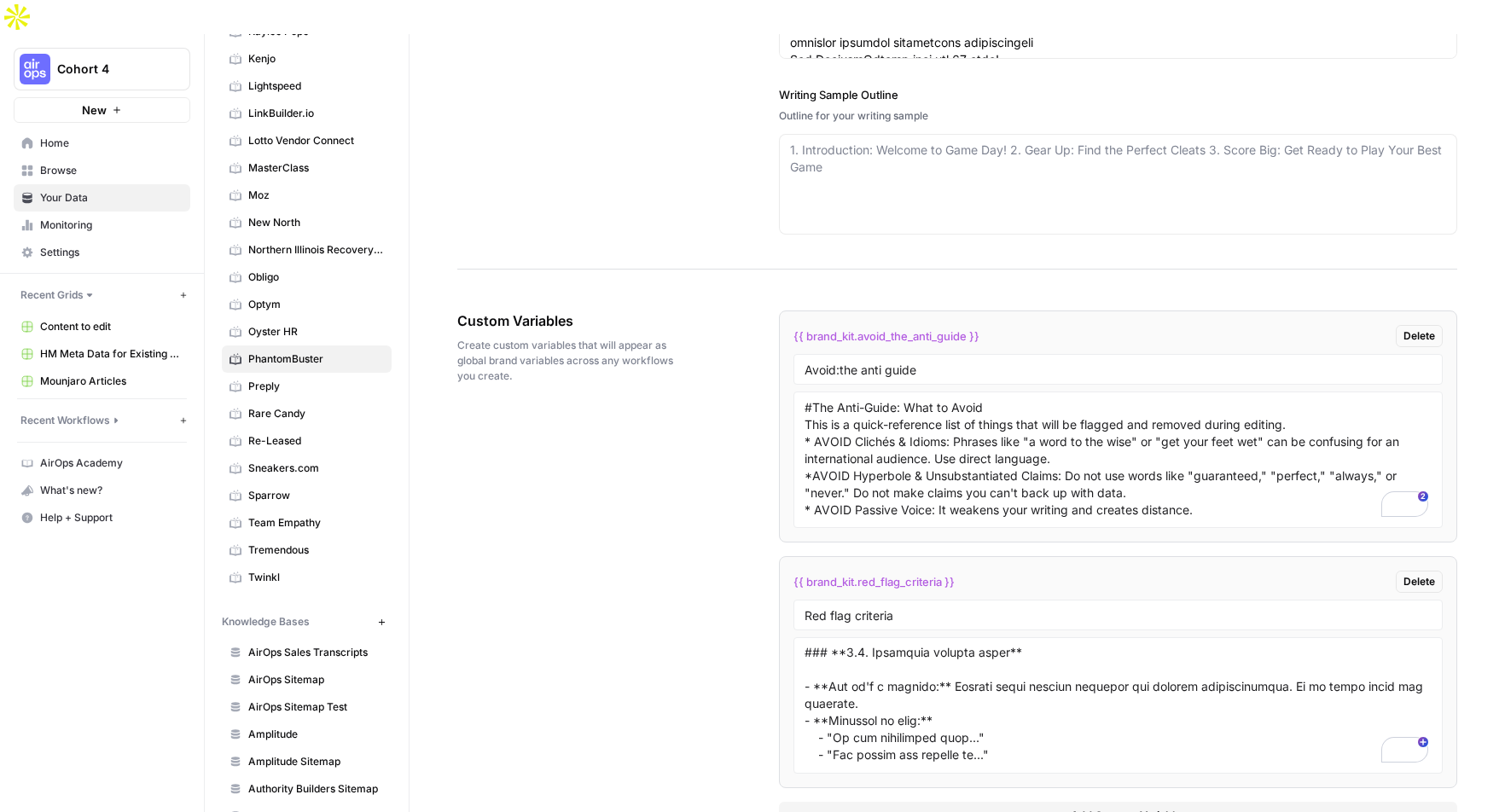click on "Custom Variables Create custom variables that will appear as global brand variables across any workflows you create. {{ brand_kit.avoid_the_anti_guide }} Delete Avoid:the anti guide {{ brand_kit.red_flag_criteria }} Delete Red flag criteria Add Custom Variable" at bounding box center (957, 570) 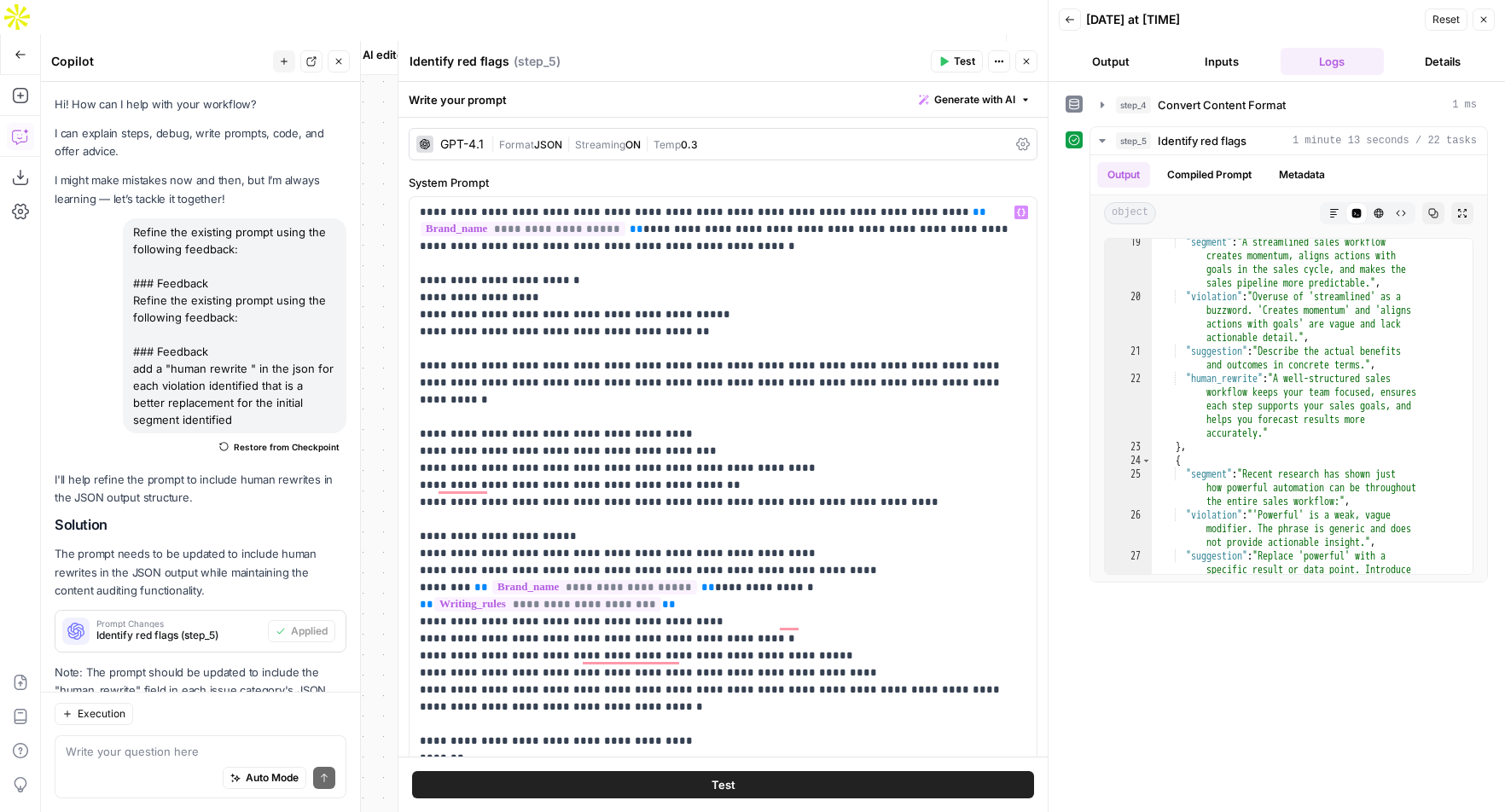 scroll, scrollTop: 0, scrollLeft: 0, axis: both 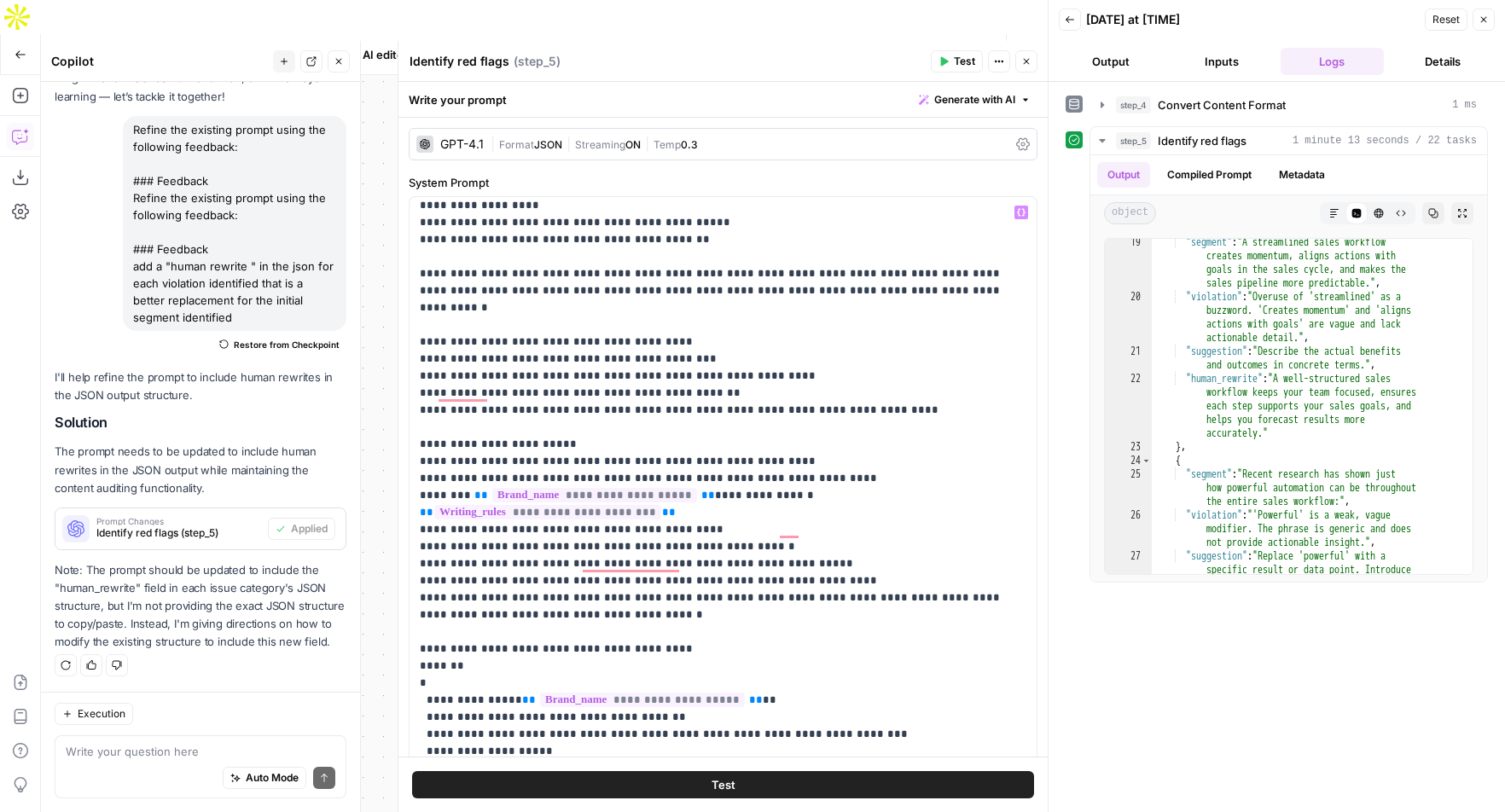 type 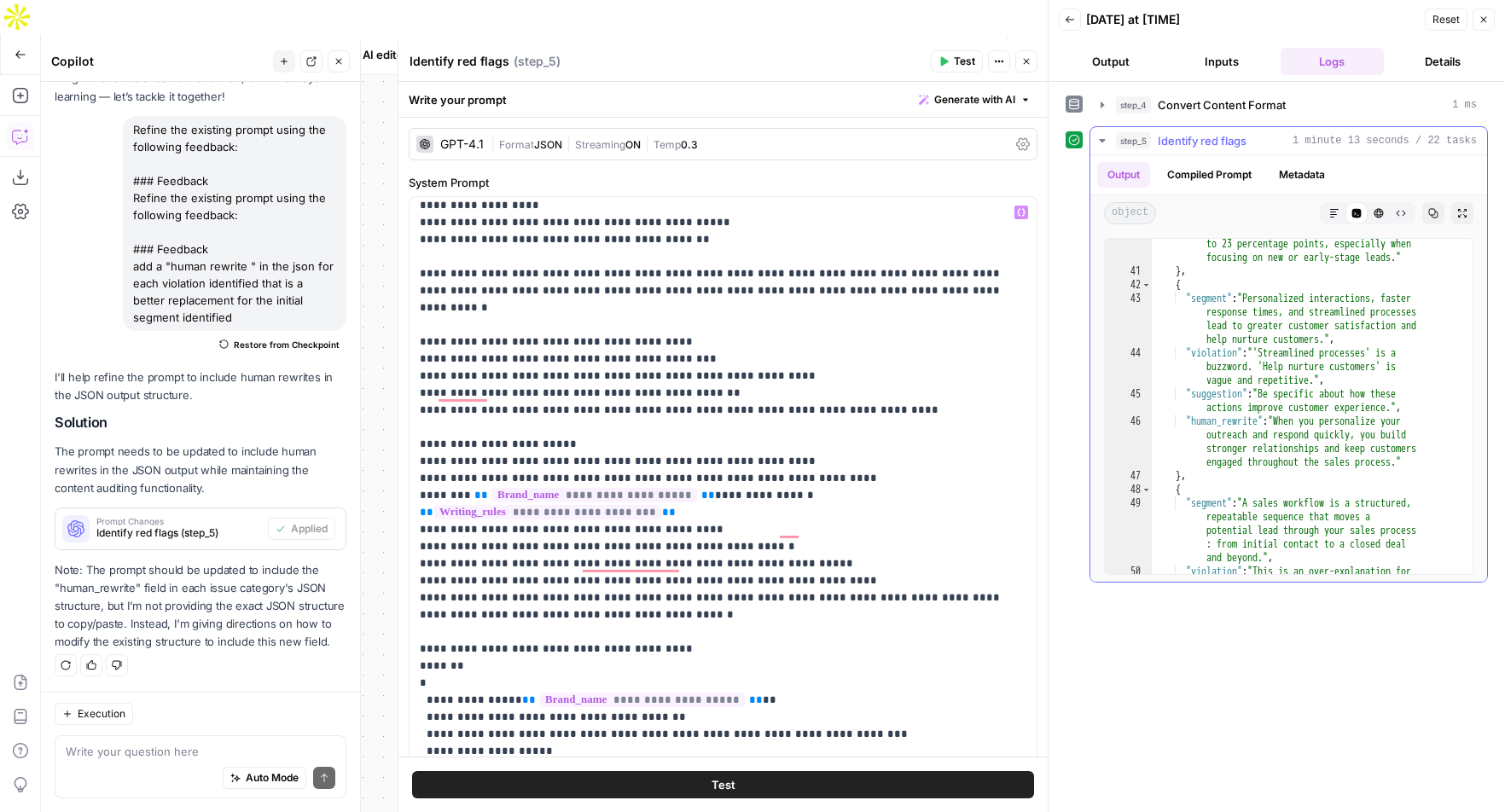 scroll, scrollTop: 1694, scrollLeft: 0, axis: vertical 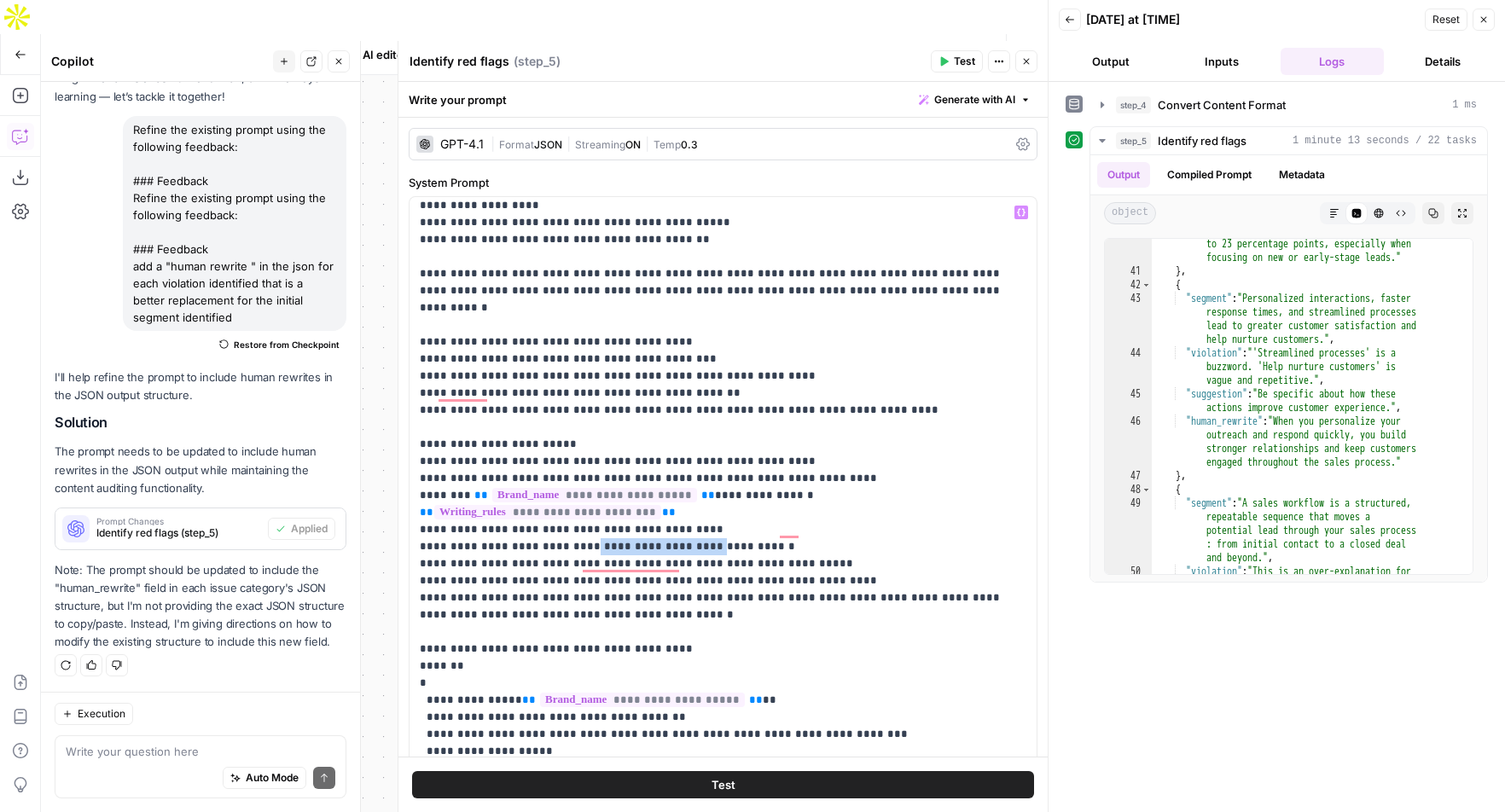 drag, startPoint x: 676, startPoint y: 513, endPoint x: 571, endPoint y: 514, distance: 105.00476 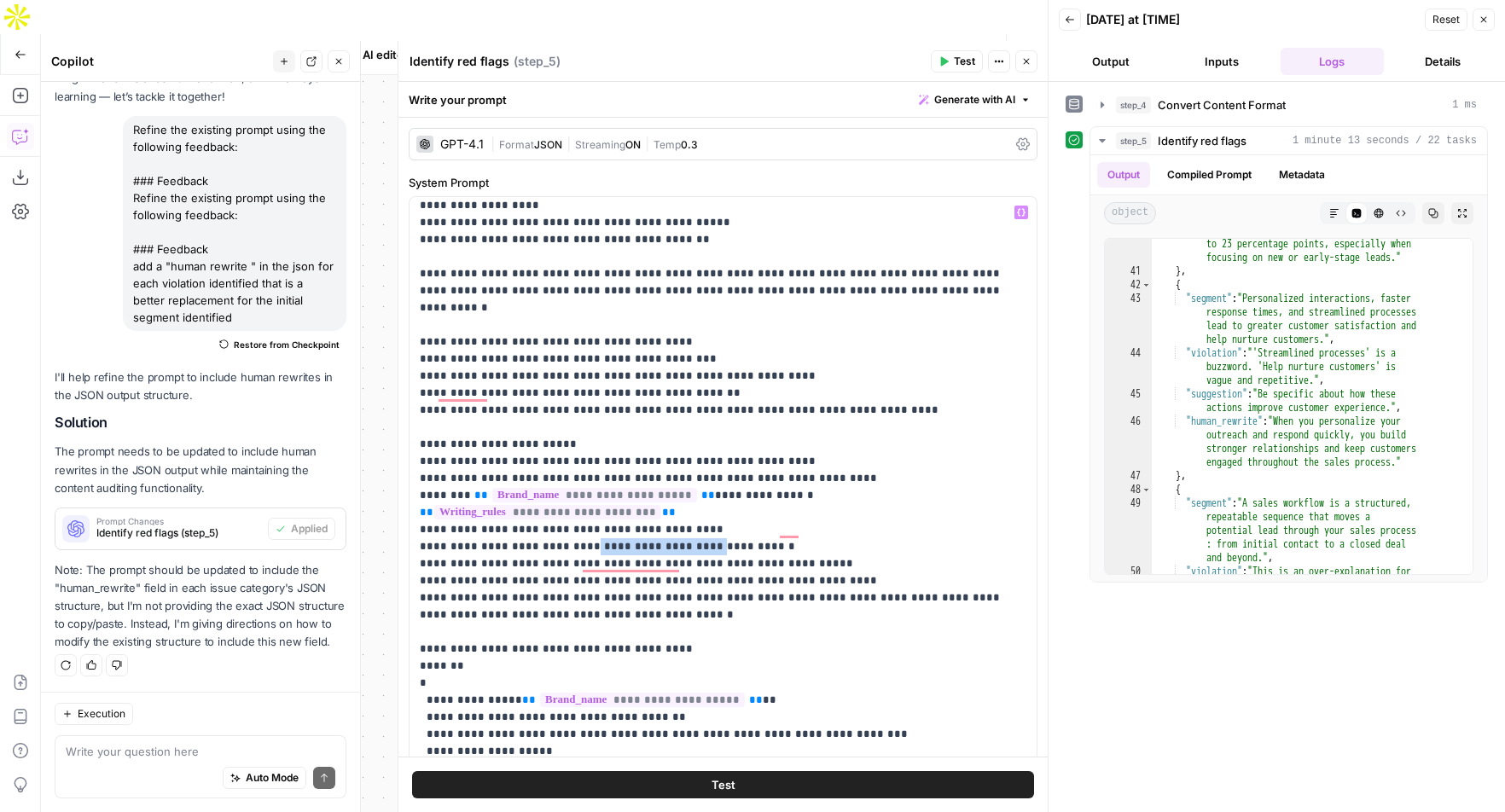 click on "**********" at bounding box center [723, 914] 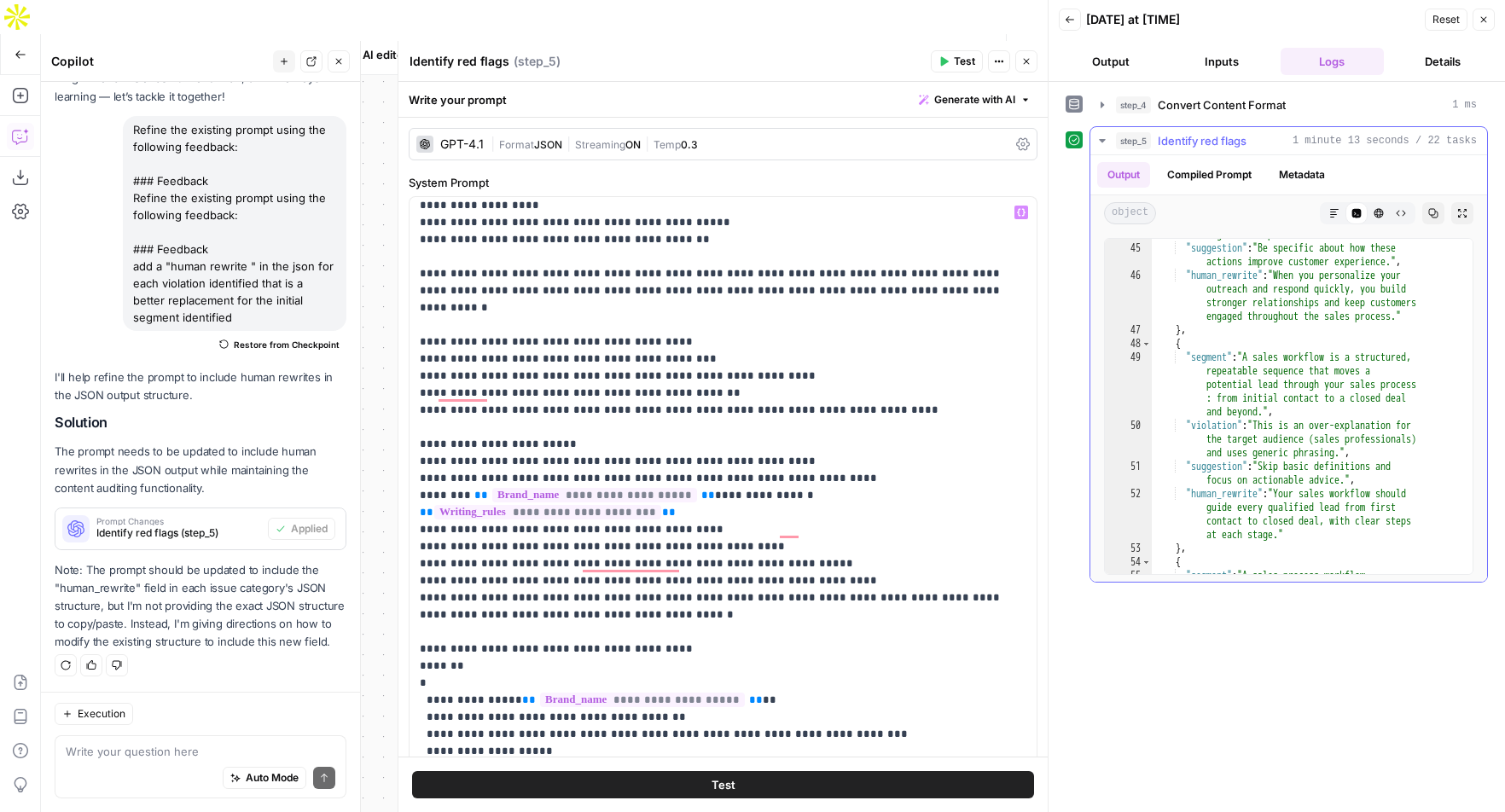 scroll, scrollTop: 1845, scrollLeft: 0, axis: vertical 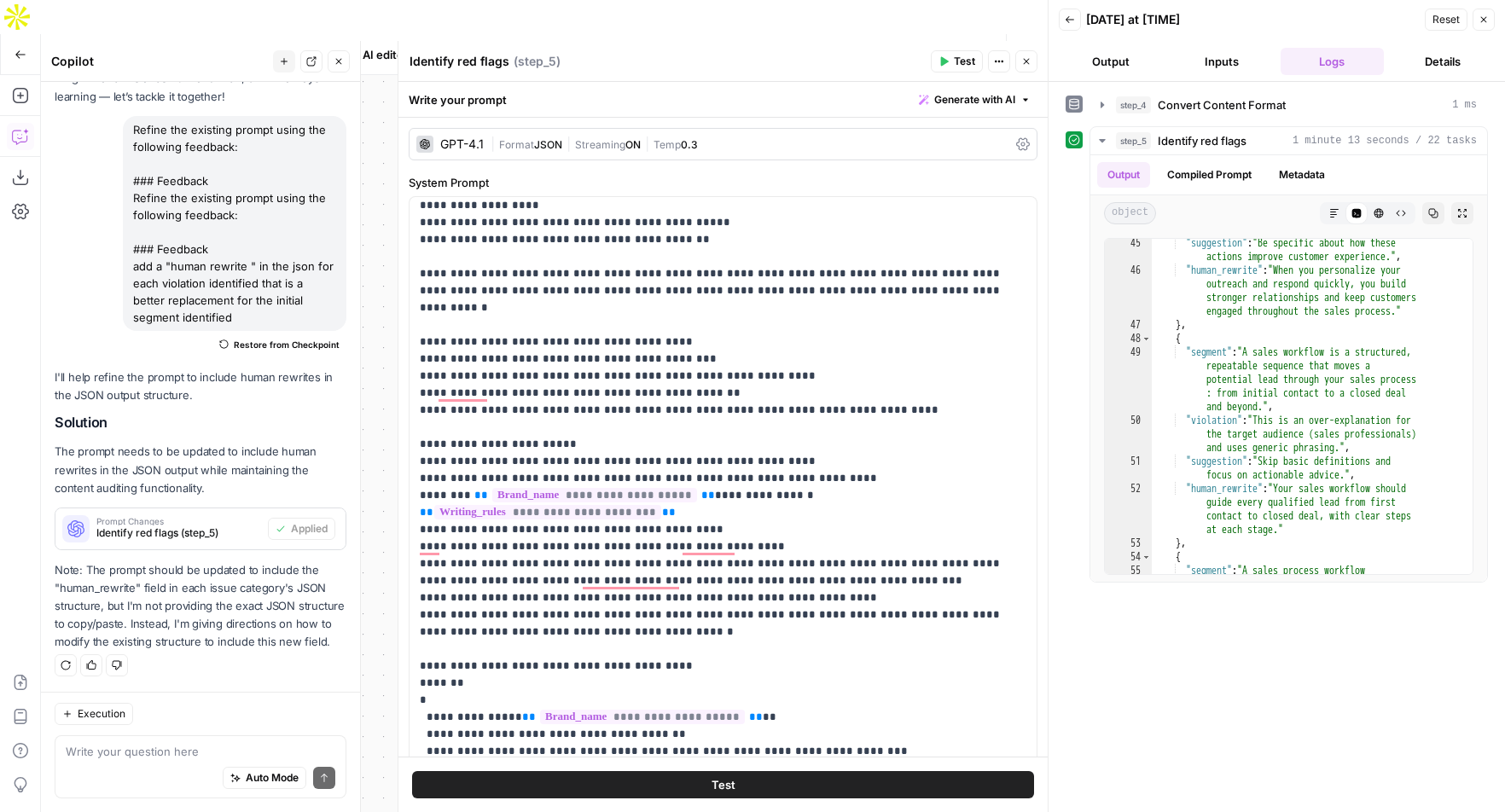 click on "Test" at bounding box center (723, 785) 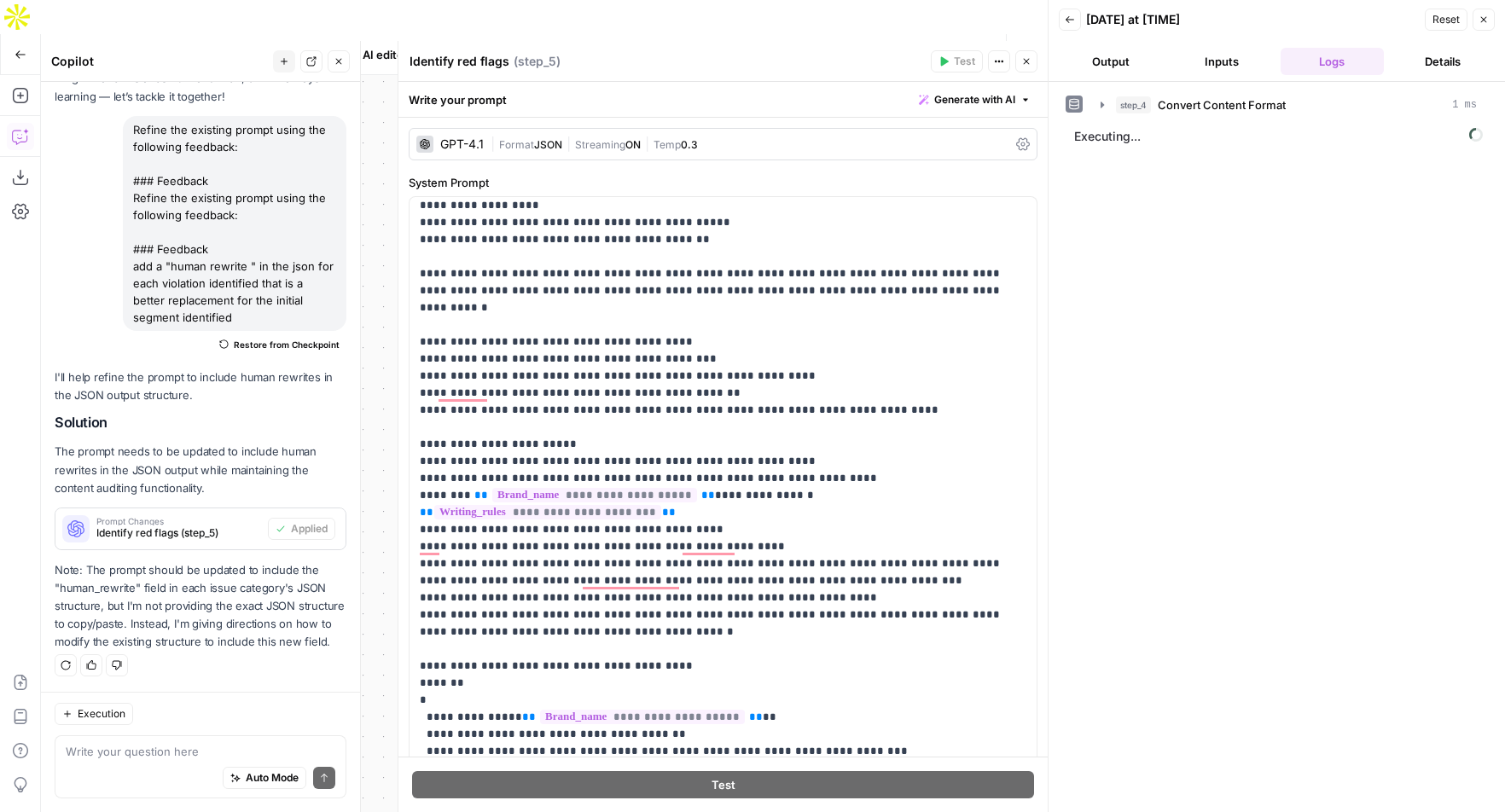 click on "Output" at bounding box center (1111, 61) 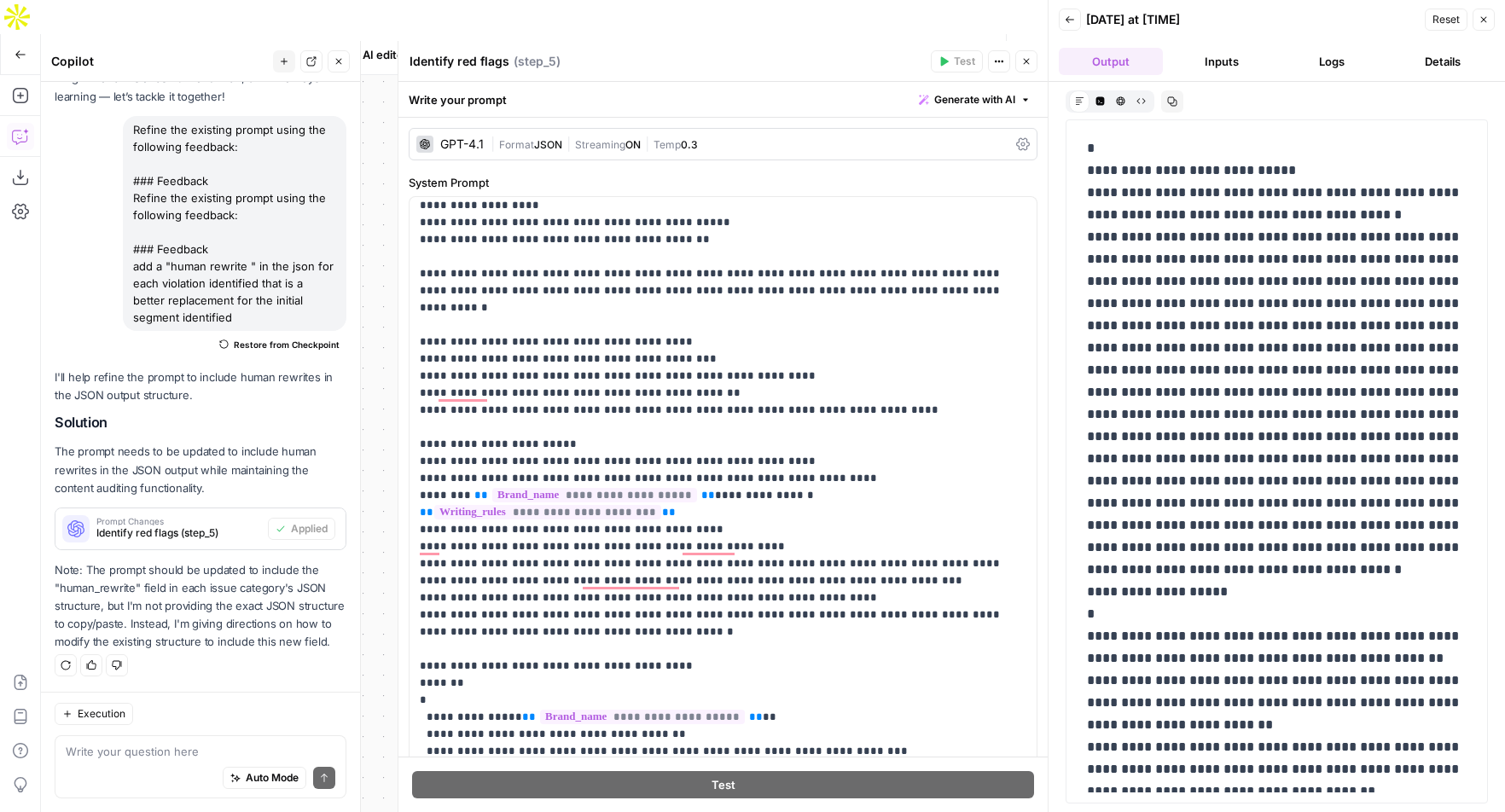 click on "Logs" at bounding box center (1333, 61) 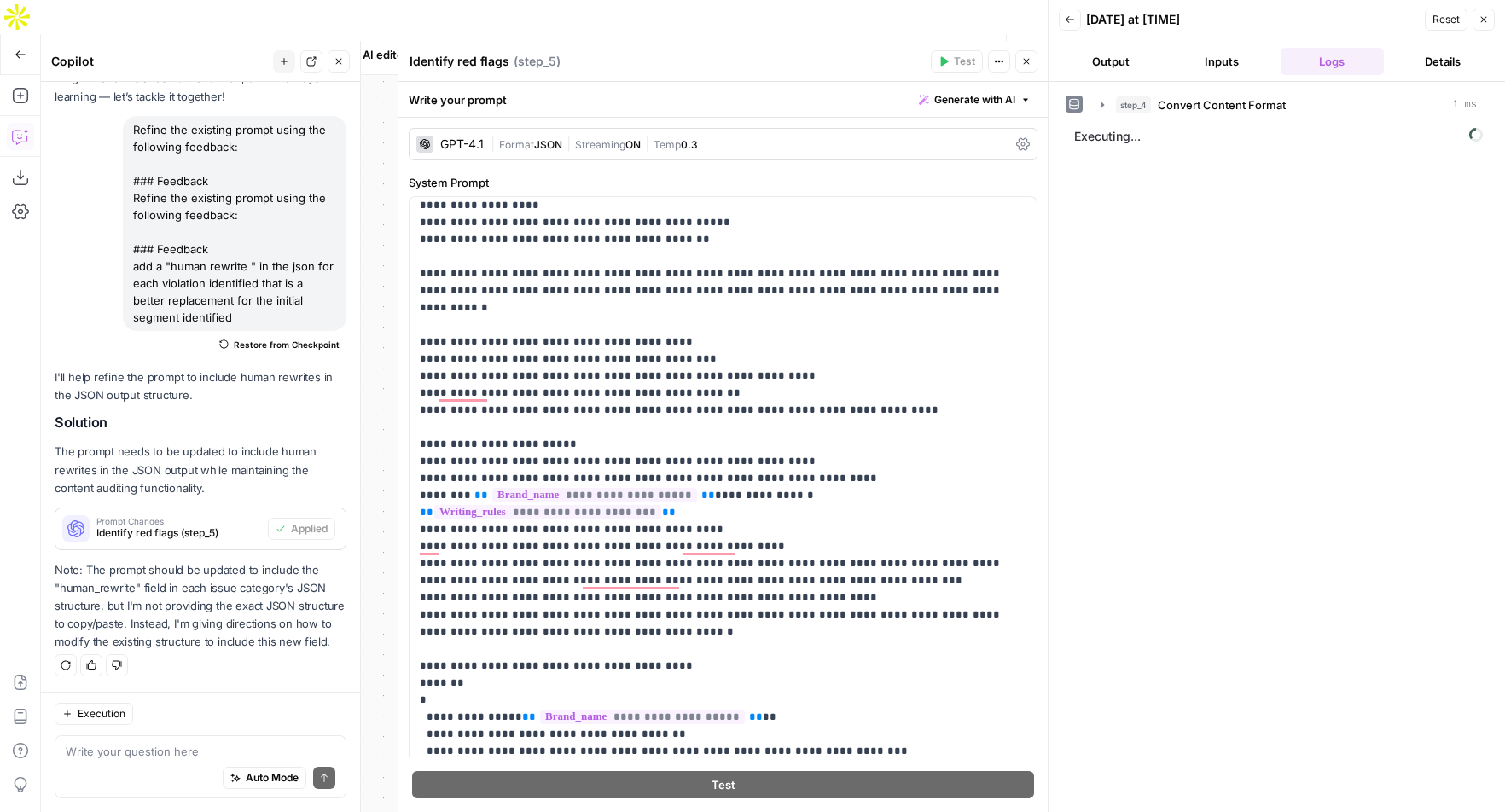 click on "Output" at bounding box center [1111, 61] 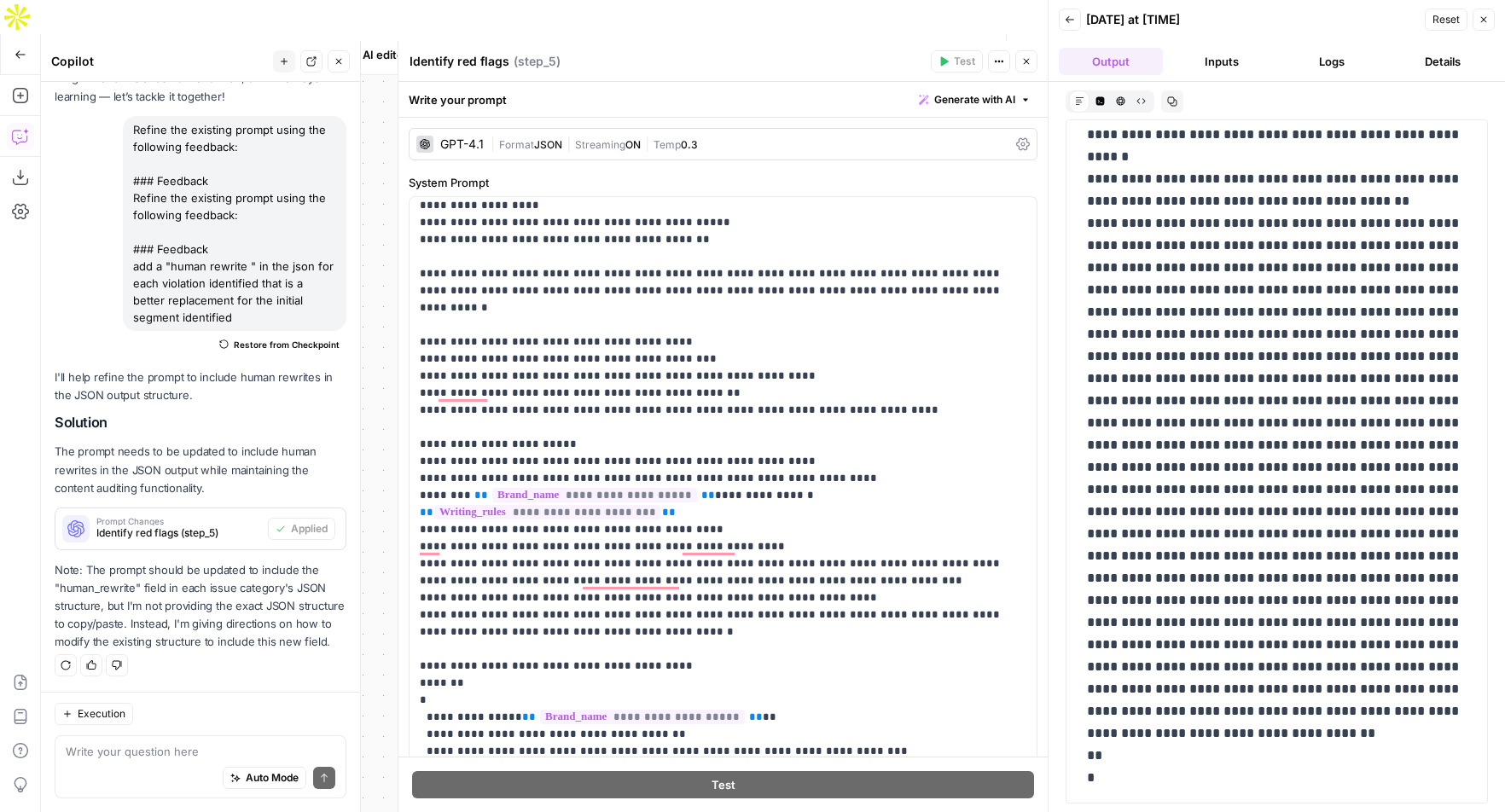 scroll, scrollTop: 10827, scrollLeft: 0, axis: vertical 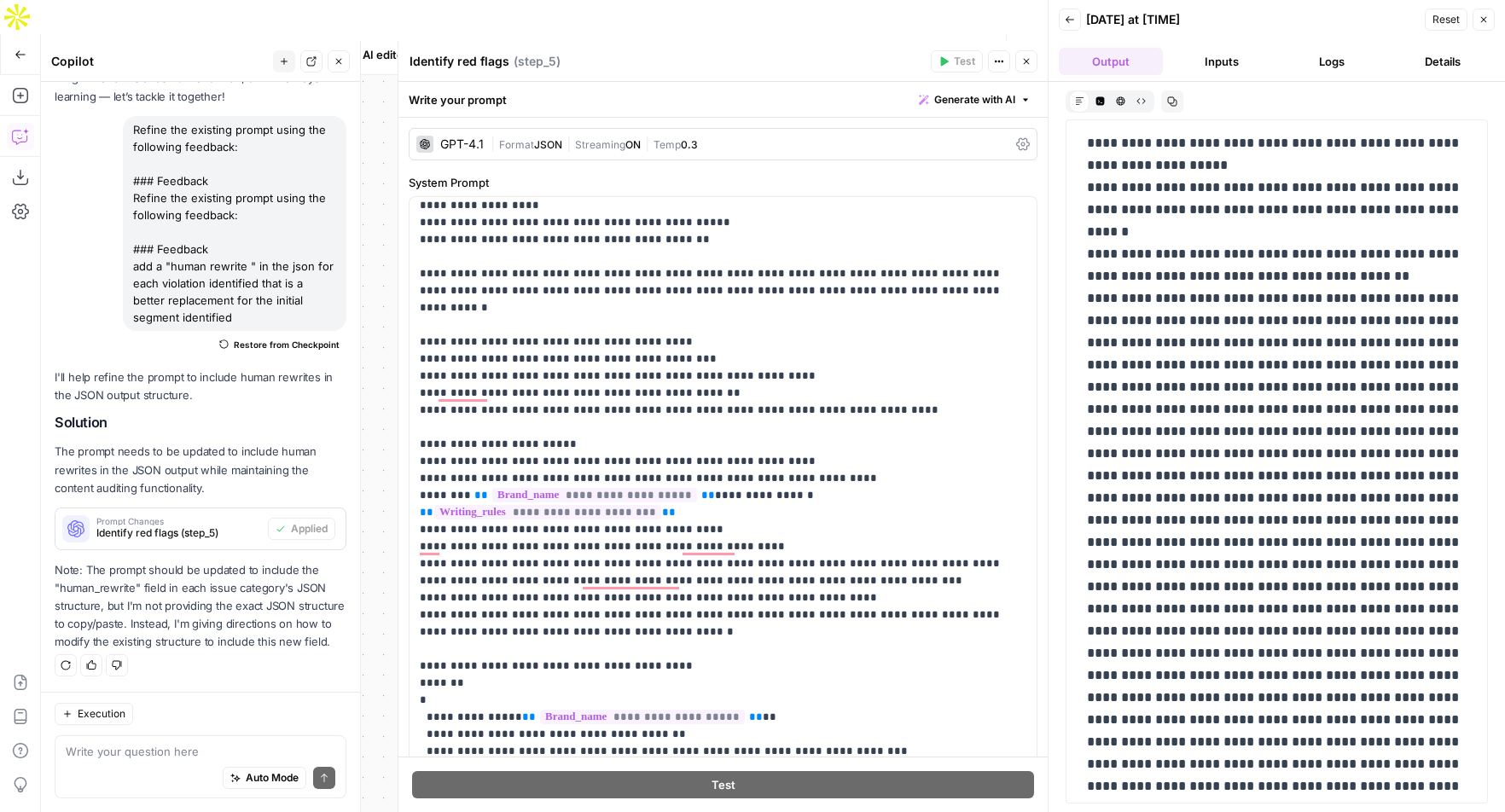 click on "Logs" at bounding box center [1333, 61] 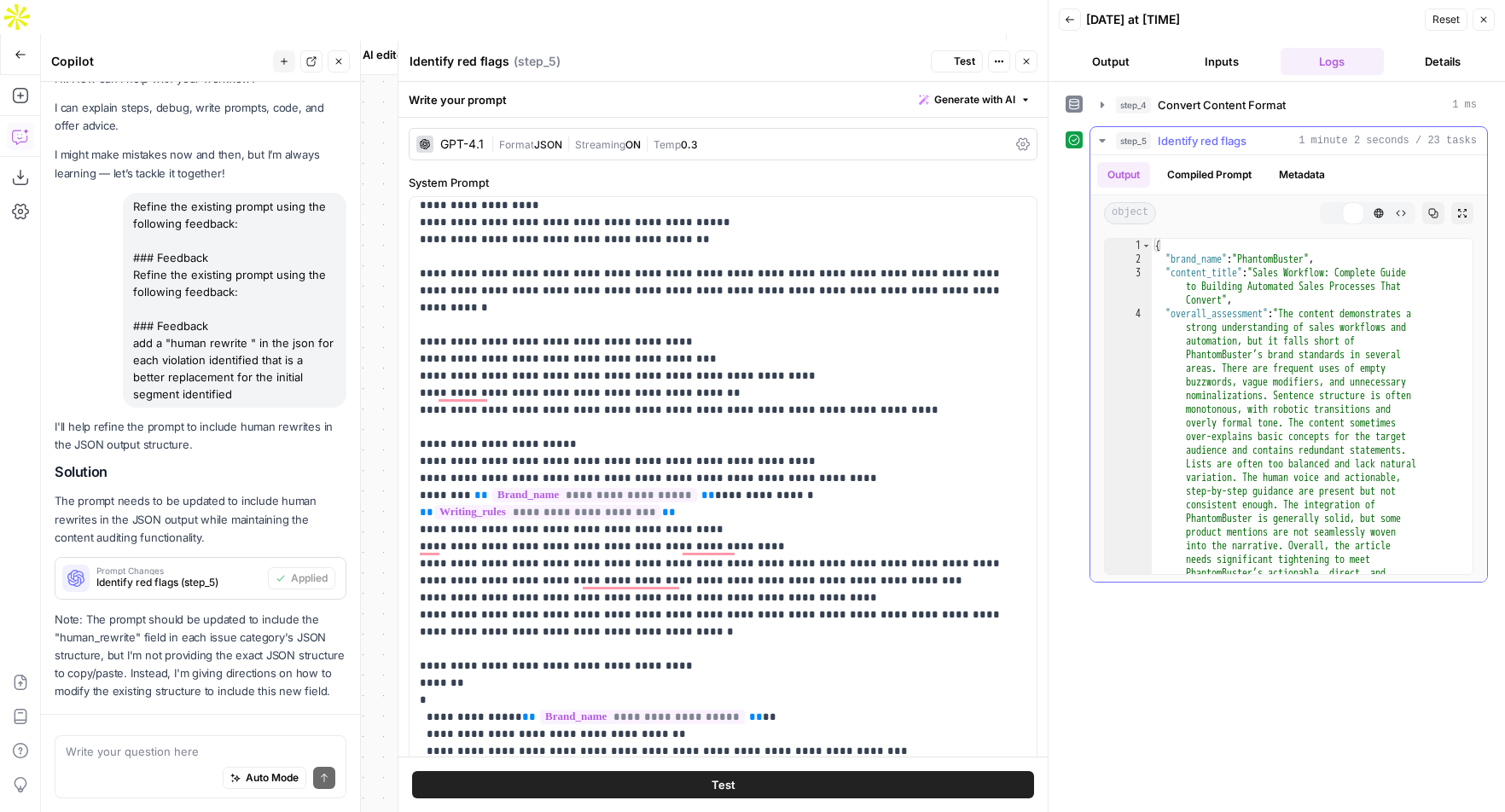 scroll, scrollTop: 102, scrollLeft: 0, axis: vertical 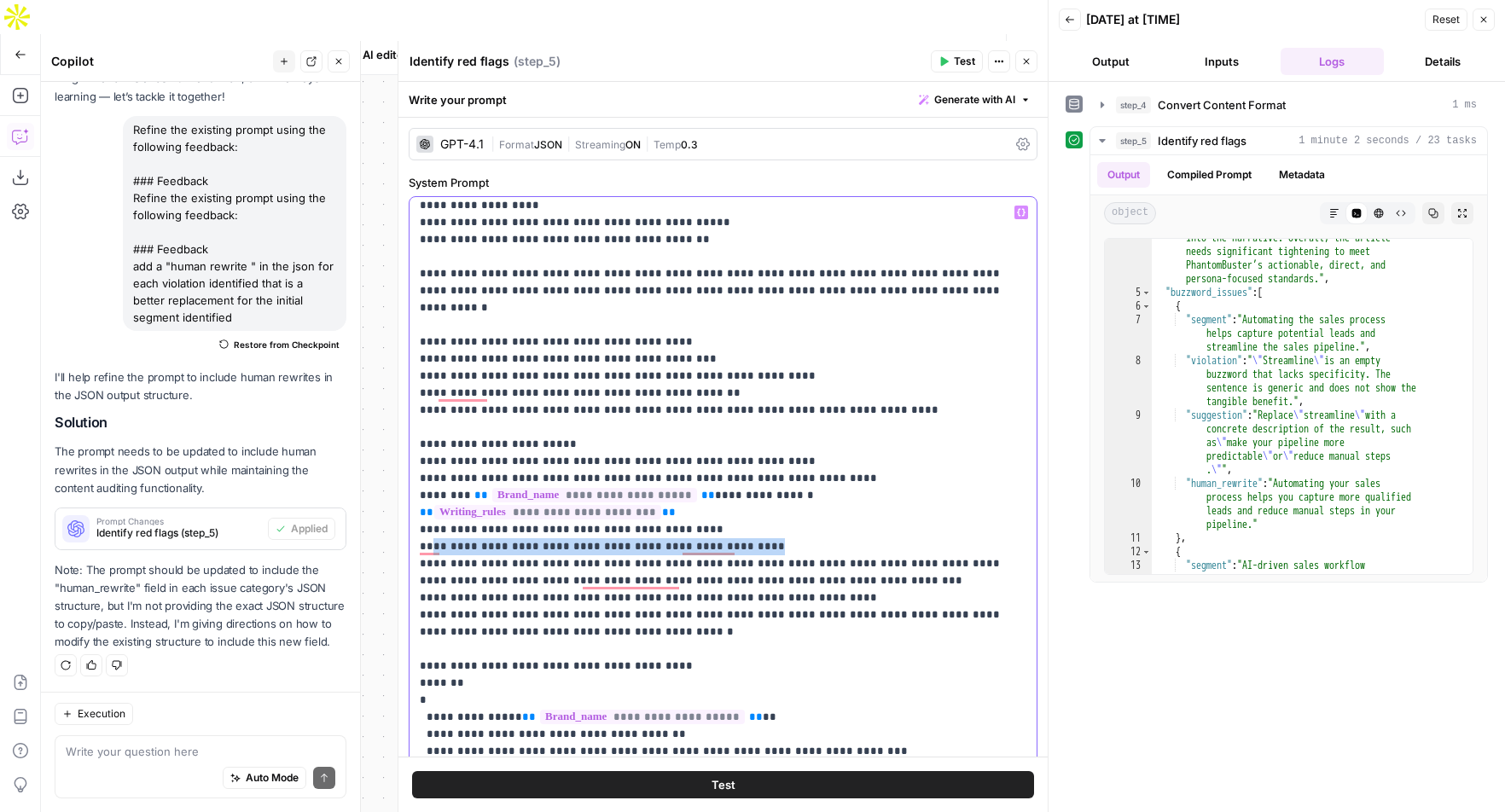 drag, startPoint x: 737, startPoint y: 510, endPoint x: 427, endPoint y: 508, distance: 310.0065 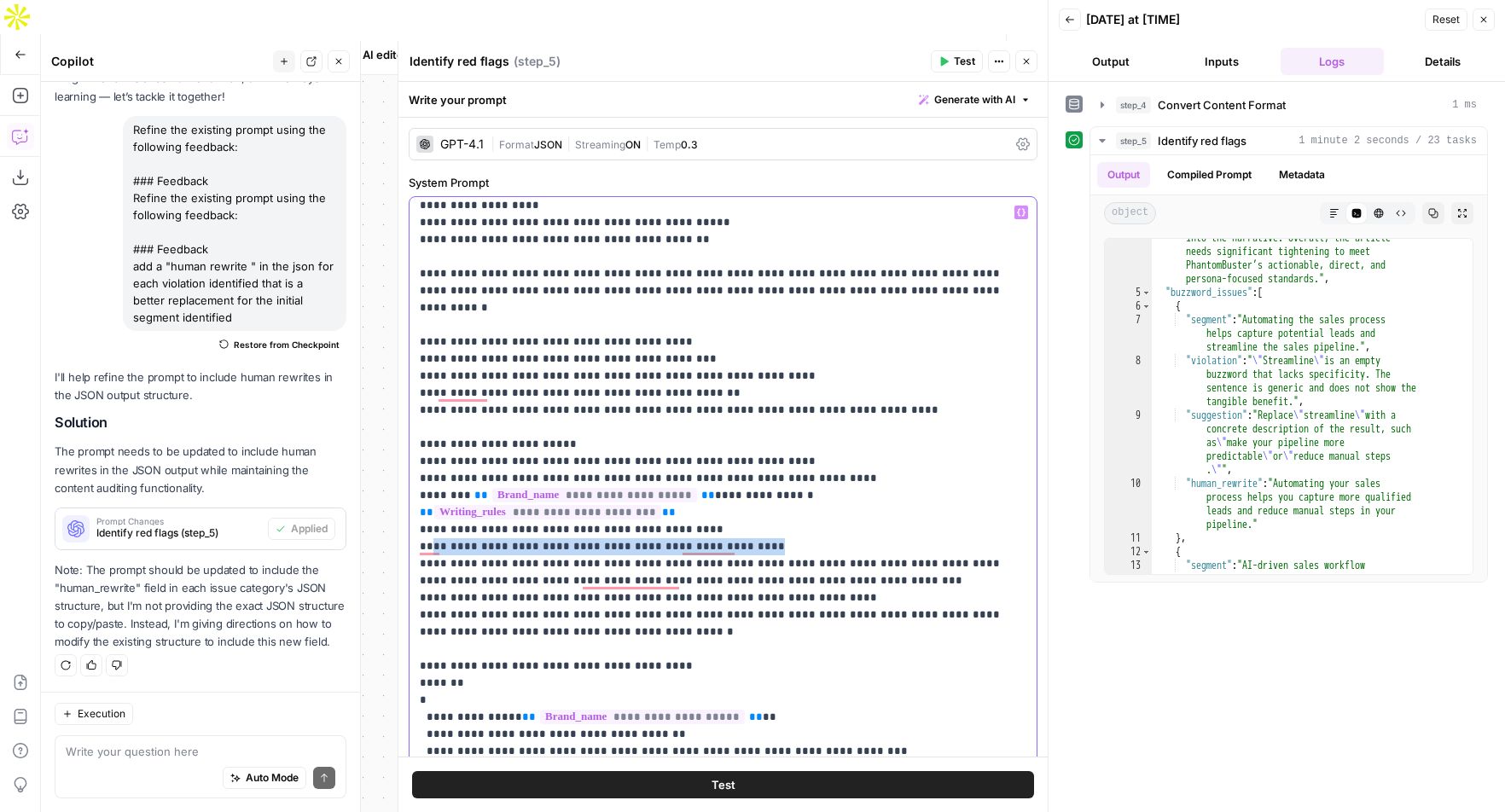 click on "**********" at bounding box center [723, 922] 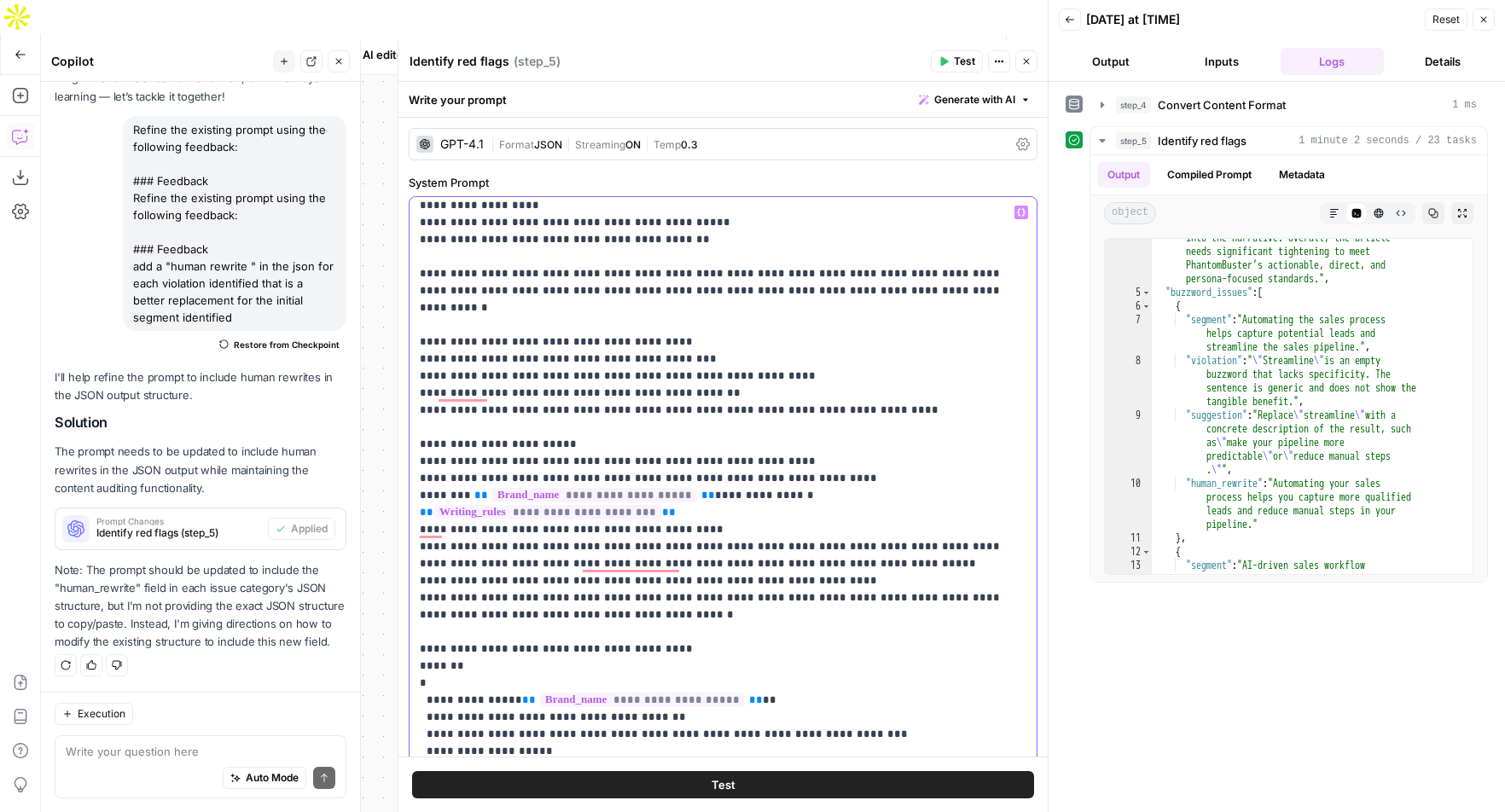 click on "**********" at bounding box center [723, 914] 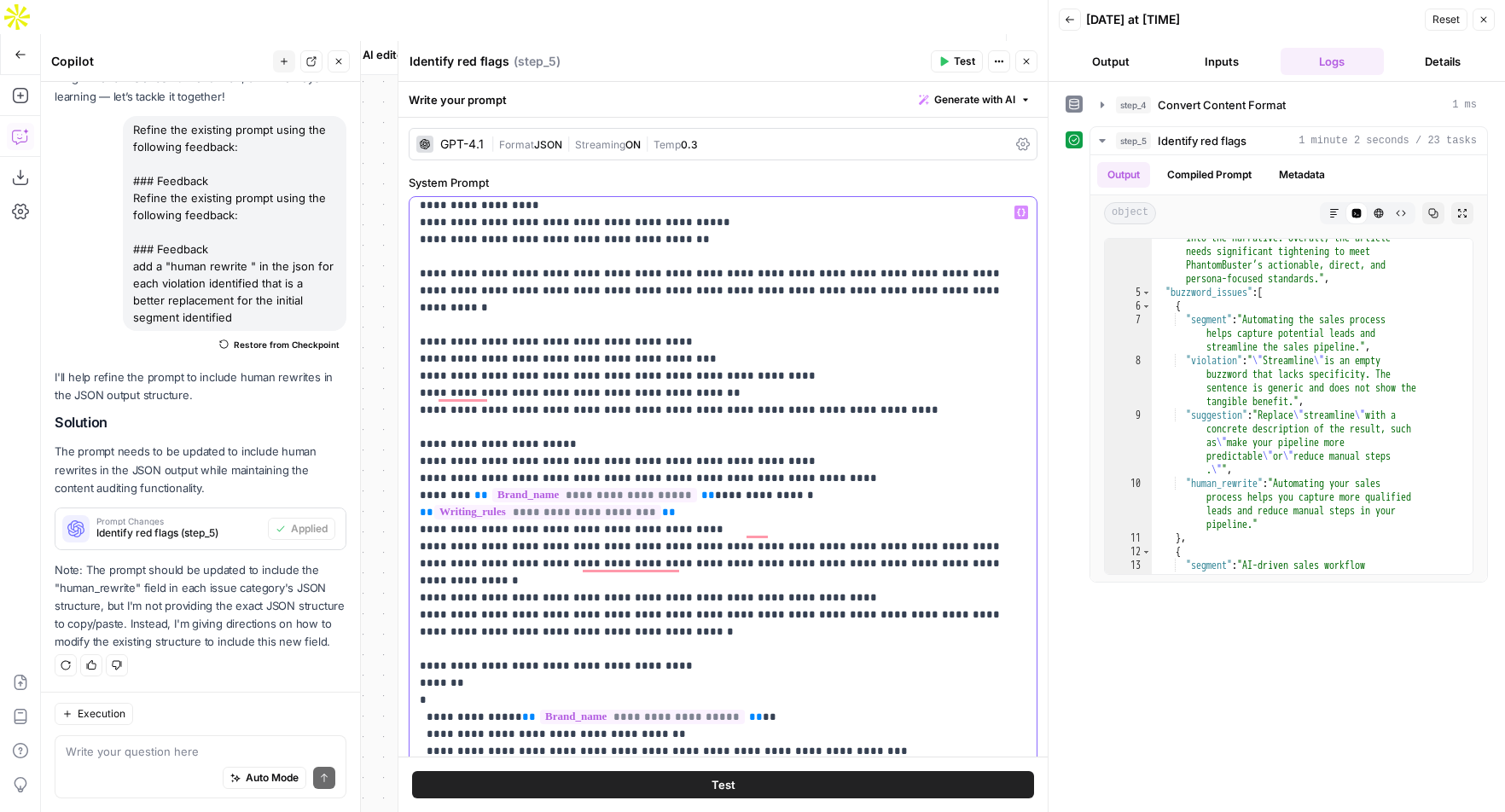 click on "**********" at bounding box center [723, 914] 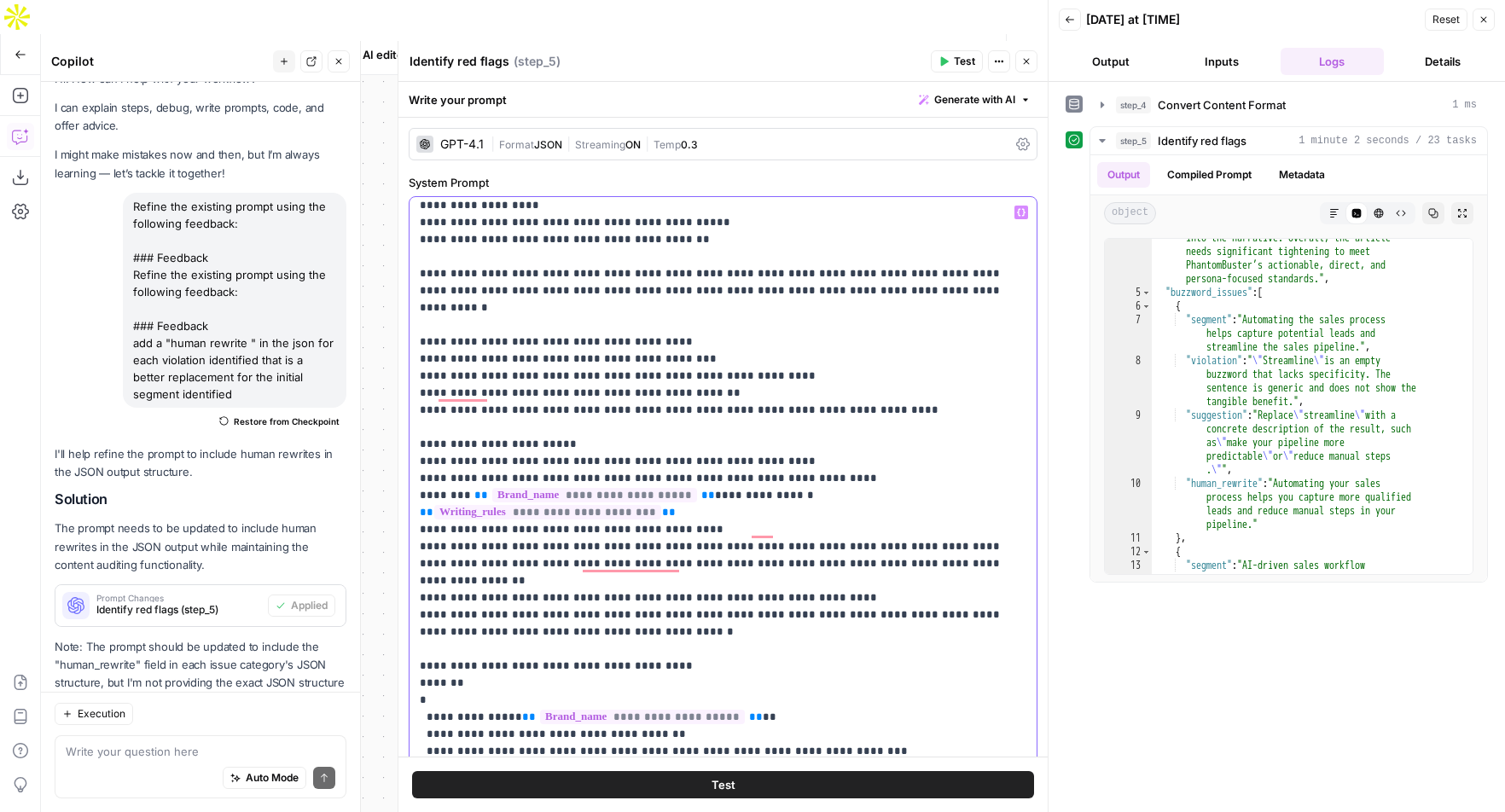 scroll, scrollTop: 102, scrollLeft: 0, axis: vertical 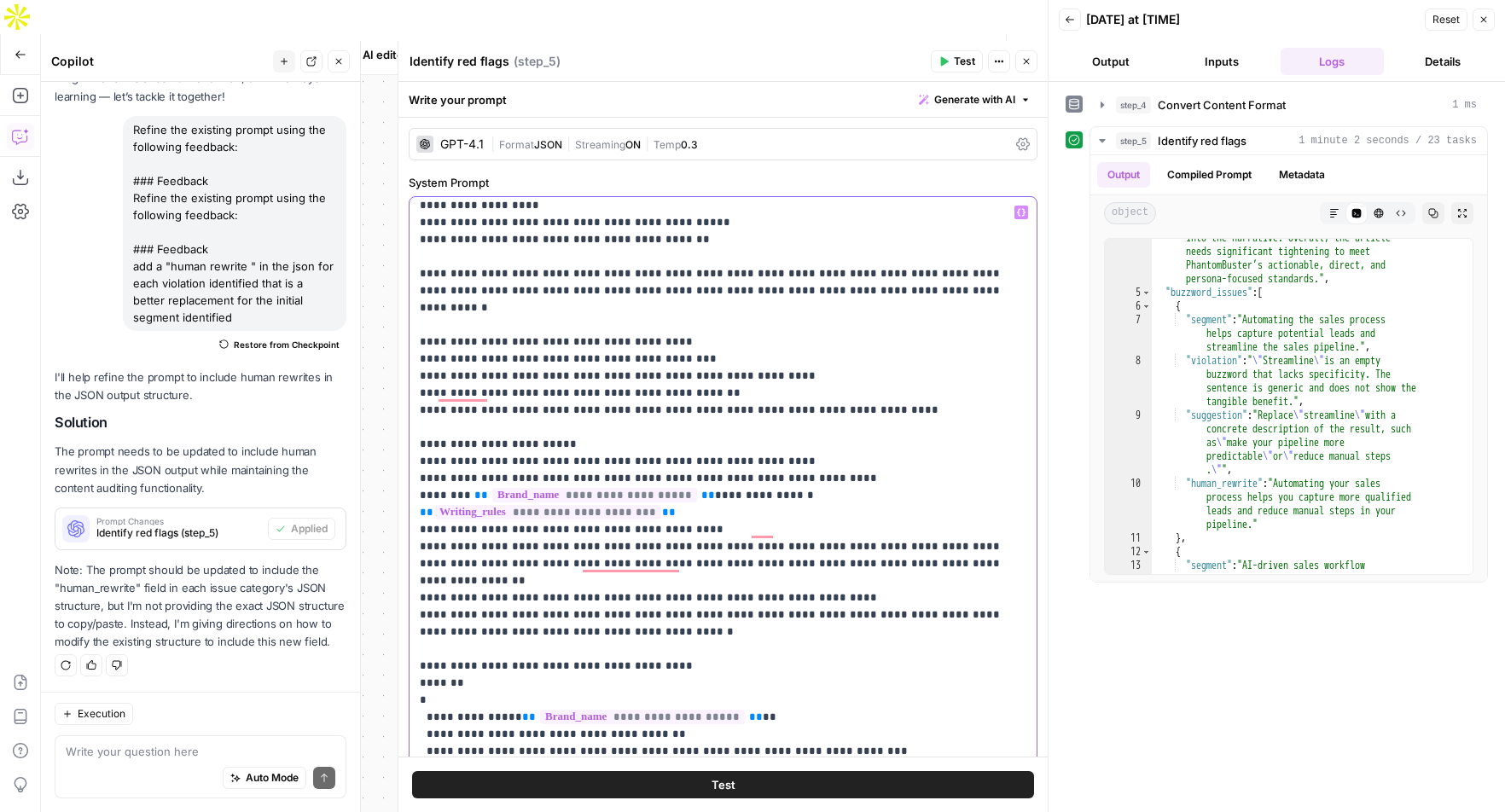click on "**********" at bounding box center (723, 544) 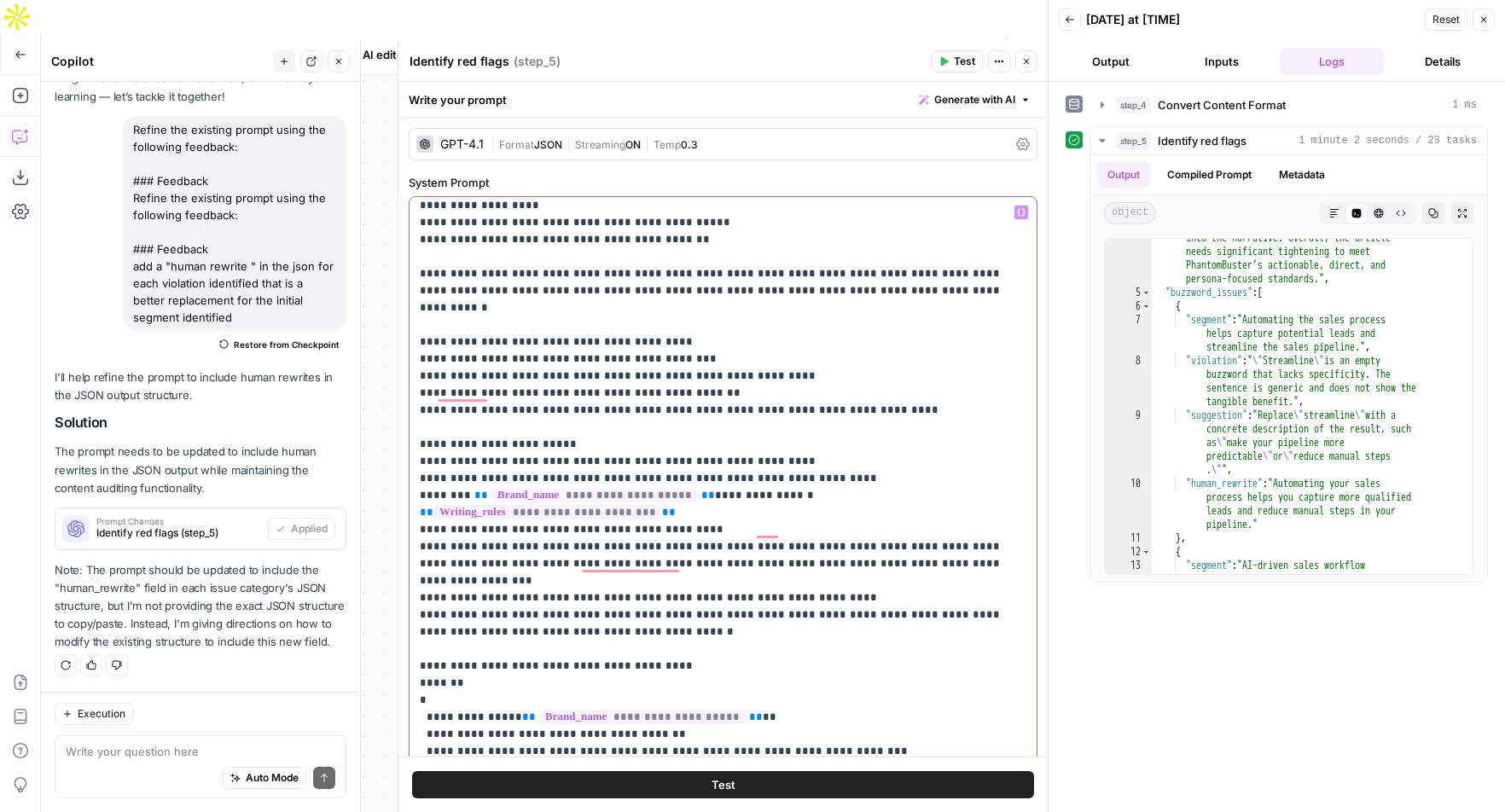 click on "**********" at bounding box center (723, 914) 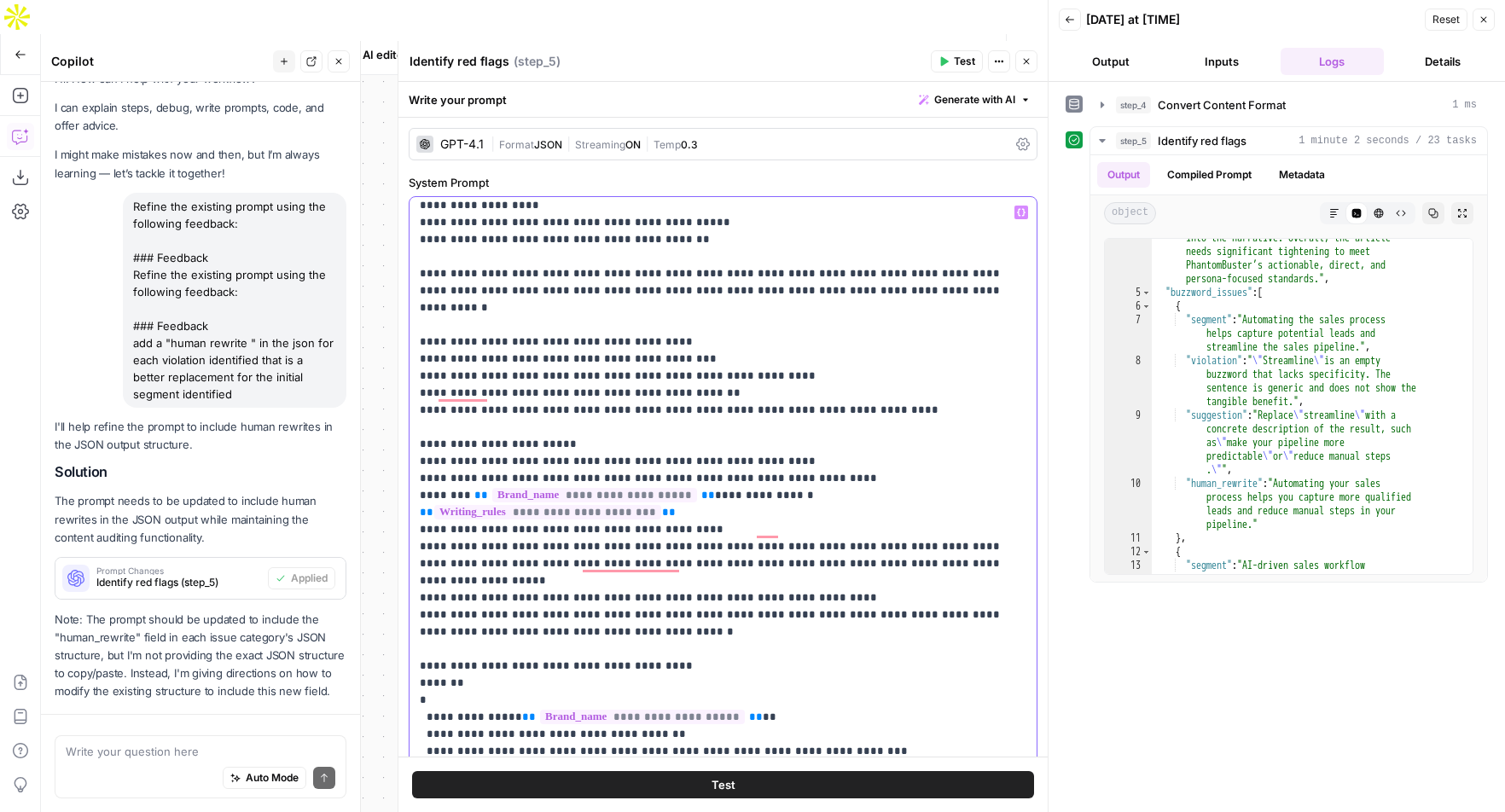 scroll, scrollTop: 102, scrollLeft: 0, axis: vertical 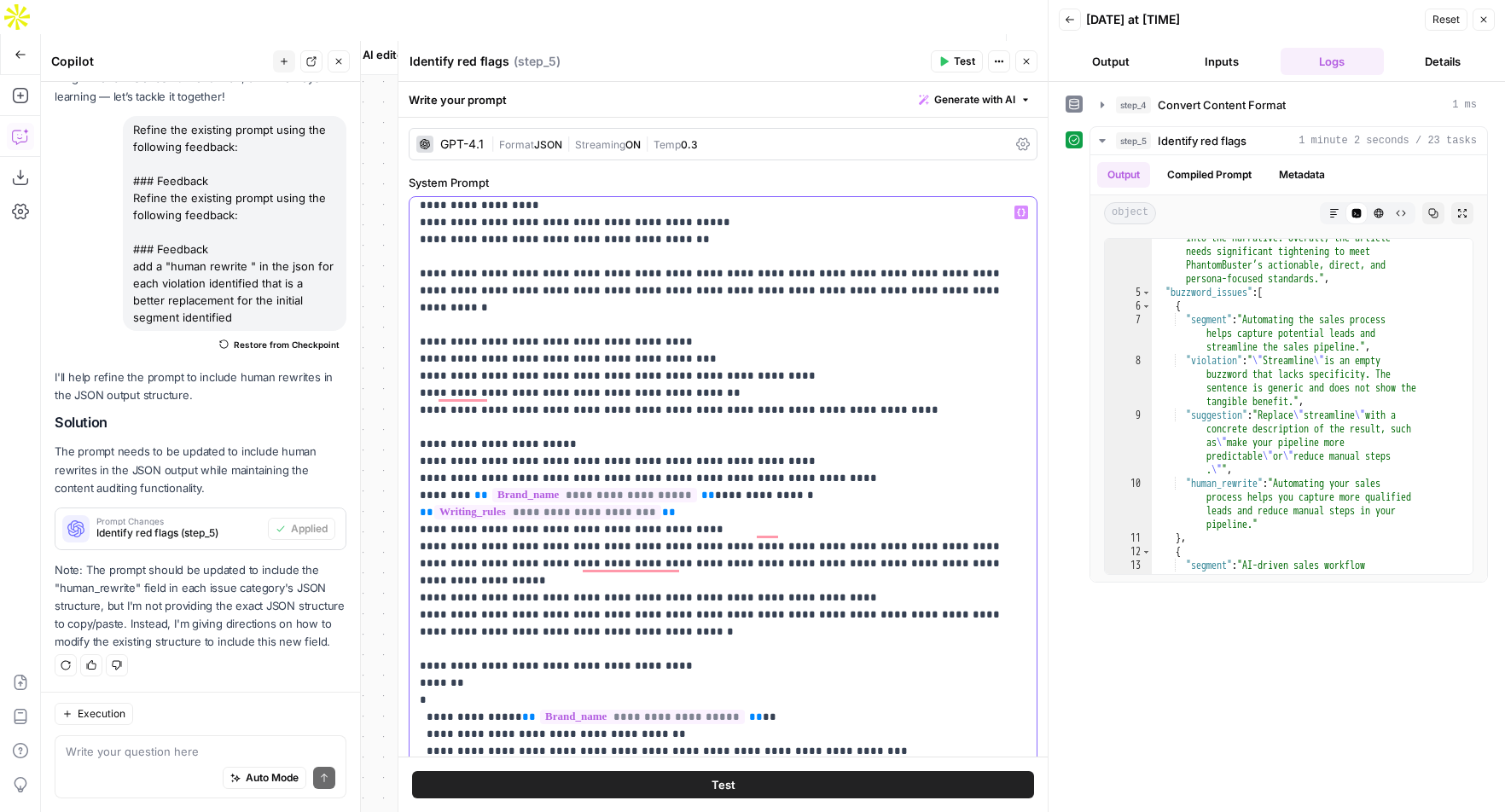 click on "**********" at bounding box center (723, 914) 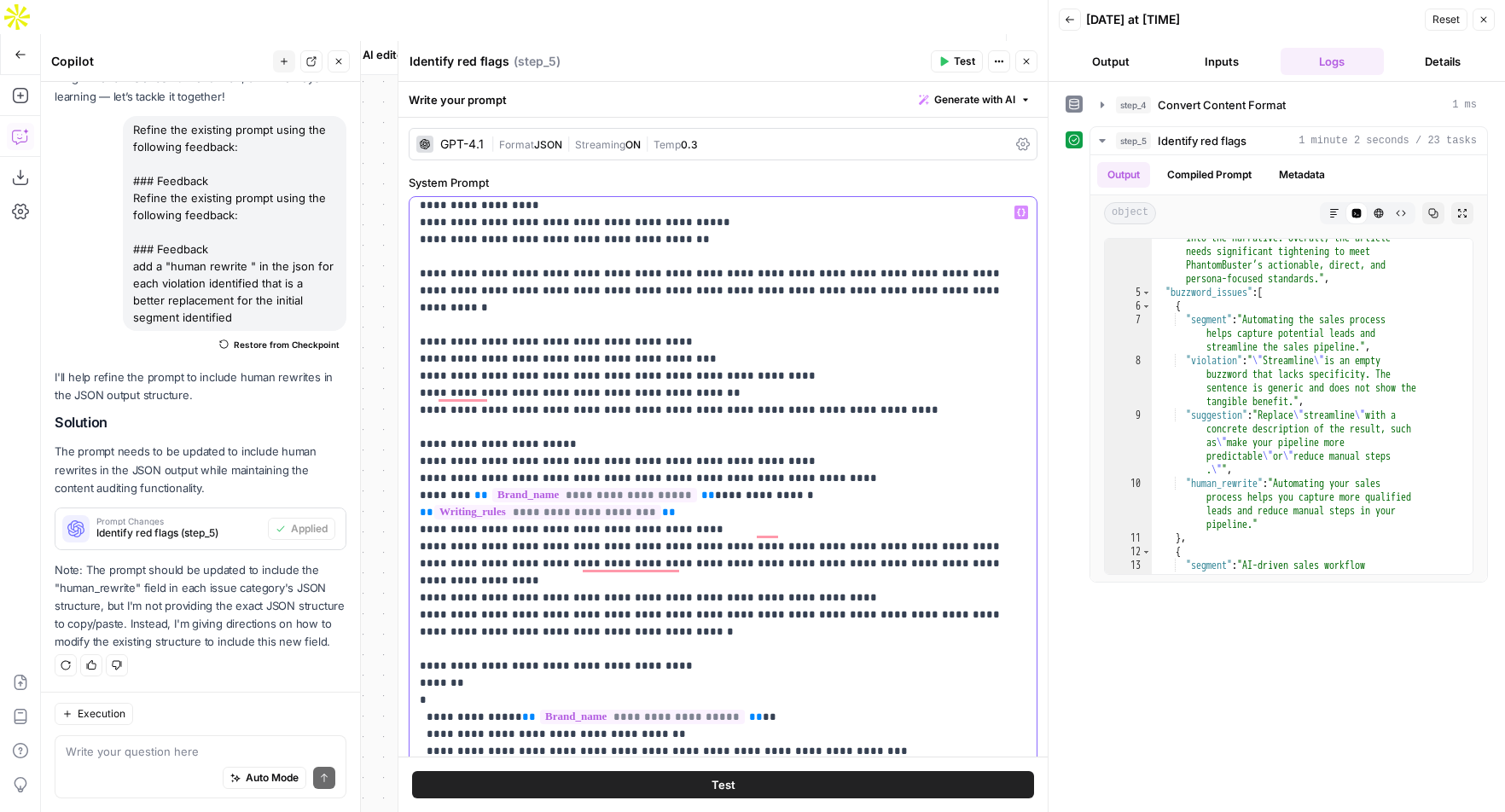 click on "**********" at bounding box center (723, 914) 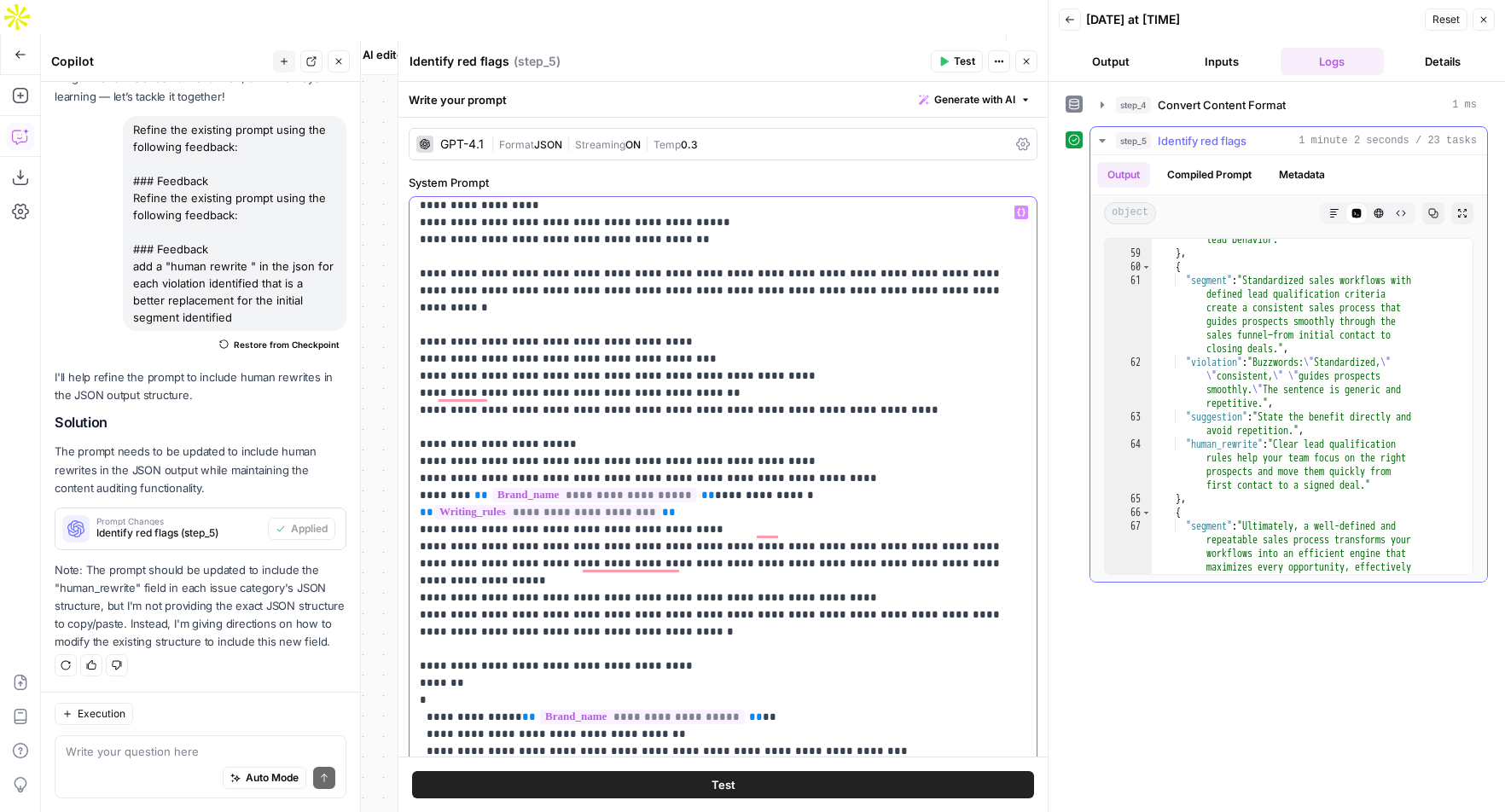 scroll, scrollTop: 2439, scrollLeft: 0, axis: vertical 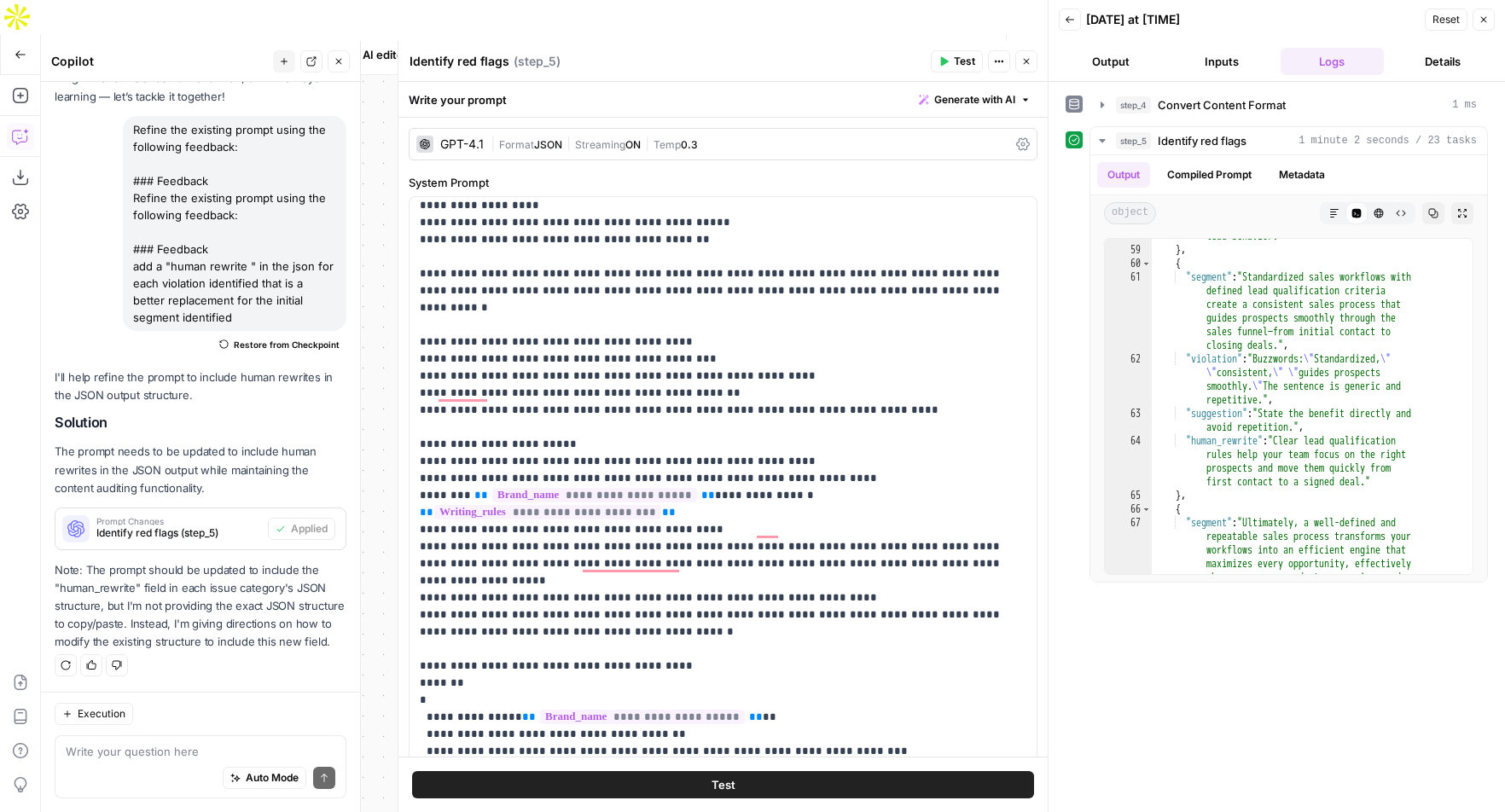 click on "GPT-4.1" at bounding box center [462, 144] 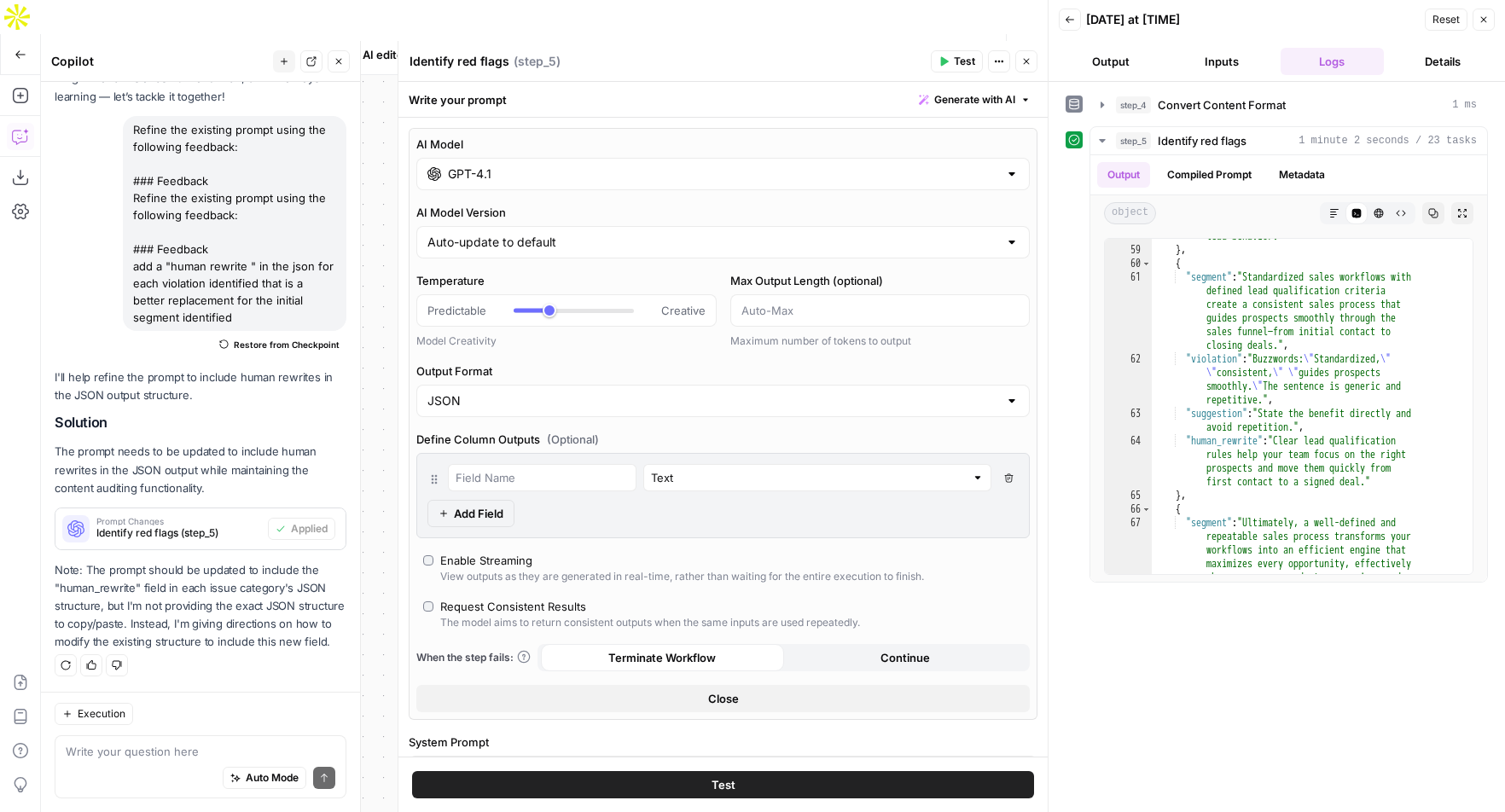 click on "GPT-4.1" at bounding box center [723, 174] 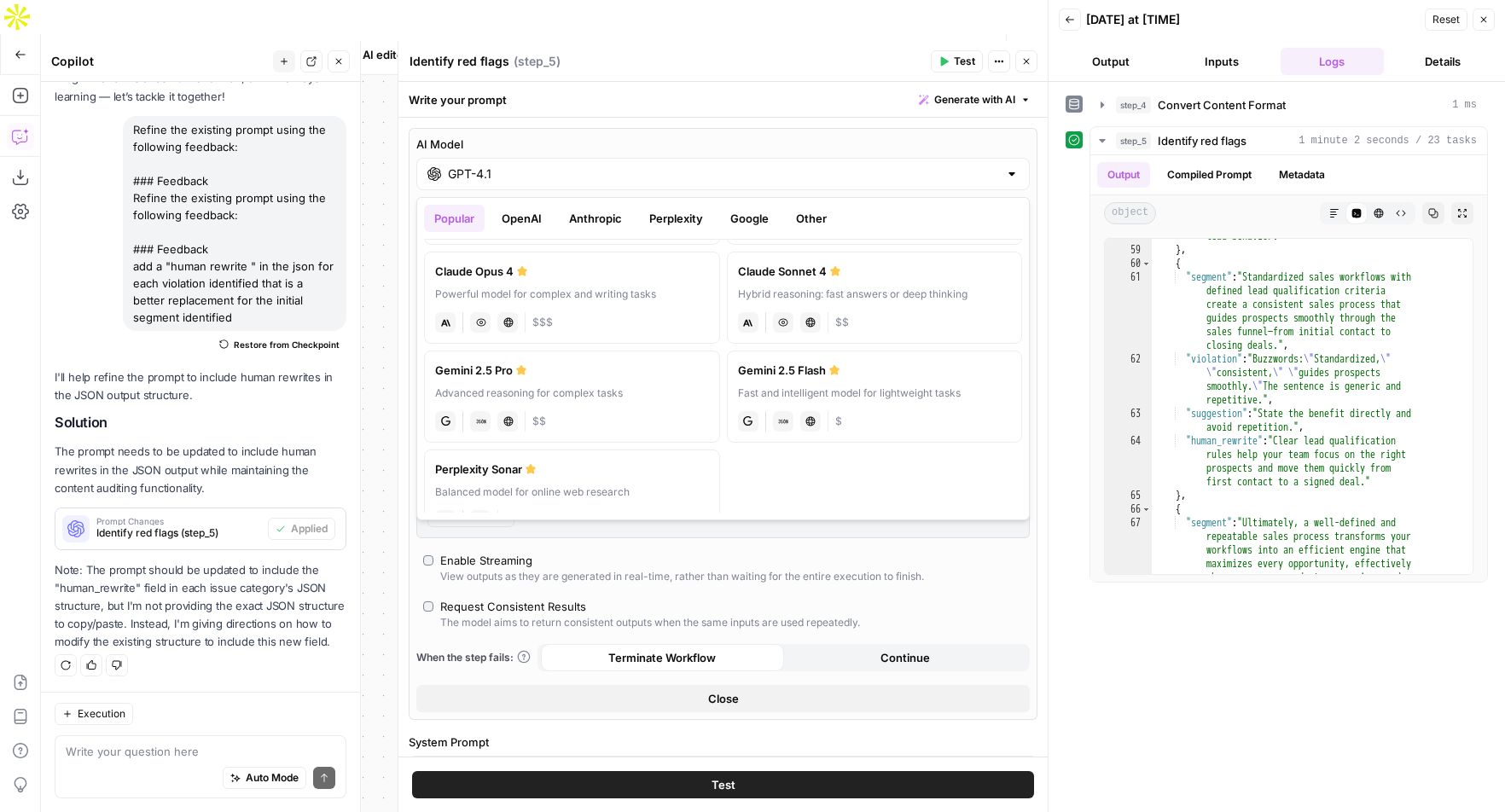 scroll, scrollTop: 395, scrollLeft: 0, axis: vertical 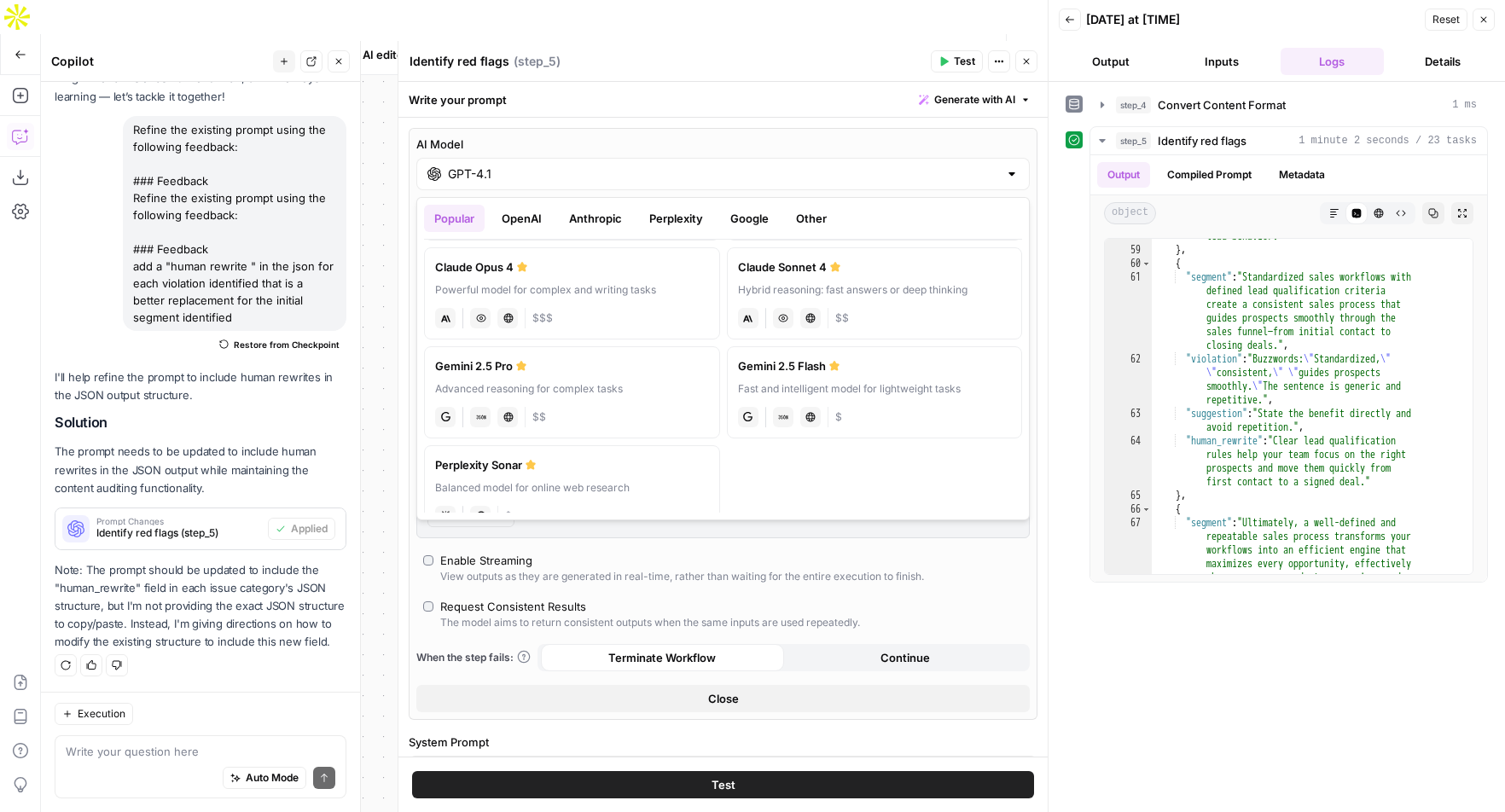 click on "Gemini 2.5 Pro" at bounding box center (572, 366) 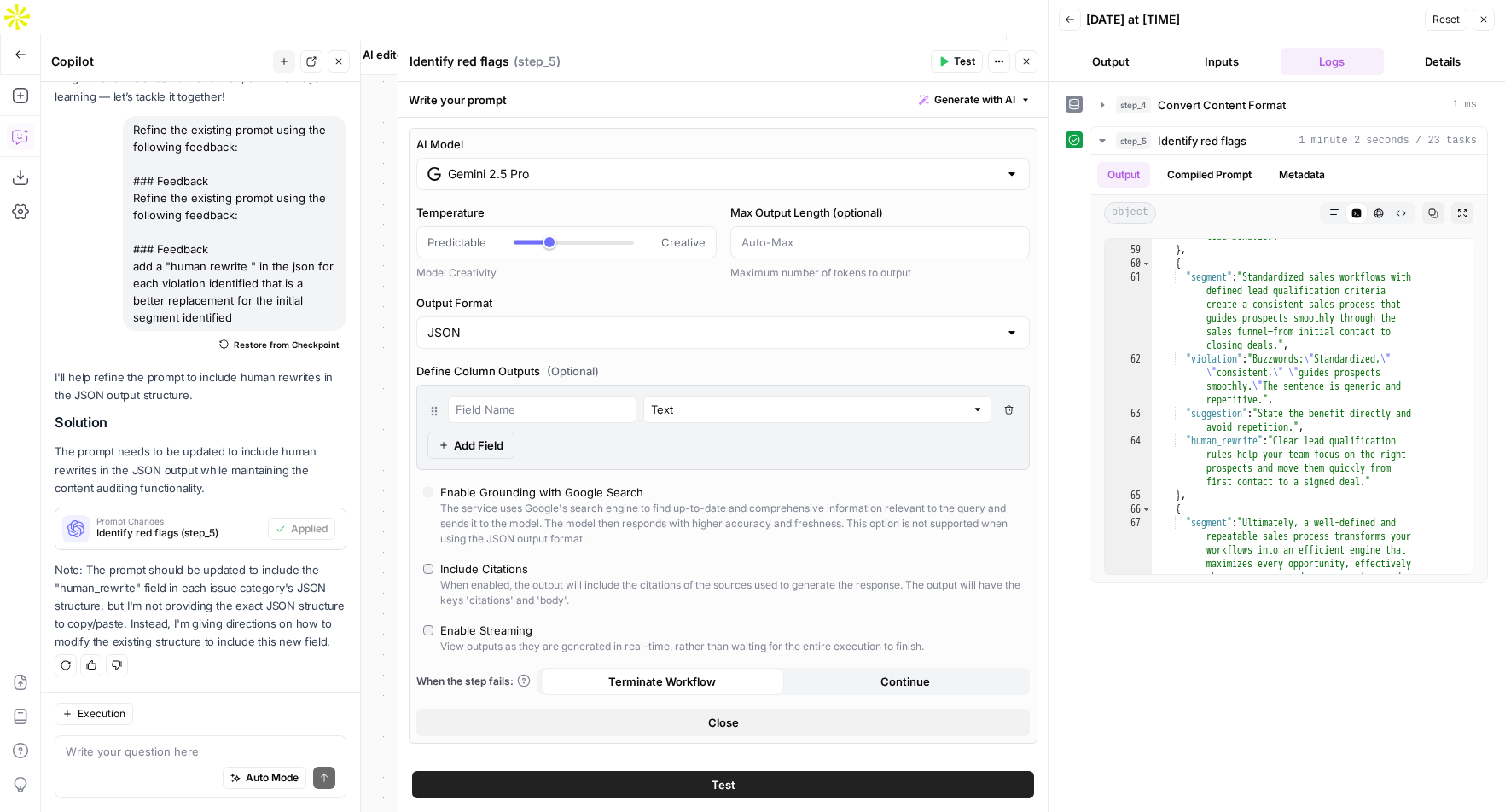 scroll, scrollTop: 23, scrollLeft: 0, axis: vertical 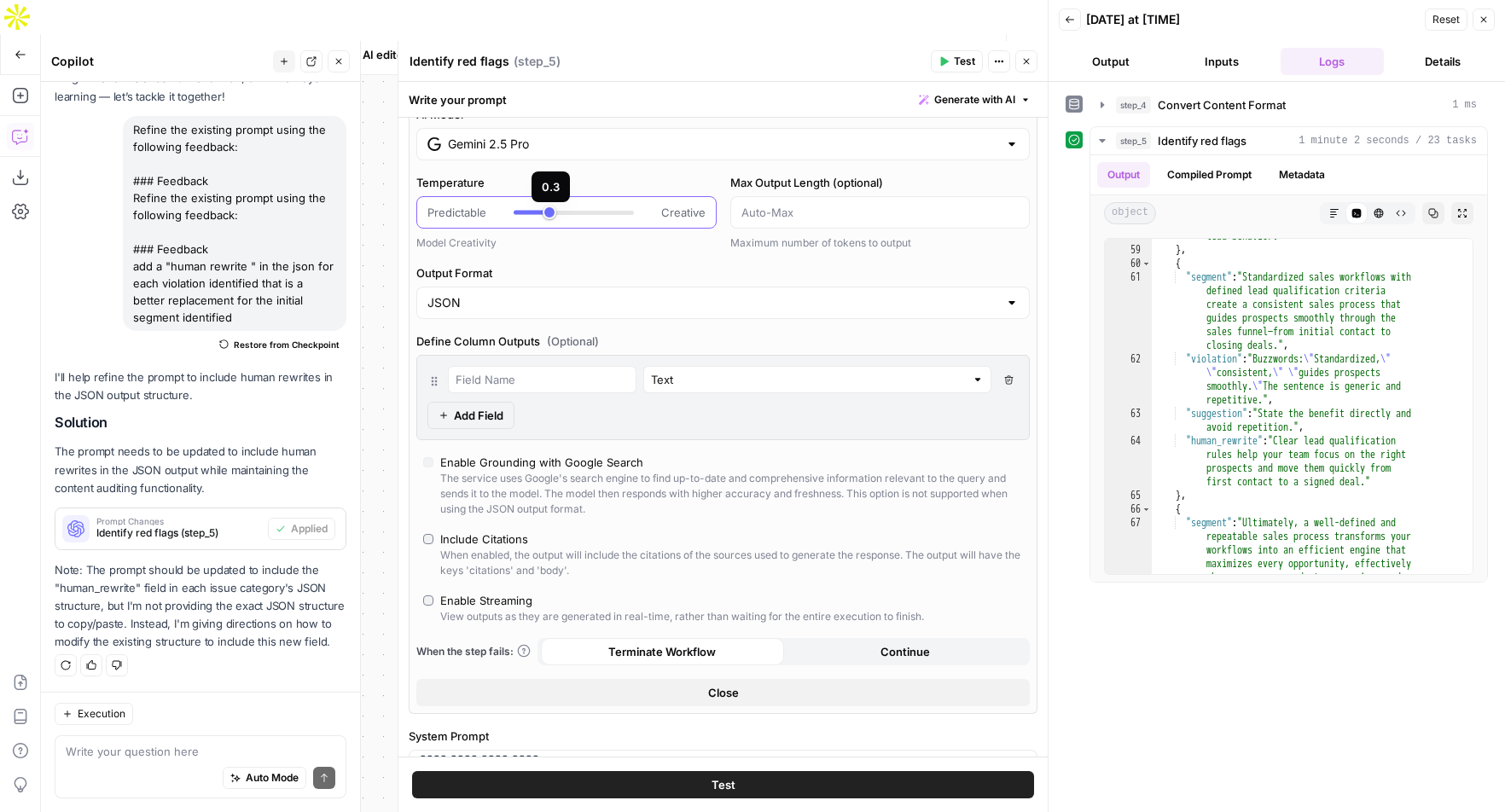 type on "***" 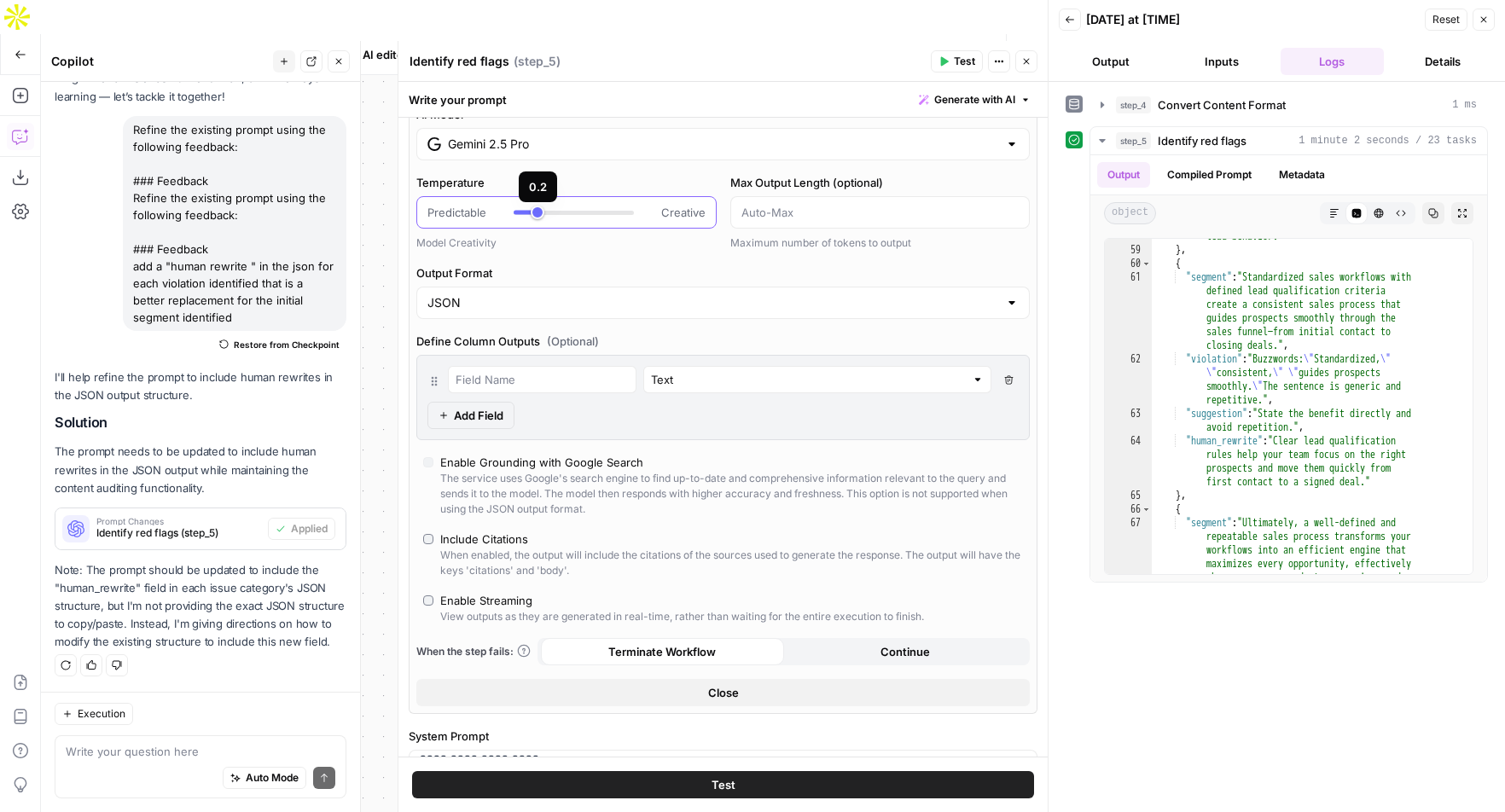 drag, startPoint x: 550, startPoint y: 216, endPoint x: 538, endPoint y: 216, distance: 12 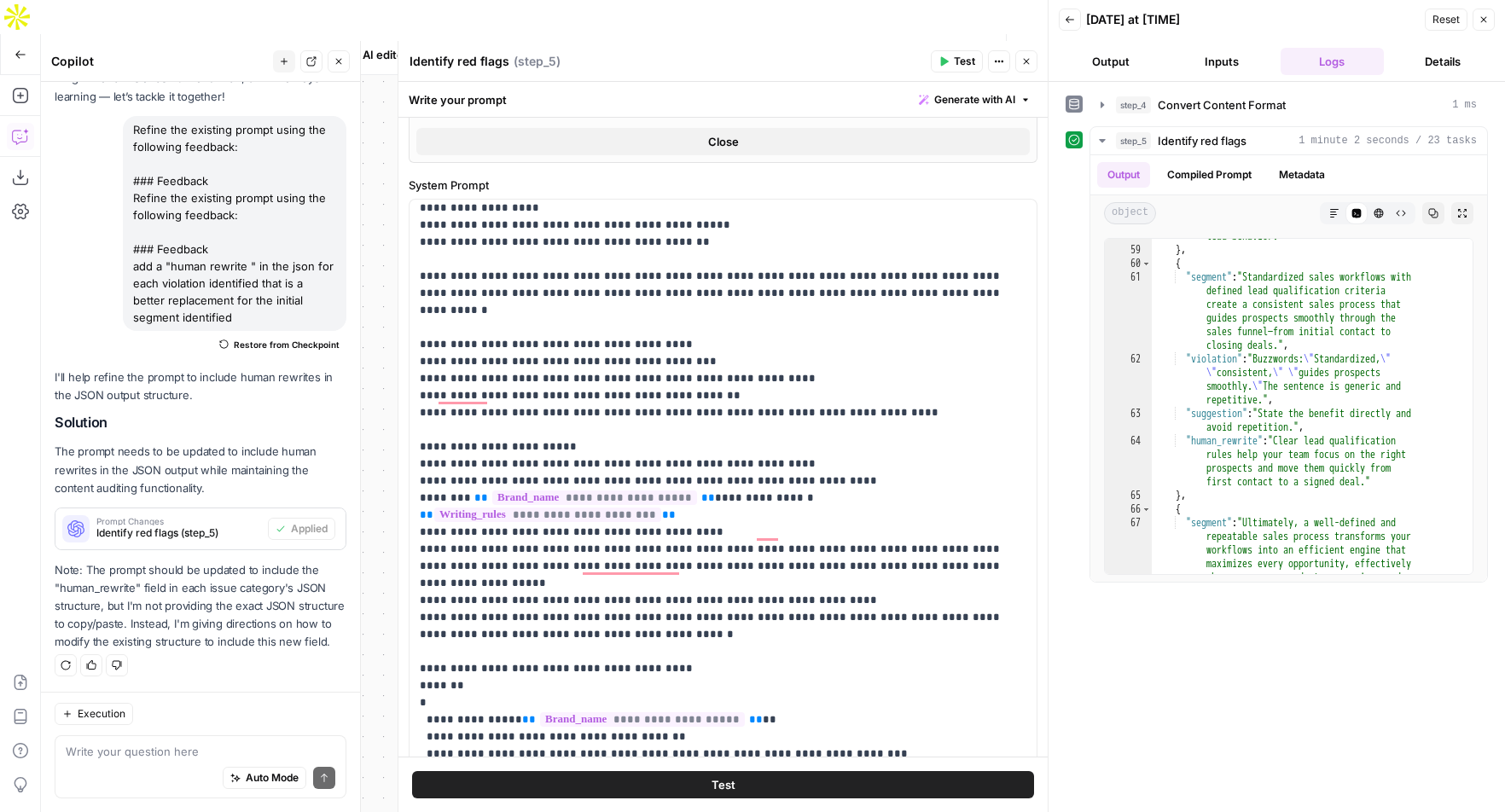click on "Test" at bounding box center (723, 785) 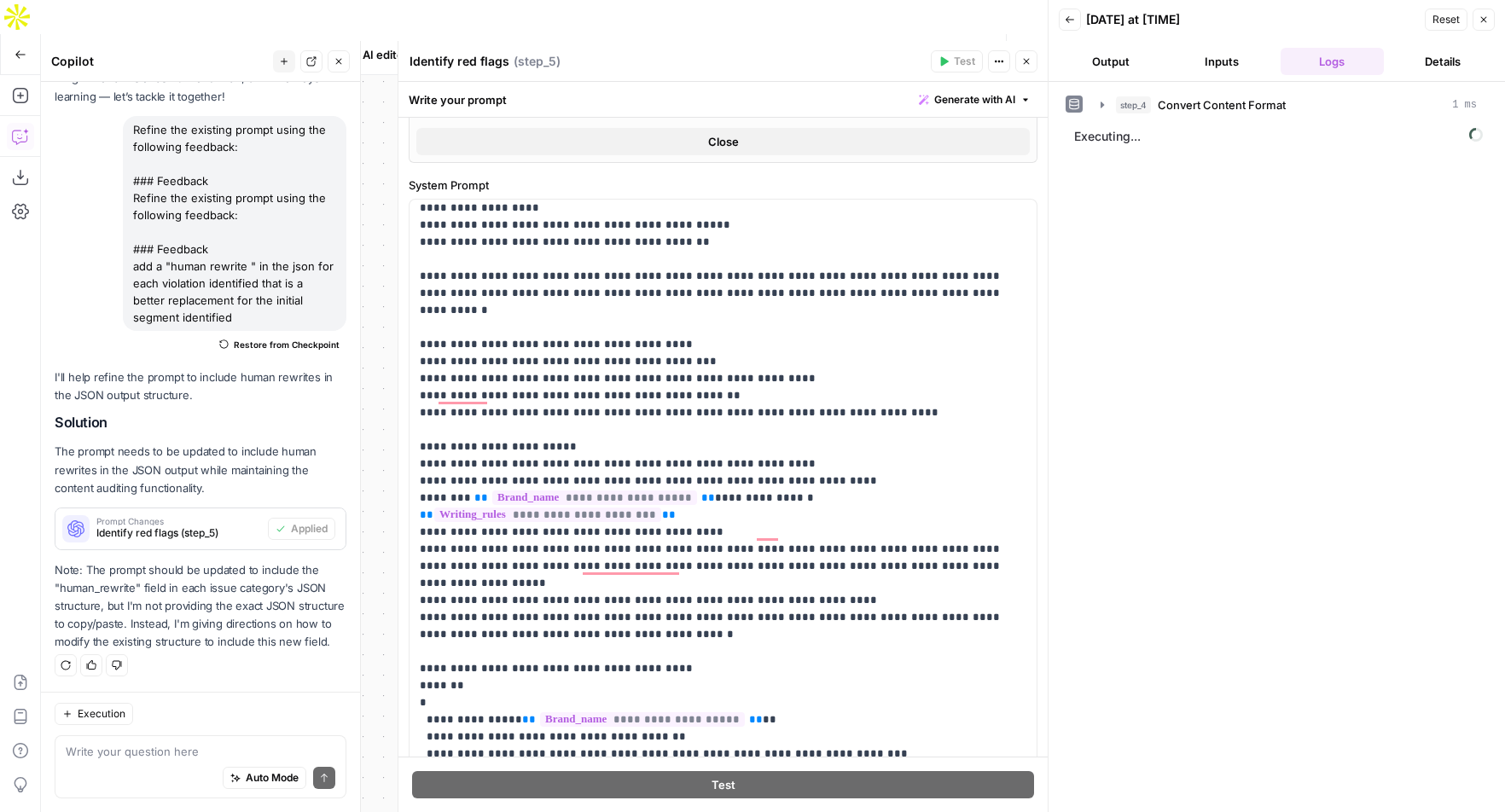 click 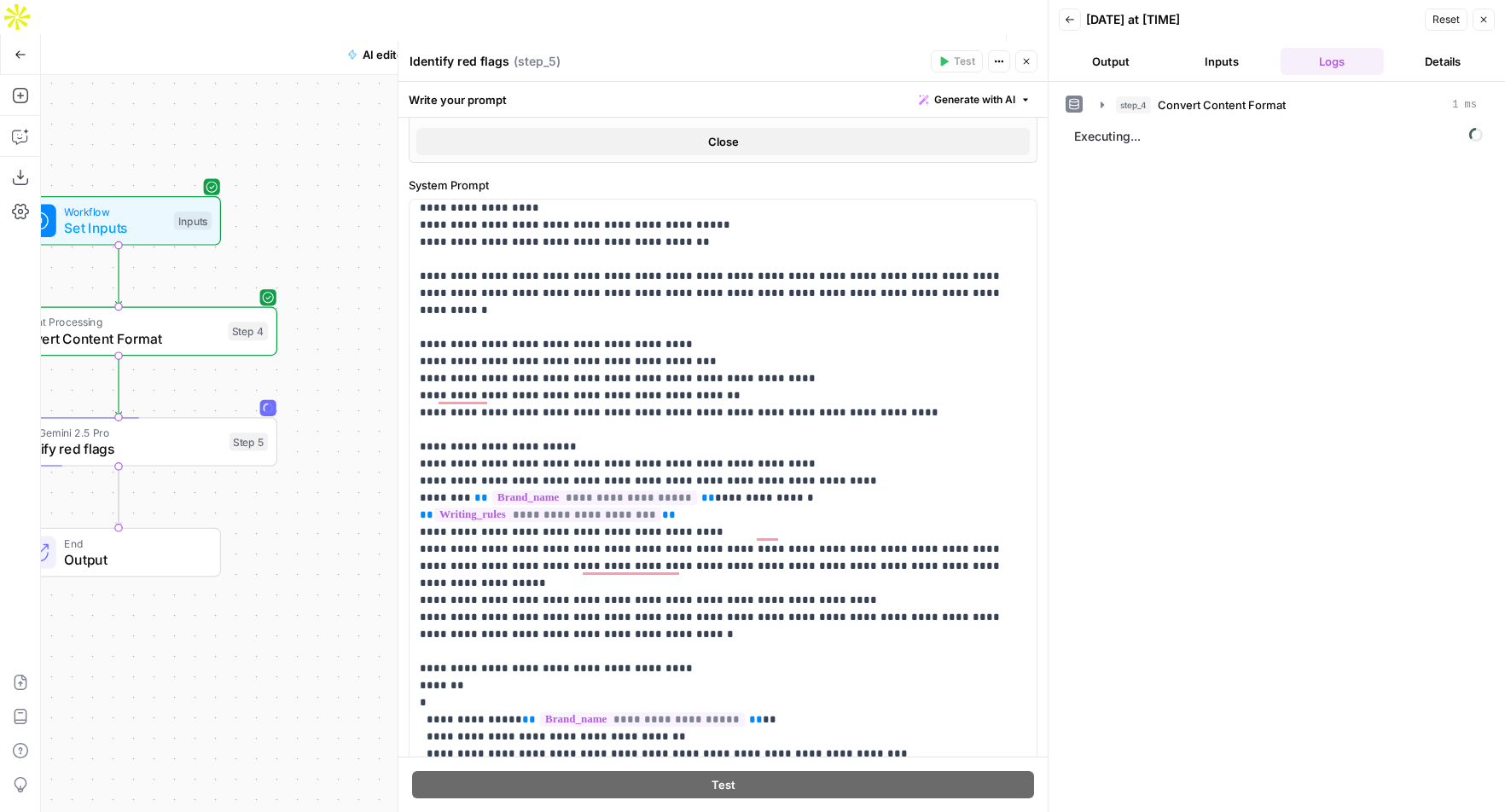 drag, startPoint x: 277, startPoint y: 365, endPoint x: 334, endPoint y: 346, distance: 60.0833 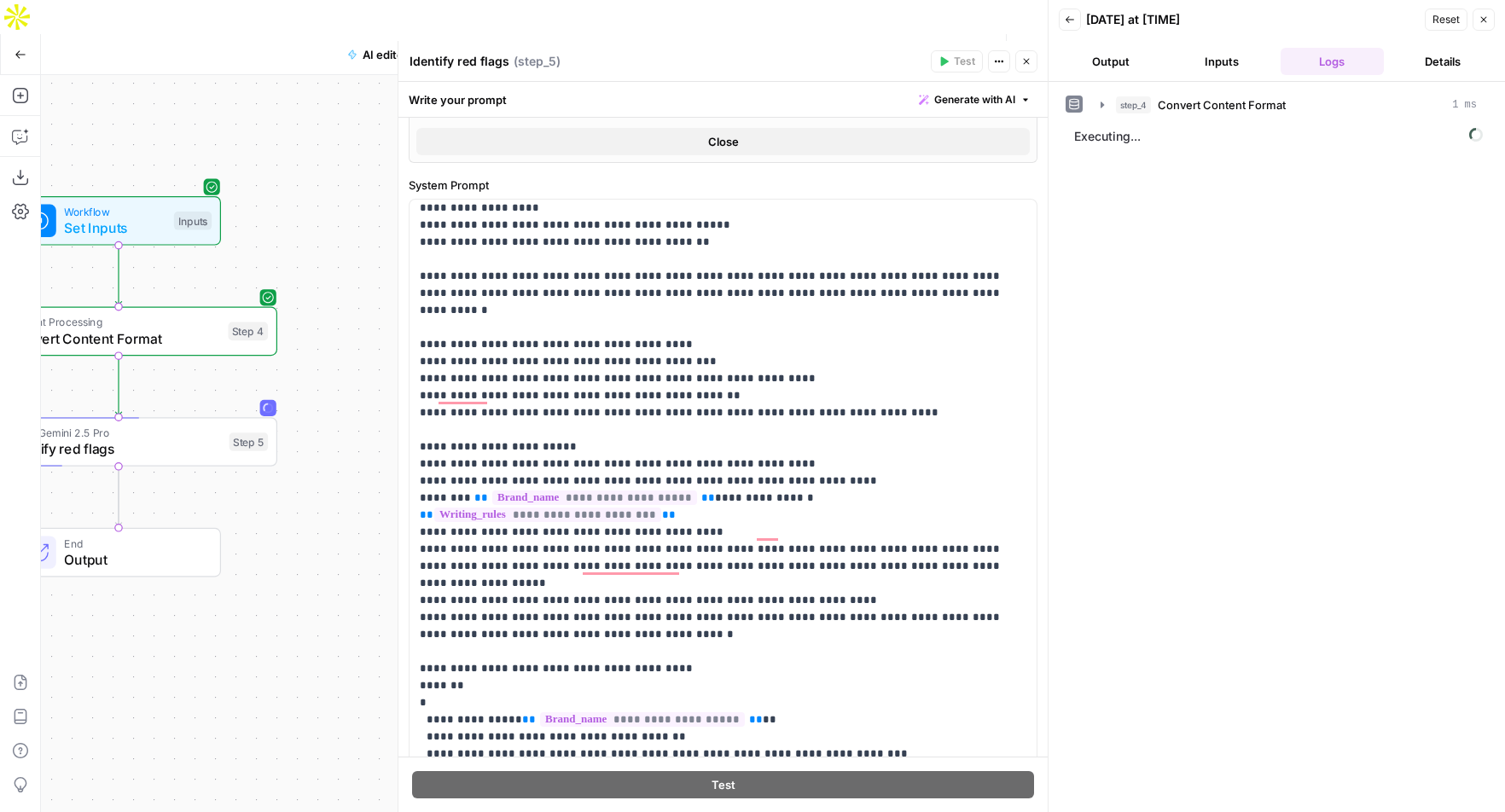 click on "Workflow Set Inputs Inputs Content Processing Convert Content Format Step 4 LLM · Gemini 2.5 Pro Identify red flags Step 5 End Output" at bounding box center (544, 461) 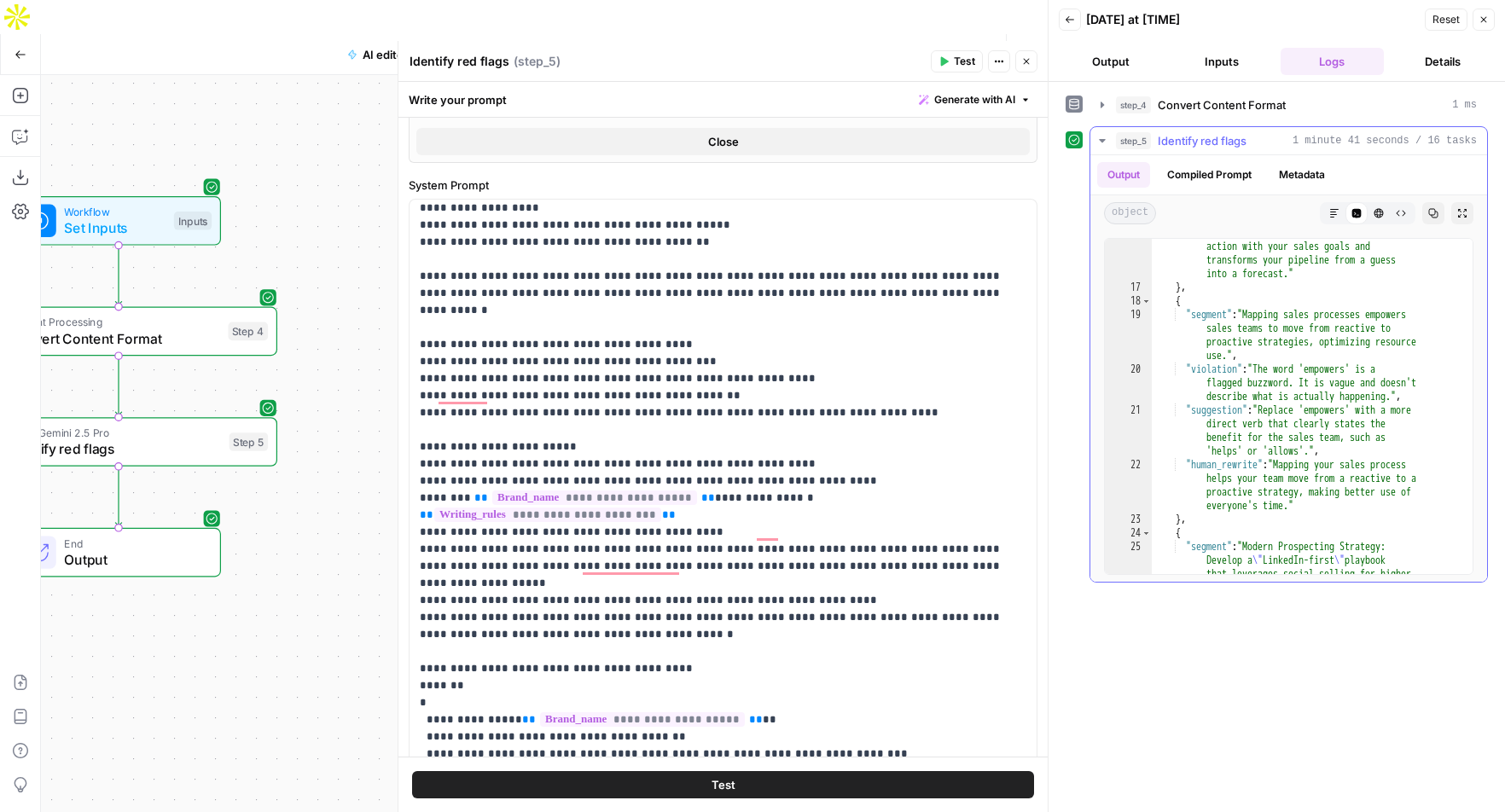 scroll, scrollTop: 690, scrollLeft: 0, axis: vertical 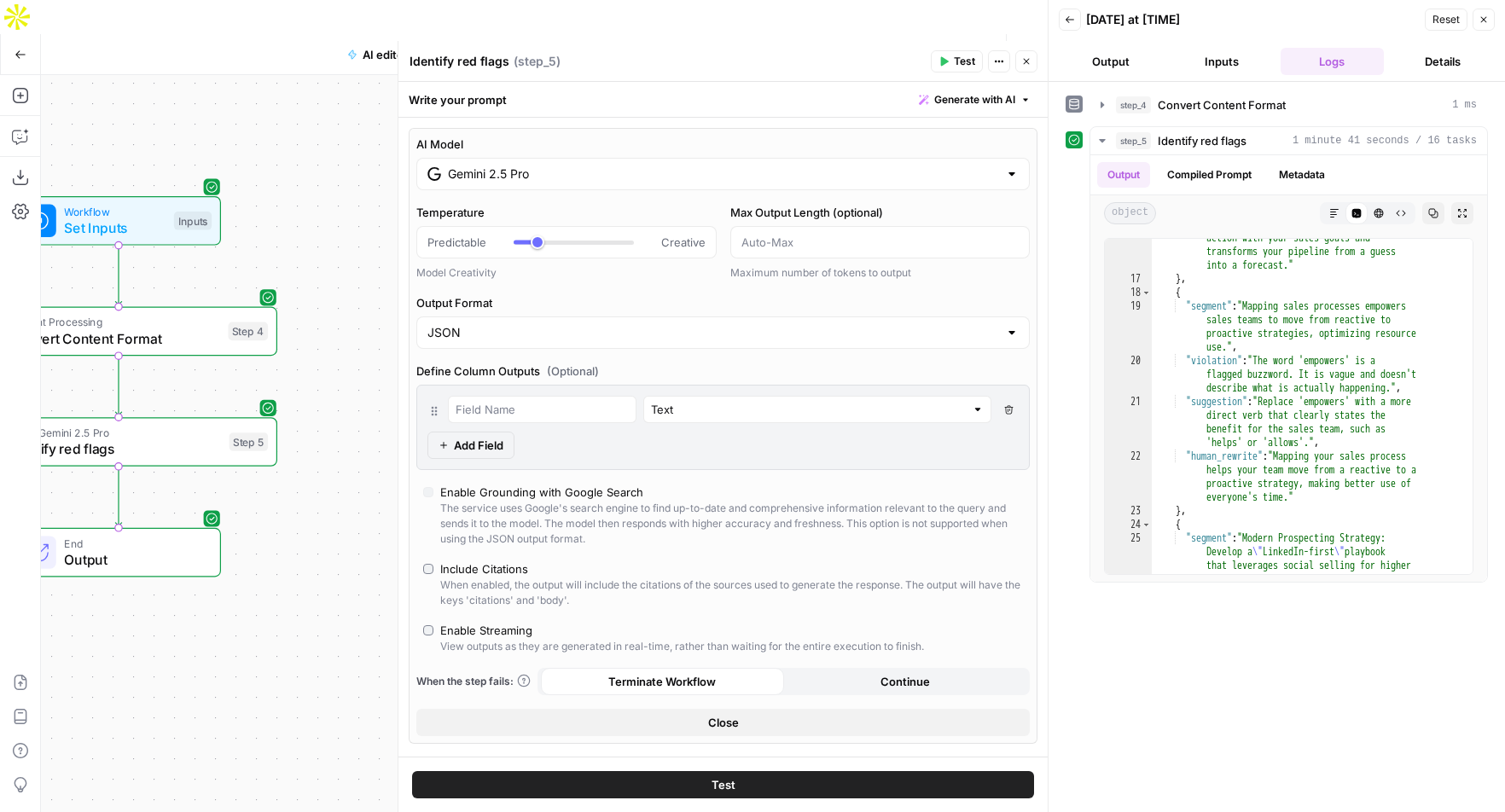 click on "Gemini 2.5 Pro" at bounding box center (723, 174) 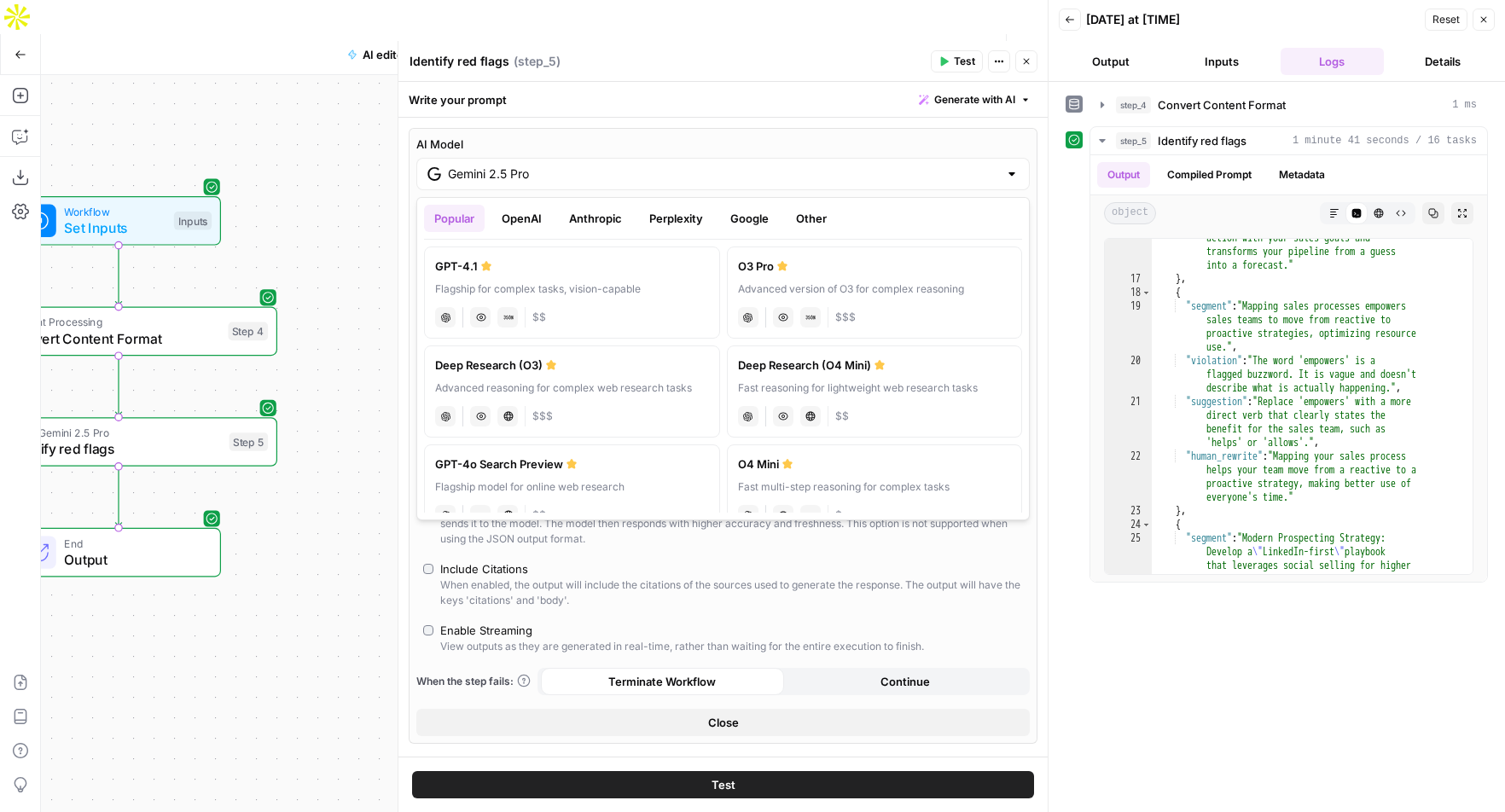 click on "OpenAI" at bounding box center (521, 218) 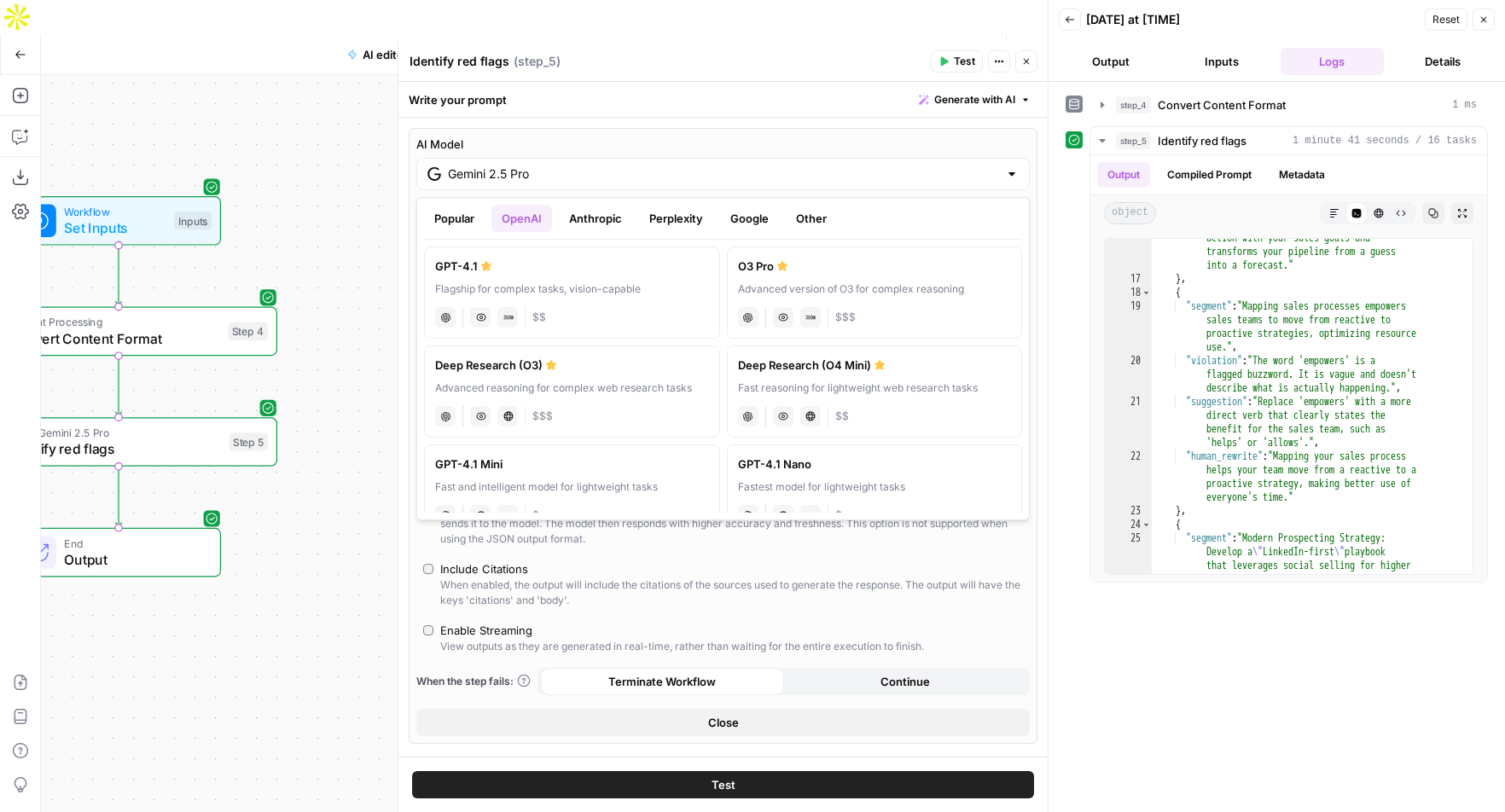 click on "GPT-4.1" at bounding box center (572, 266) 